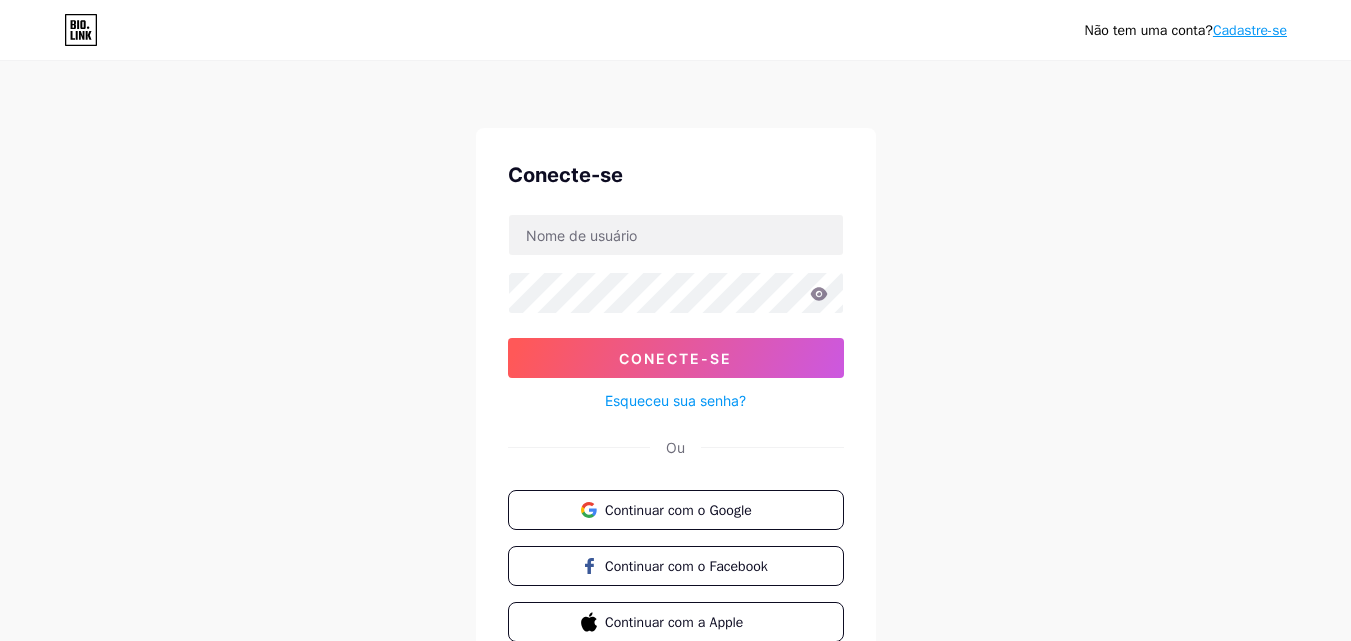 scroll, scrollTop: 0, scrollLeft: 0, axis: both 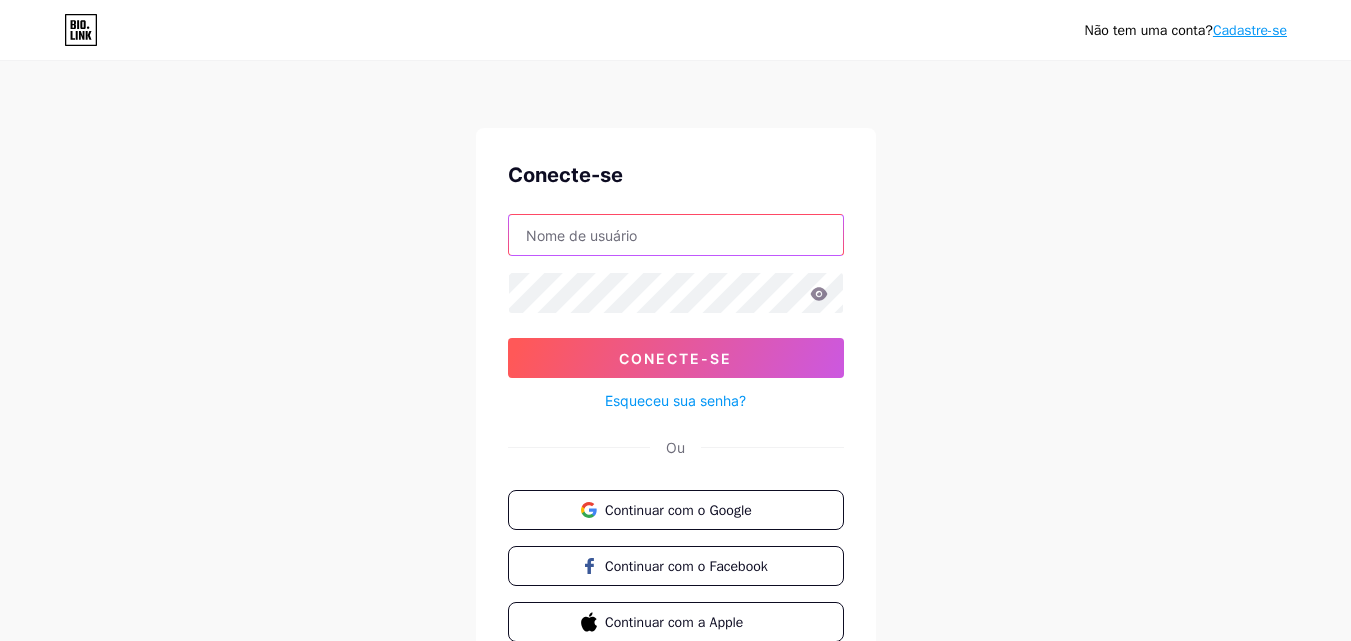 drag, startPoint x: 0, startPoint y: 0, endPoint x: 589, endPoint y: 239, distance: 635.643 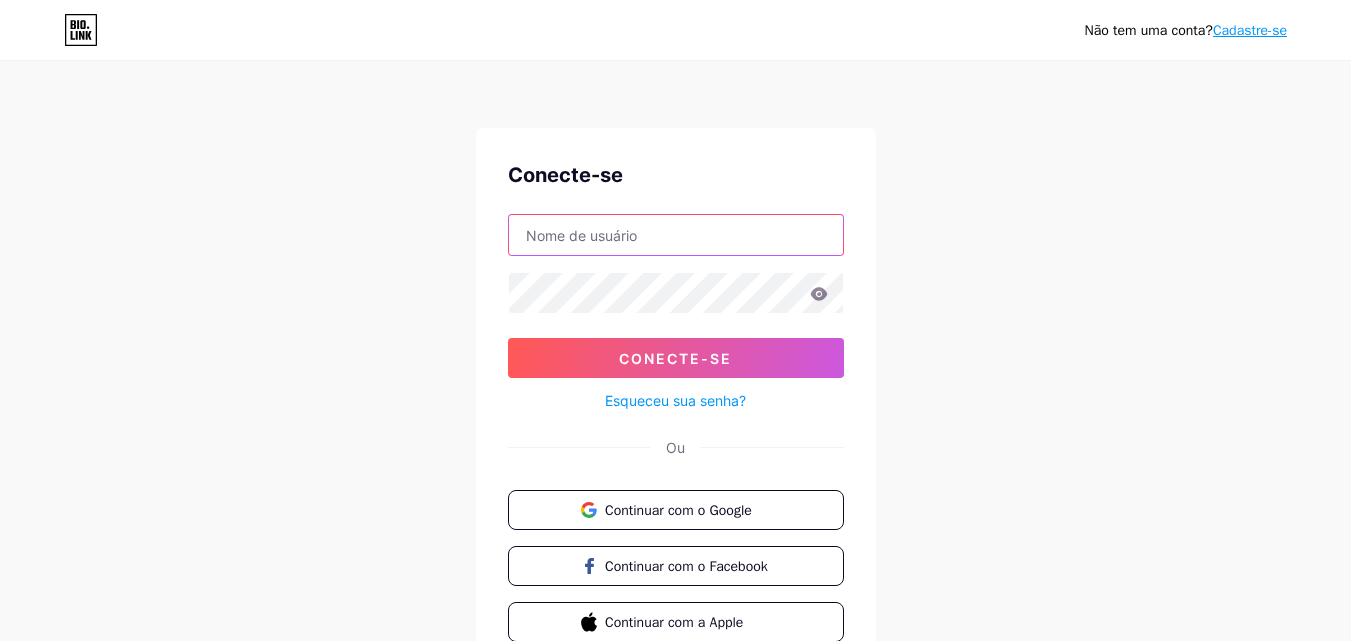 type on "[EMAIL]" 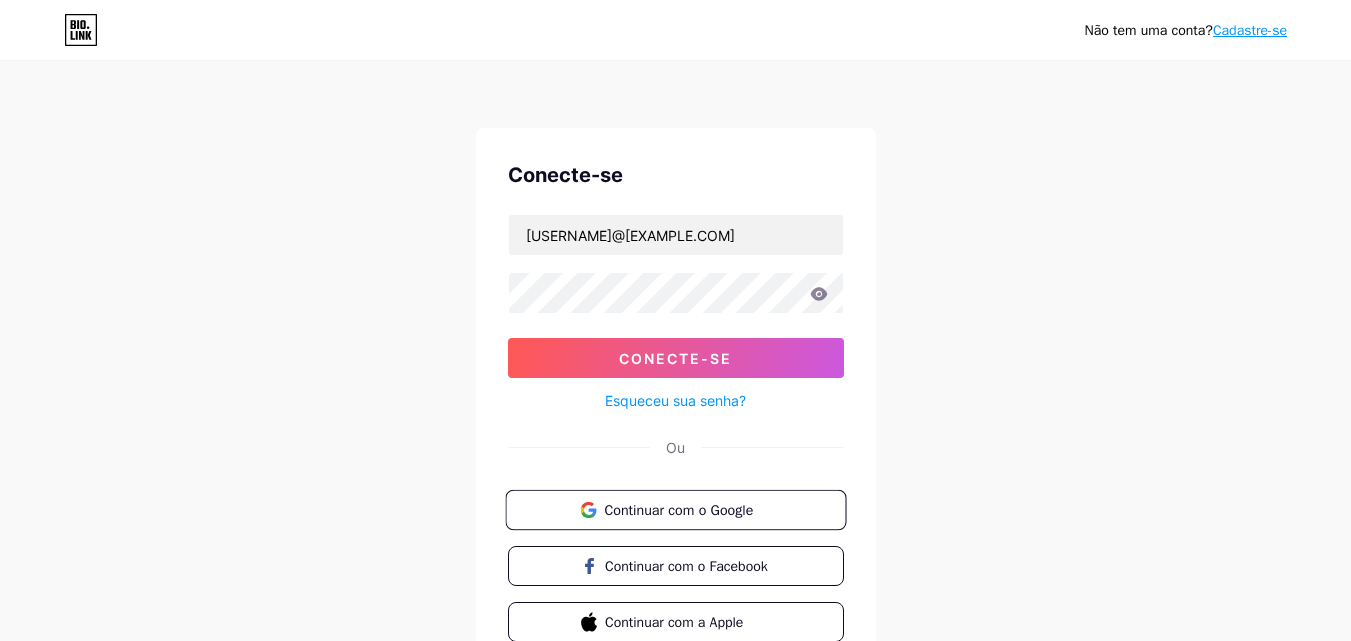 click on "Continuar com o Google" at bounding box center [678, 509] 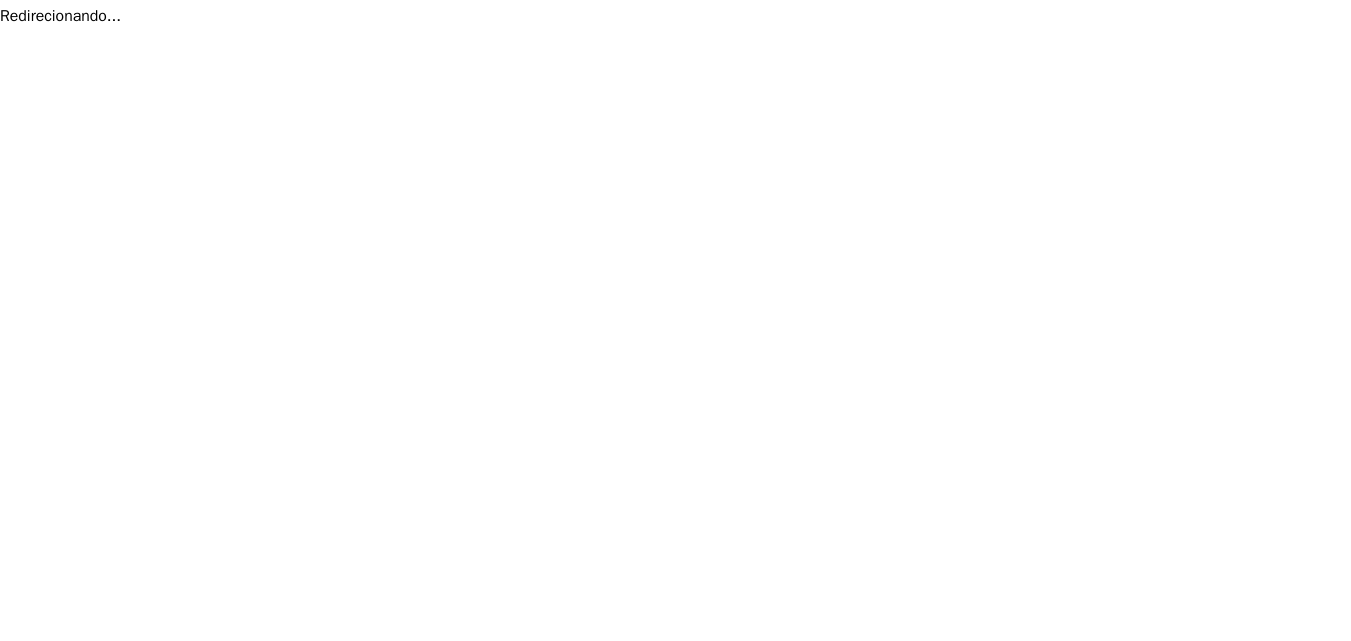 scroll, scrollTop: 0, scrollLeft: 0, axis: both 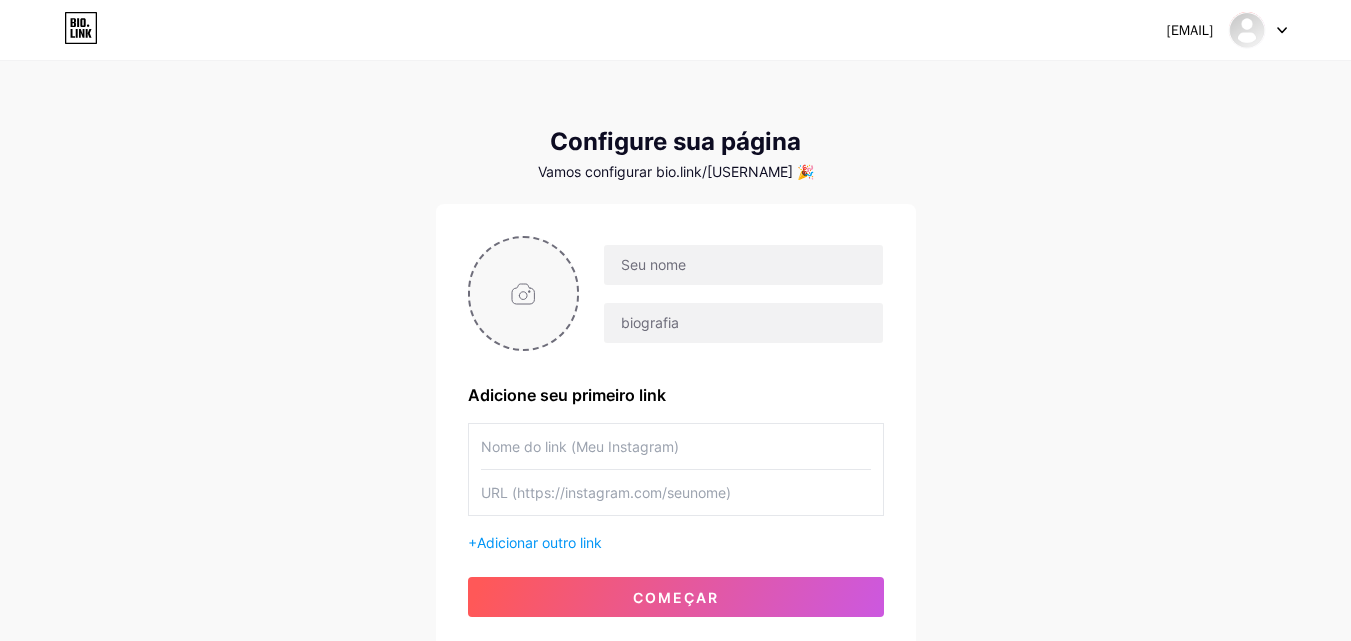 click at bounding box center [524, 293] 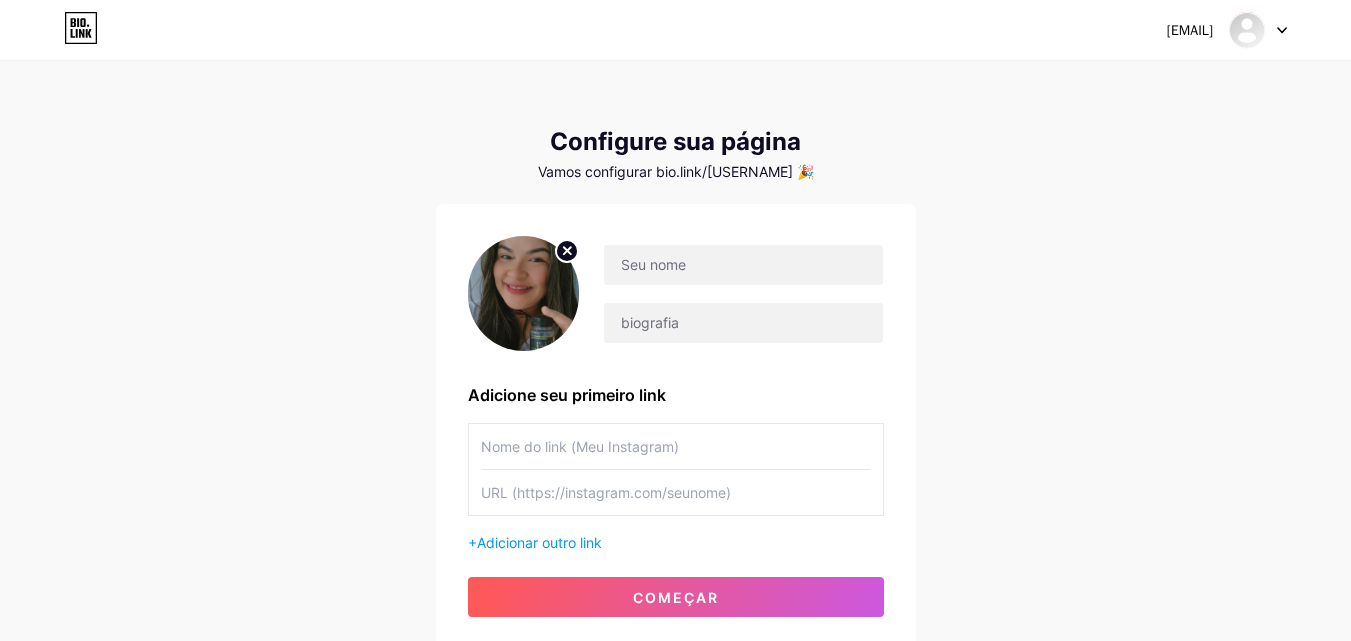 click at bounding box center (524, 293) 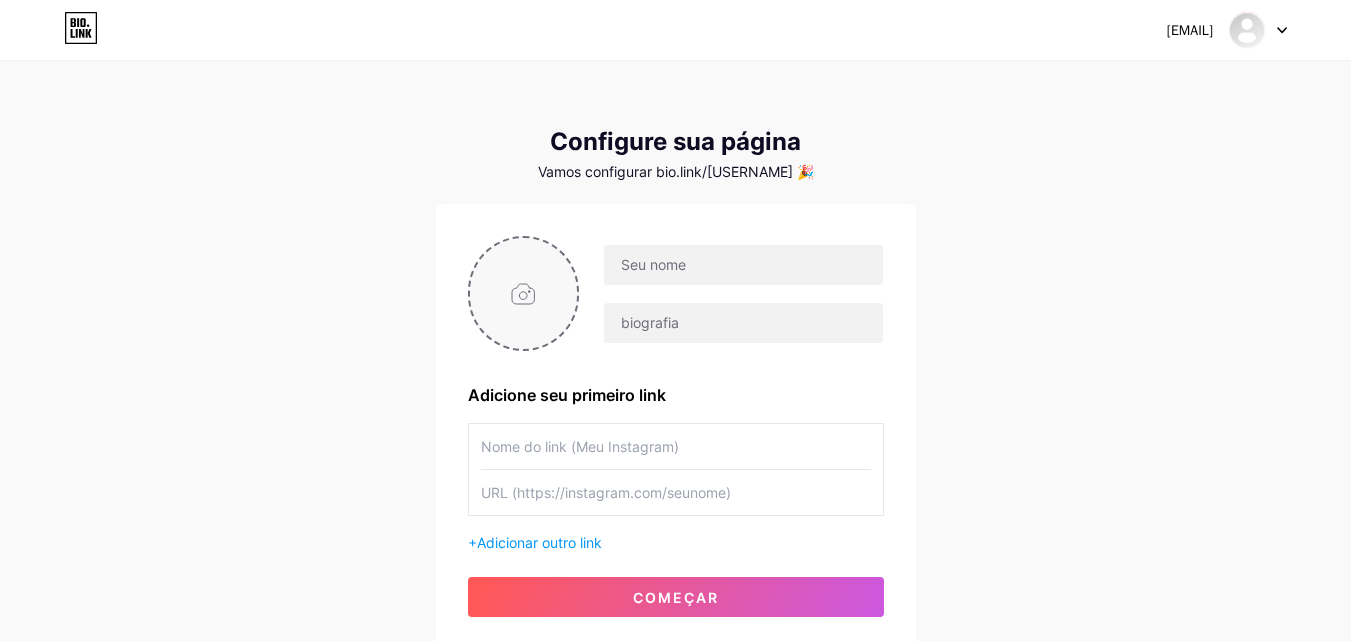 click at bounding box center [524, 293] 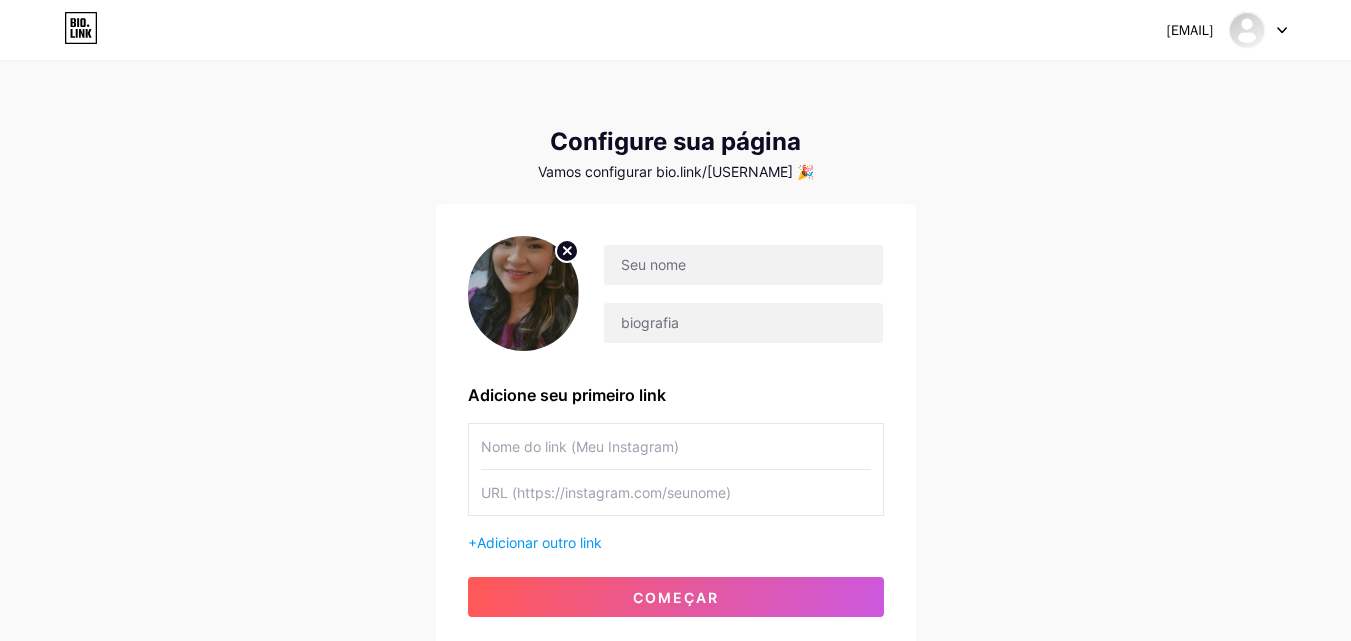 click at bounding box center [524, 293] 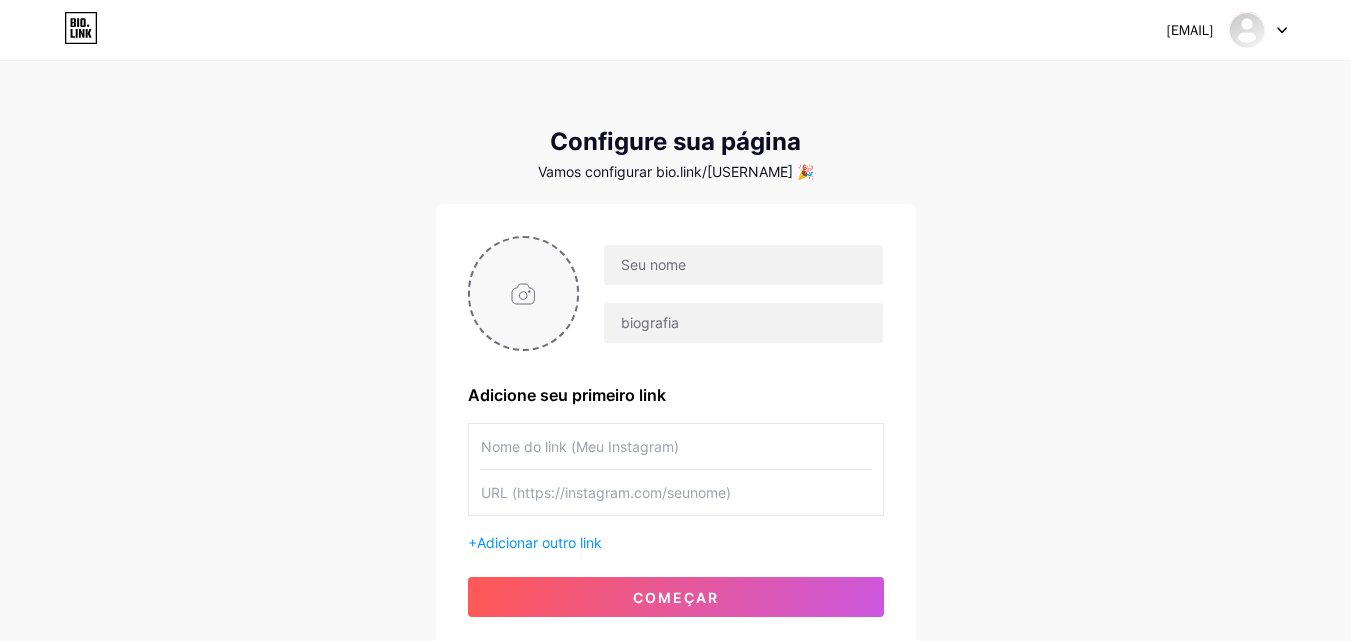 click at bounding box center [524, 293] 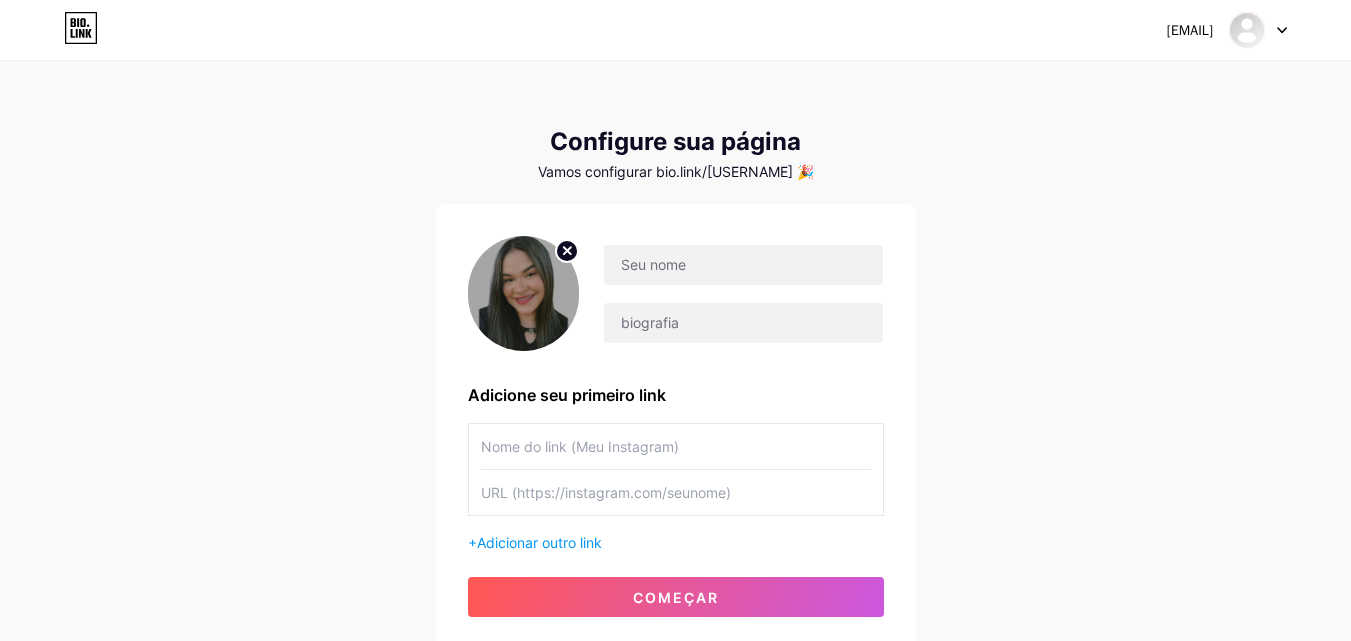 click at bounding box center [524, 293] 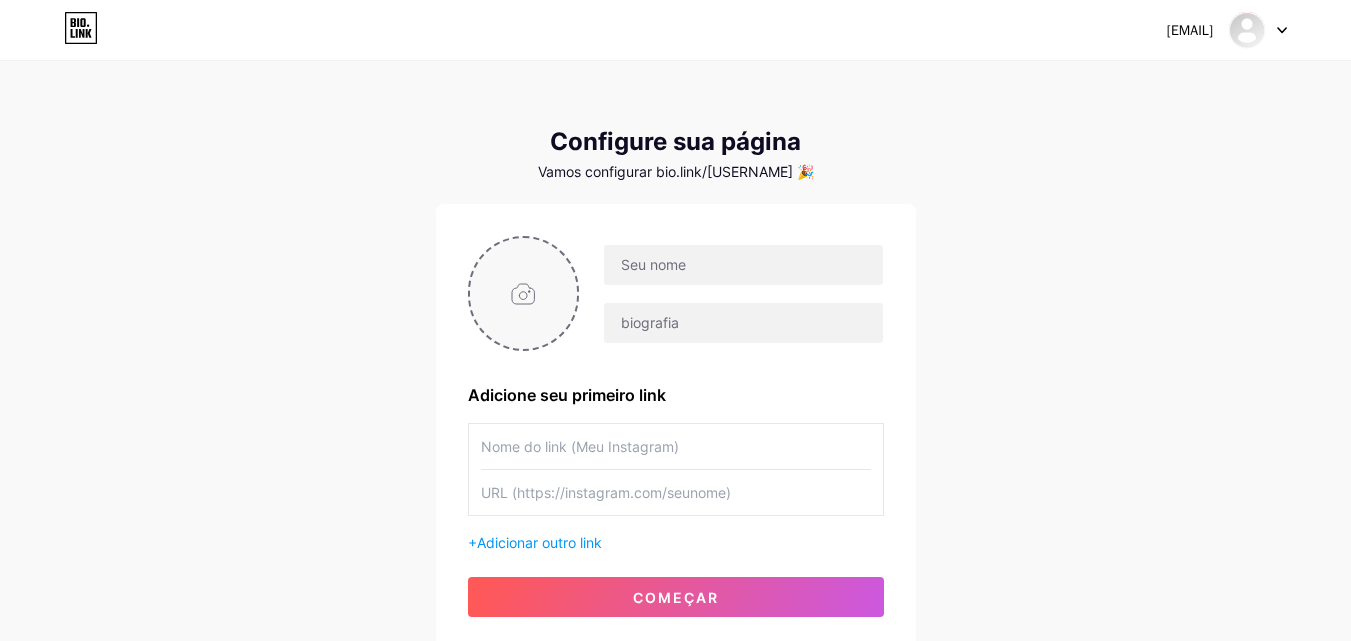 click at bounding box center (524, 293) 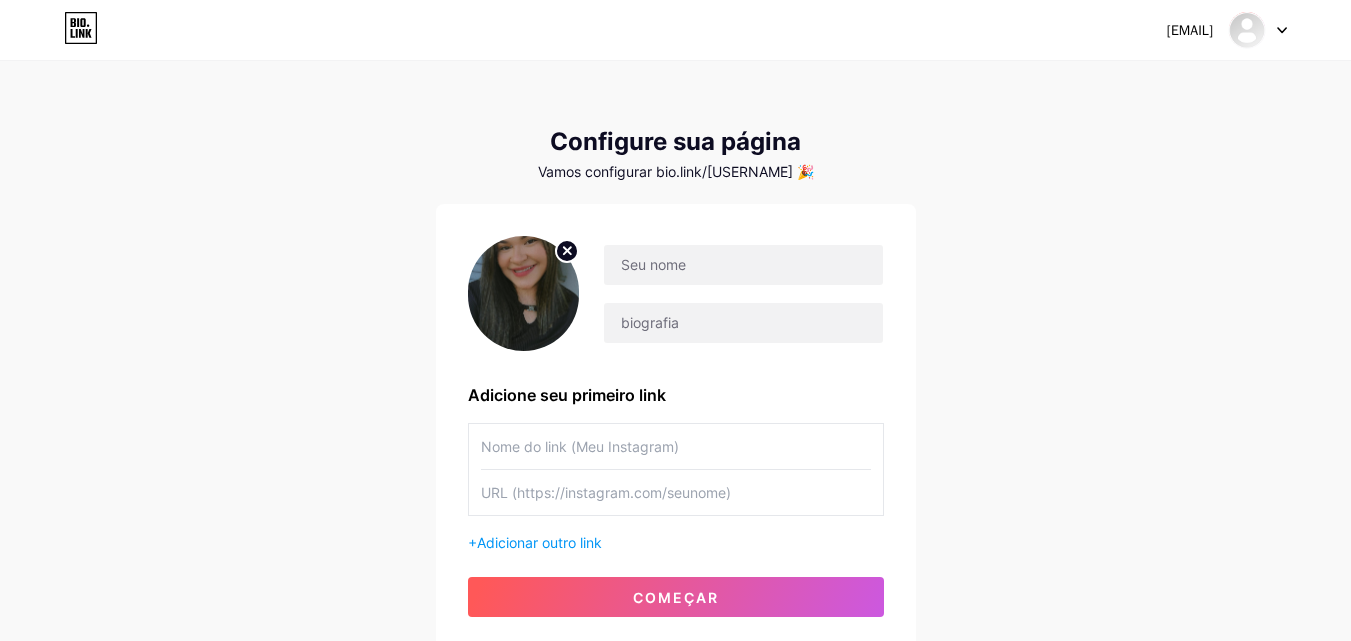 click 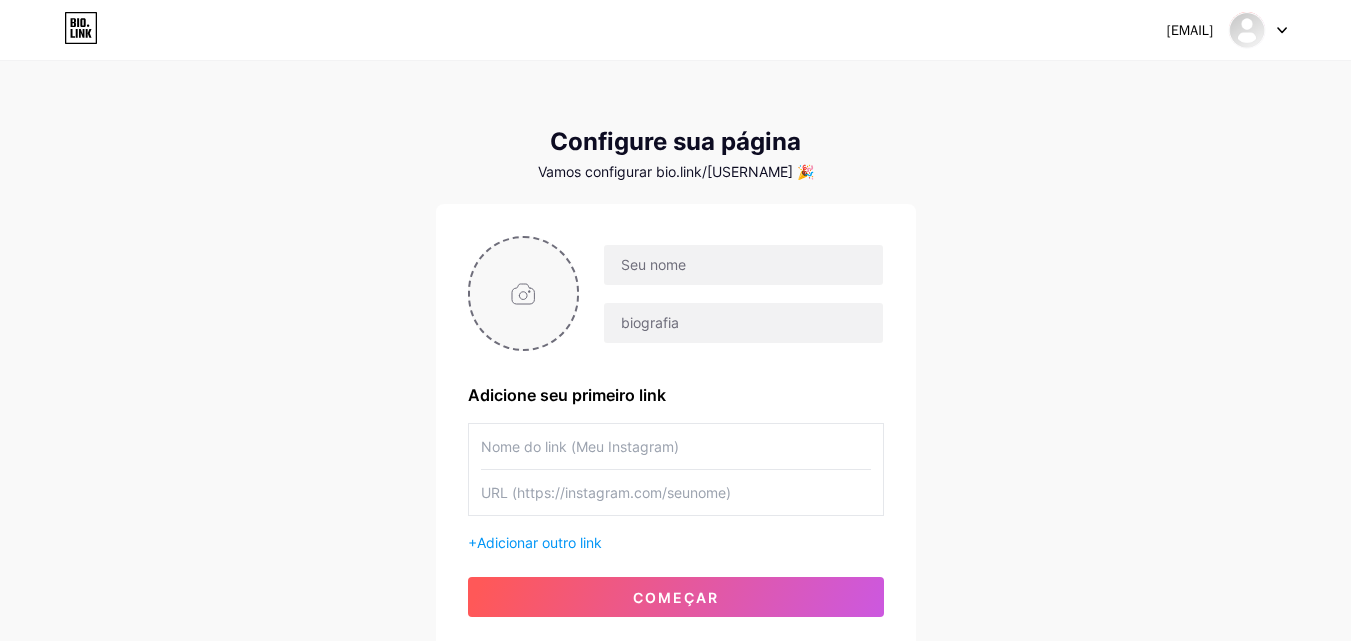 click at bounding box center [524, 293] 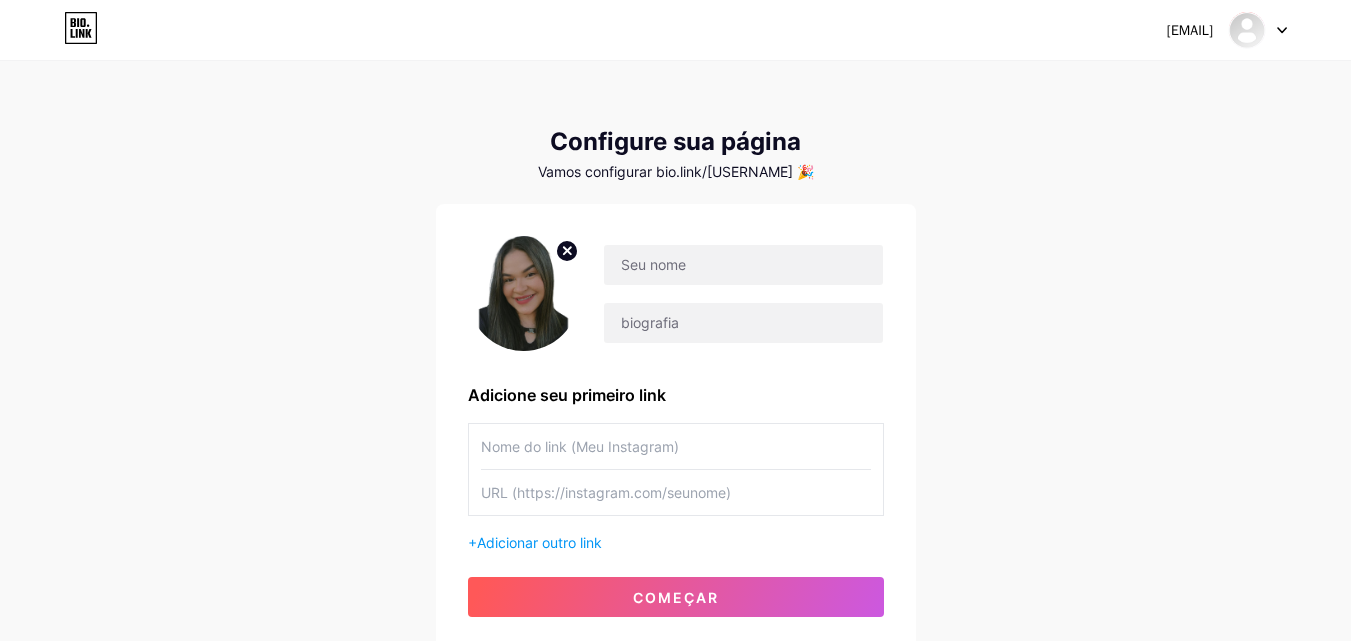 click at bounding box center (524, 293) 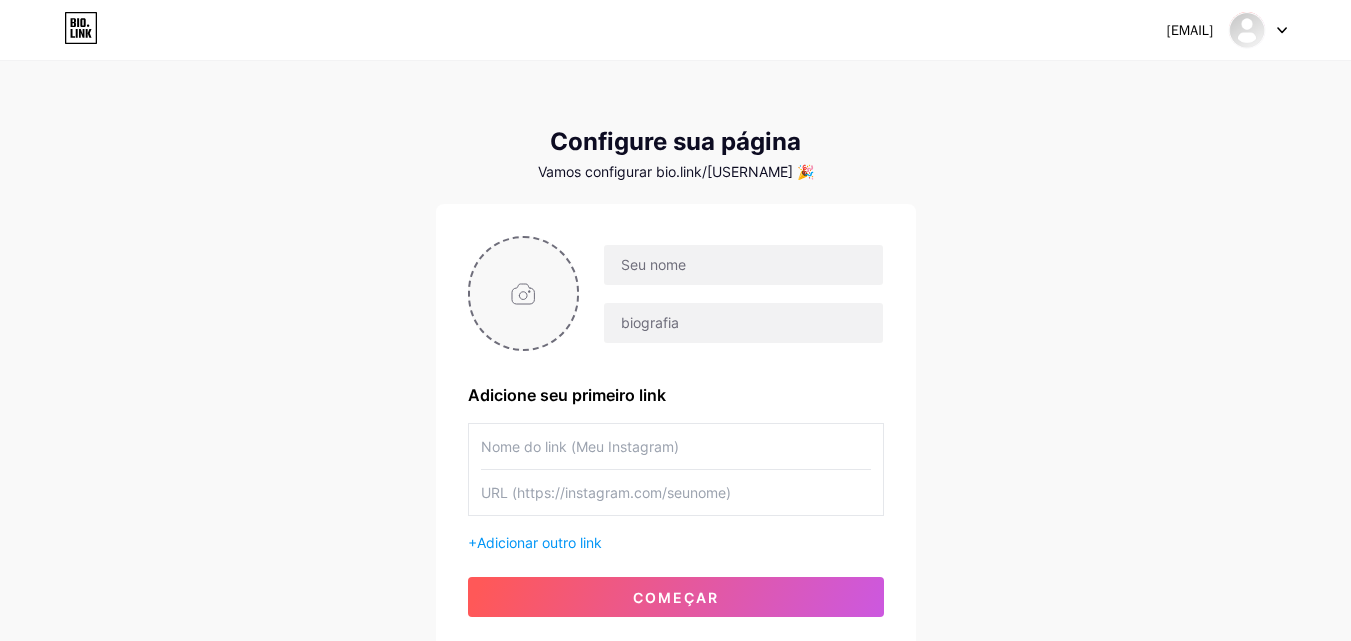 click at bounding box center (524, 293) 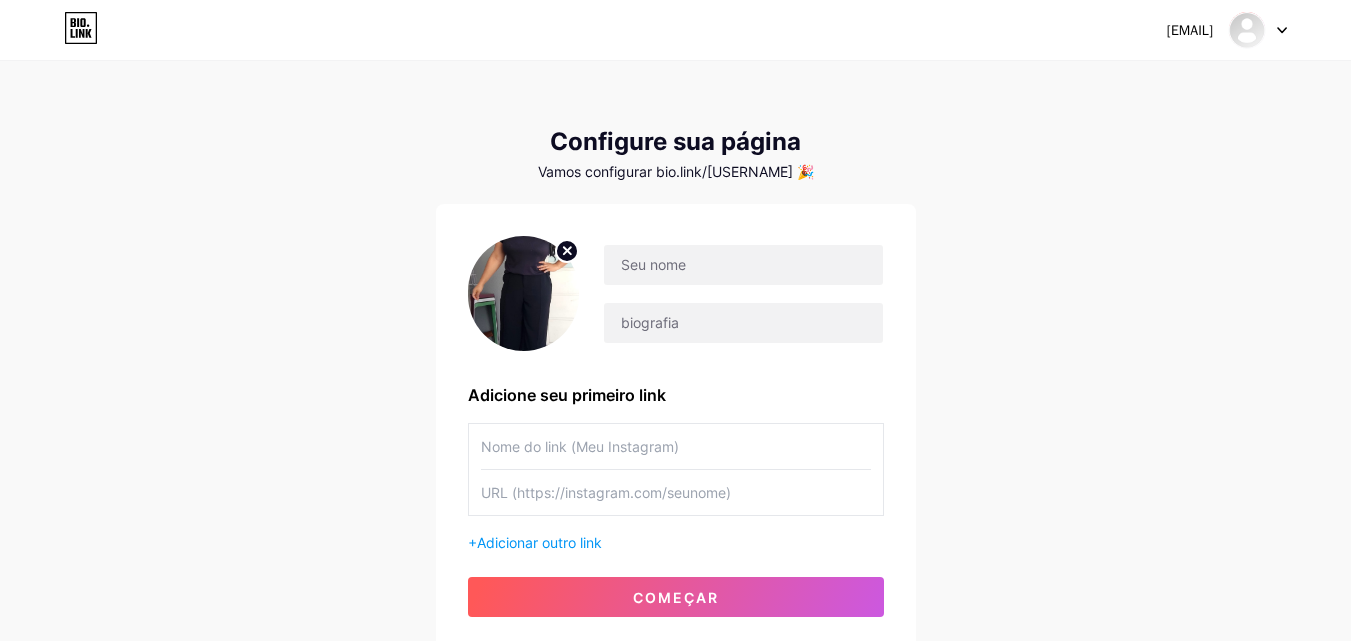 click 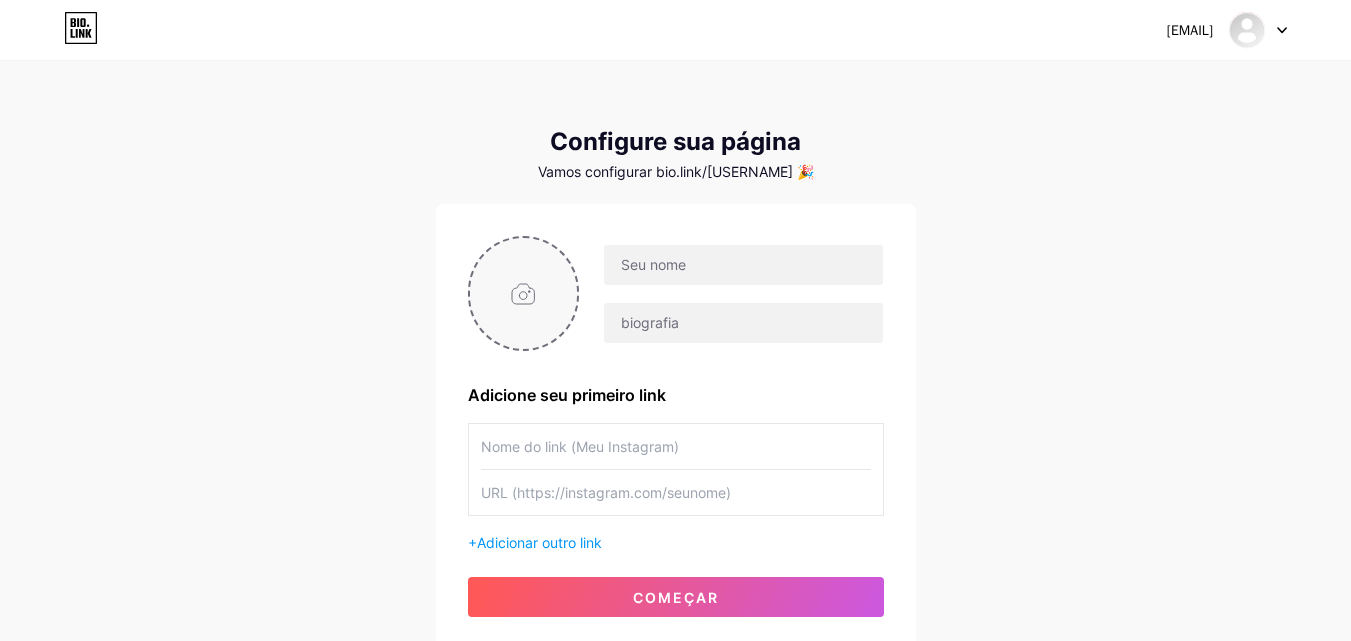 click at bounding box center (524, 293) 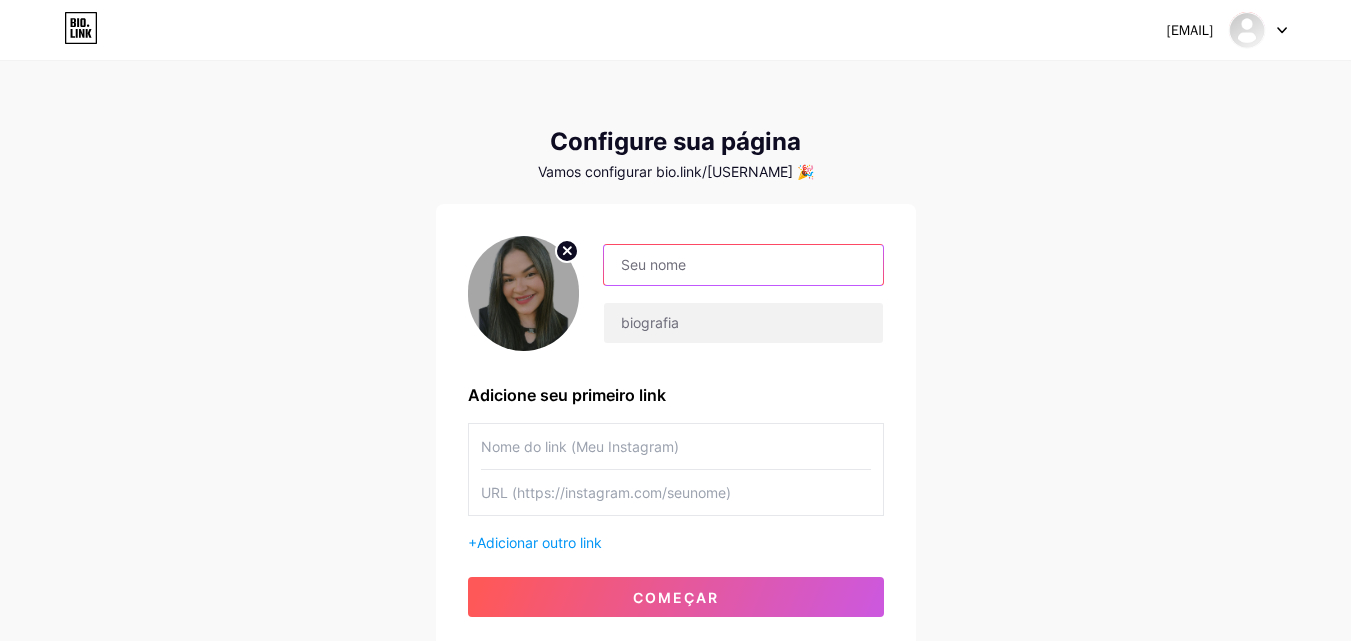 click at bounding box center [743, 265] 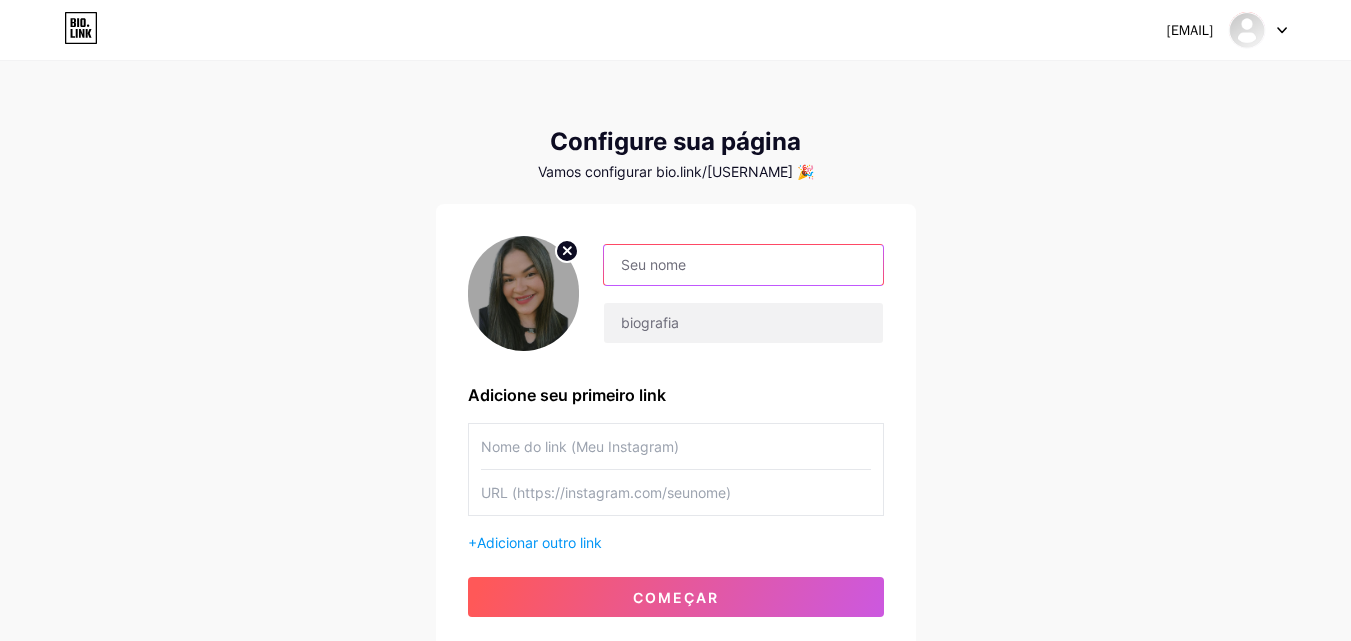 scroll, scrollTop: 100, scrollLeft: 0, axis: vertical 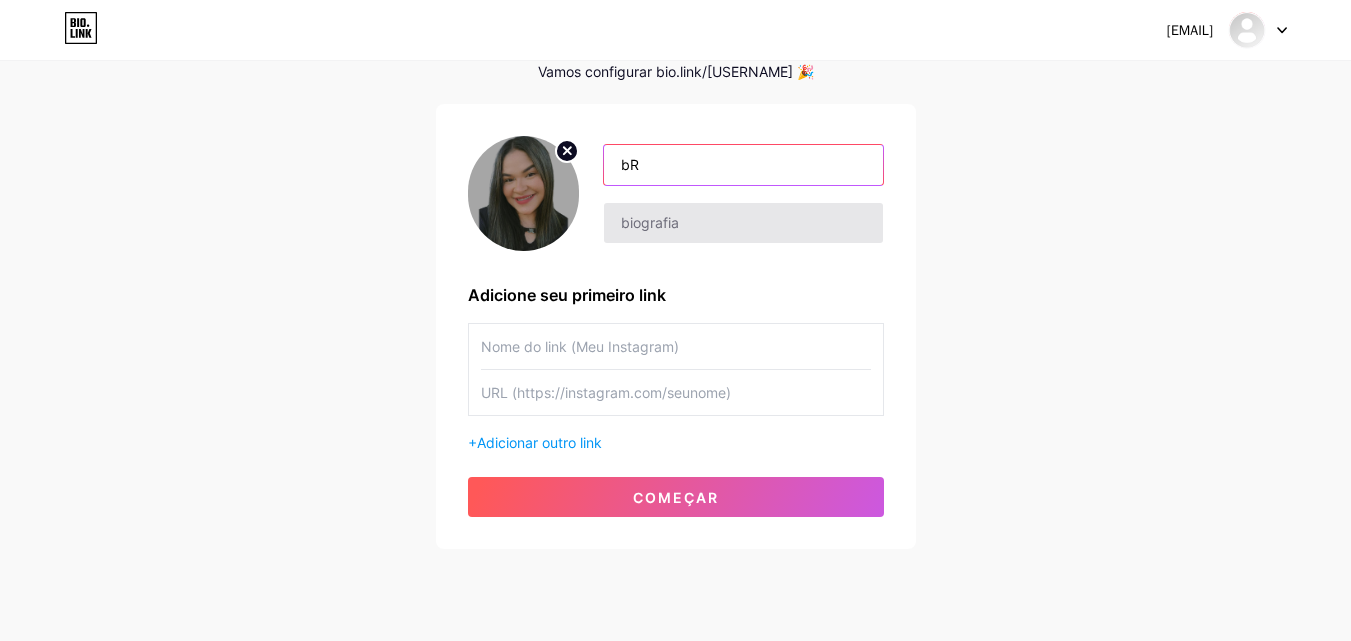 type on "b" 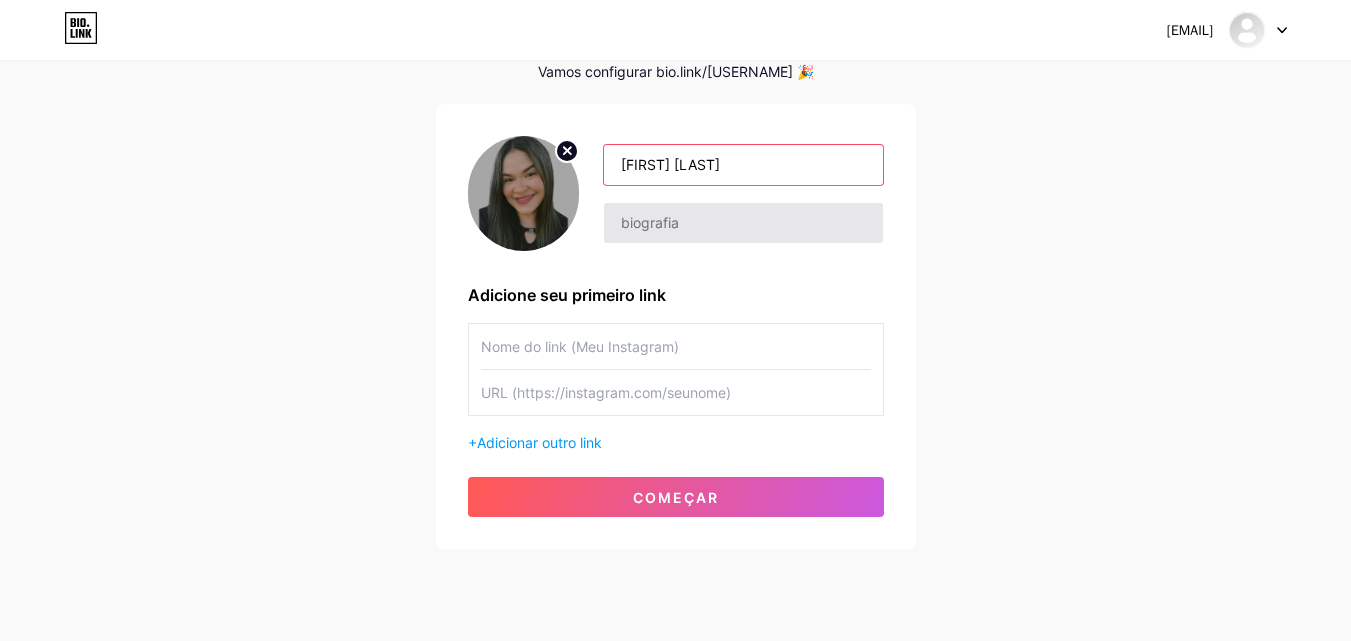 type on "[FIRST] [LAST]" 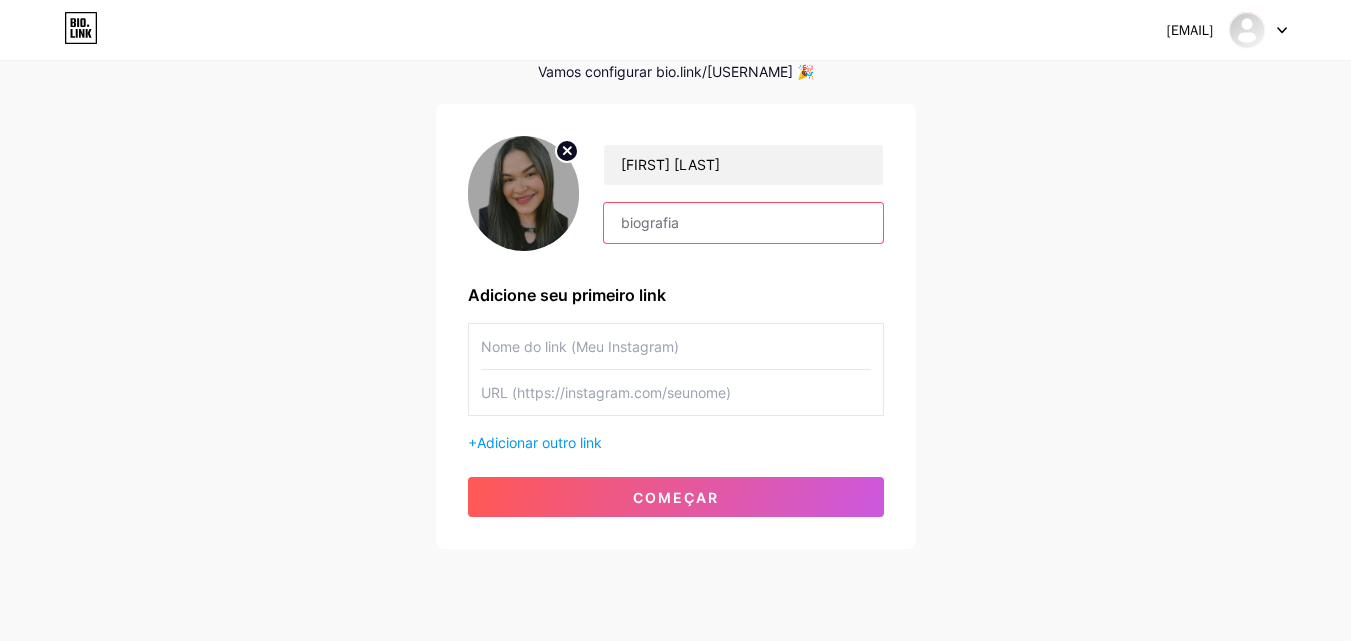 click at bounding box center (743, 223) 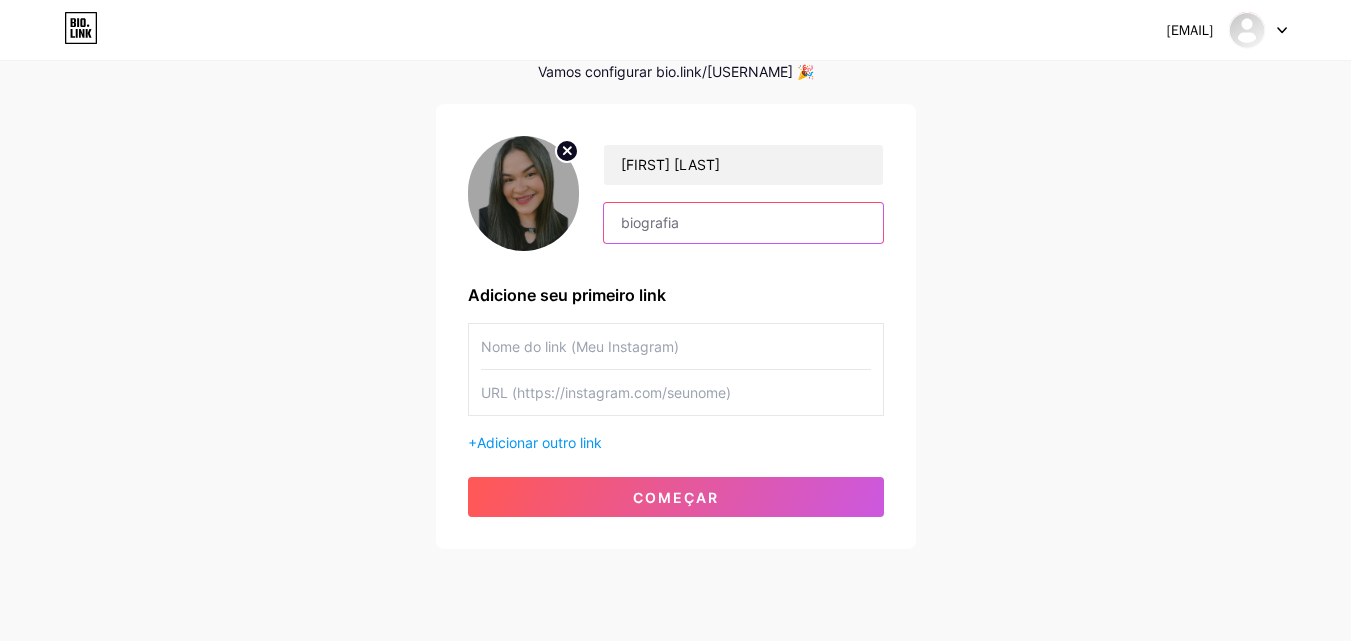 paste on "Sinta a diferença a partir de  dias: fome controlada, metabolismo acelerado, barriga desinchada e resultado no espelho. 💃💅" 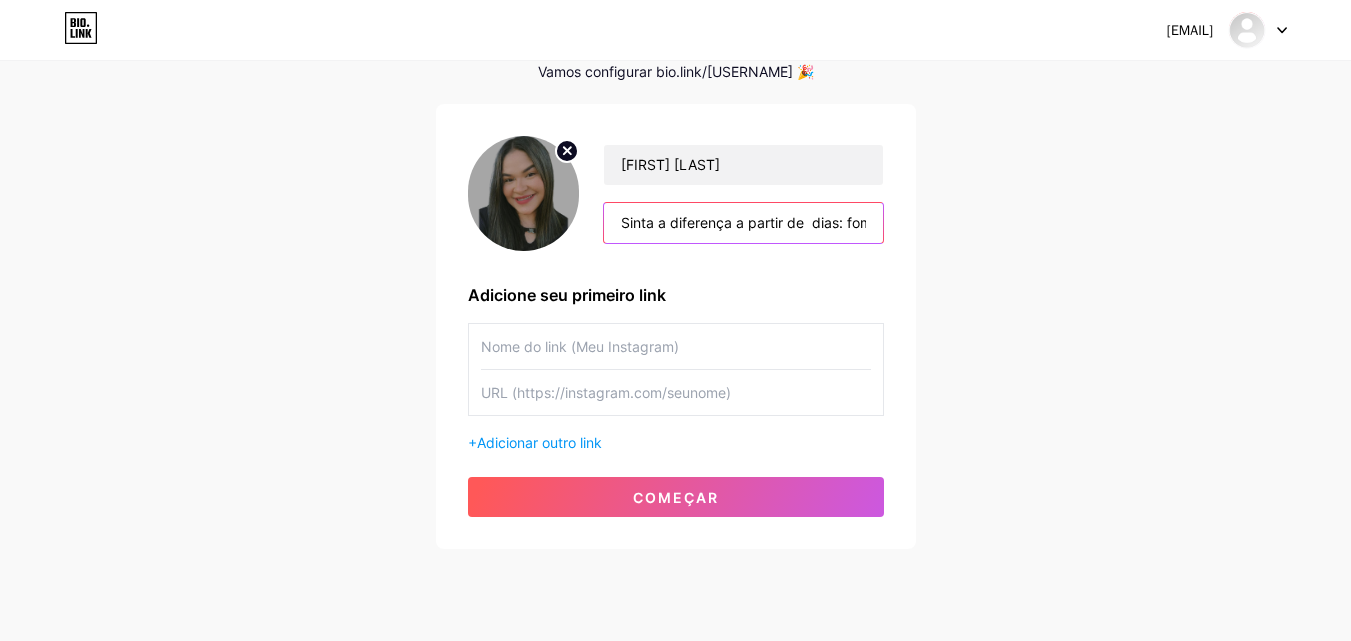 scroll, scrollTop: 0, scrollLeft: 584, axis: horizontal 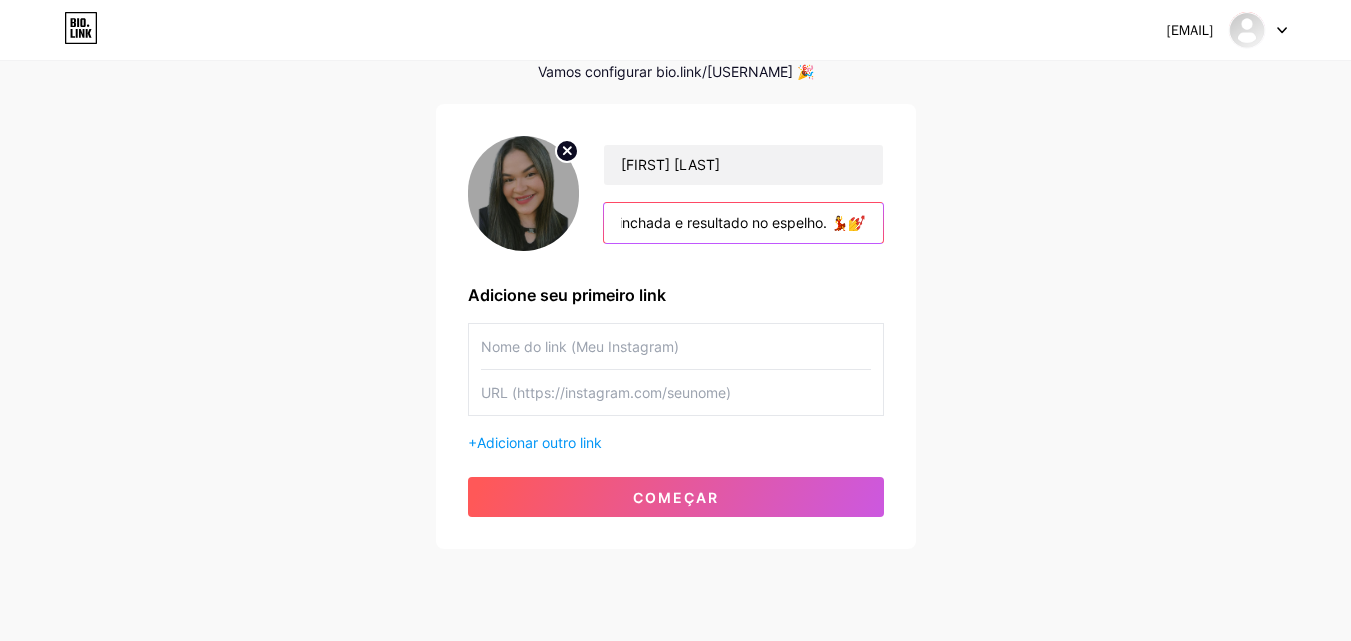click on "Sinta a diferença a partir de  dias: fome controlada, metabolismo acelerado, barriga desinchada e resultado no espelho. 💃💅" at bounding box center [743, 223] 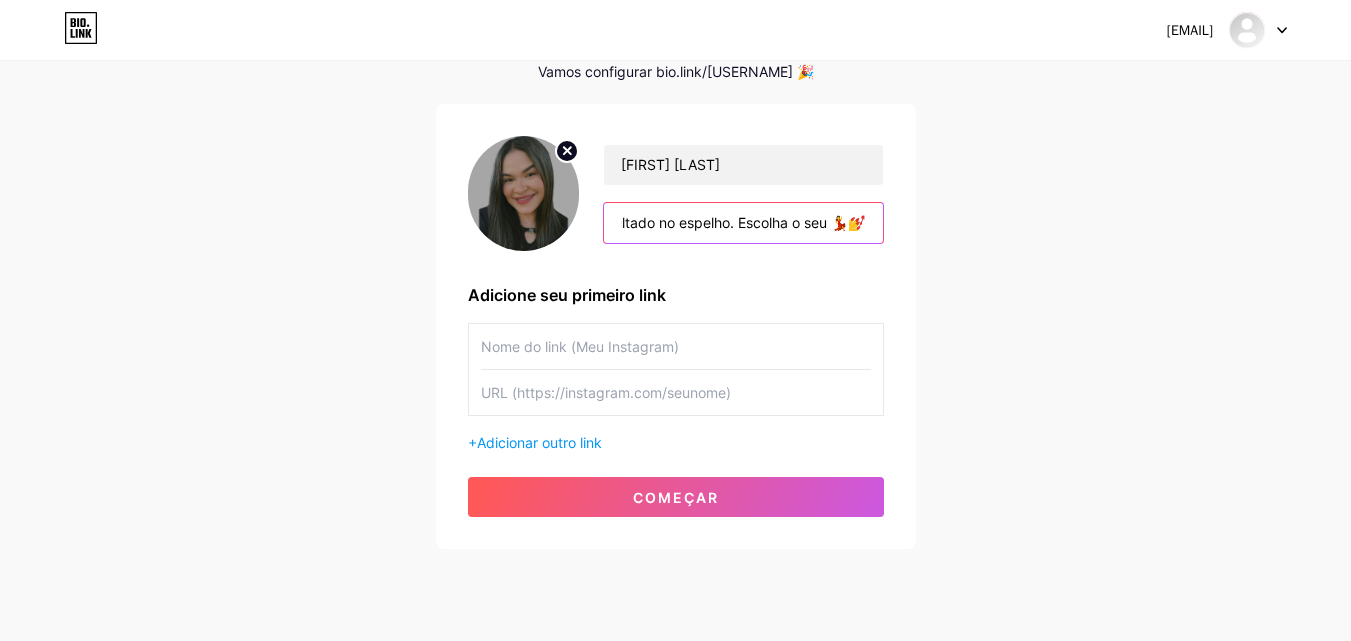 scroll, scrollTop: 0, scrollLeft: 680, axis: horizontal 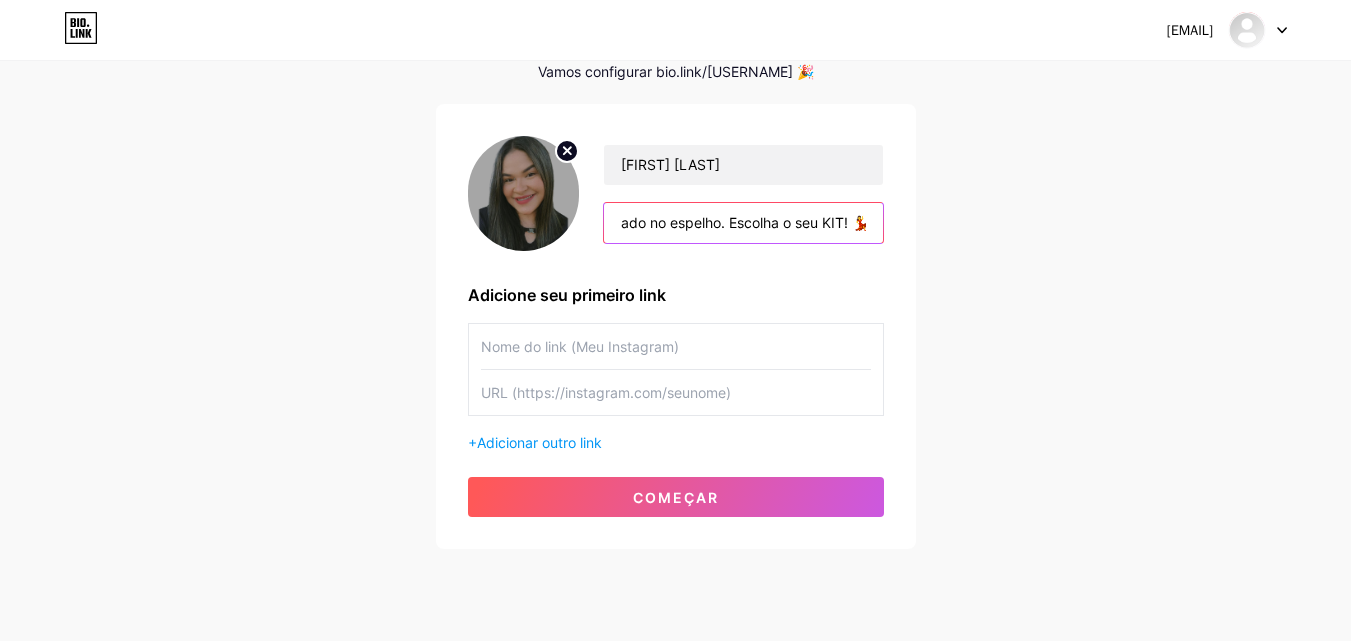 click on "Sinta a diferença a partir de  dias: fome controlada, metabolismo acelerado, barriga desinchada e resultado no espelho. Escolha o seu KIT! 💃💅" at bounding box center (743, 223) 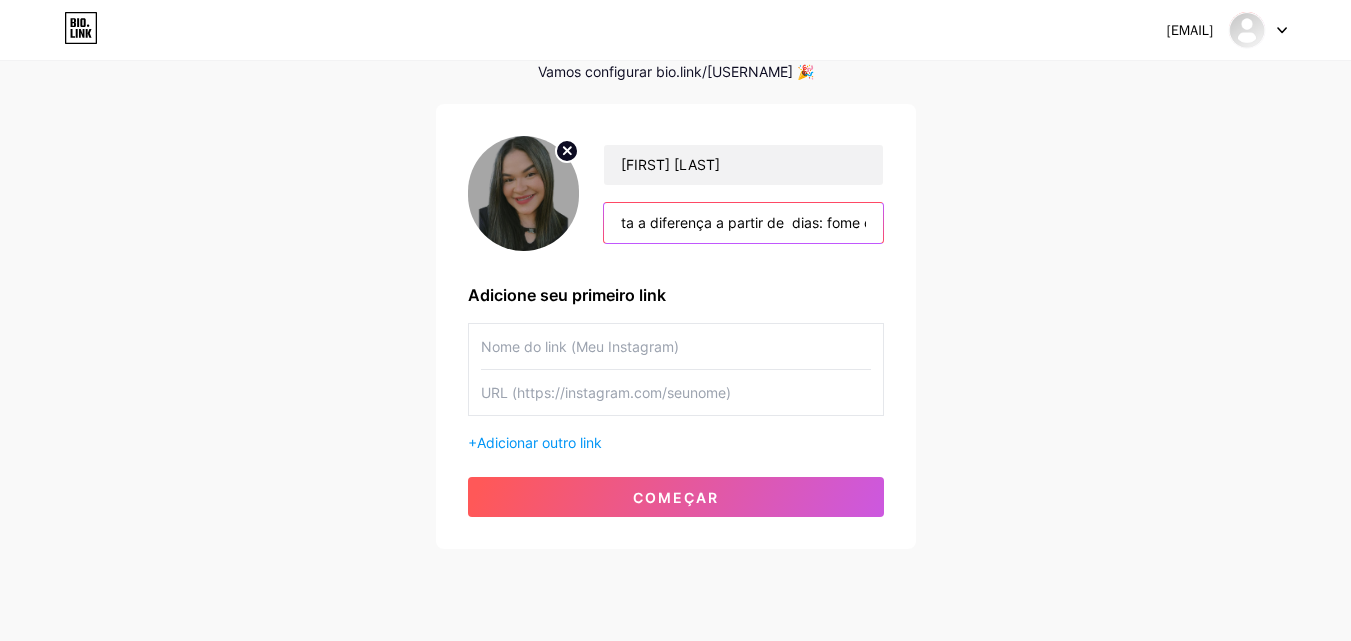 scroll, scrollTop: 0, scrollLeft: 0, axis: both 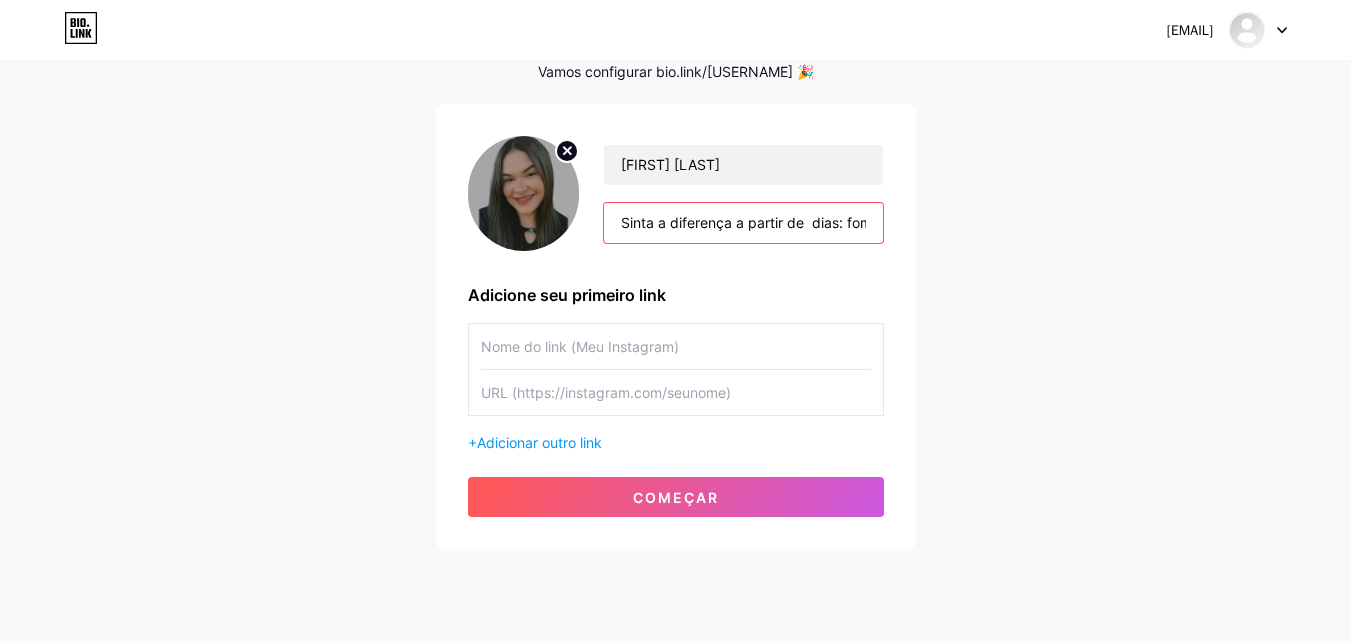 click on "Sinta a diferença a partir de  dias: fome controlada, metabolismo acelerado, barriga desinchada e resultado no espelho. Escolha o seu KIT! 💃💅" at bounding box center (743, 223) 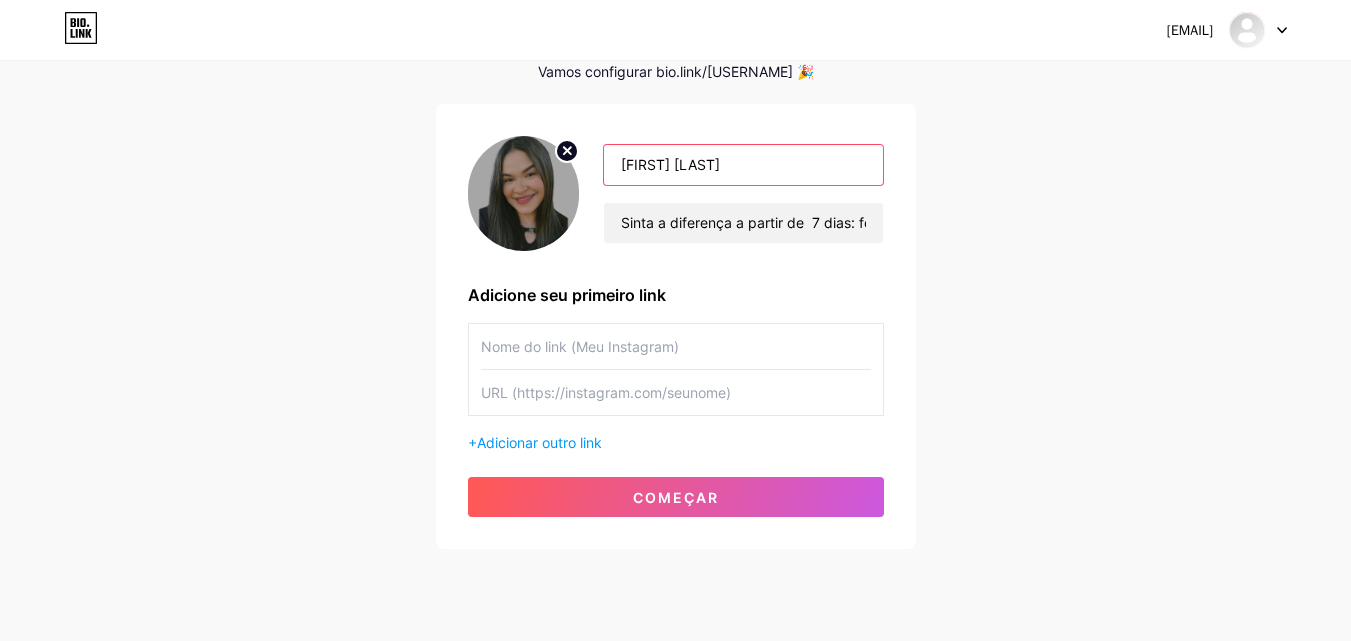 click on "[FIRST] [LAST]" at bounding box center (743, 165) 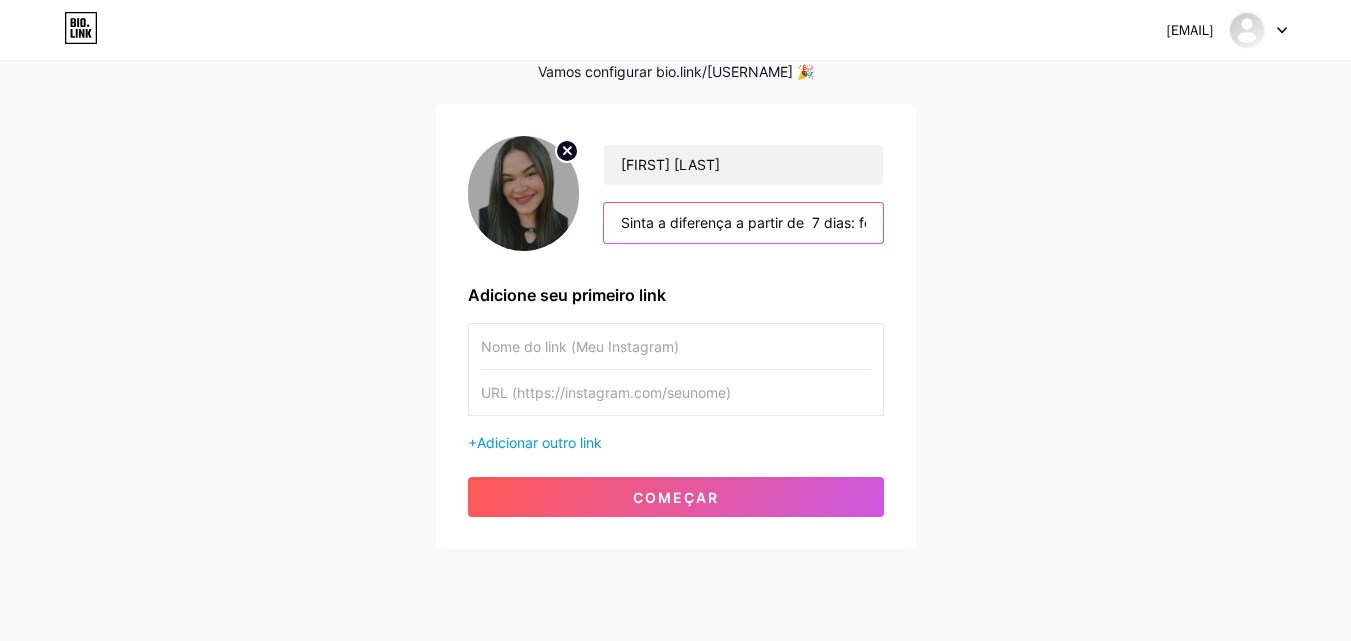 click on "Sinta a diferença a partir de  7 dias: fome controlada, metabolismo acelerado, barriga desinchada e resultado no espelho. Escolha o seu KIT! 💃💅" at bounding box center (743, 223) 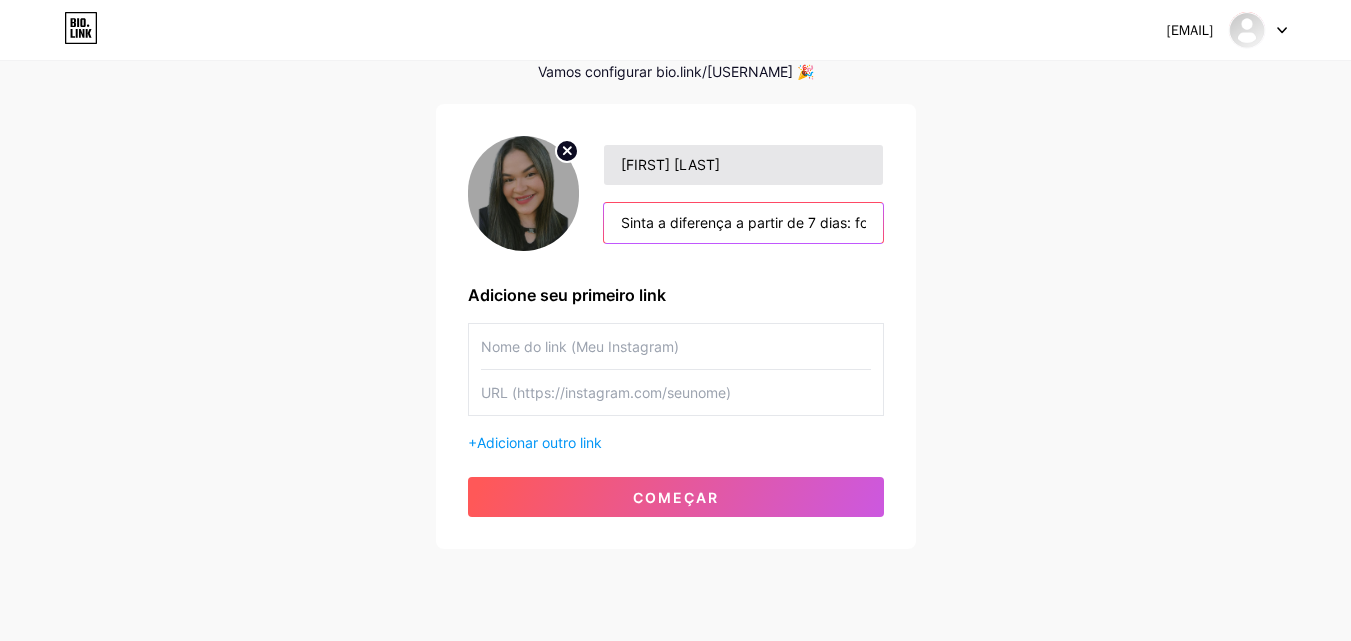 type on "Sinta a diferença a partir de 7 dias: fome controlada, metabolismo acelerado, barriga desinchada e resultado no espelho. Escolha o seu KIT! 💃💅" 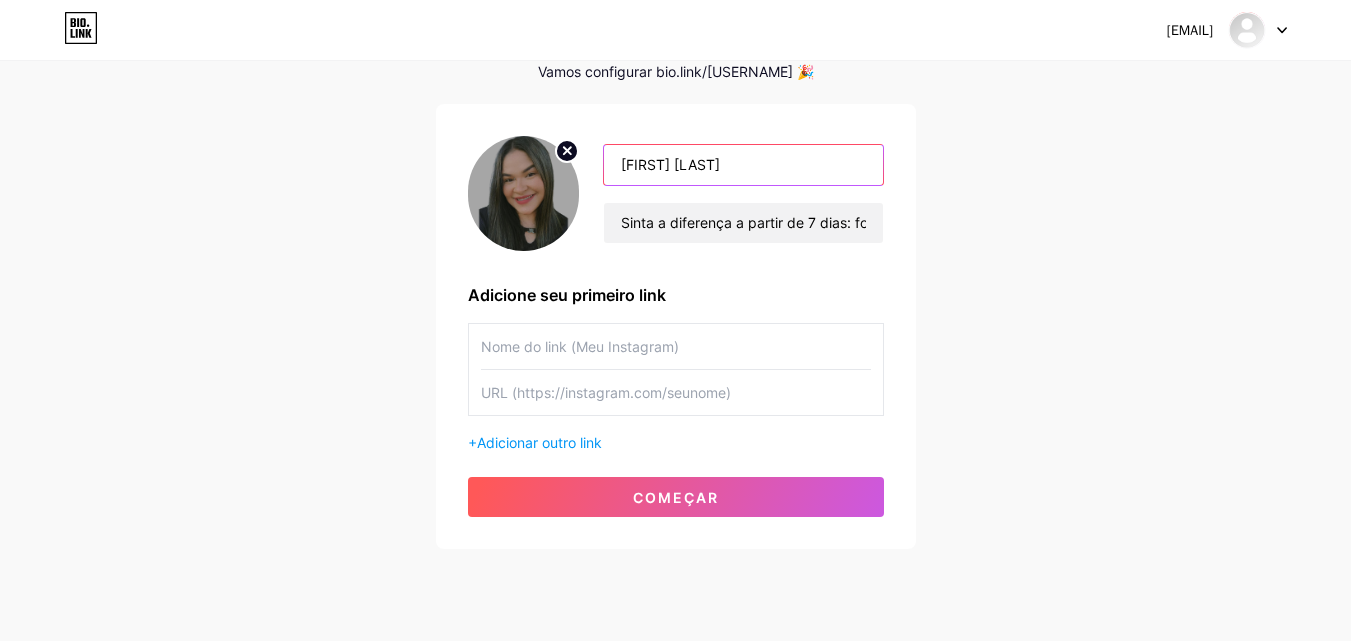click on "[FIRST] [LAST]" at bounding box center (743, 165) 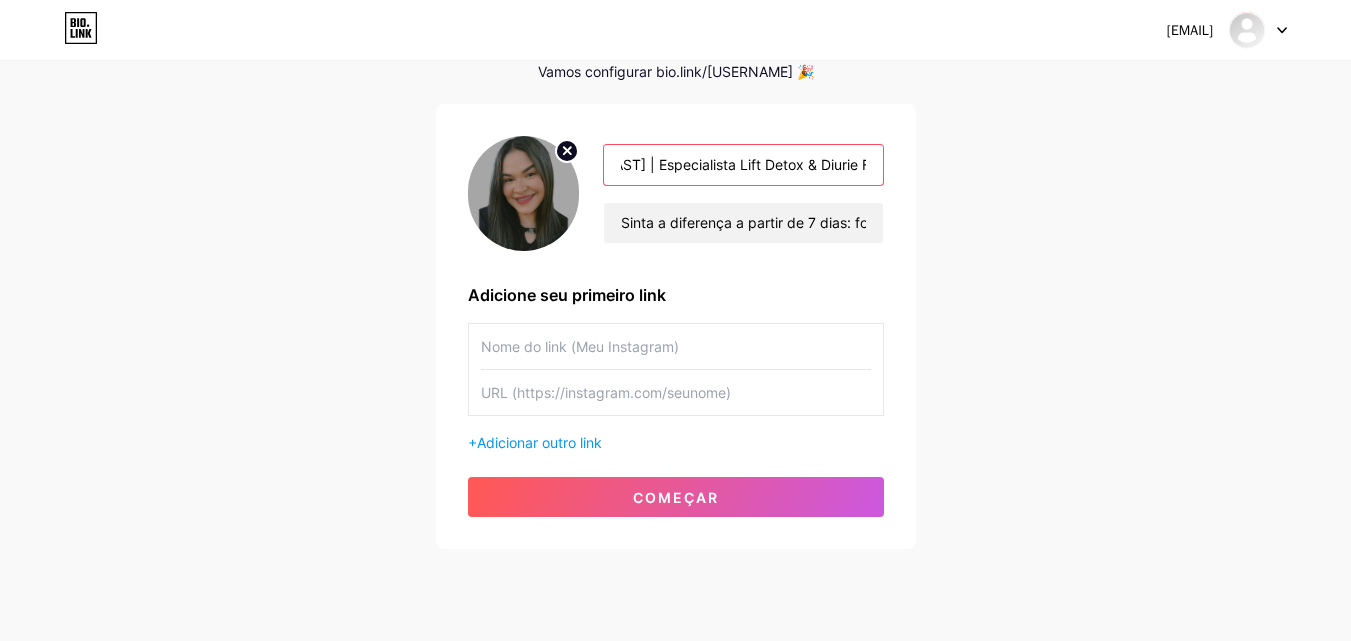 scroll, scrollTop: 0, scrollLeft: 79, axis: horizontal 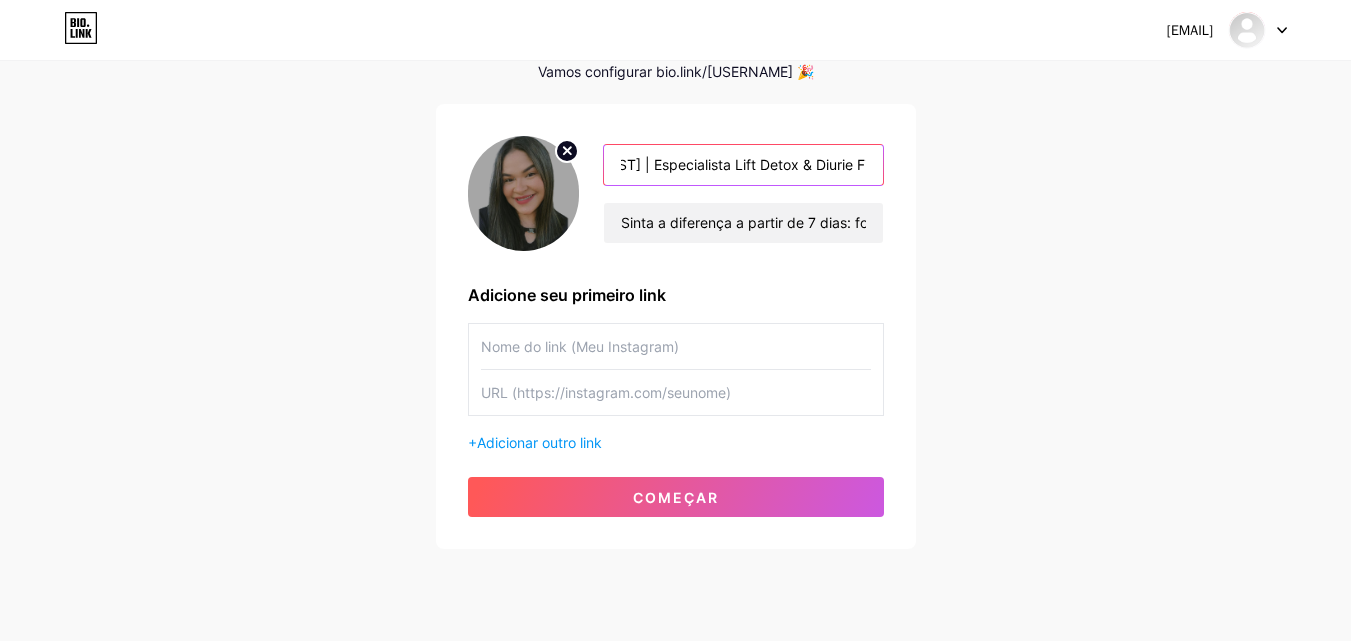 click on "[FIRST] [LAST] | Especialista Lift Detox & Diurie Fit" at bounding box center [743, 165] 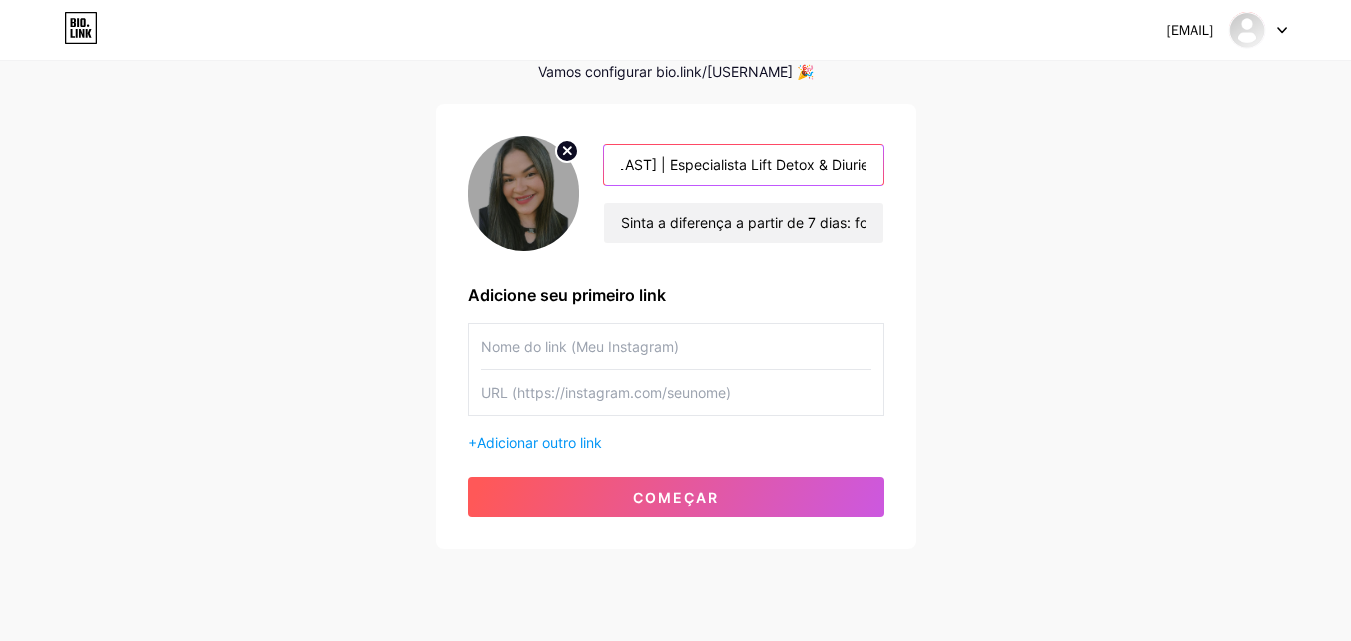 scroll, scrollTop: 0, scrollLeft: 58, axis: horizontal 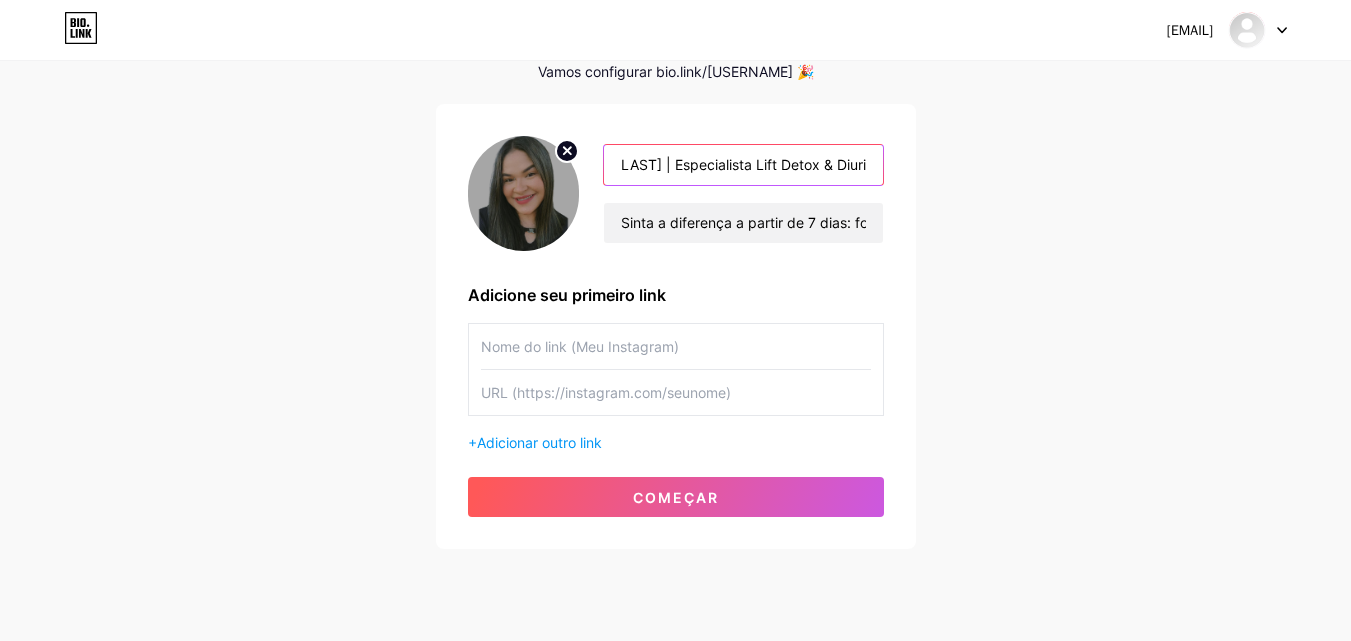 type on "[FIRST] [LAST] | Especialista Lift Detox & Diurie Fit" 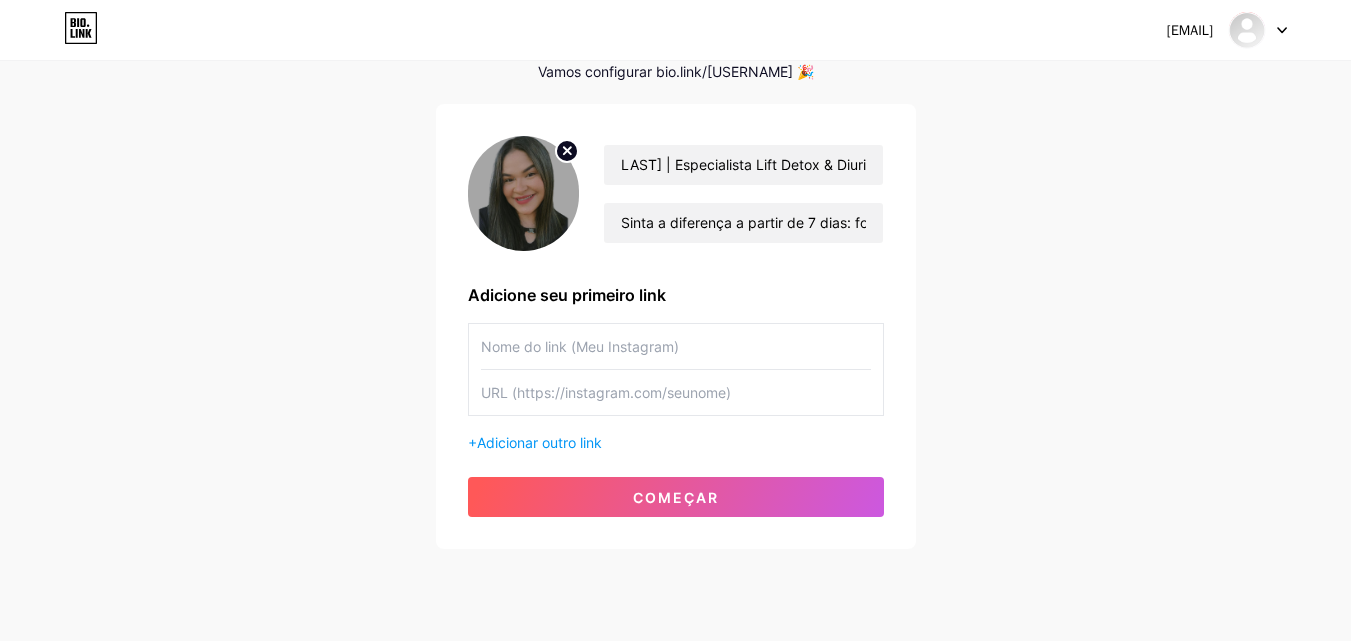 click at bounding box center (676, 346) 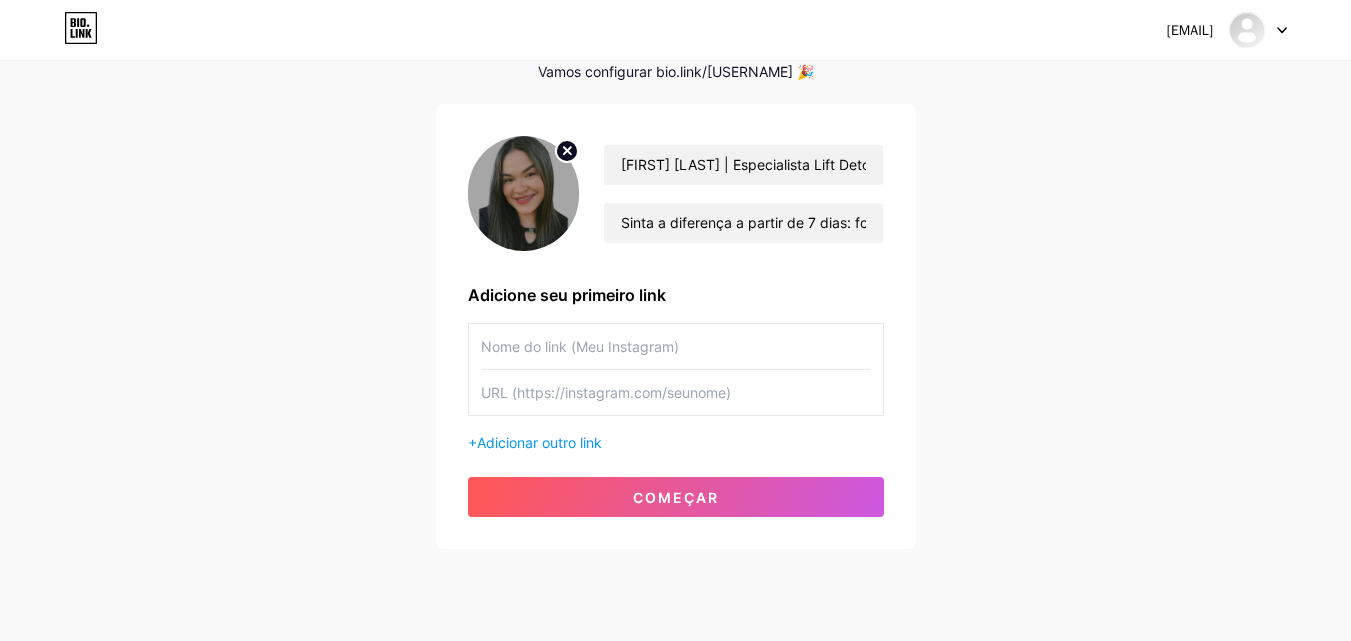 click at bounding box center (676, 346) 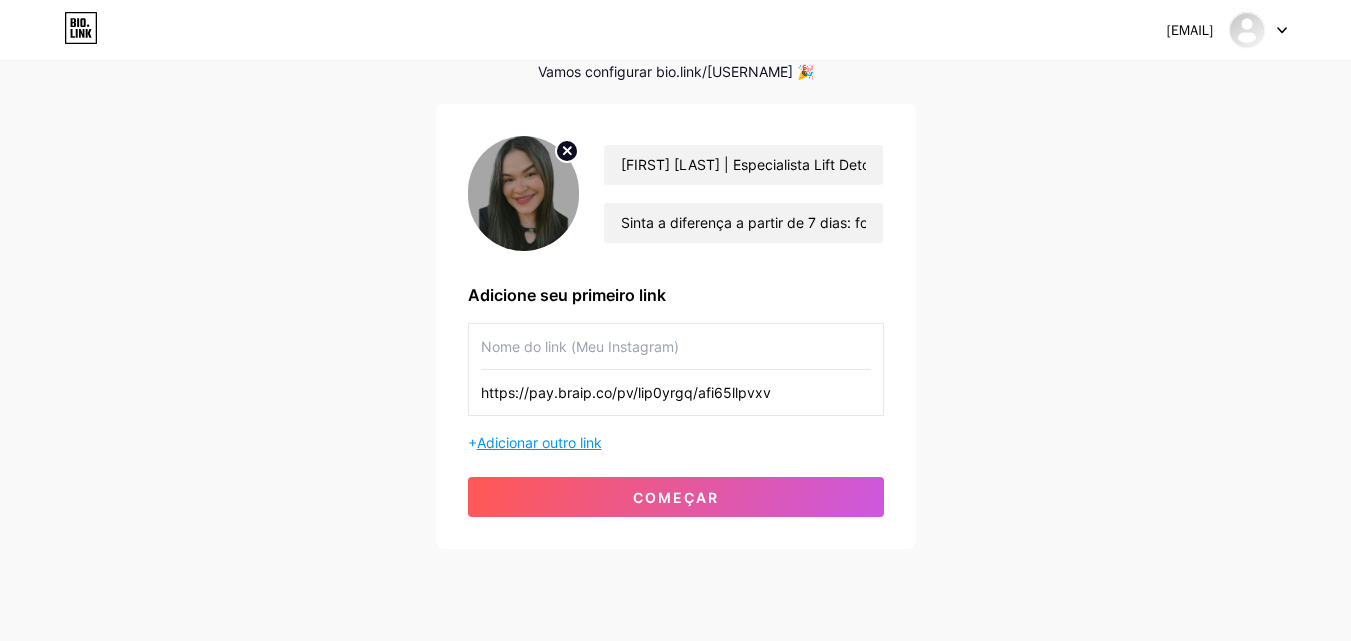 type on "https://pay.braip.co/pv/lip0yrgq/afi65llpvxv" 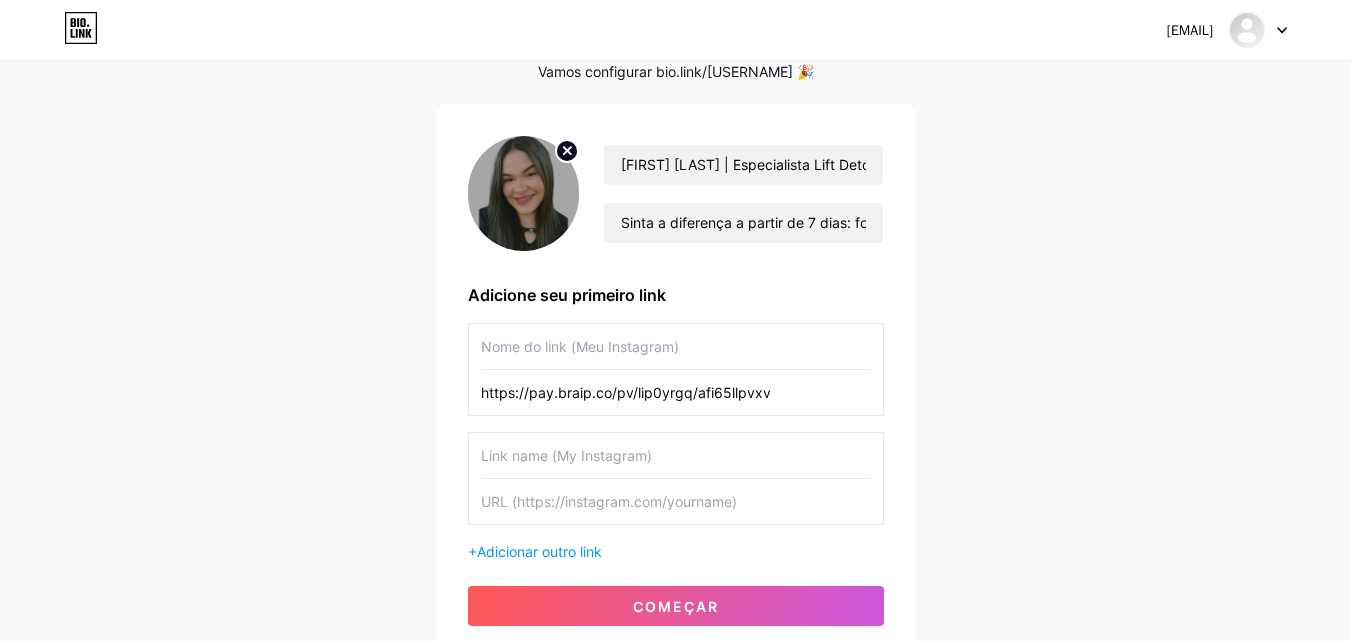 click at bounding box center (676, 346) 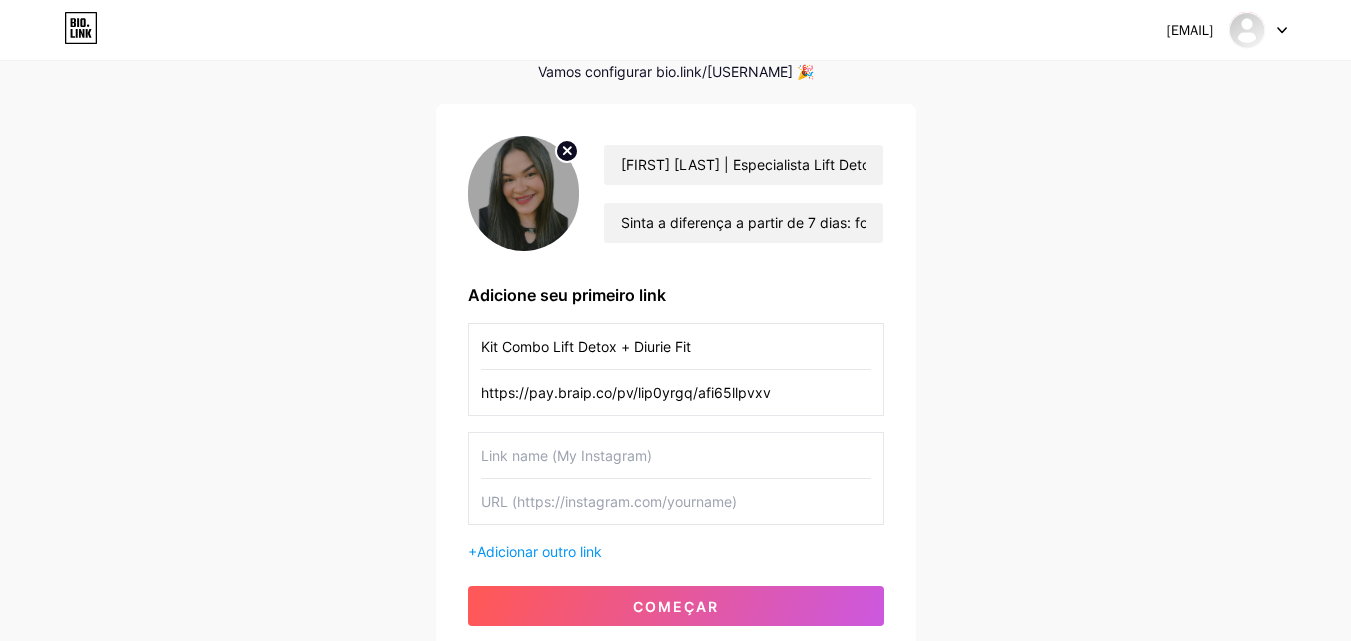 click on "Kit Combo Lift Detox + Diurie Fit" at bounding box center [676, 346] 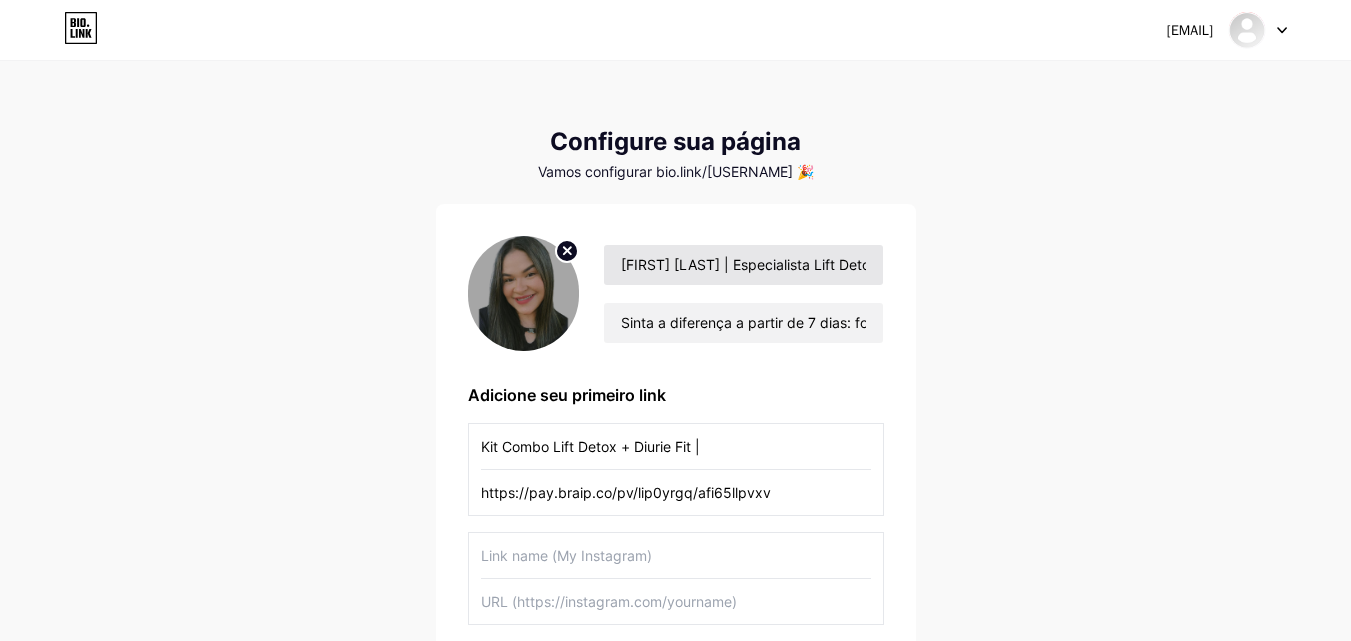 scroll, scrollTop: 261, scrollLeft: 0, axis: vertical 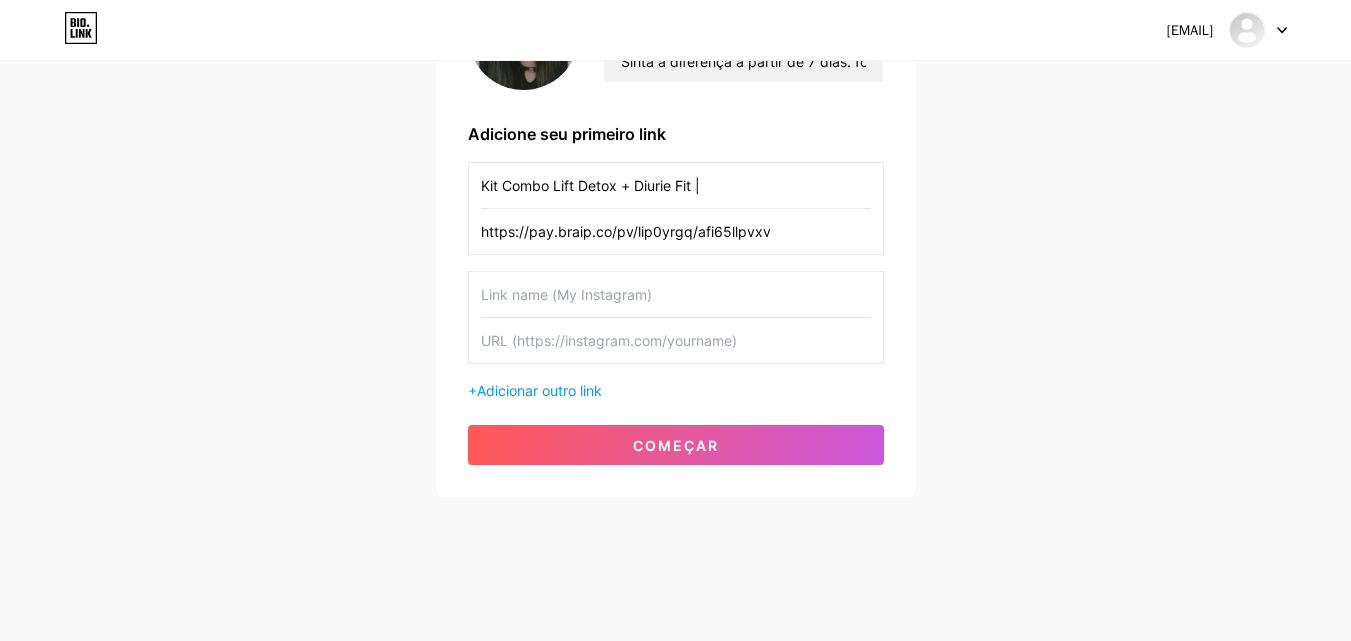 click on "Kit Combo Lift Detox + Diurie Fit |" at bounding box center (676, 185) 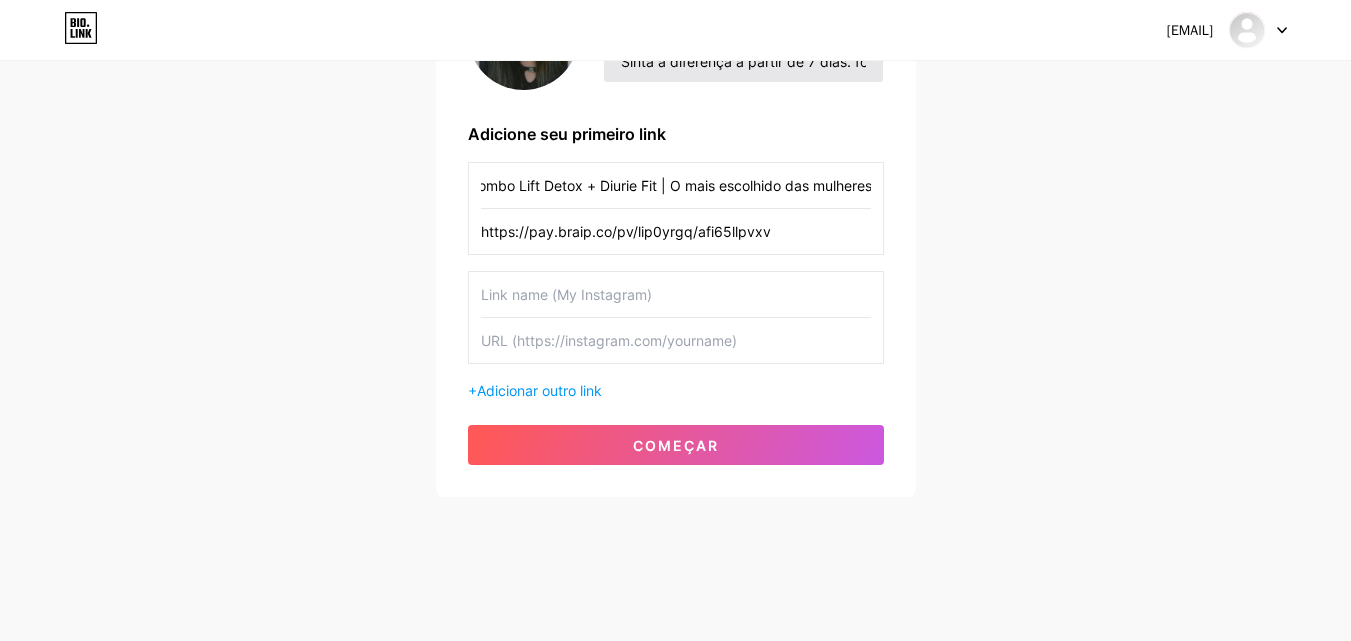 scroll, scrollTop: 0, scrollLeft: 41, axis: horizontal 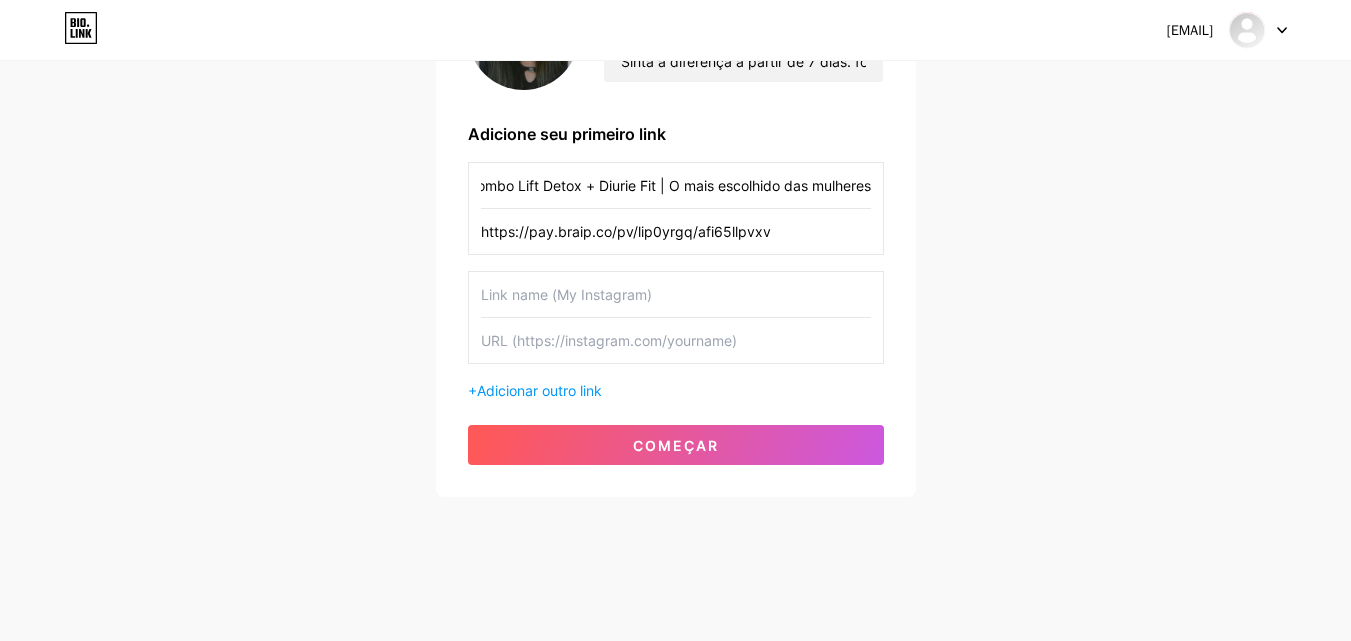 type on "Kit Combo Lift Detox + Diurie Fit | O mais escolhido das mulheres" 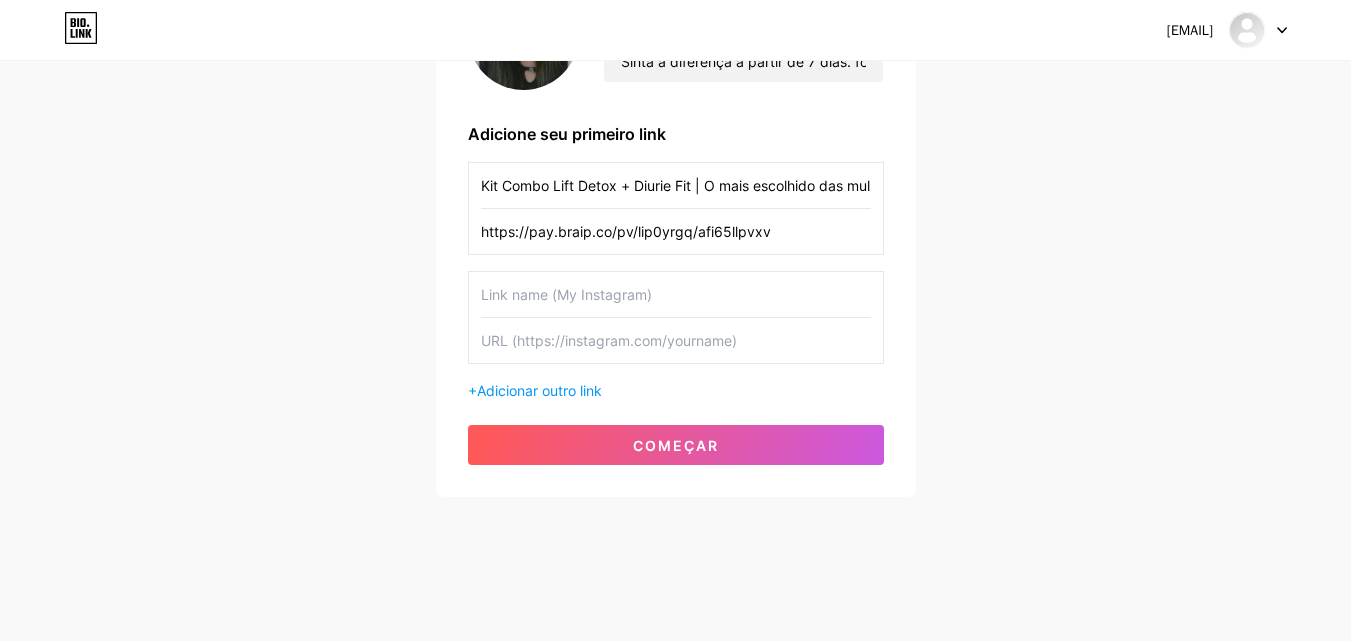 click at bounding box center [676, 340] 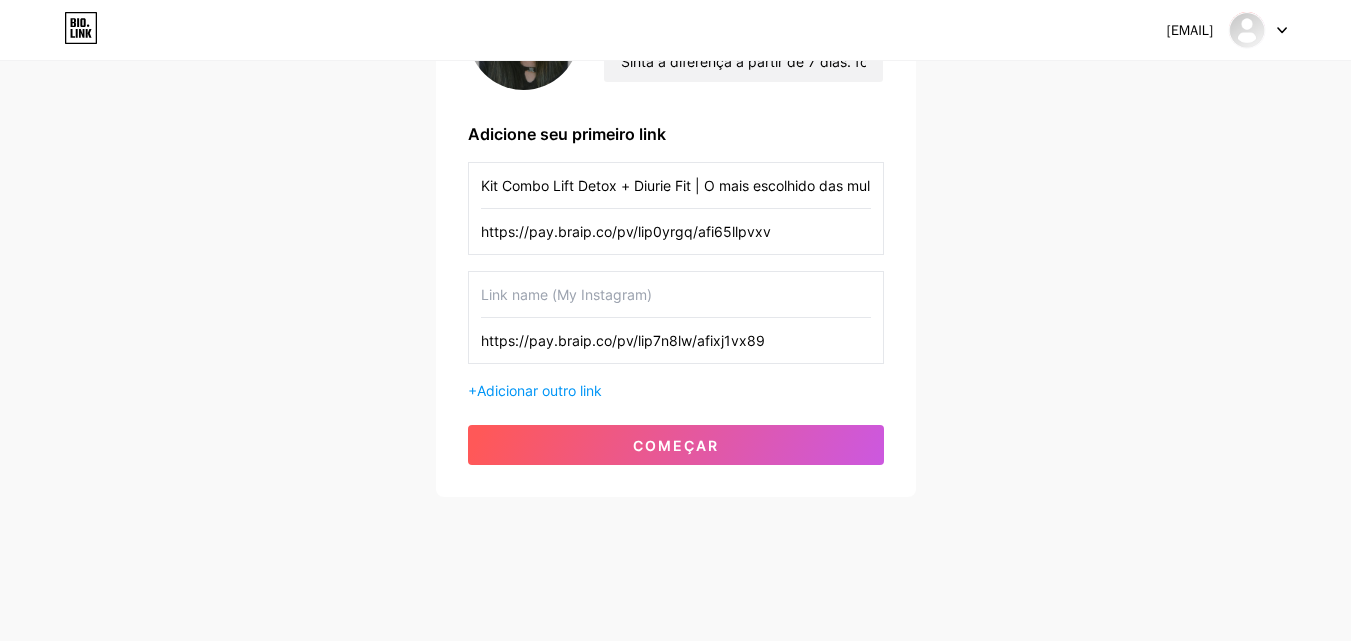 type on "https://pay.braip.co/pv/lip7n8lw/afixj1vx89" 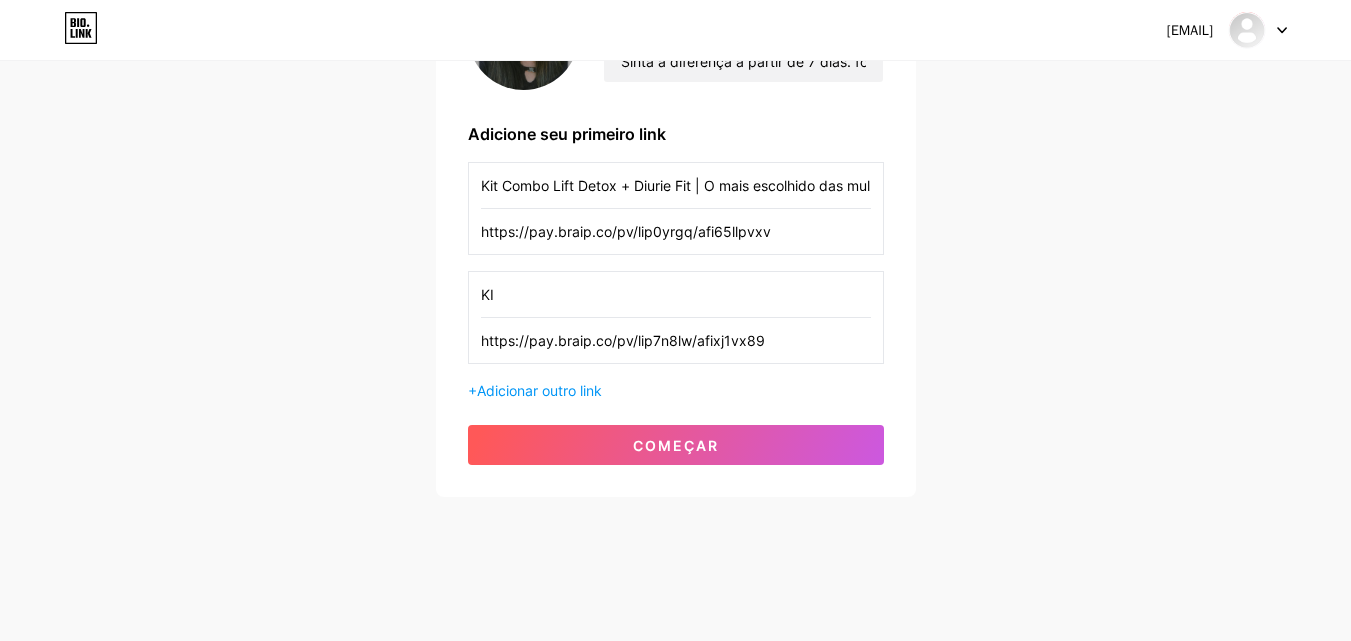 type on "K" 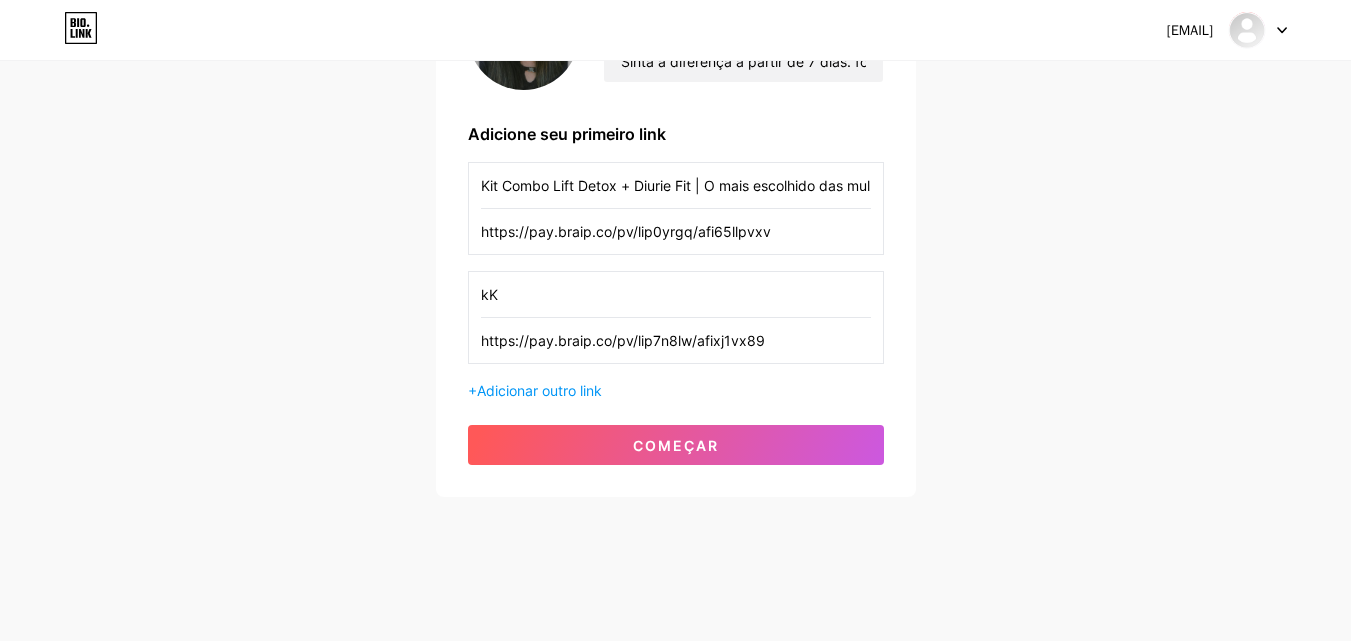 type on "k" 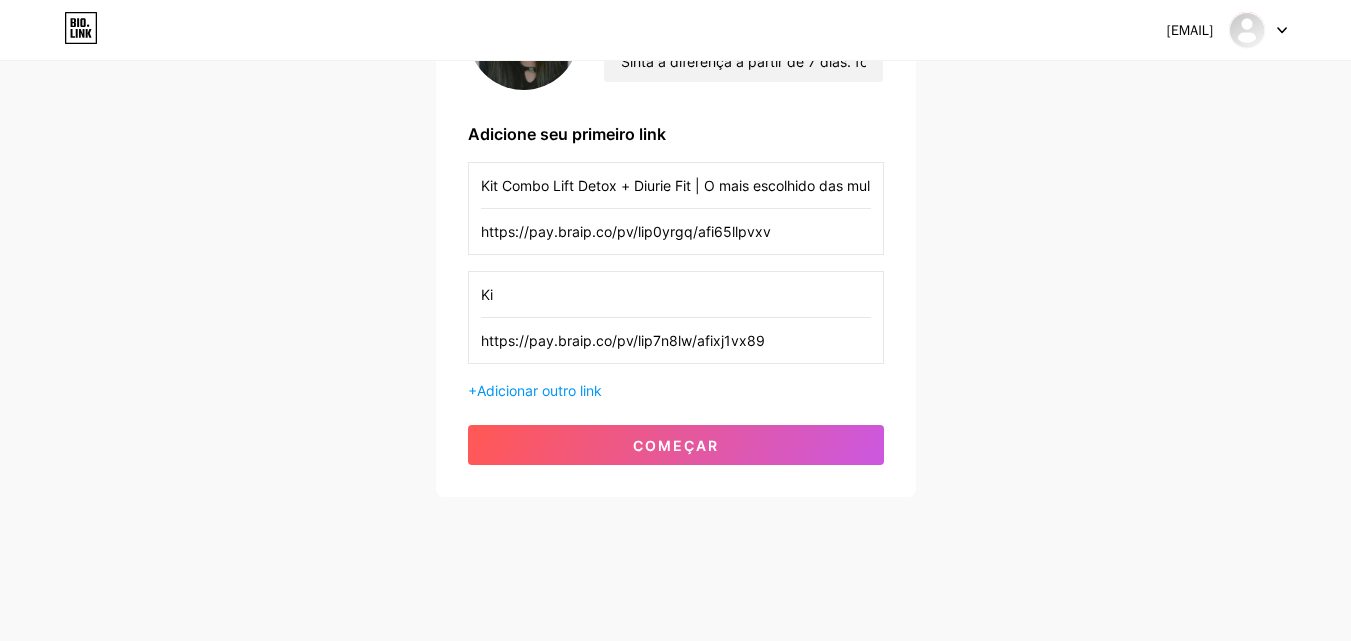 type on "K" 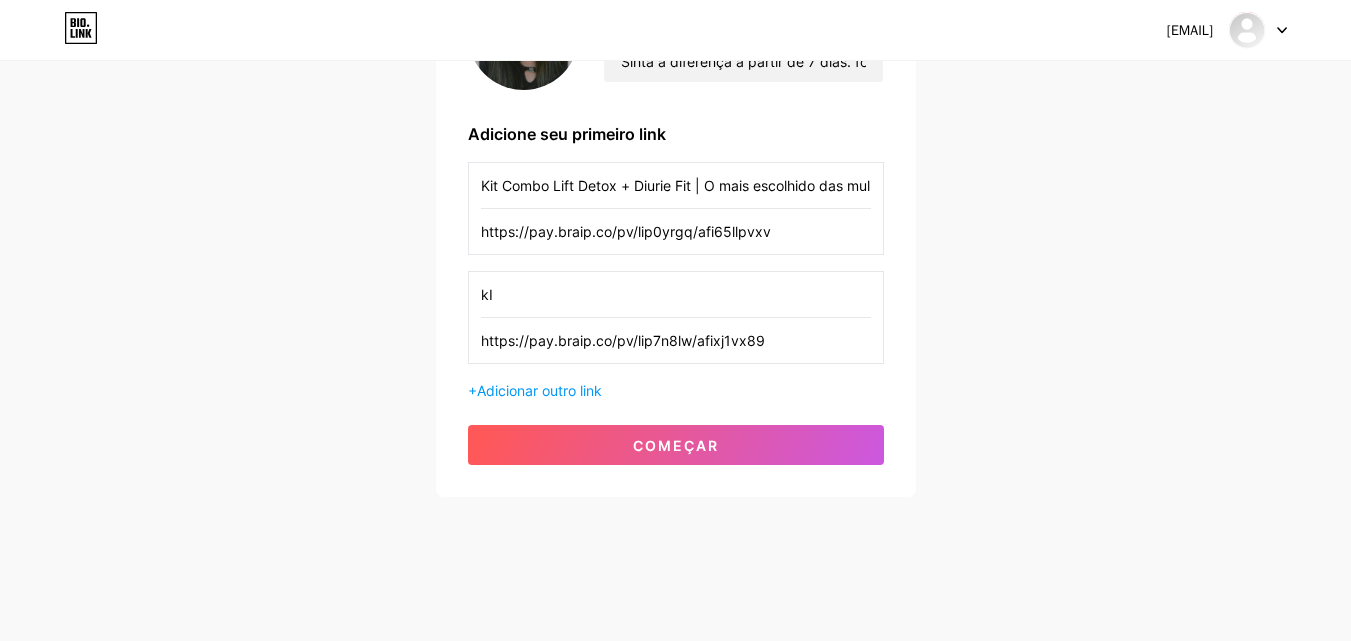 type on "k" 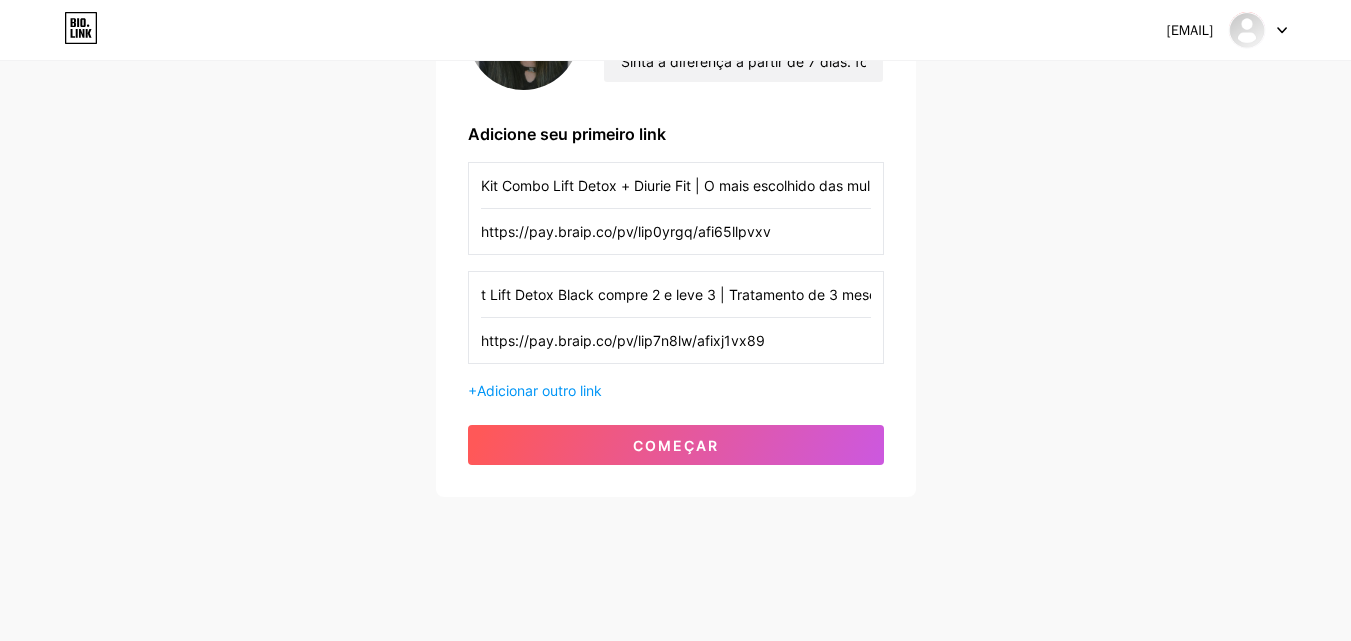 scroll, scrollTop: 0, scrollLeft: 27, axis: horizontal 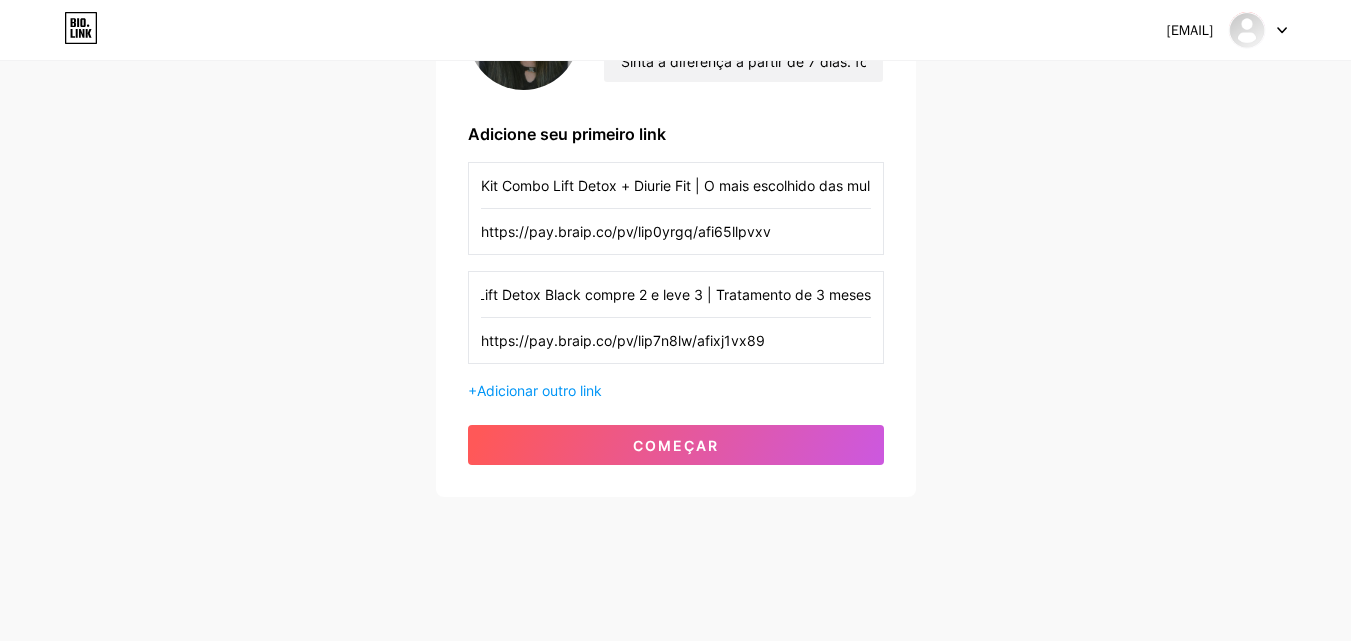 click on "Kit Lift Detox Black compre 2 e leve 3 | Tratamento de 3 meses" at bounding box center (676, 294) 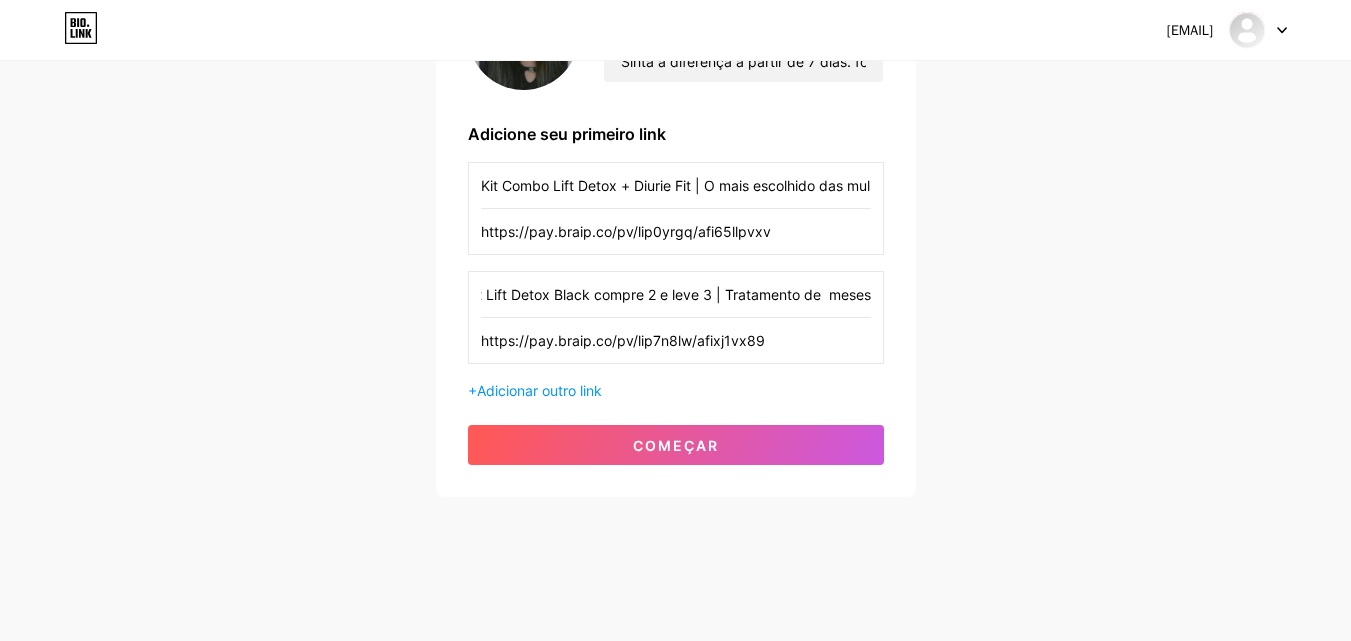 scroll, scrollTop: 0, scrollLeft: 18, axis: horizontal 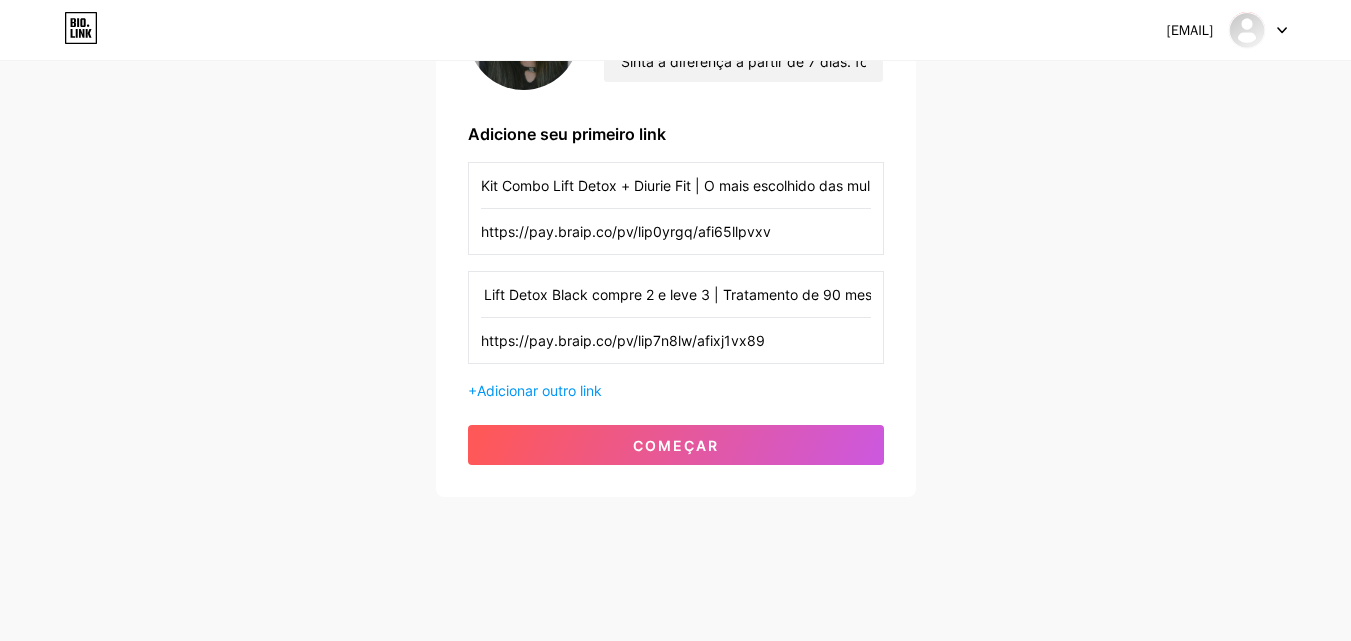type on "Kit Lift Detox Black compre 2 e leve 3 | Tratamento de 90 meses" 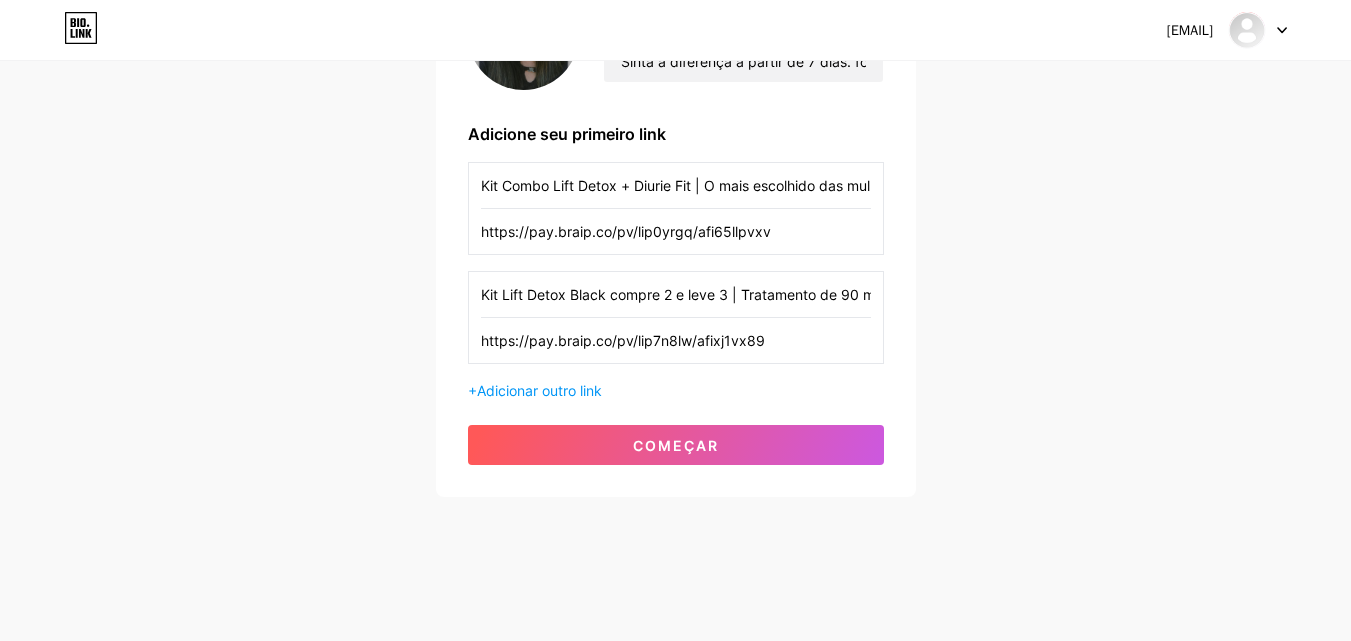scroll, scrollTop: 0, scrollLeft: 41, axis: horizontal 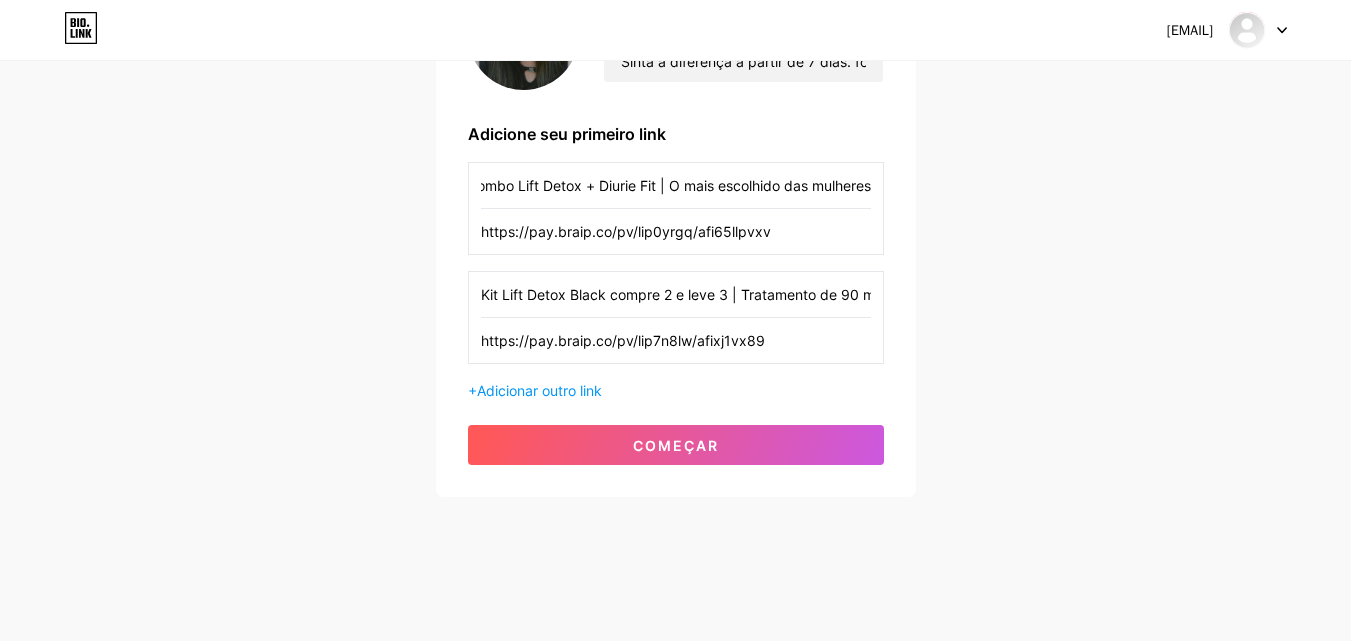 drag, startPoint x: 721, startPoint y: 184, endPoint x: 931, endPoint y: 178, distance: 210.0857 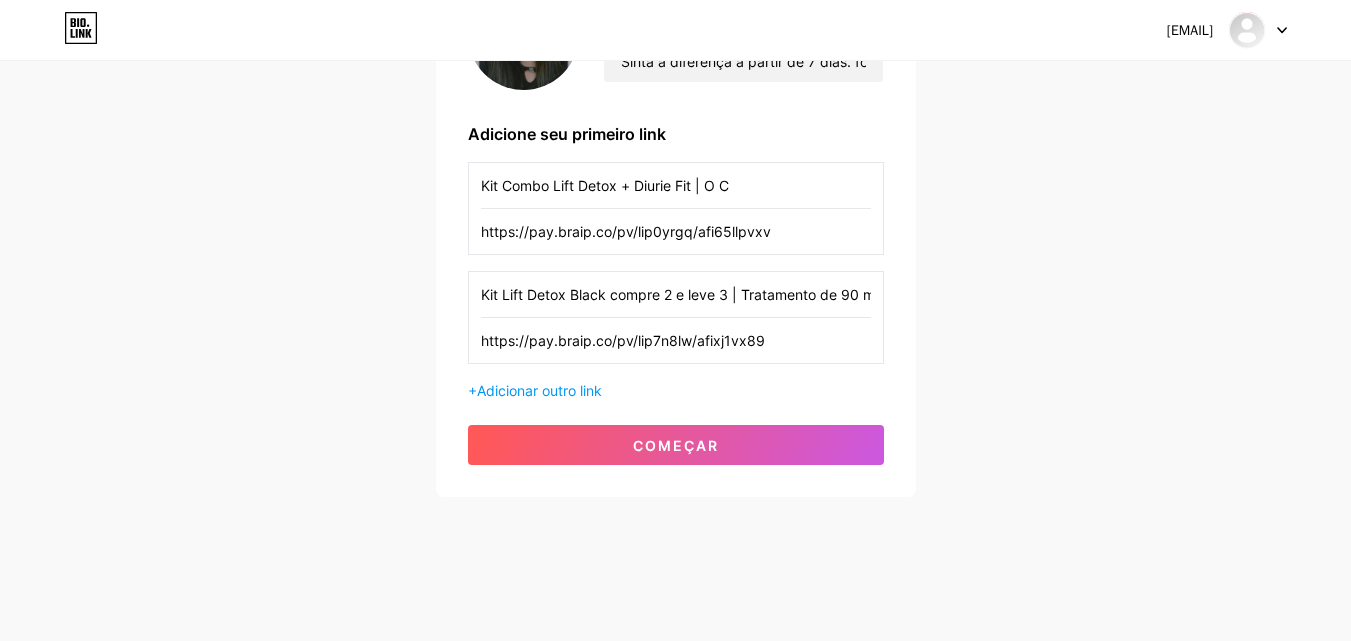 scroll, scrollTop: 0, scrollLeft: 0, axis: both 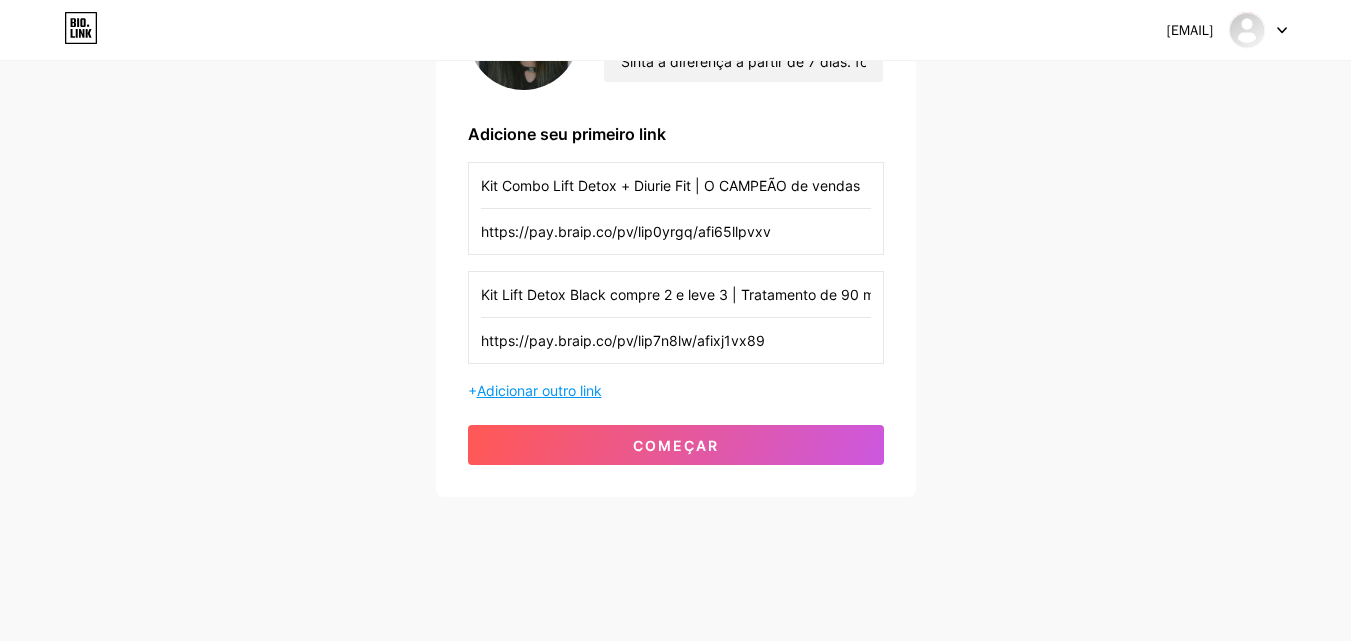 type on "Kit Combo Lift Detox + Diurie Fit | O CAMPEÃO de vendas" 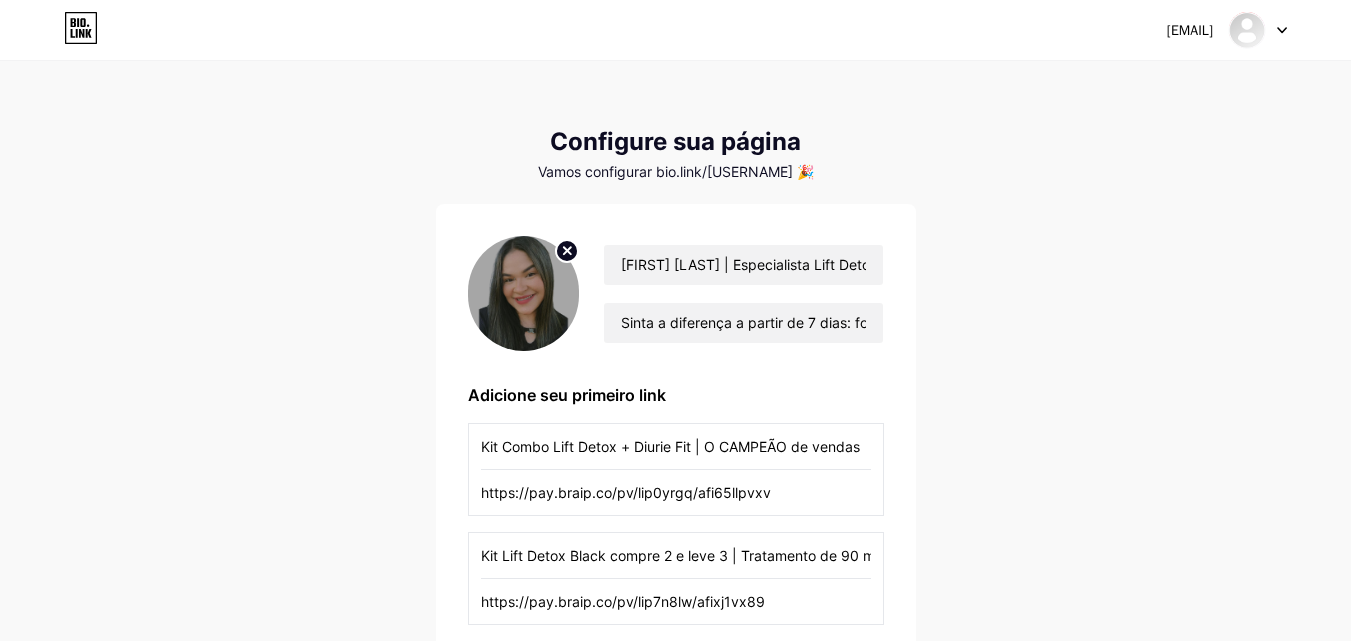 scroll, scrollTop: 370, scrollLeft: 0, axis: vertical 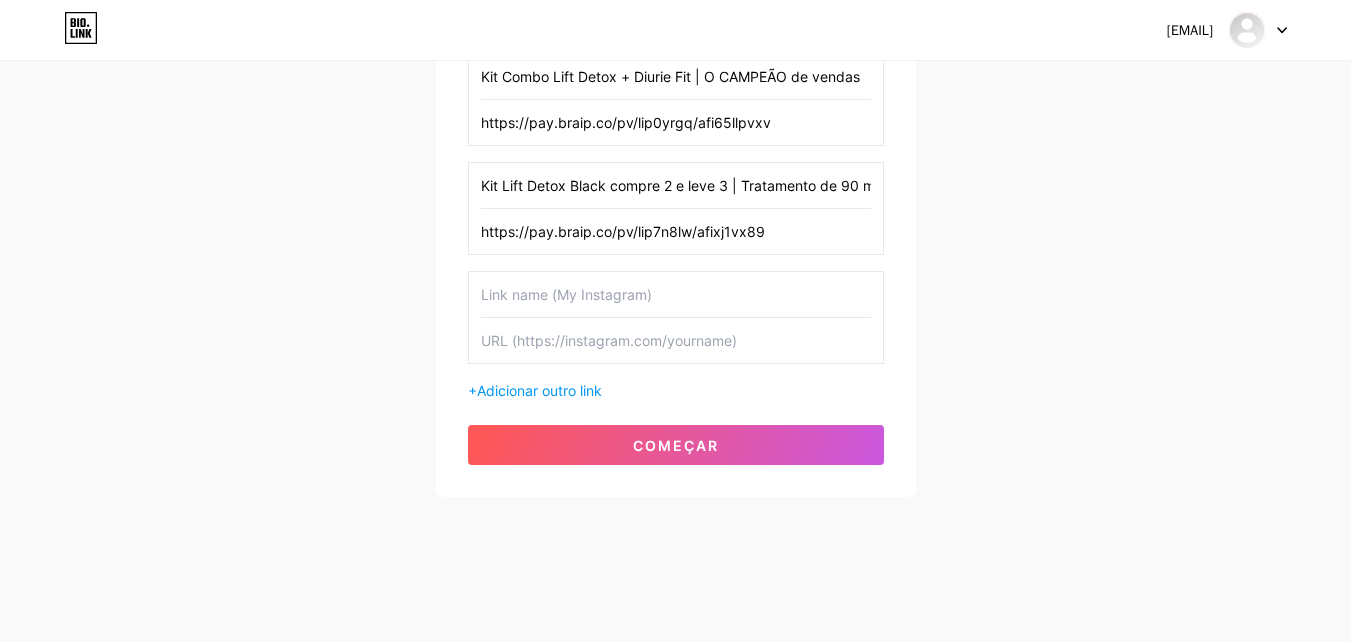 click at bounding box center [676, 340] 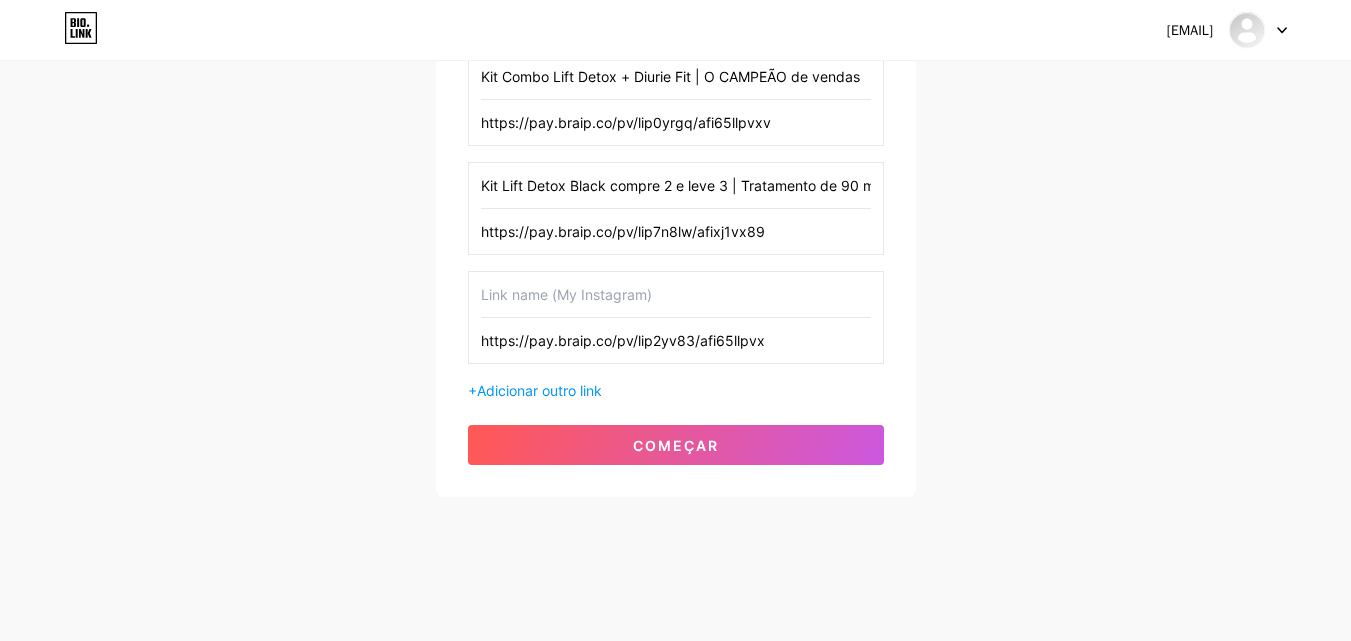 type on "https://pay.braip.co/pv/lip2yv83/afi65llpvx" 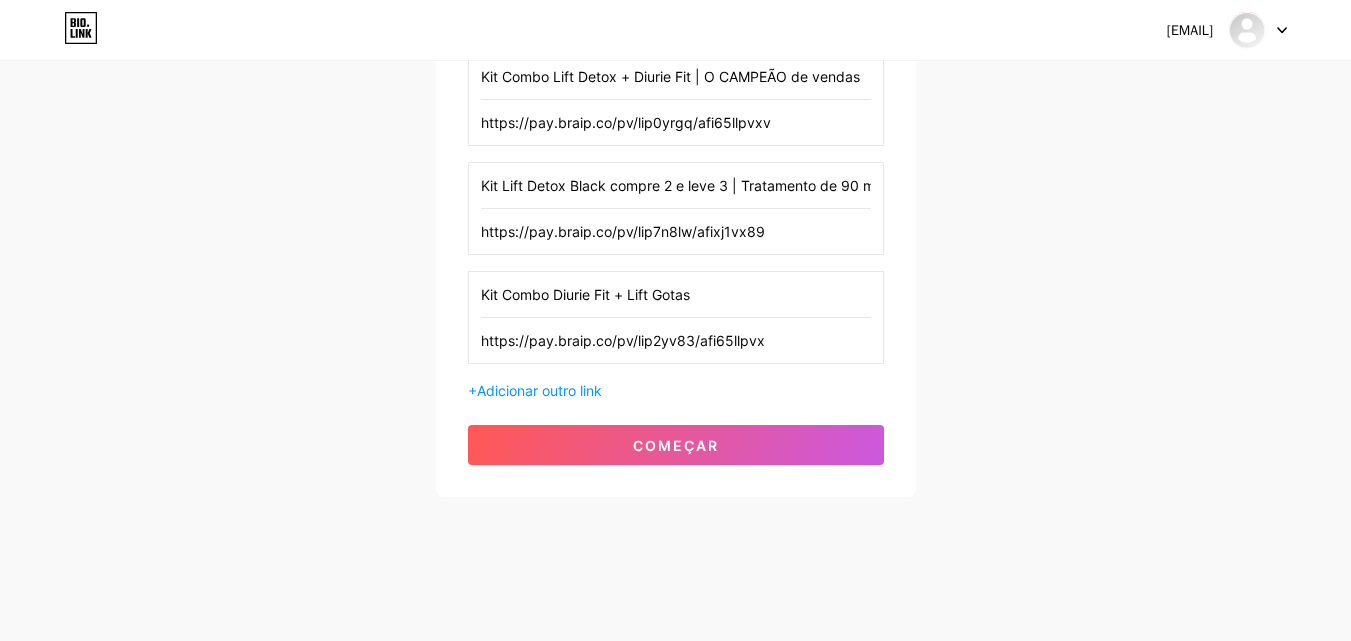 click on "Kit Combo Diurie Fit + Lift Gotas" at bounding box center [676, 294] 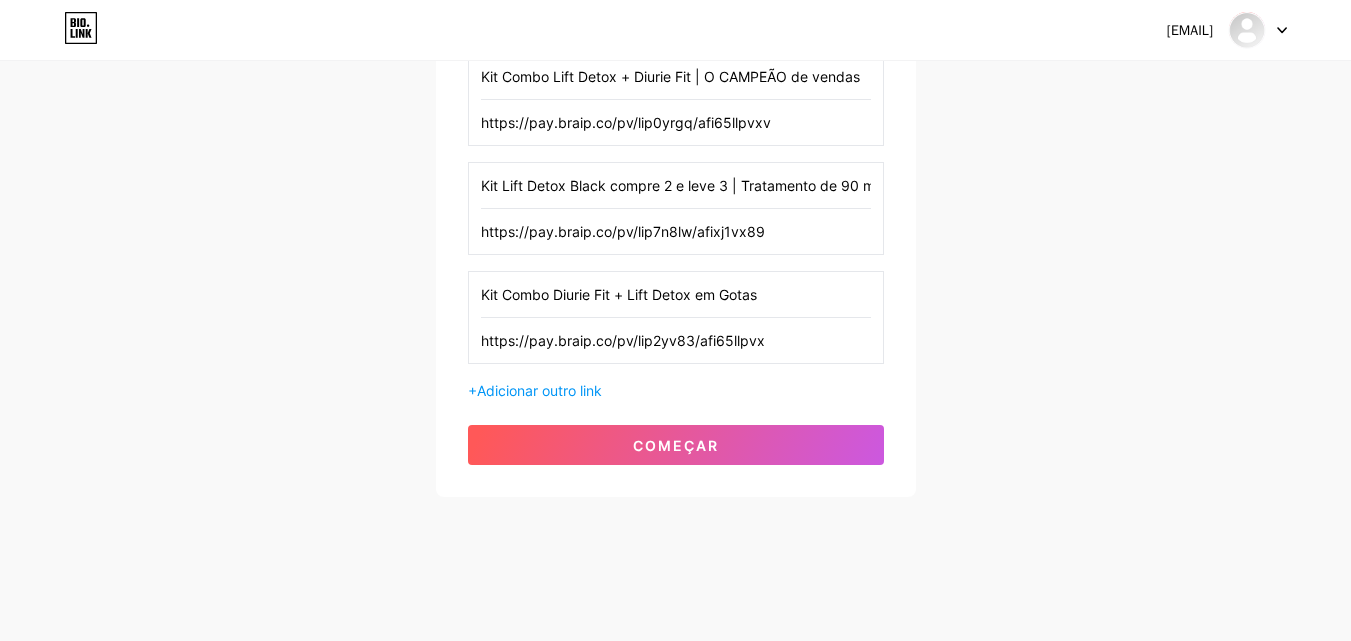 type on "Kit Combo Diurie Fit + Lift Detox em Gotas" 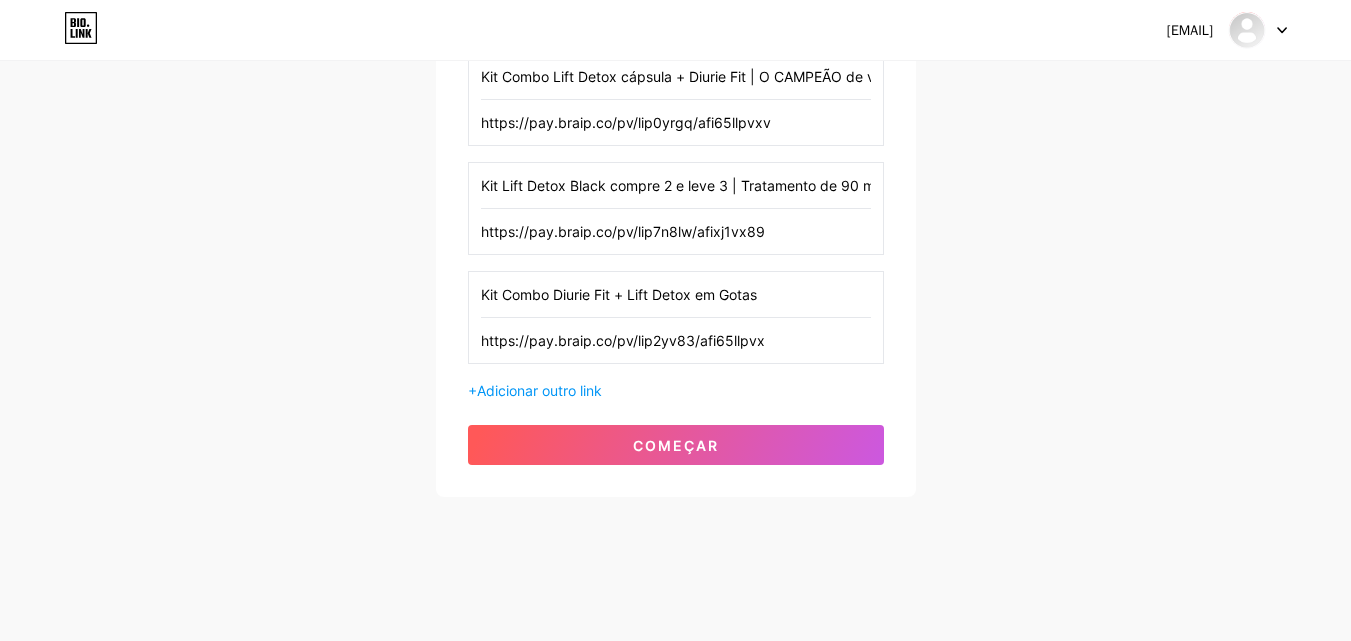 type on "Kit Combo Lift Detox cápsula + Diurie Fit | O CAMPEÃO de vendas" 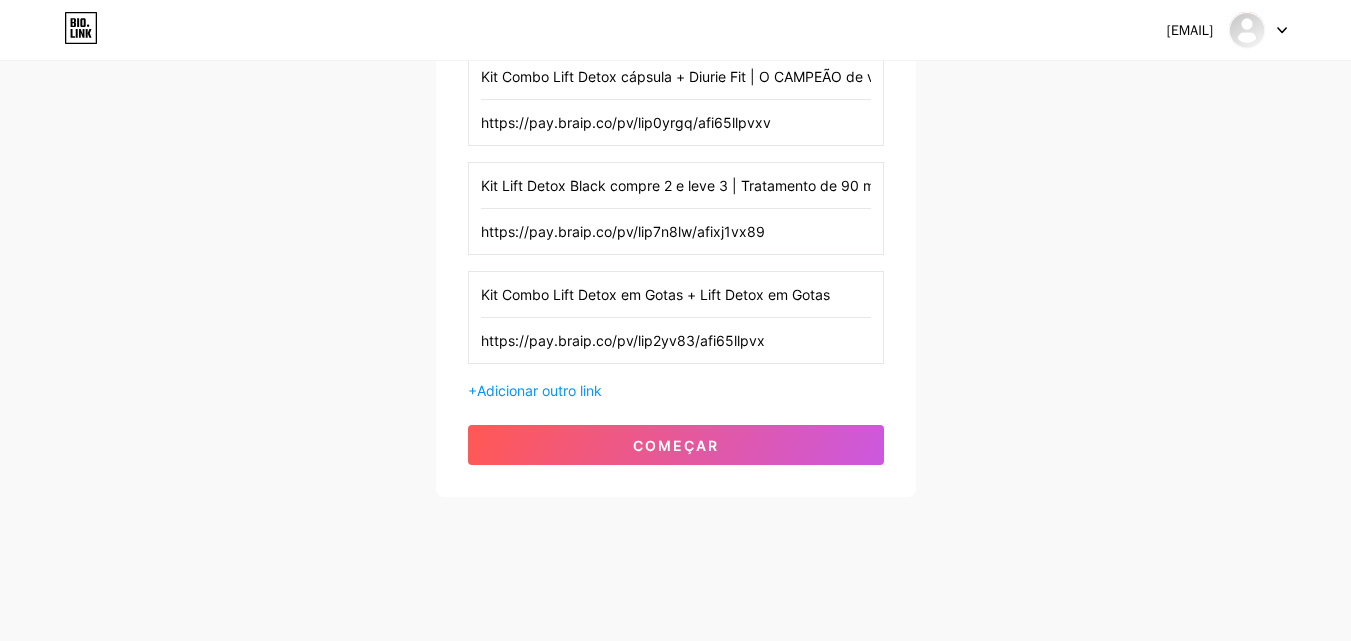 drag, startPoint x: 703, startPoint y: 298, endPoint x: 854, endPoint y: 299, distance: 151.00331 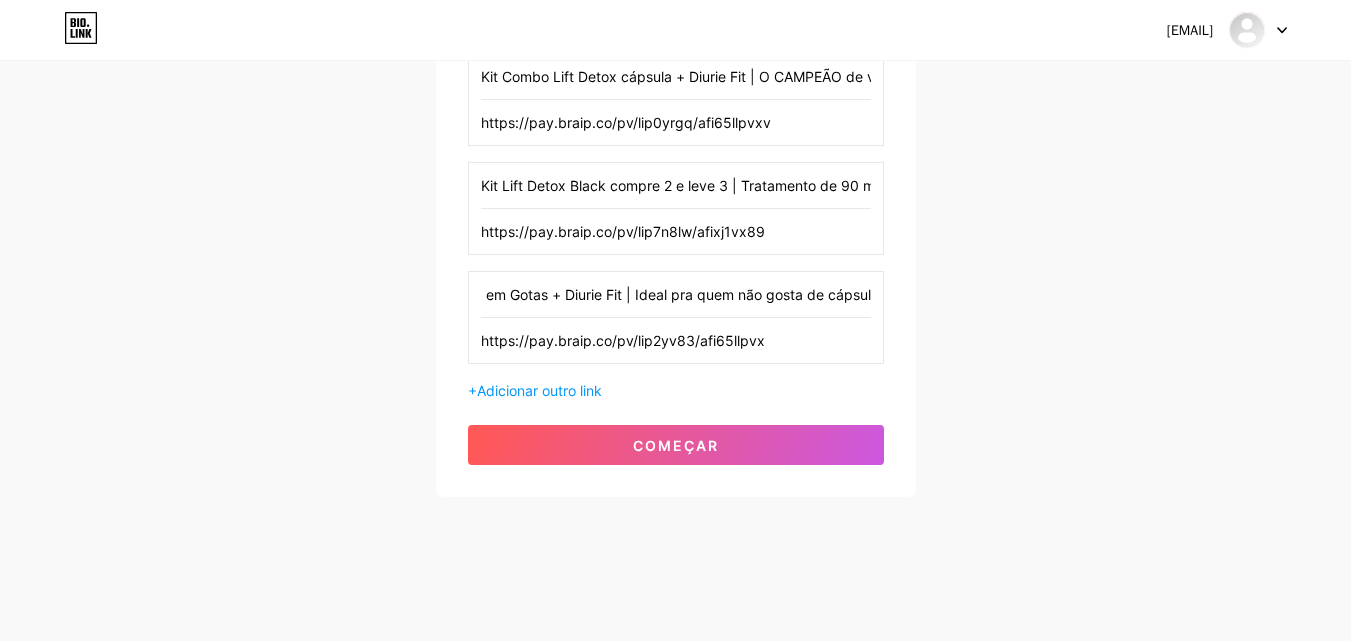 scroll, scrollTop: 0, scrollLeft: 154, axis: horizontal 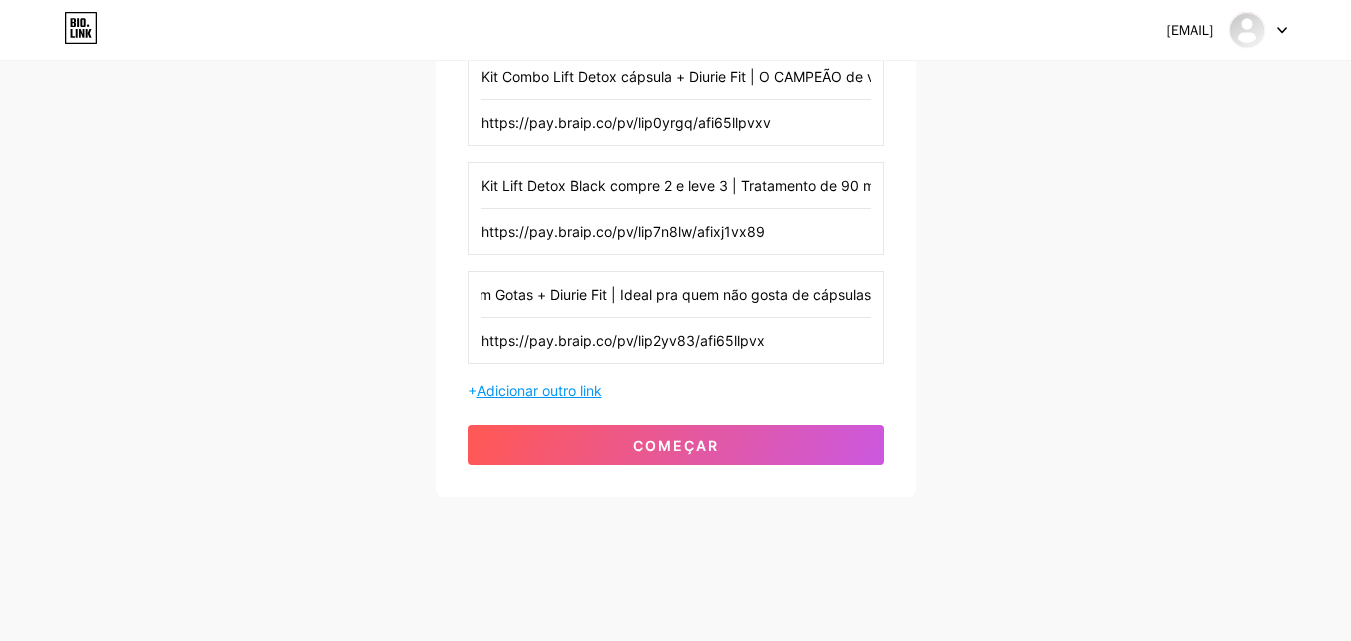 type on "Kit Combo Lift Detox em Gotas + Diurie Fit | Ideal pra quem não gosta de cápsulas" 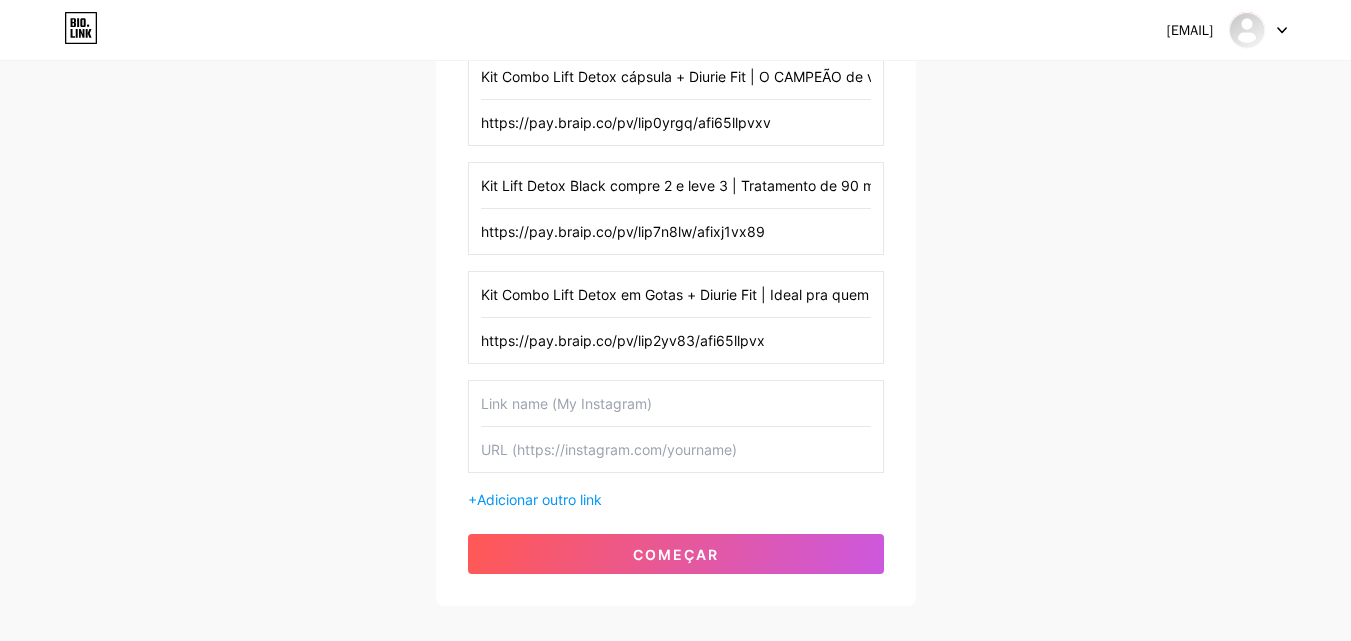 click at bounding box center (676, 449) 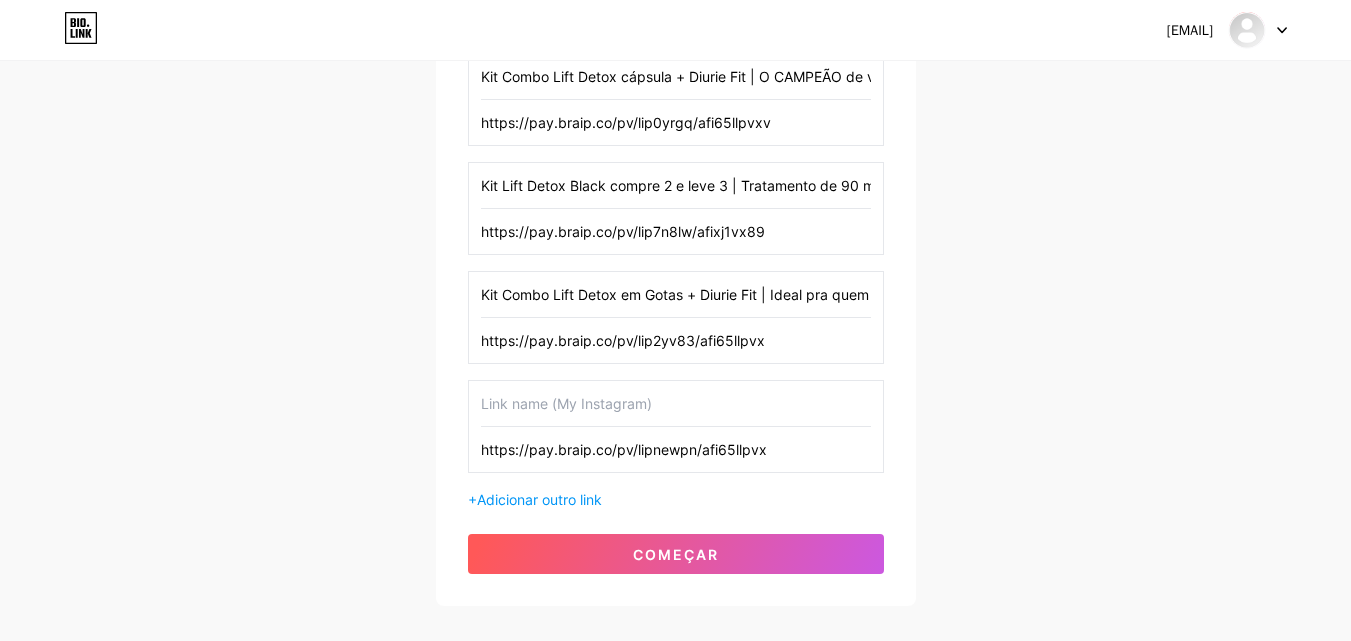 type on "https://pay.braip.co/pv/lipnewpn/afi65llpvx" 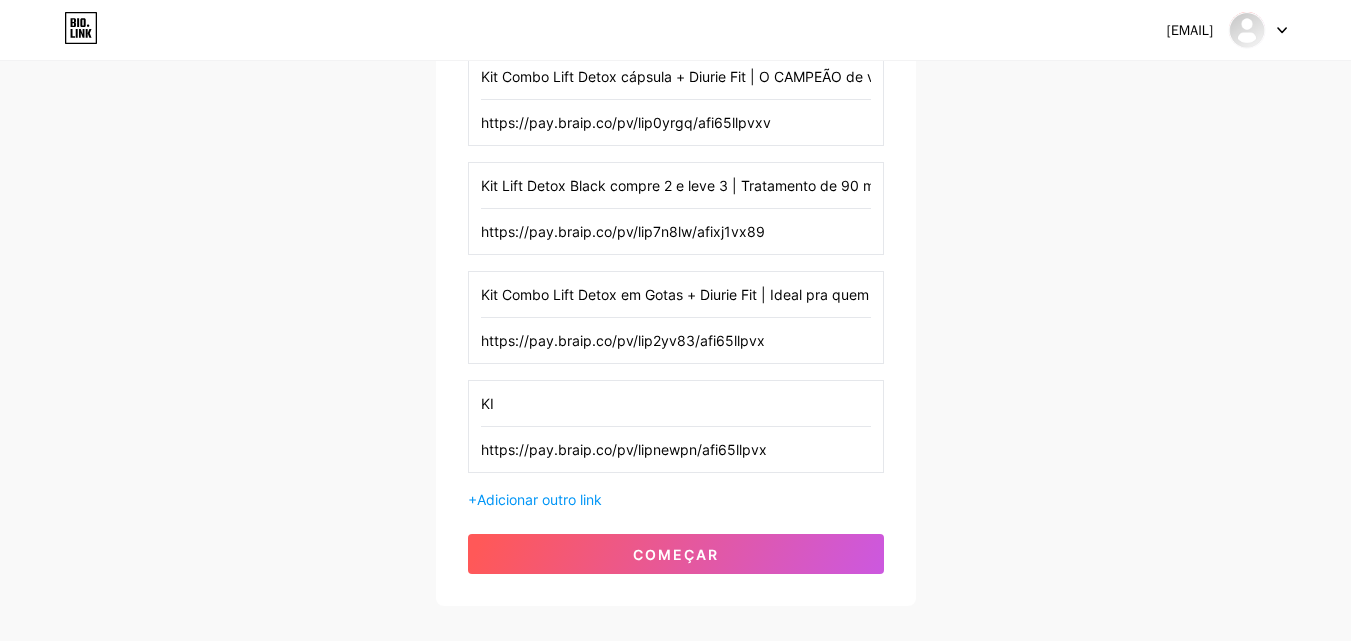 type on "K" 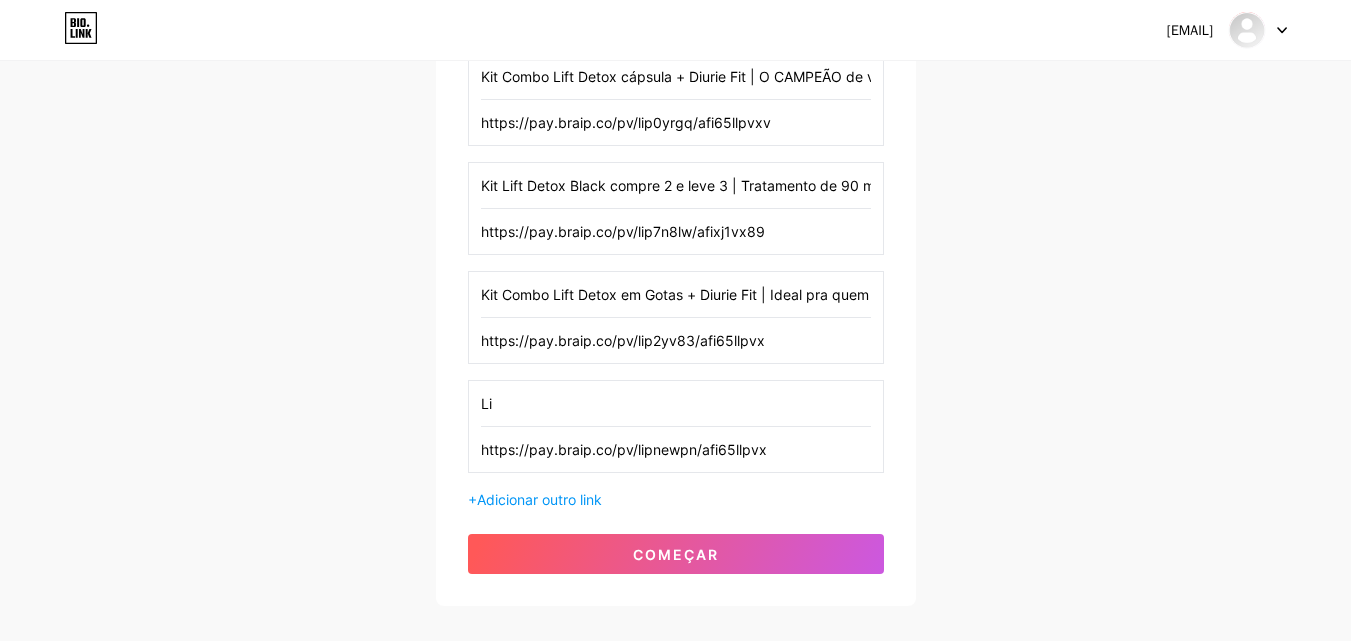 type on "L" 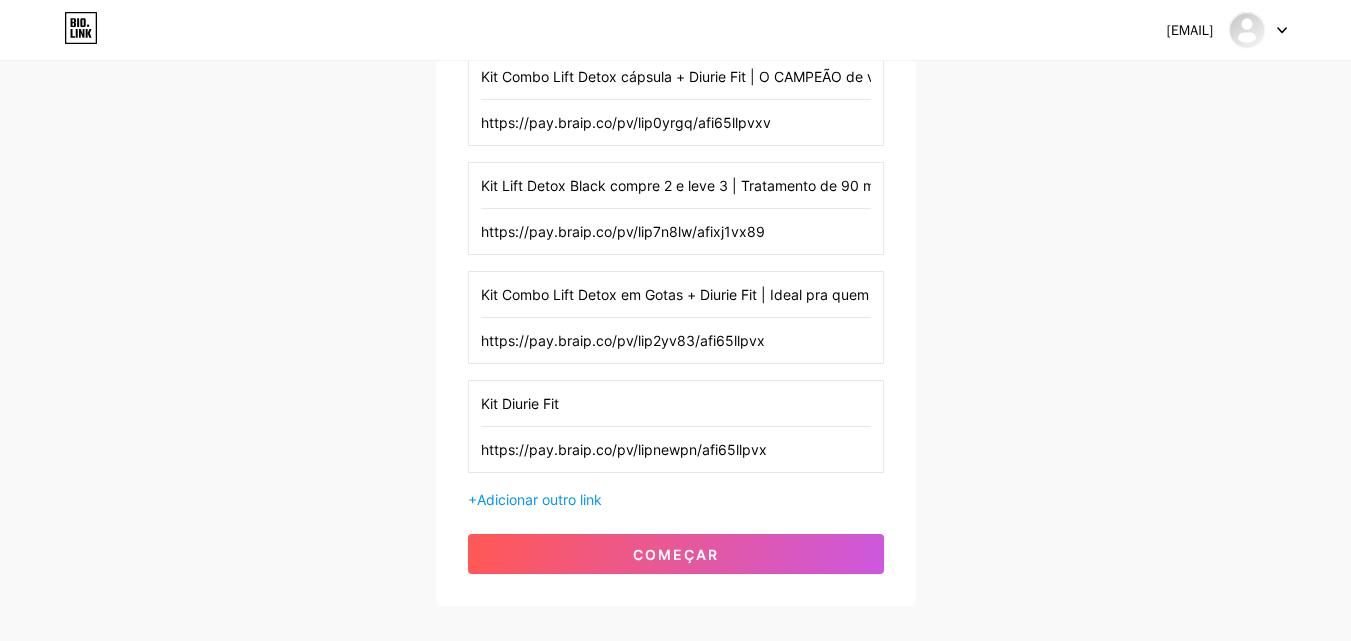 type on "Kit Diurie Fit" 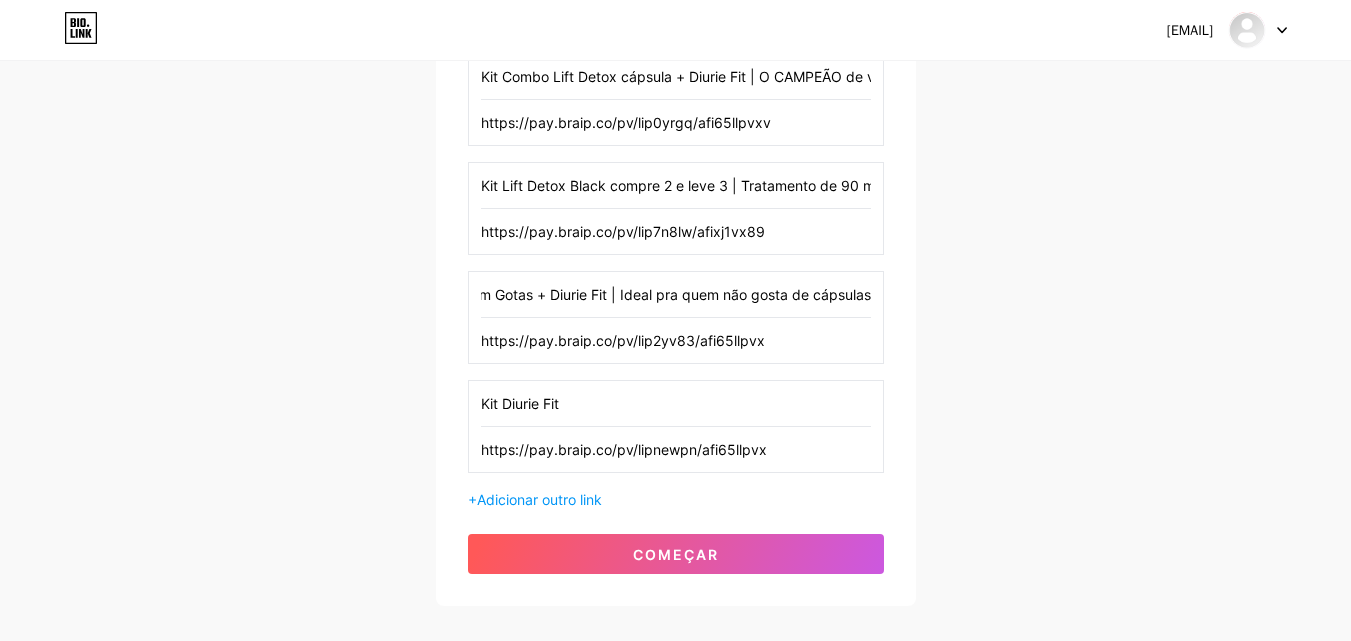 drag, startPoint x: 773, startPoint y: 297, endPoint x: 954, endPoint y: 297, distance: 181 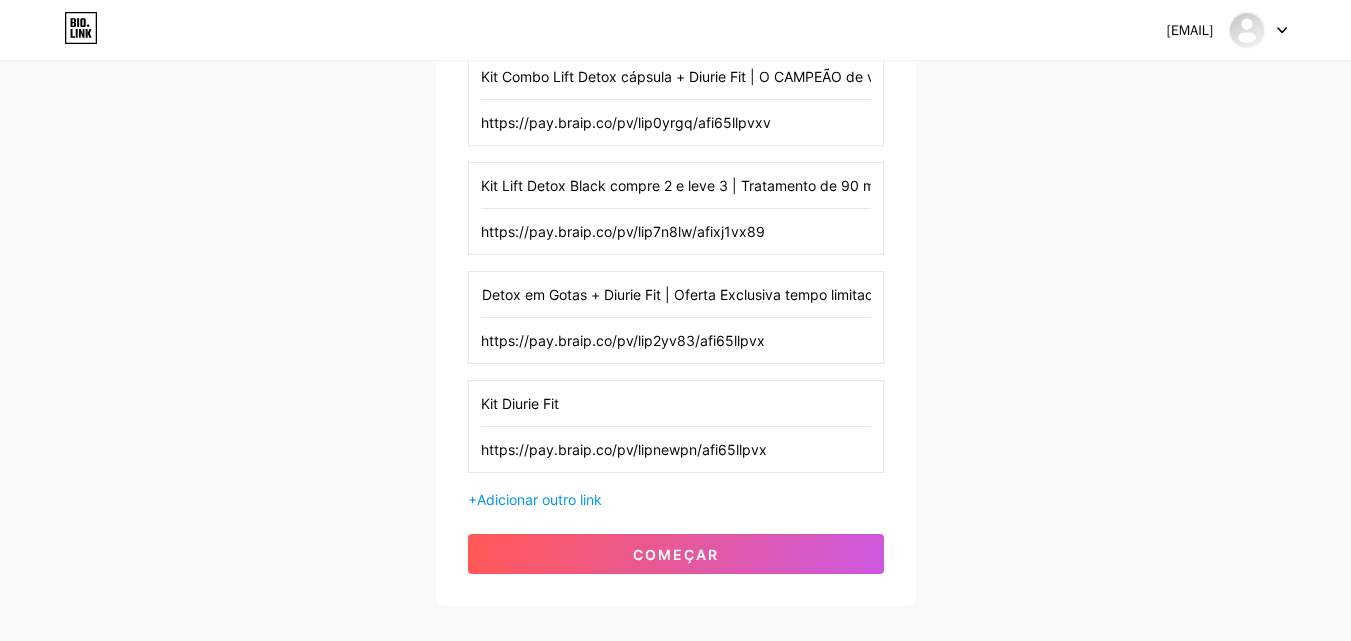 scroll, scrollTop: 0, scrollLeft: 113, axis: horizontal 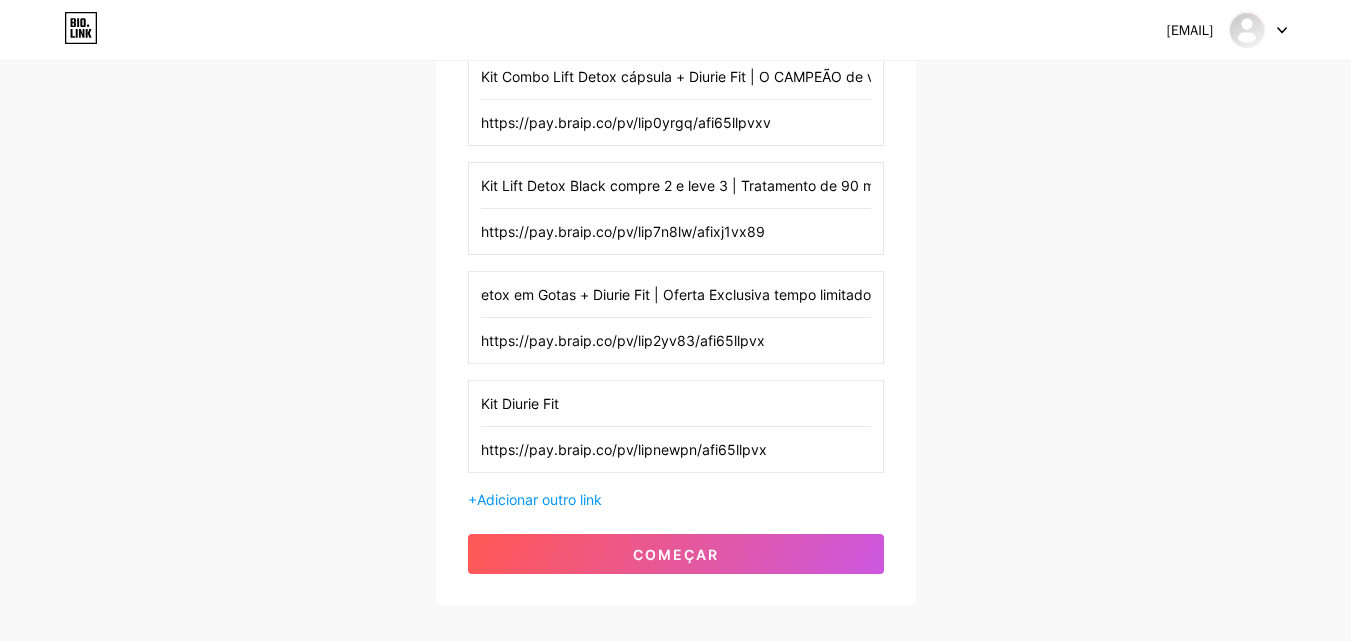 type on "Kit Combo Lift Detox em Gotas + Diurie Fit | Oferta Exclusiva tempo limitado" 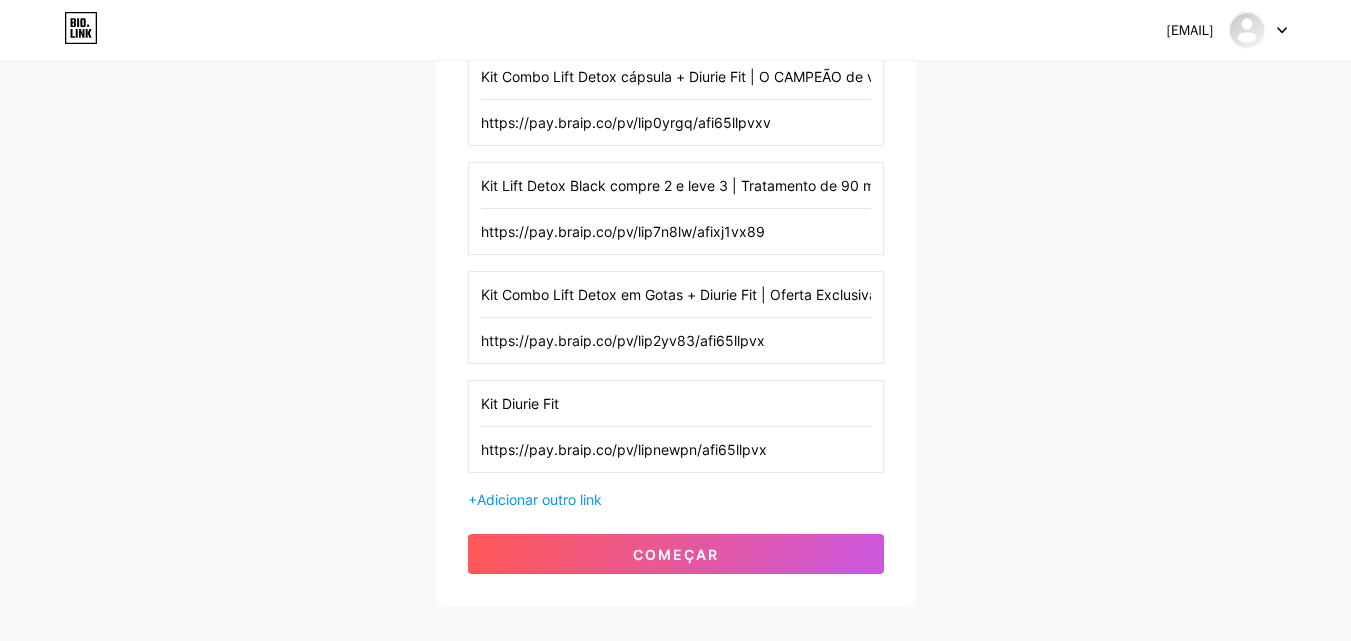 scroll, scrollTop: 470, scrollLeft: 0, axis: vertical 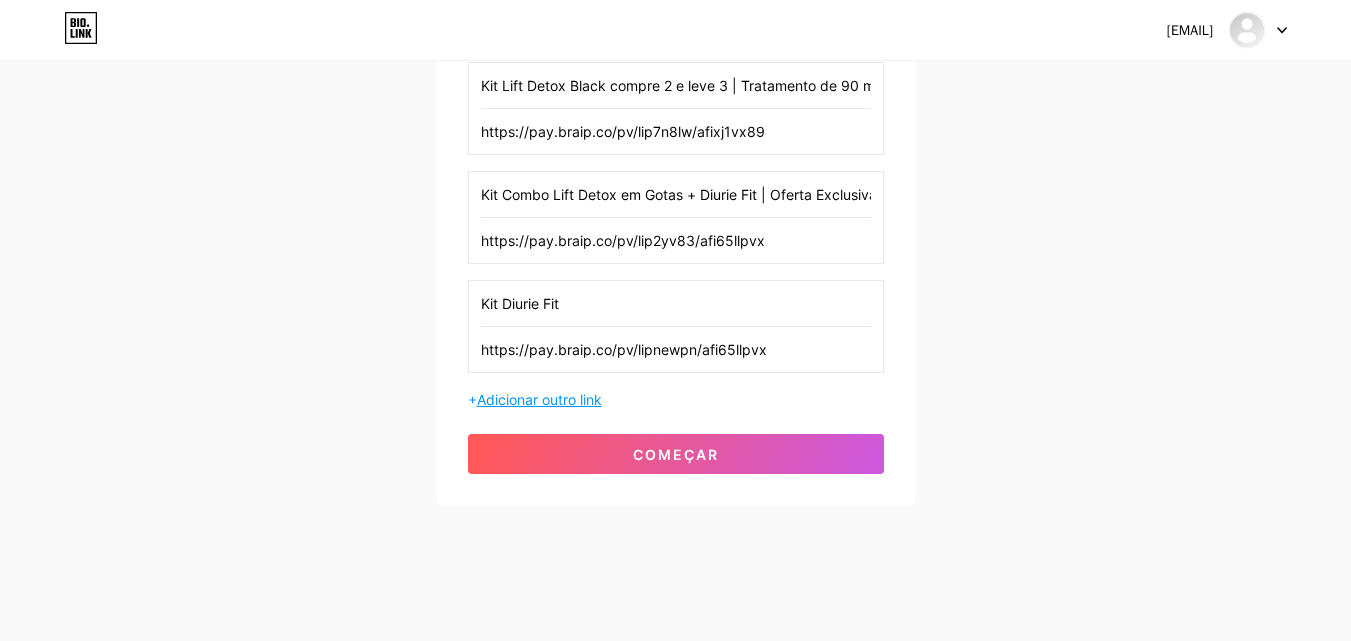 click on "Adicionar outro link" at bounding box center [539, 399] 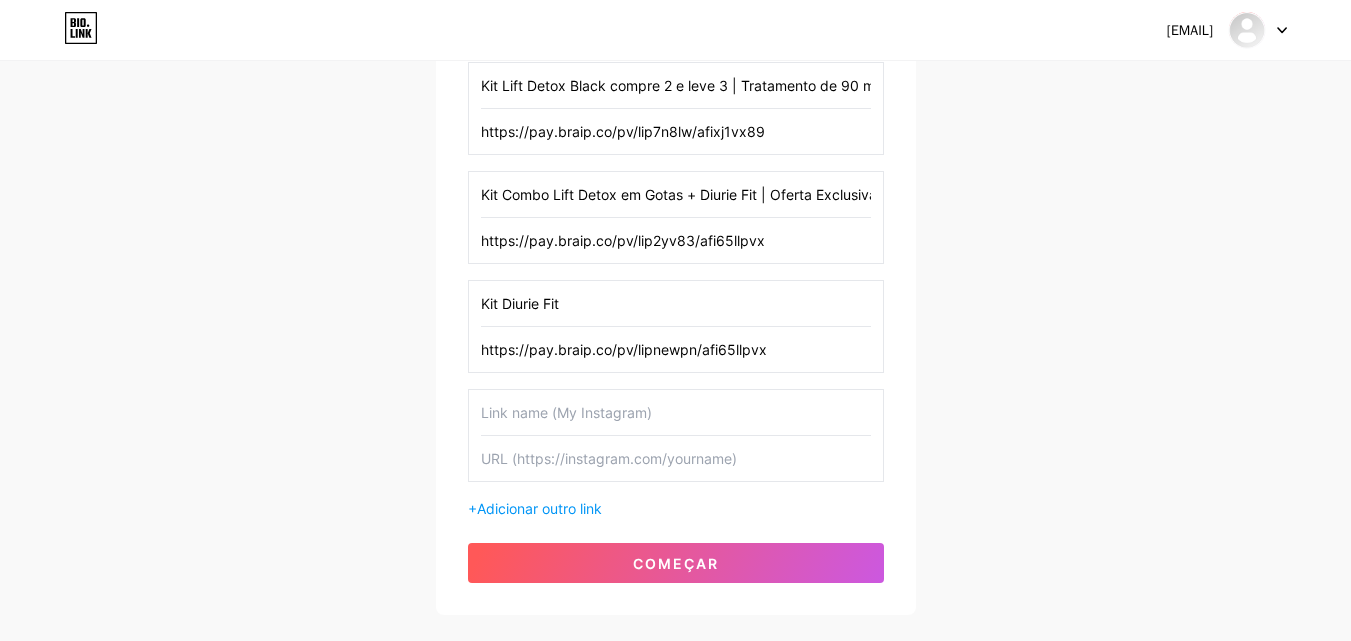 click at bounding box center (676, 458) 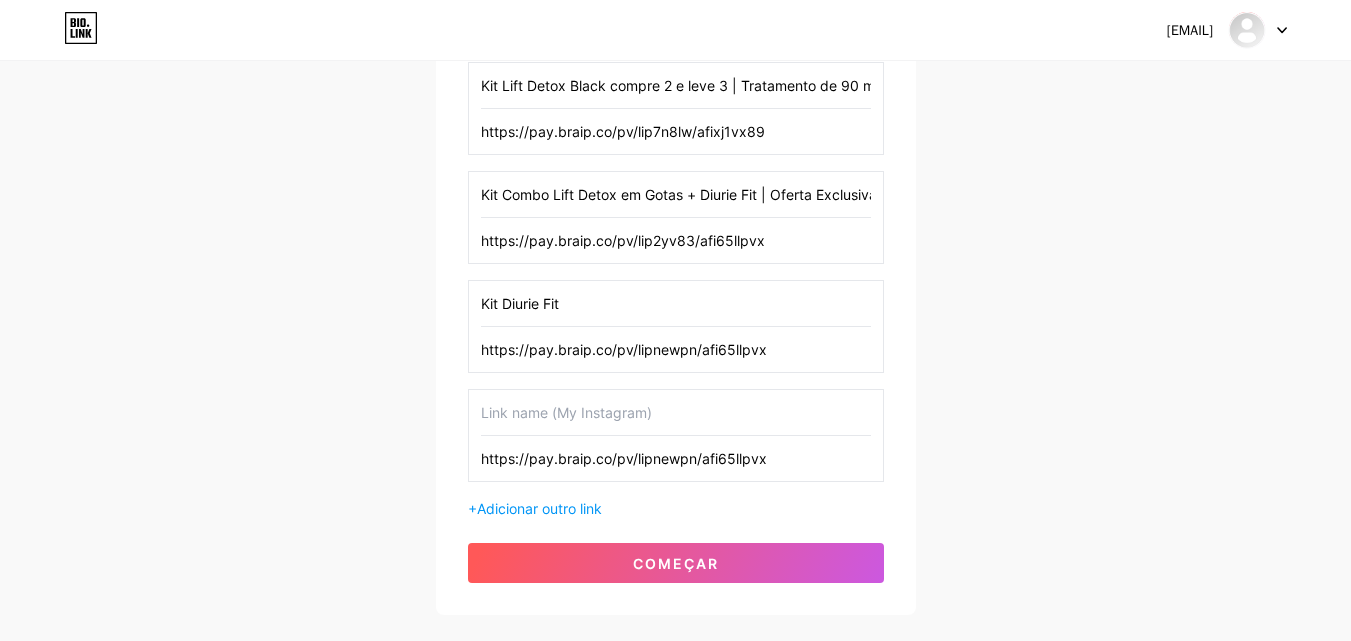 type on "https://pay.braip.co/pv/lipnewpn/afi65llpvx" 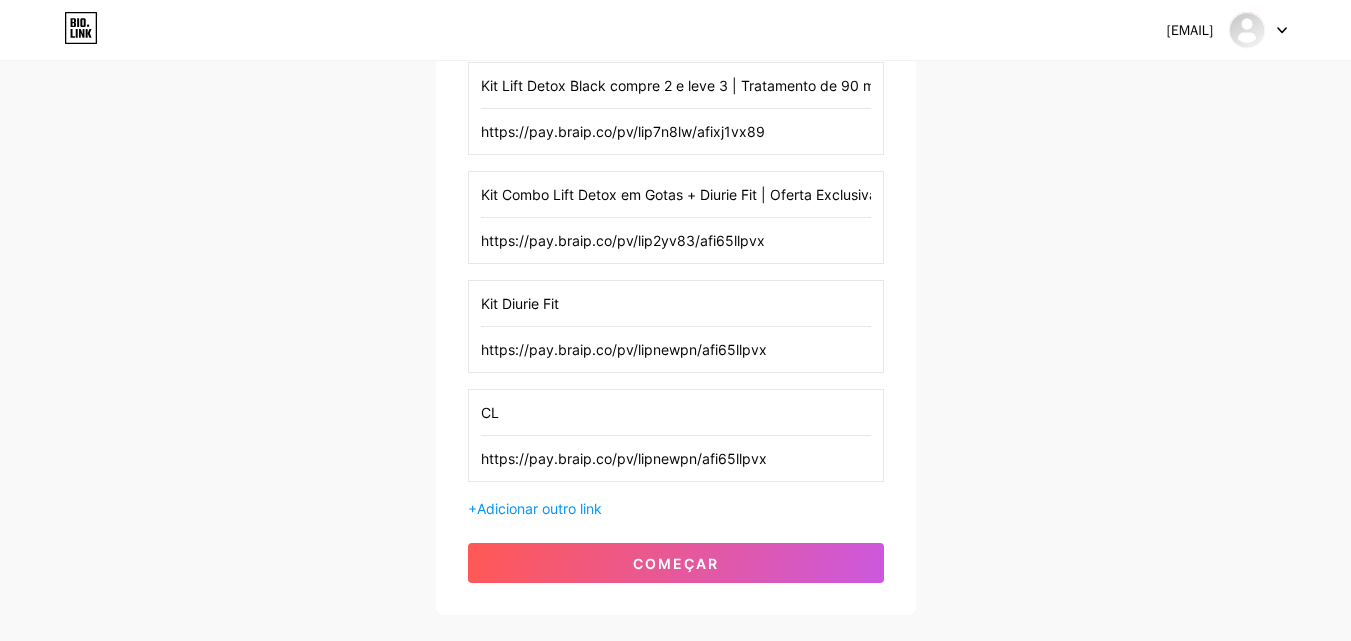 type on "C" 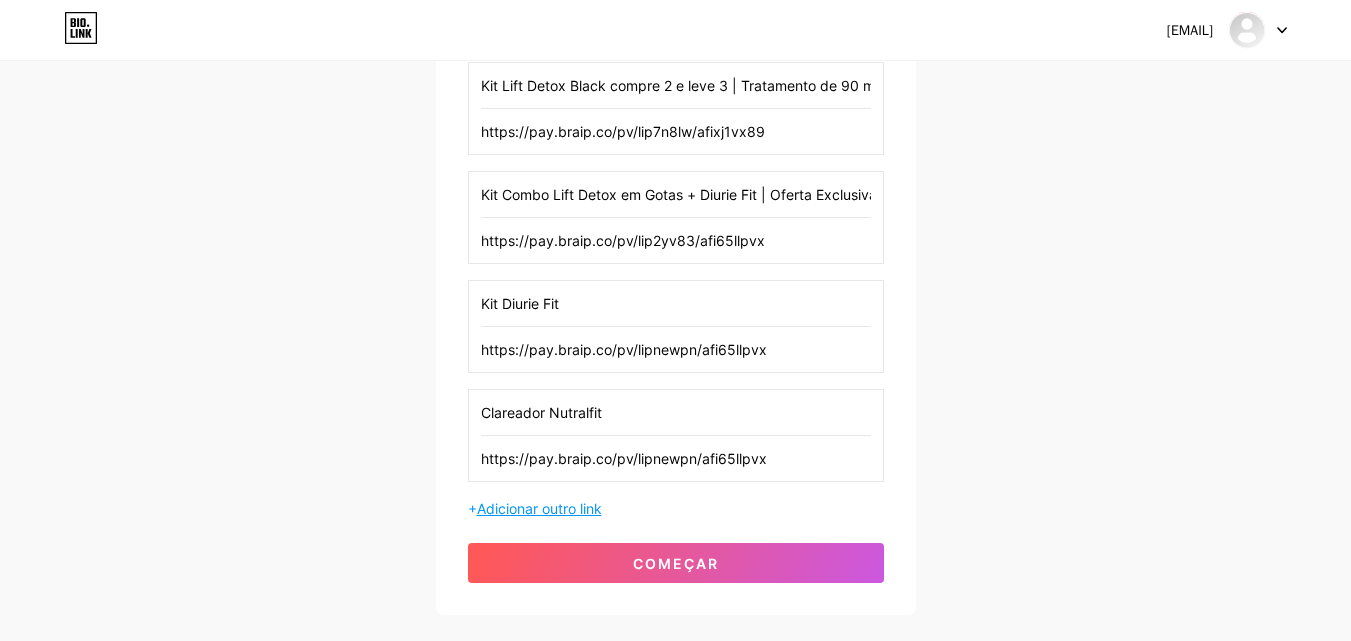 type on "Clareador Nutralfit" 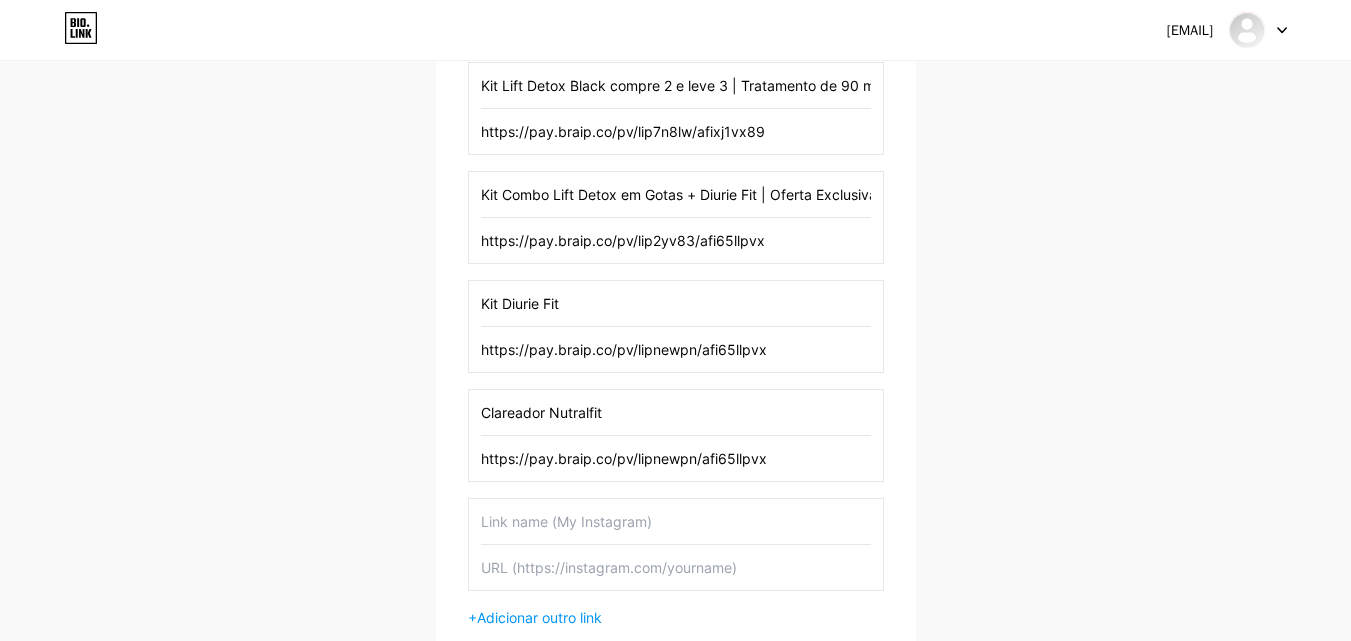 click at bounding box center [676, 521] 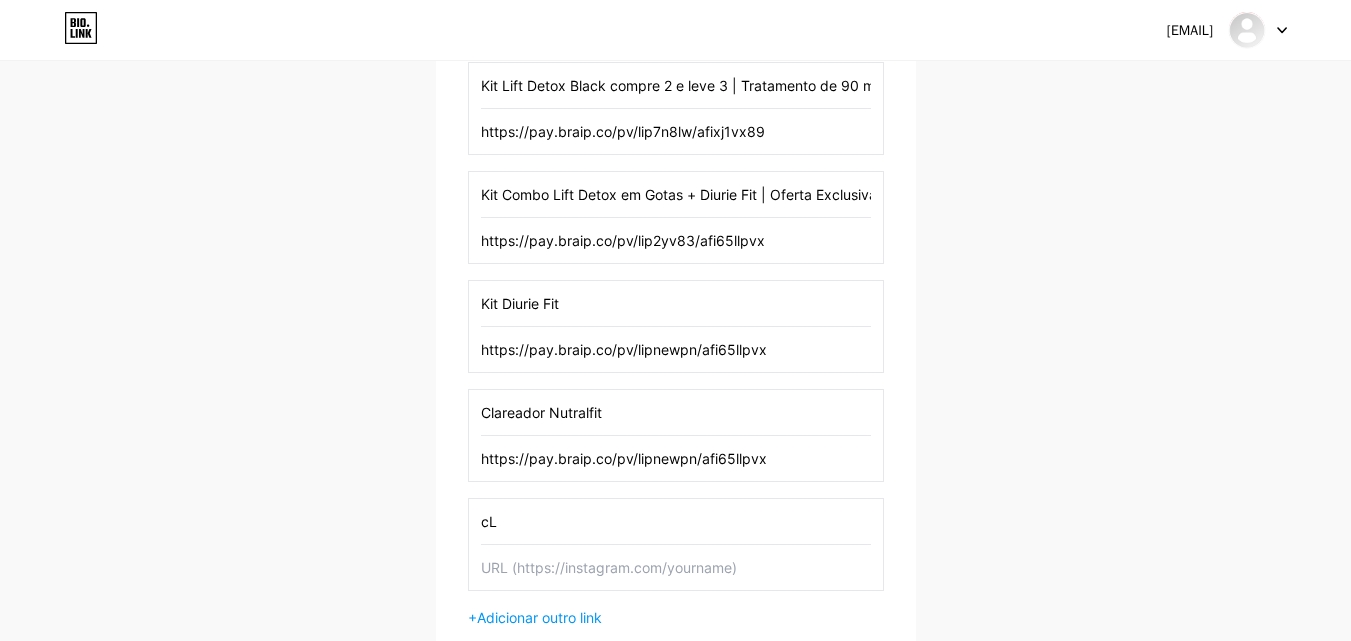 type on "c" 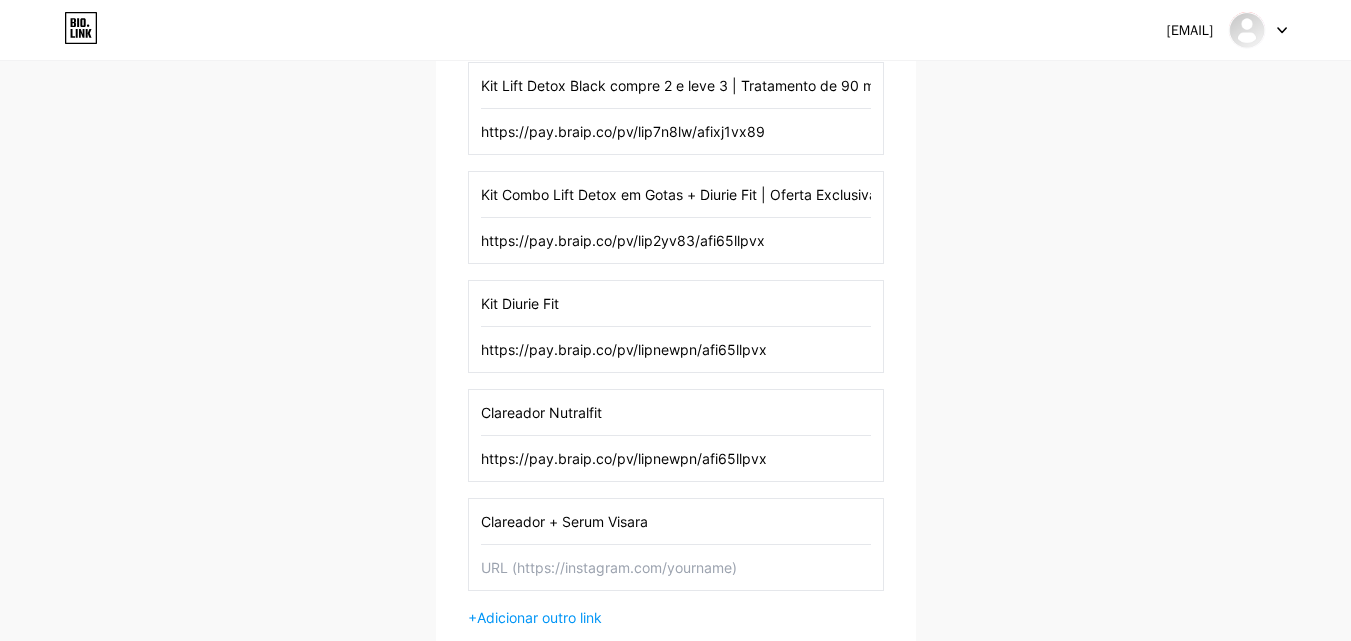 click on "Clareador + Serum Visara" at bounding box center (676, 521) 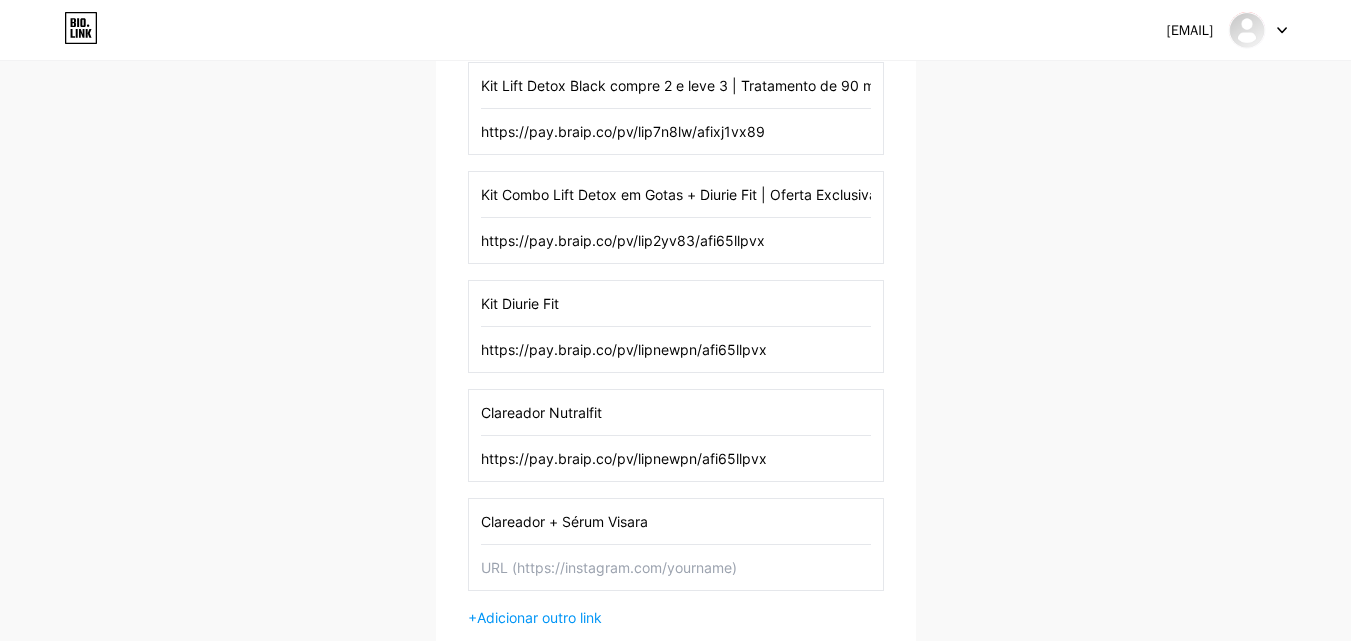 type on "Clareador + Sérum Visara" 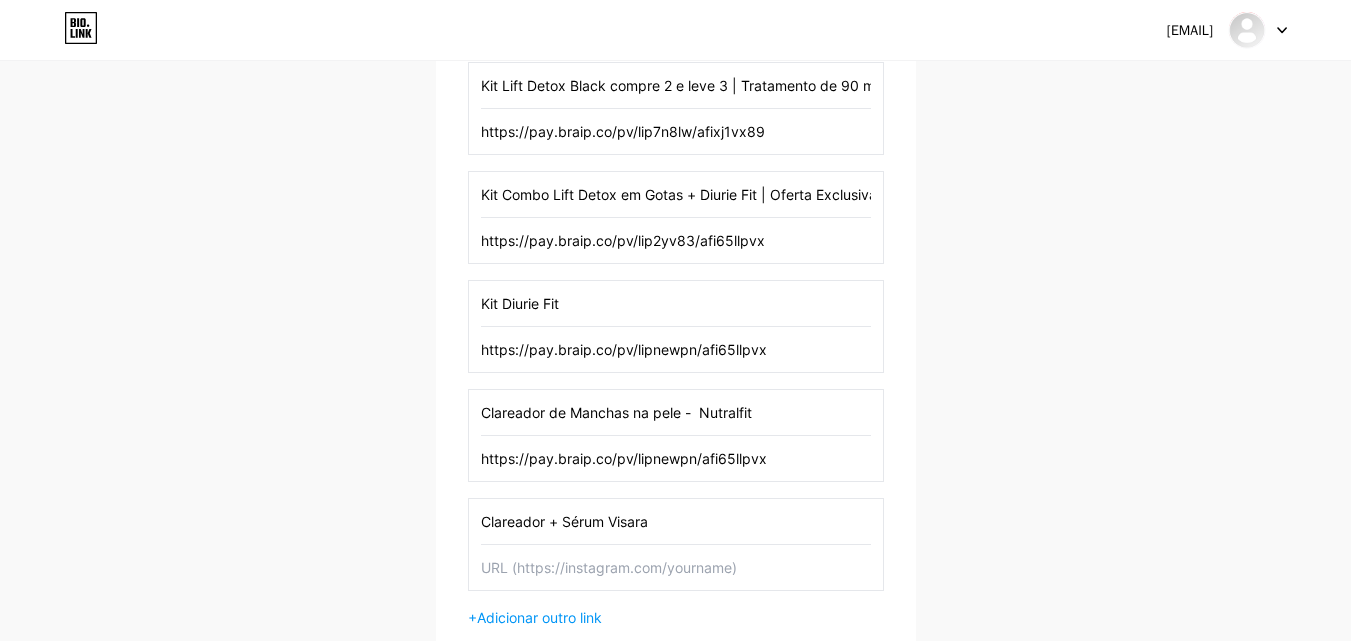 type on "Clareador de Manchas na pele -  Nutralfit" 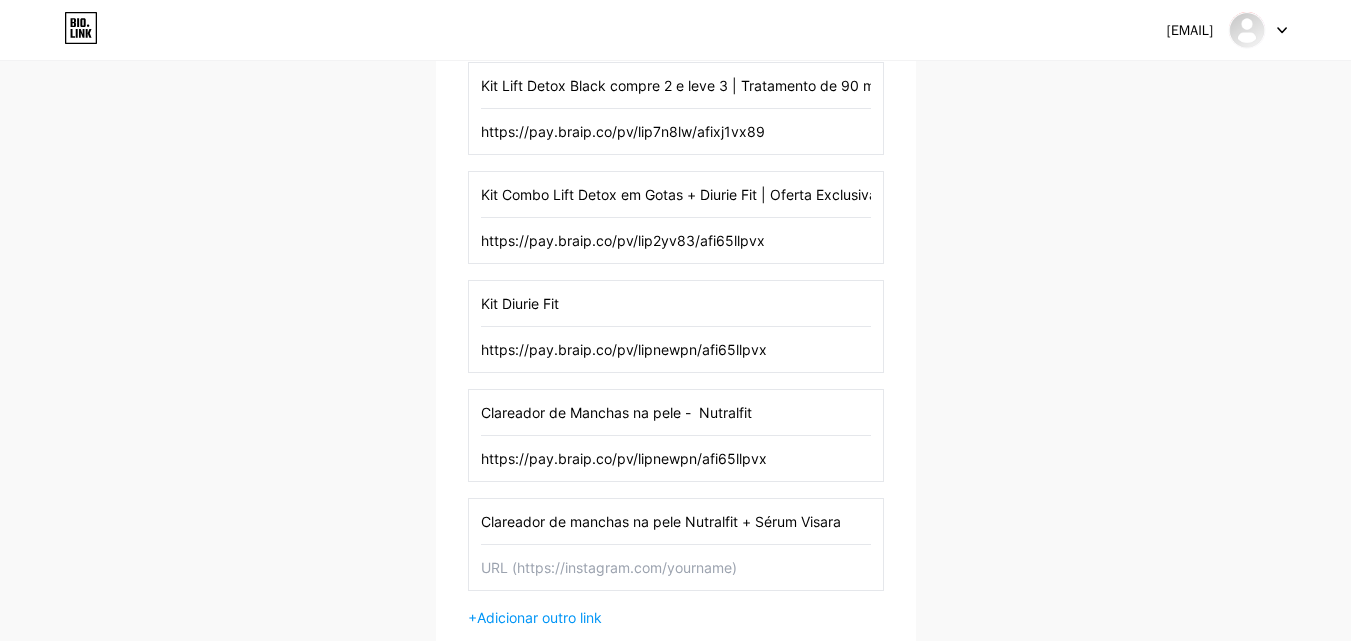type on "Clareador de manchas na pele Nutralfit + Sérum Visara" 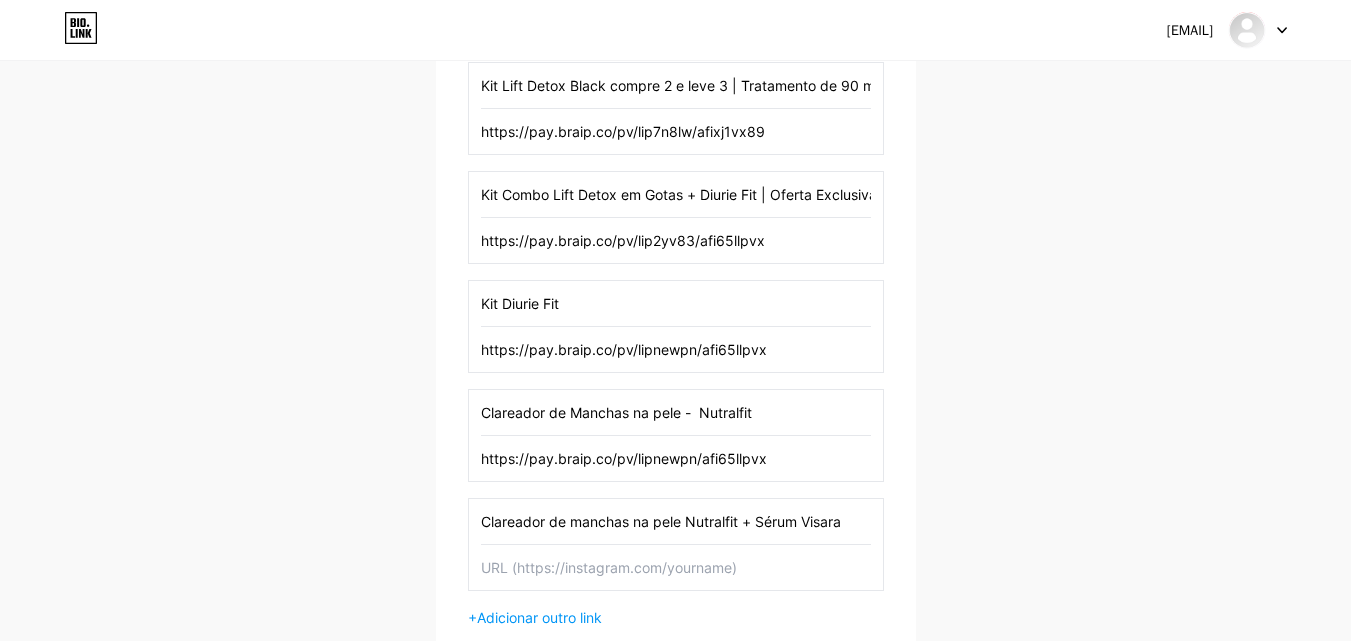 click at bounding box center [676, 567] 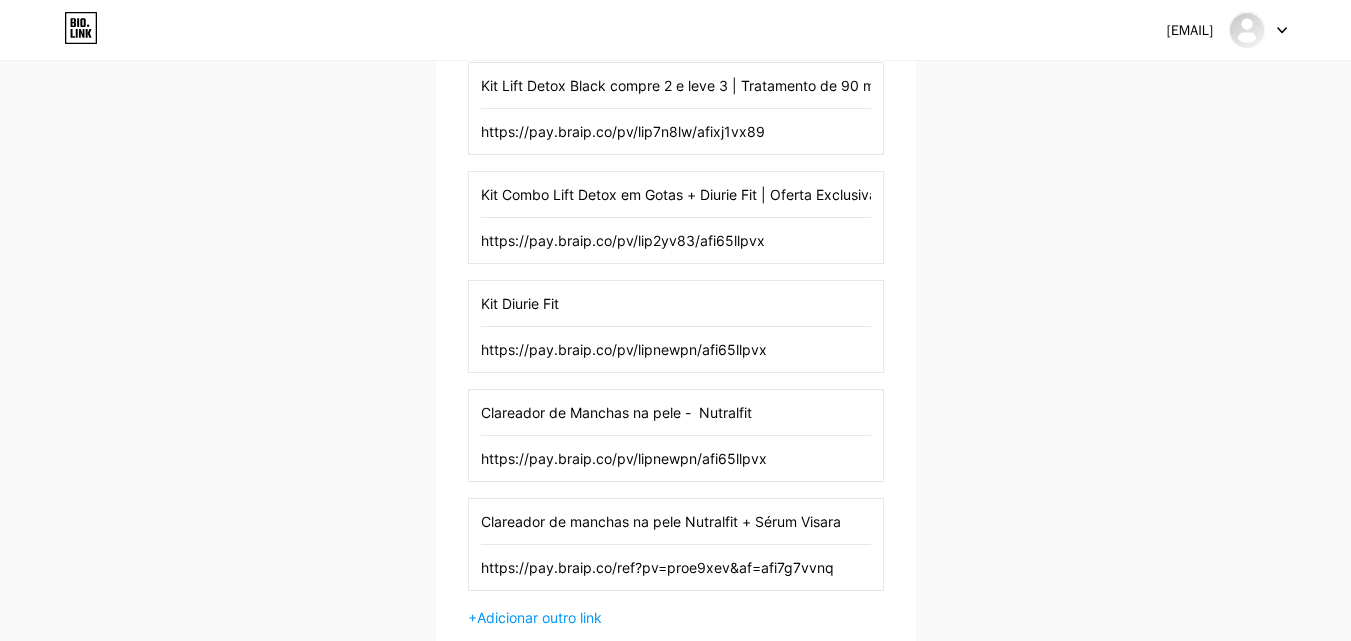 scroll, scrollTop: 570, scrollLeft: 0, axis: vertical 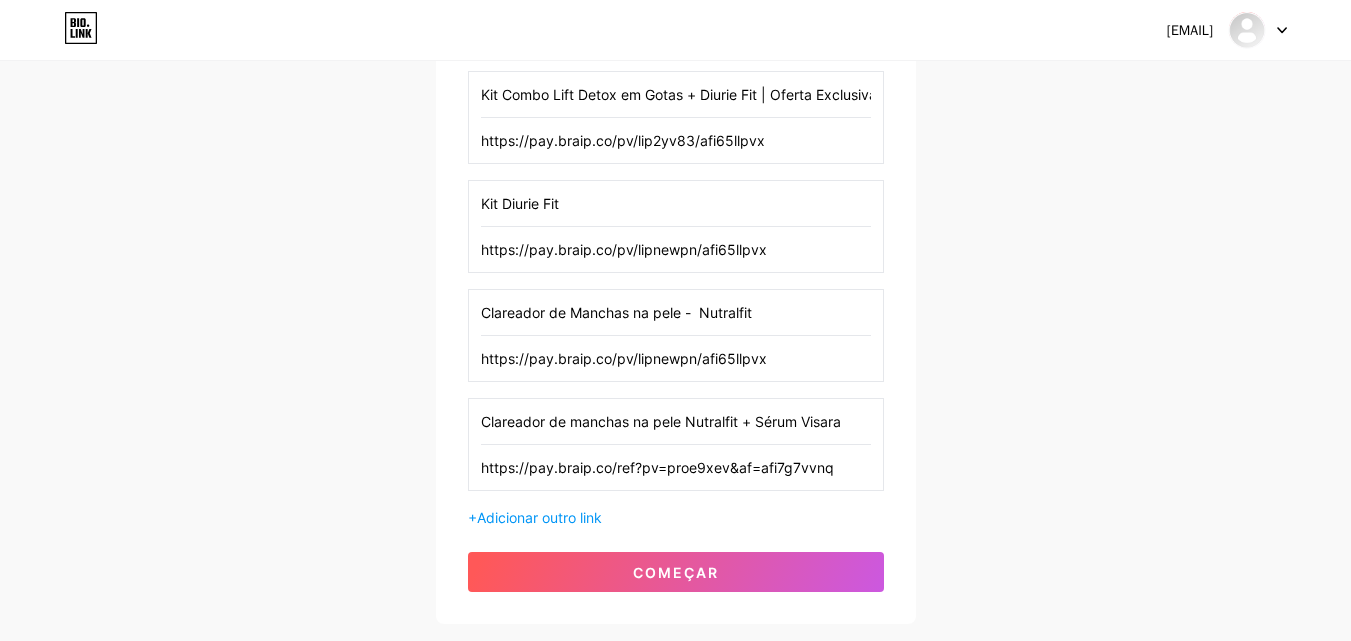 type on "https://pay.braip.co/ref?pv=proe9xev&af=afi7g7vvnq" 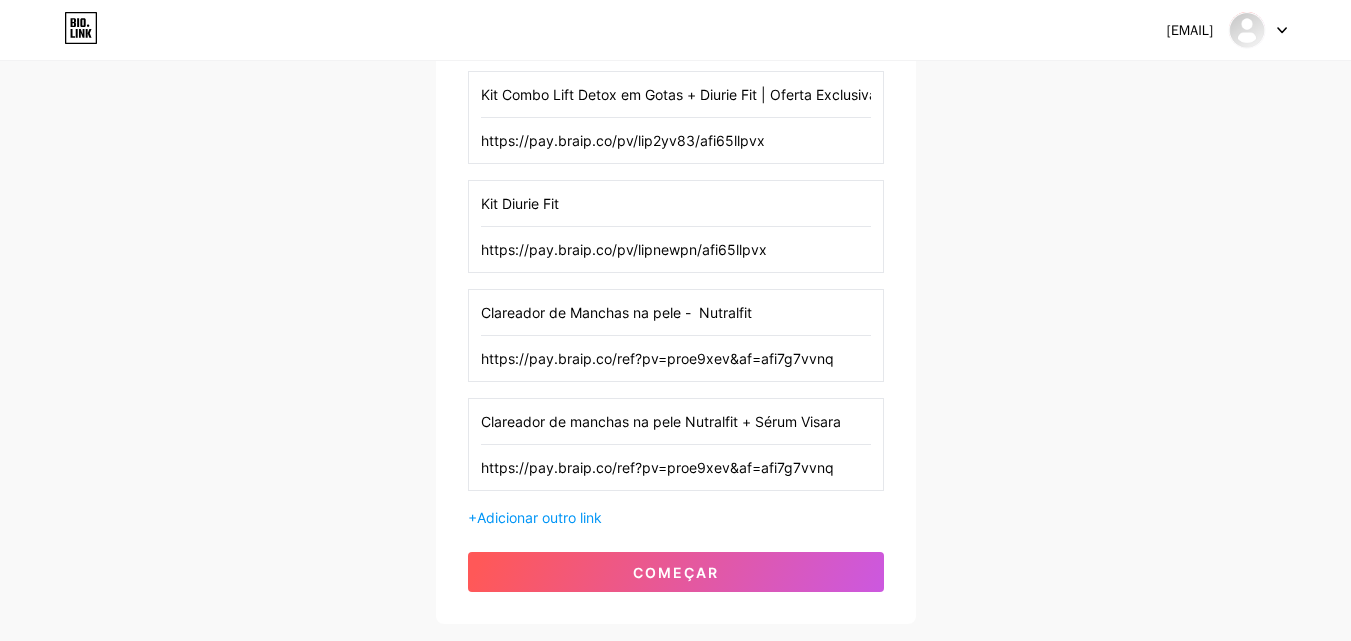 type on "https://pay.braip.co/ref?pv=proe9xev&af=afi7g7vvnq" 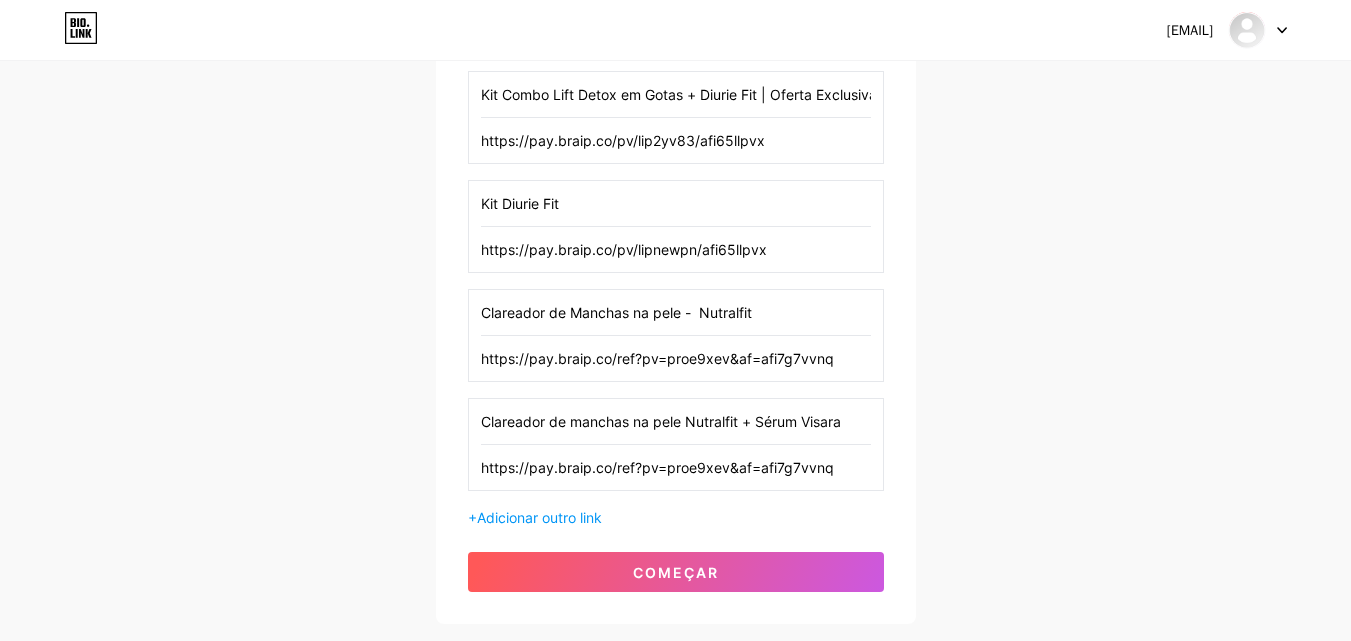 drag, startPoint x: 846, startPoint y: 471, endPoint x: 417, endPoint y: 468, distance: 429.0105 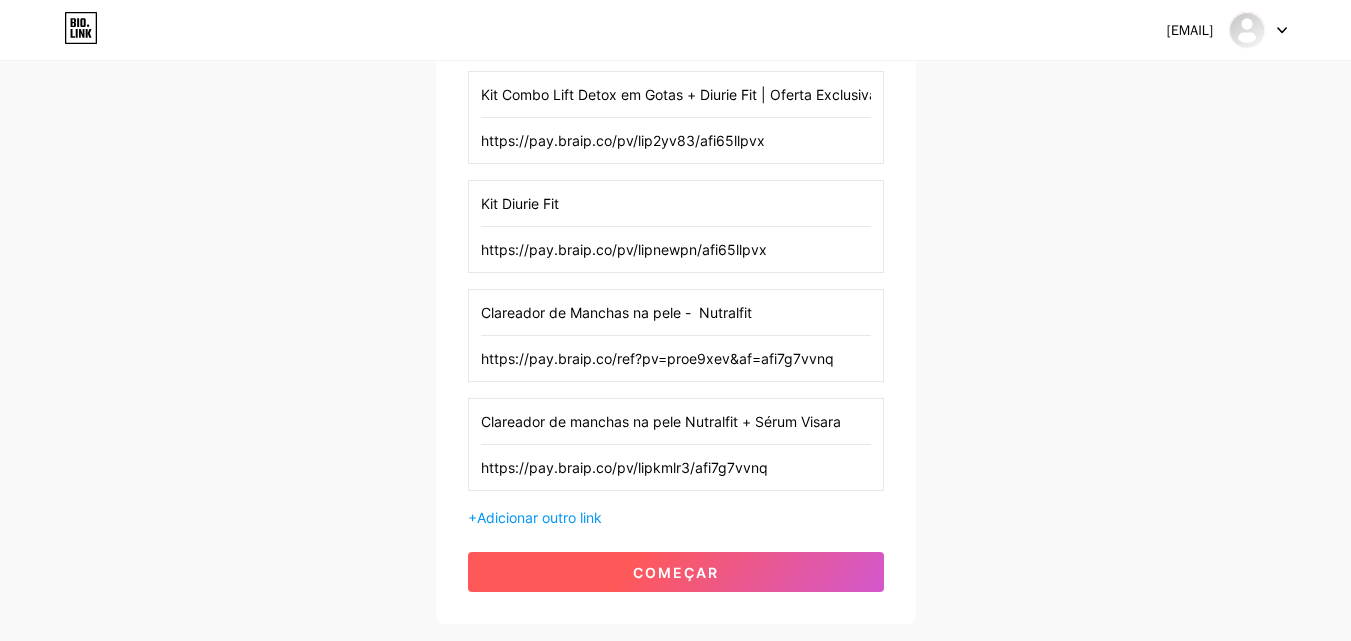 type on "https://pay.braip.co/pv/lipkmlr3/afi7g7vvnq" 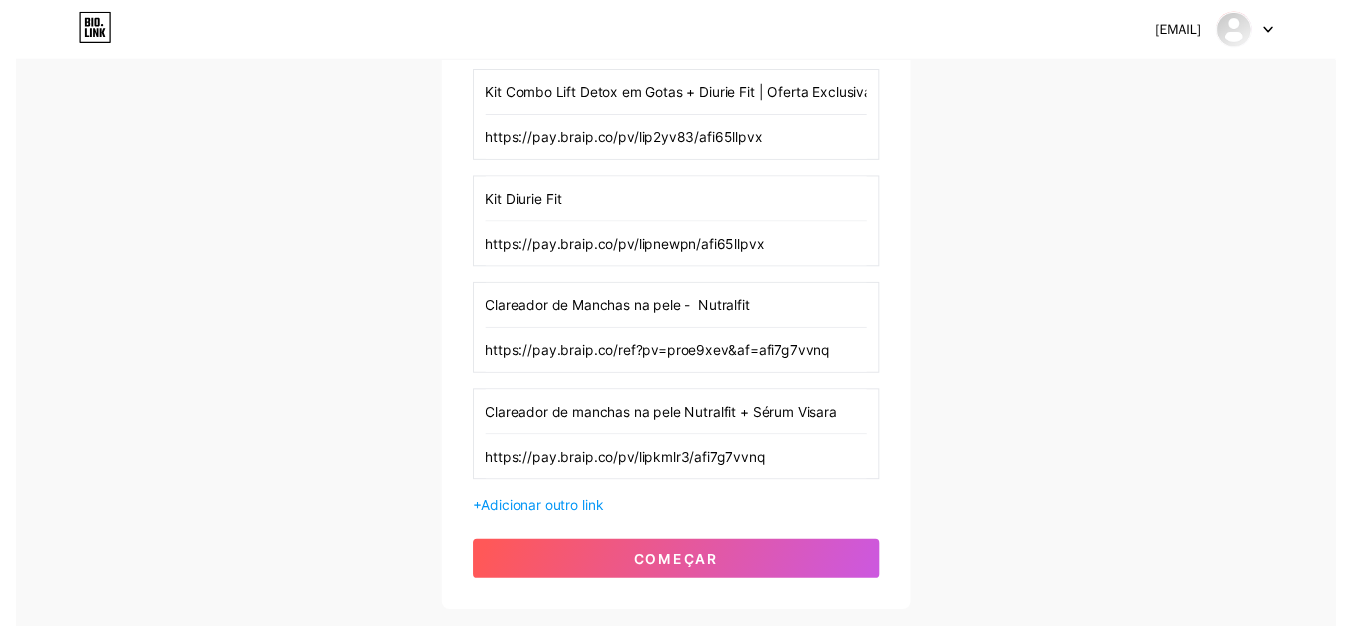 scroll, scrollTop: 0, scrollLeft: 0, axis: both 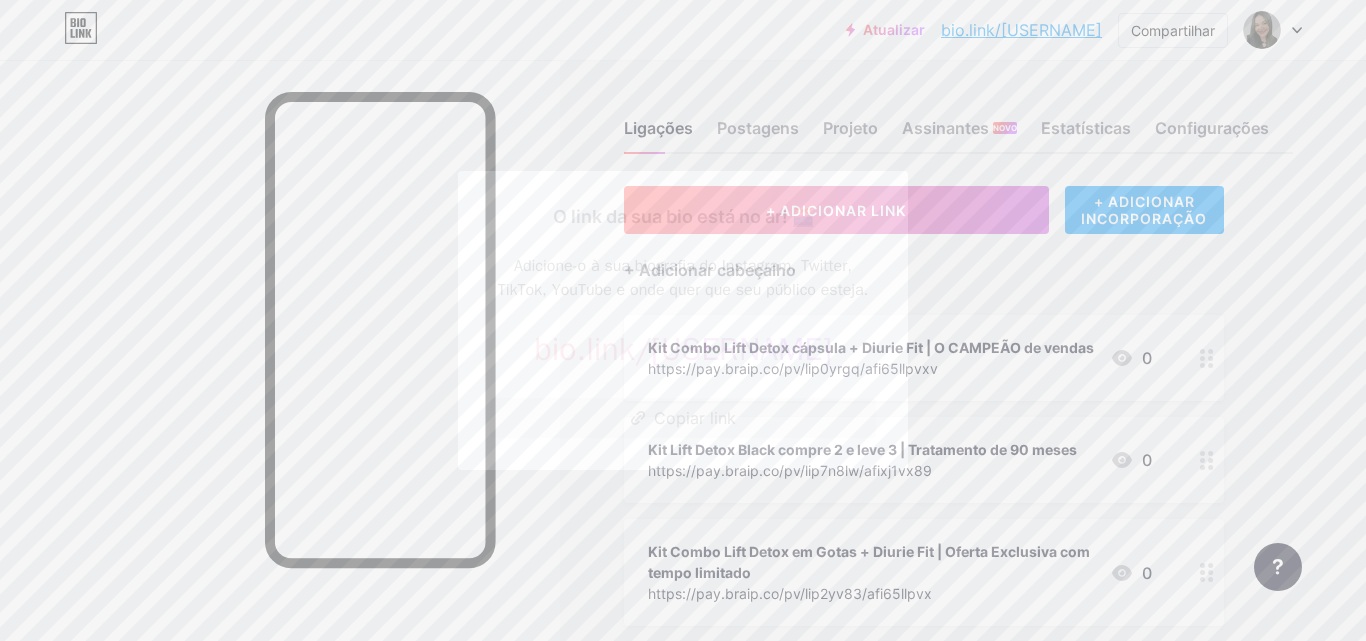 click on "Copiar link" at bounding box center (695, 418) 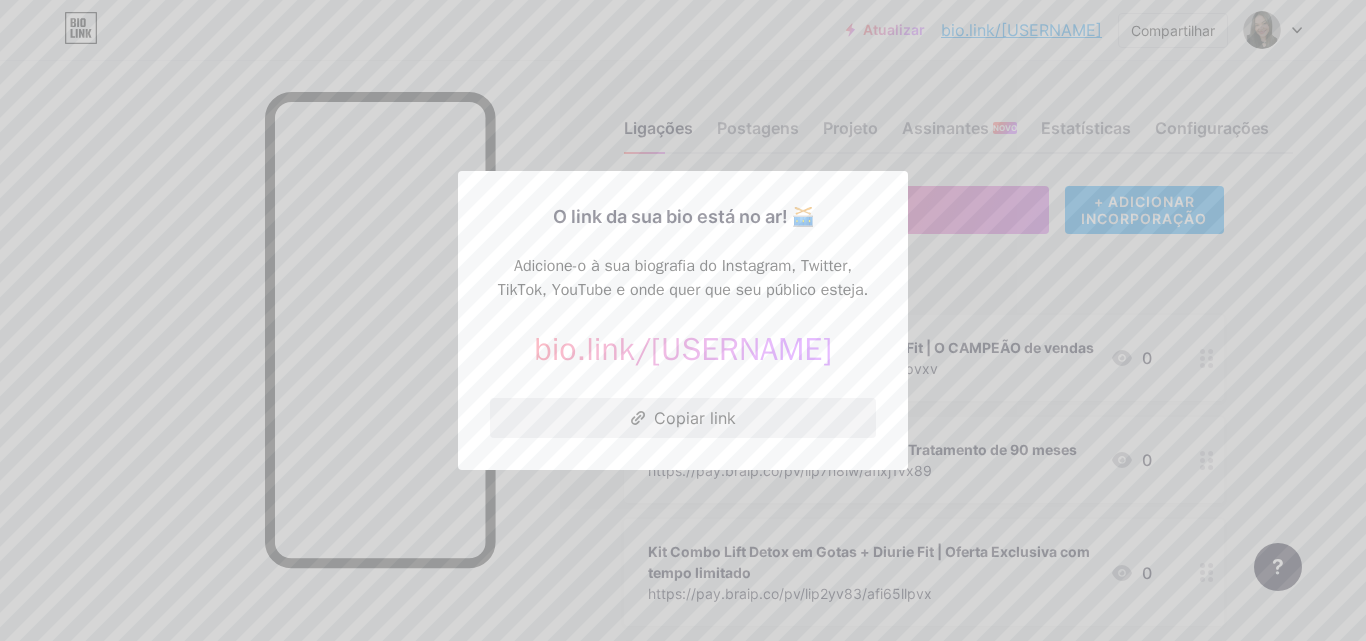 click on "Copiar link" at bounding box center (695, 418) 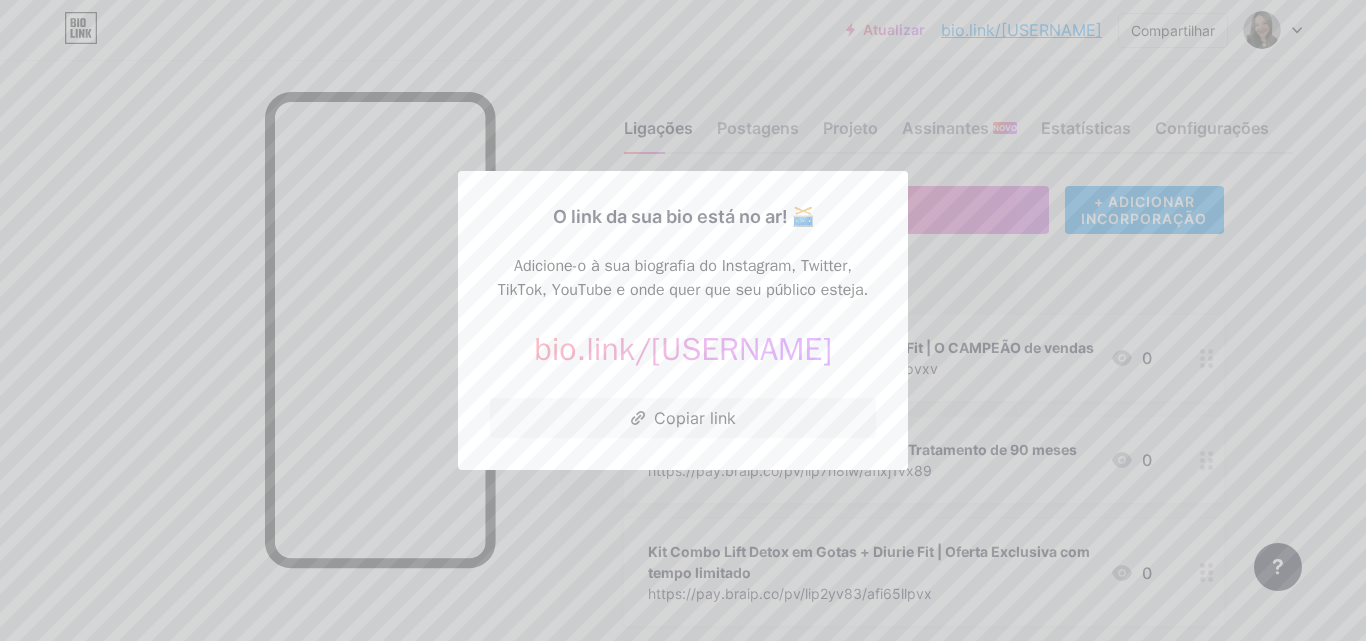 click at bounding box center [683, 320] 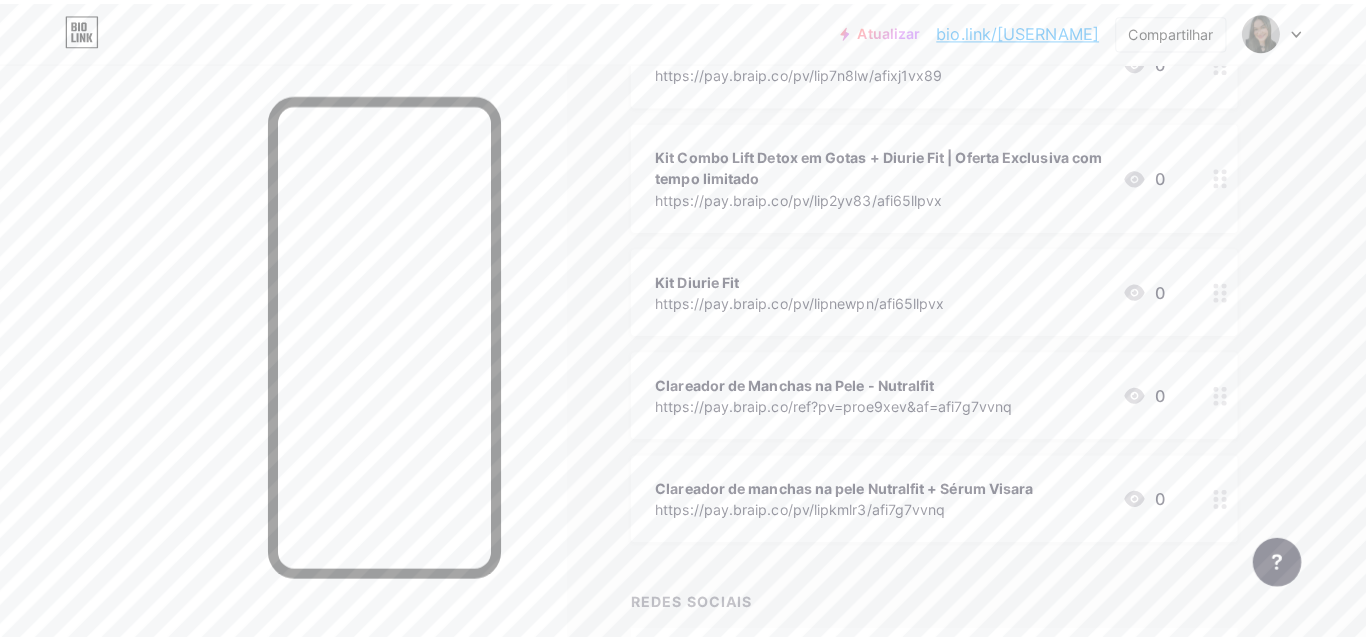 scroll, scrollTop: 0, scrollLeft: 0, axis: both 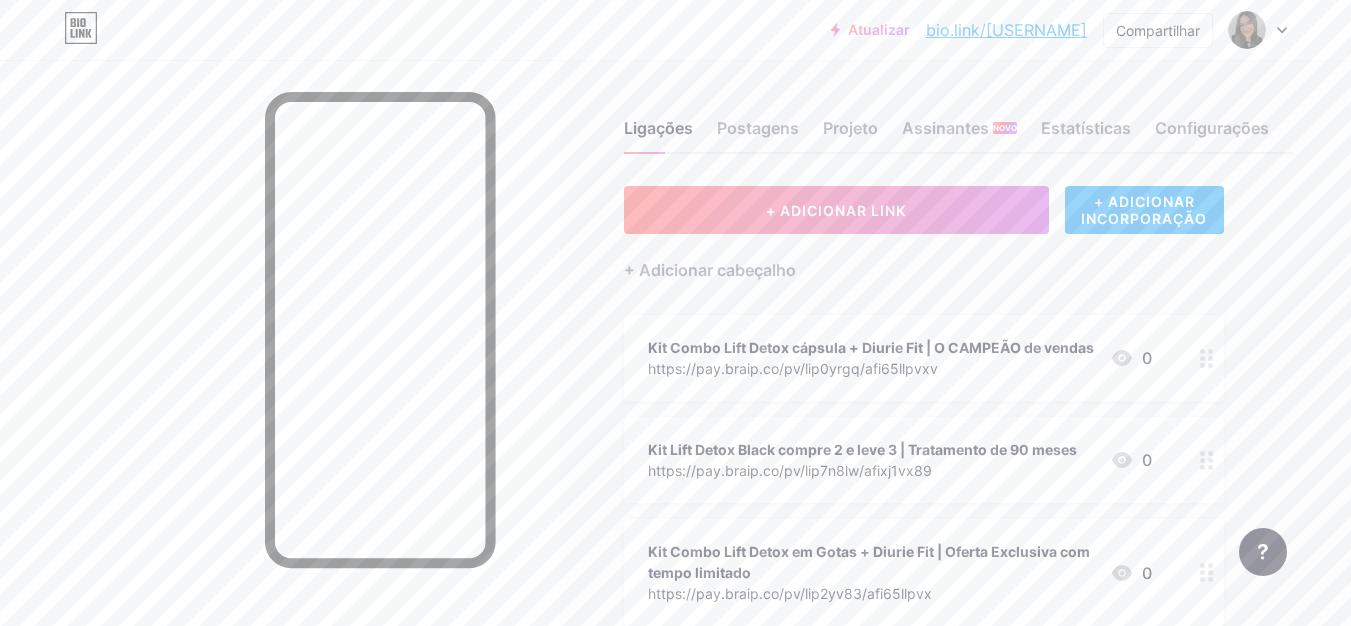 click 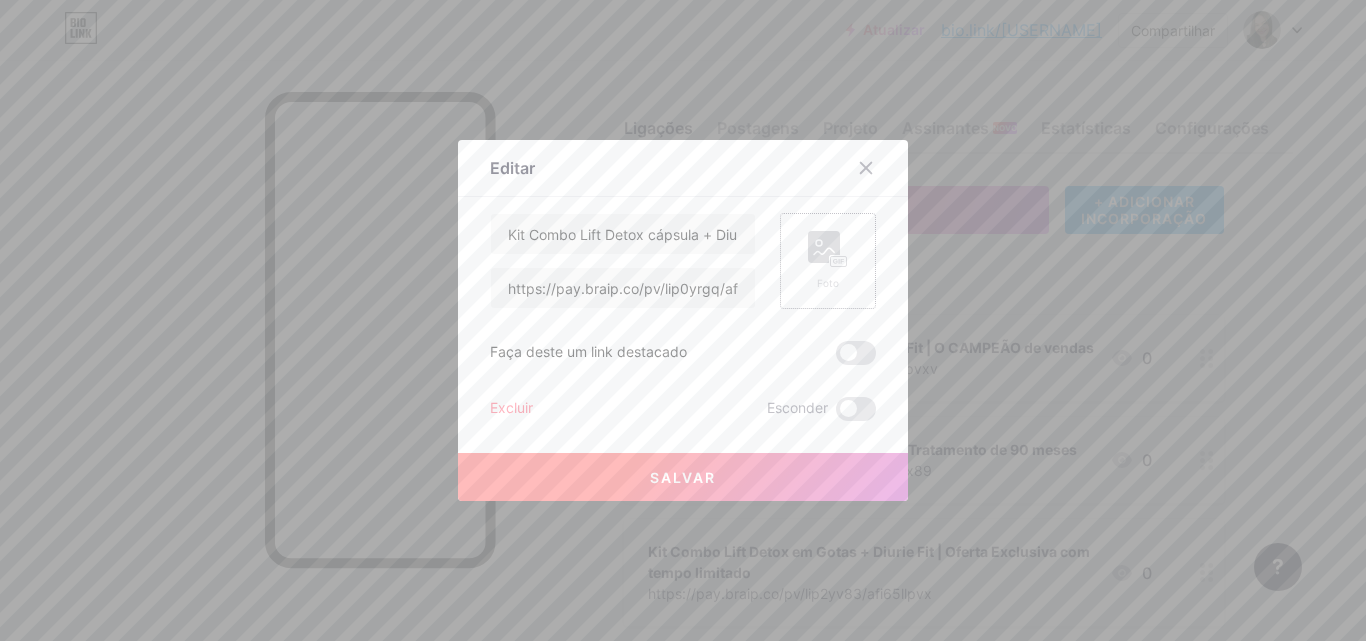 click 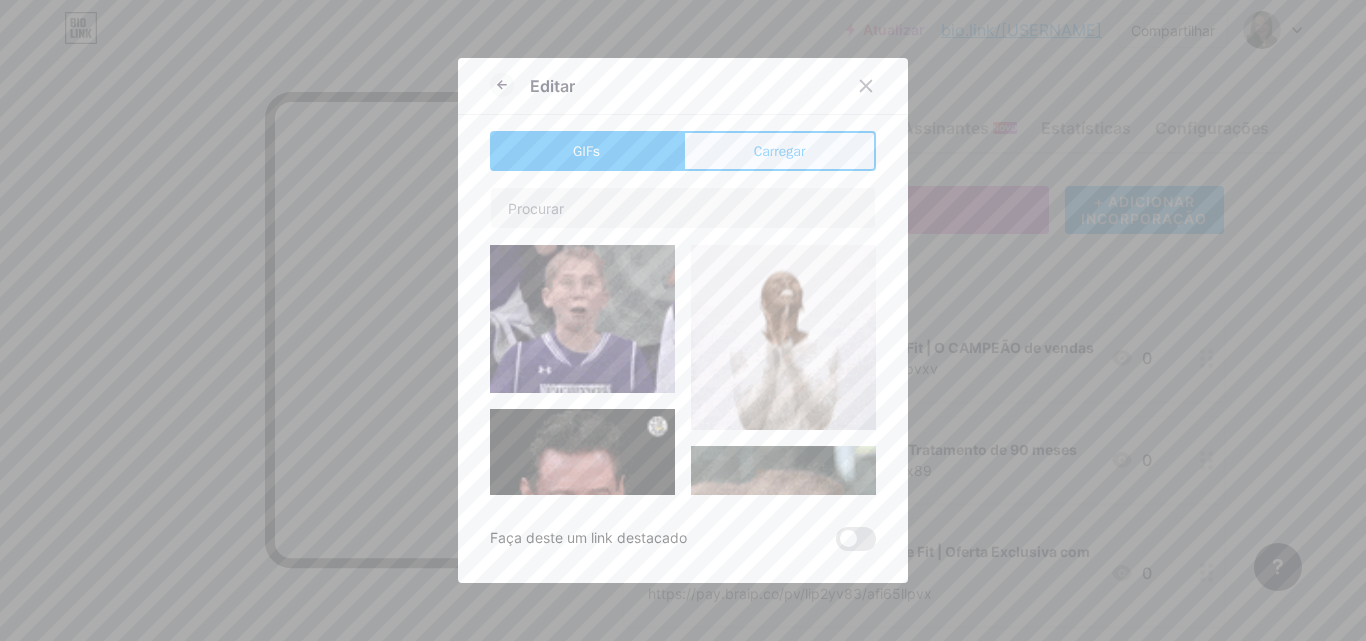click on "Carregar" at bounding box center (780, 151) 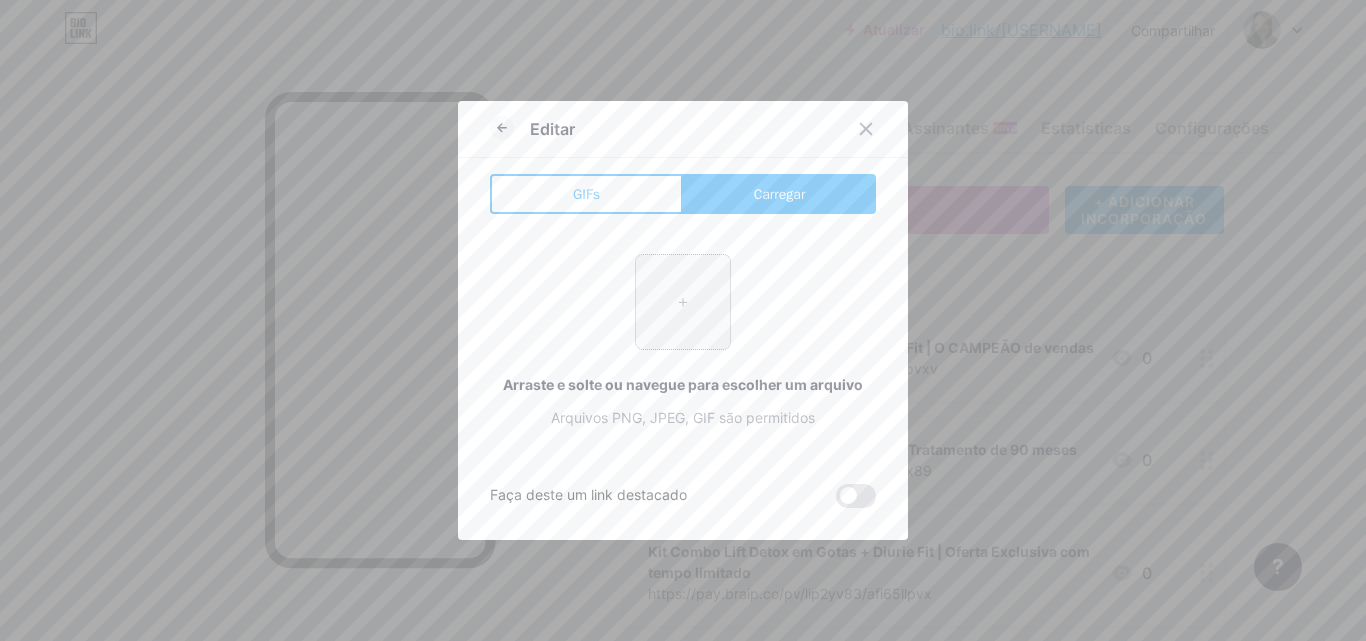 click at bounding box center (683, 302) 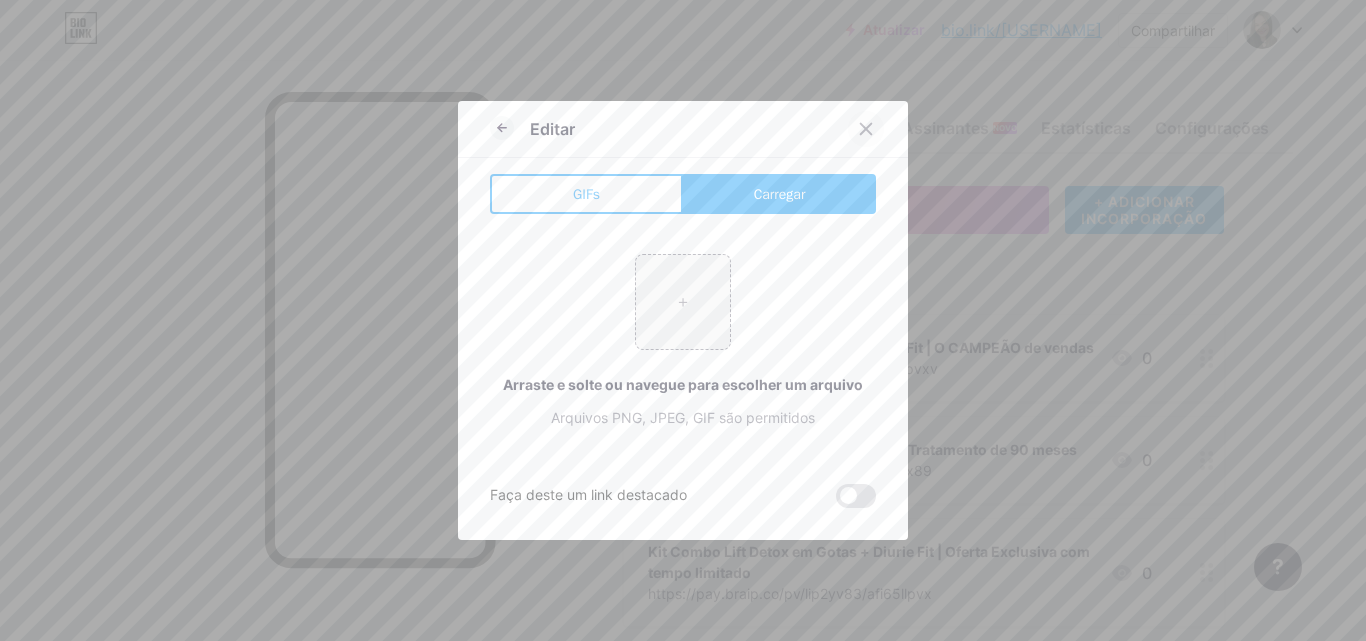 click at bounding box center (866, 129) 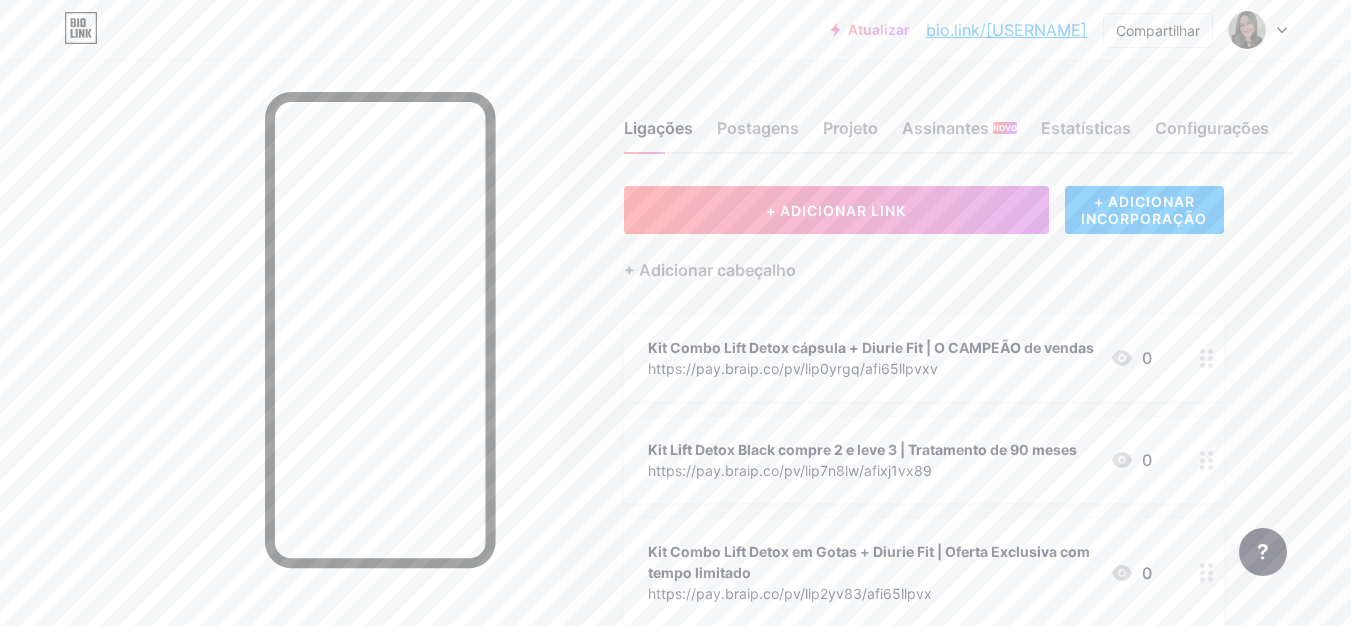 click 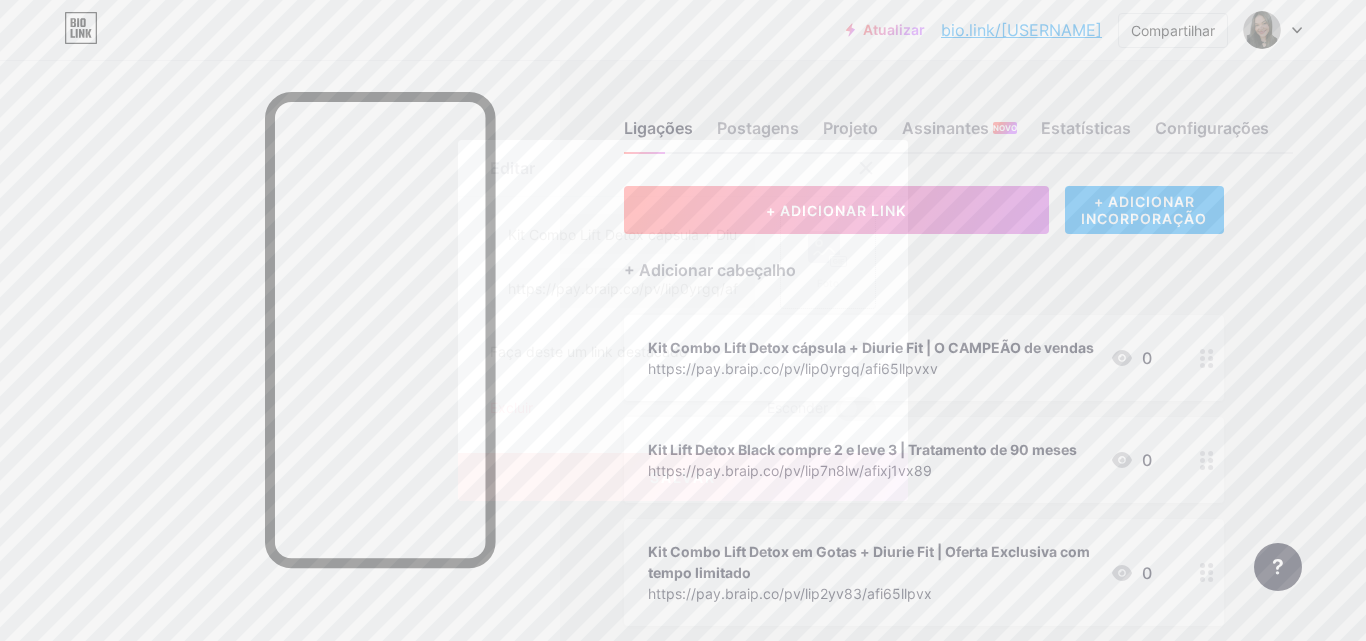 click 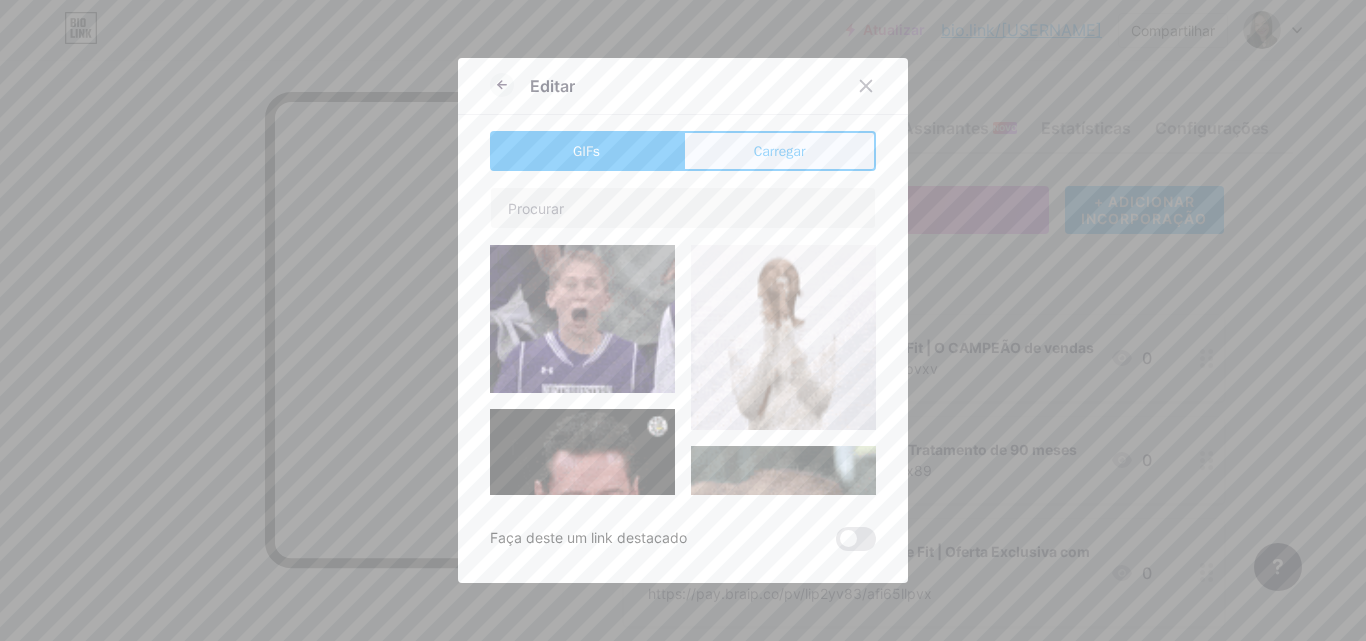 click on "Carregar" at bounding box center (779, 151) 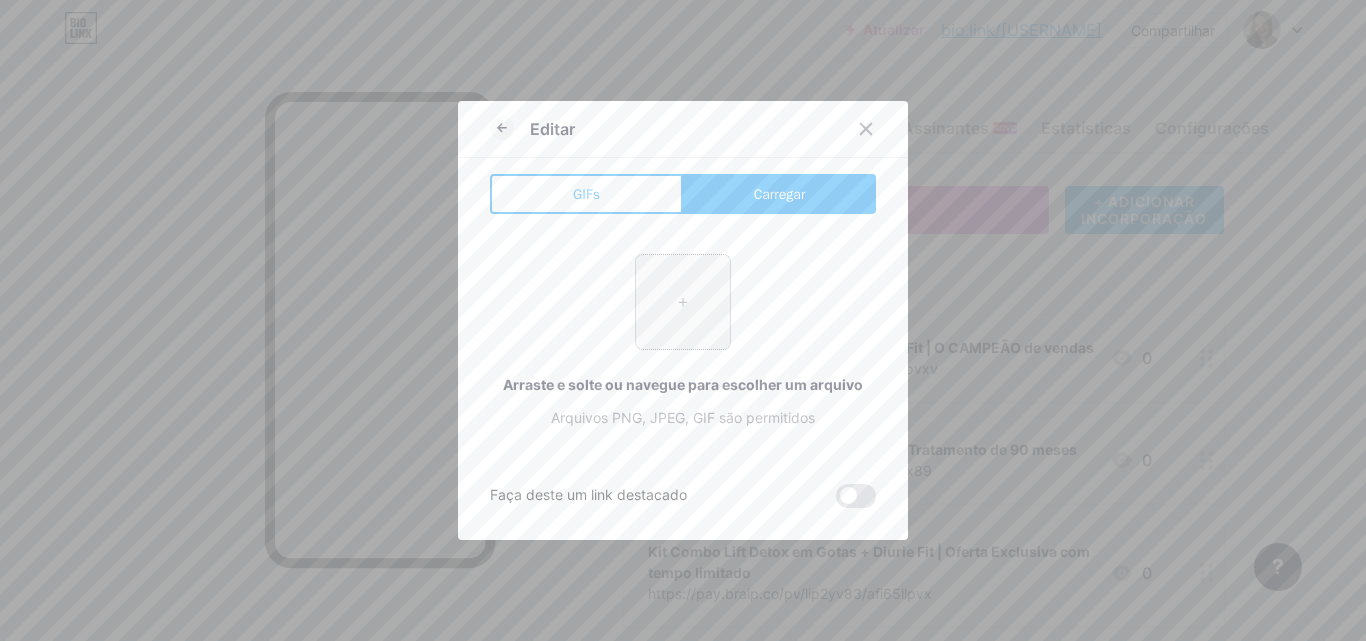 click at bounding box center (683, 302) 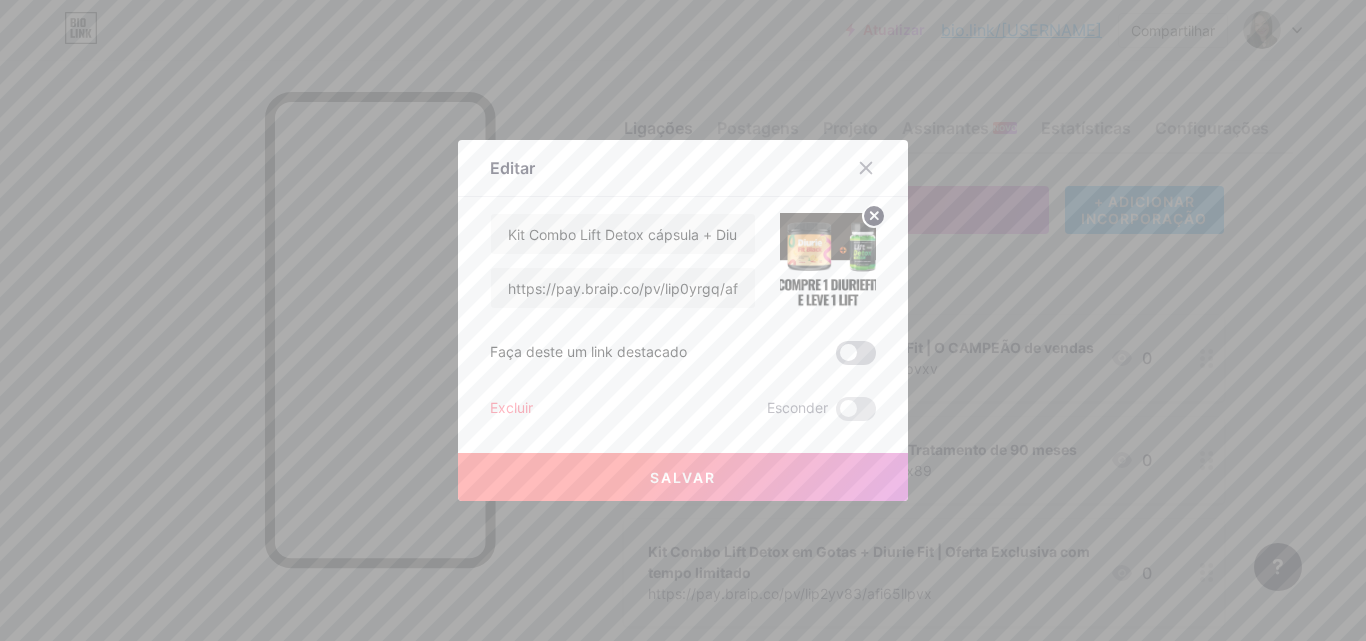 click at bounding box center (856, 353) 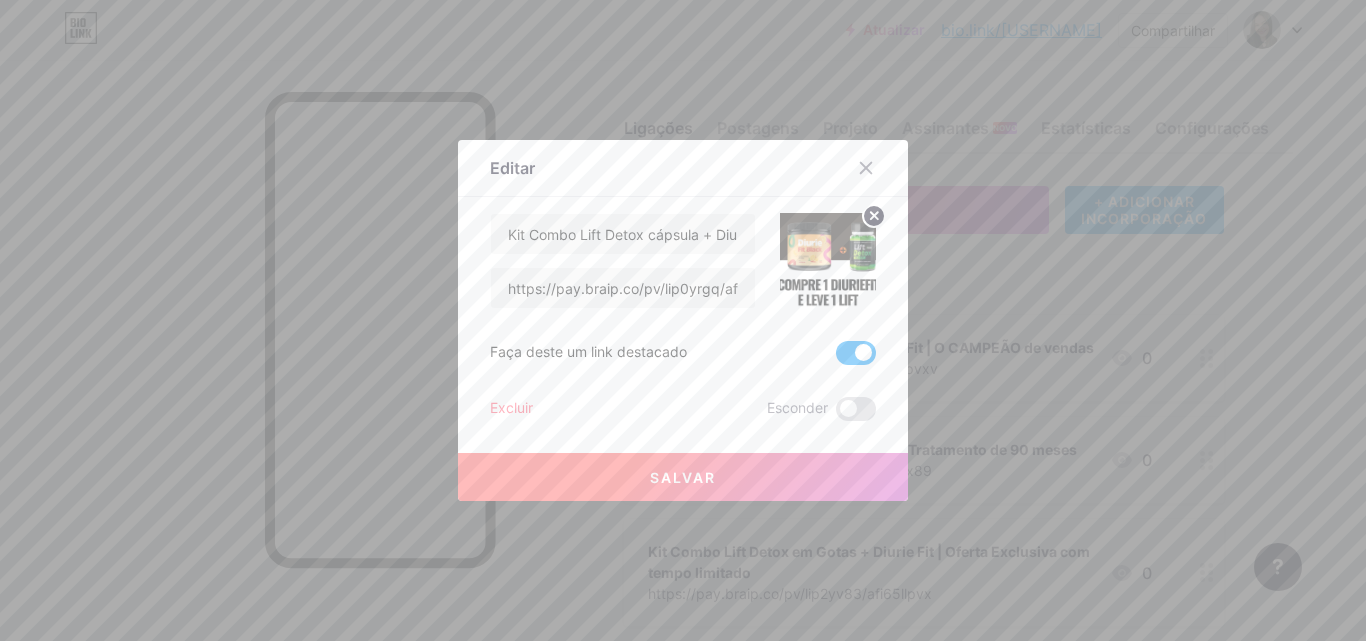 click on "Salvar" at bounding box center (683, 477) 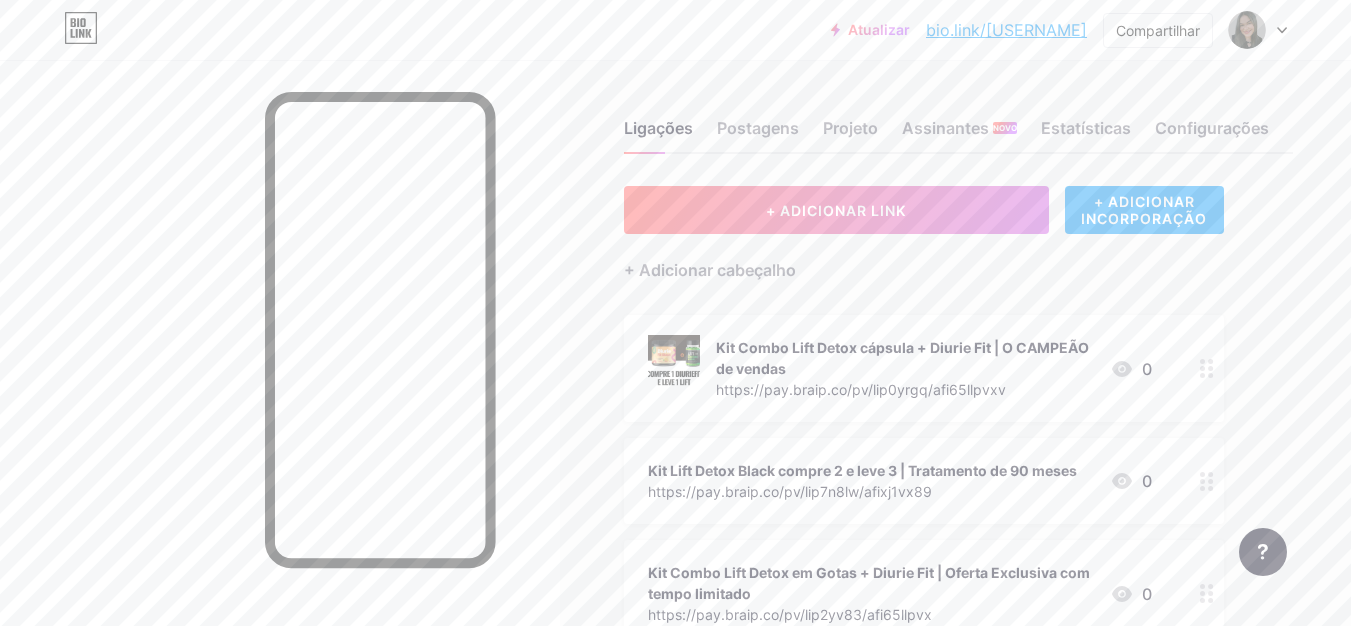 click 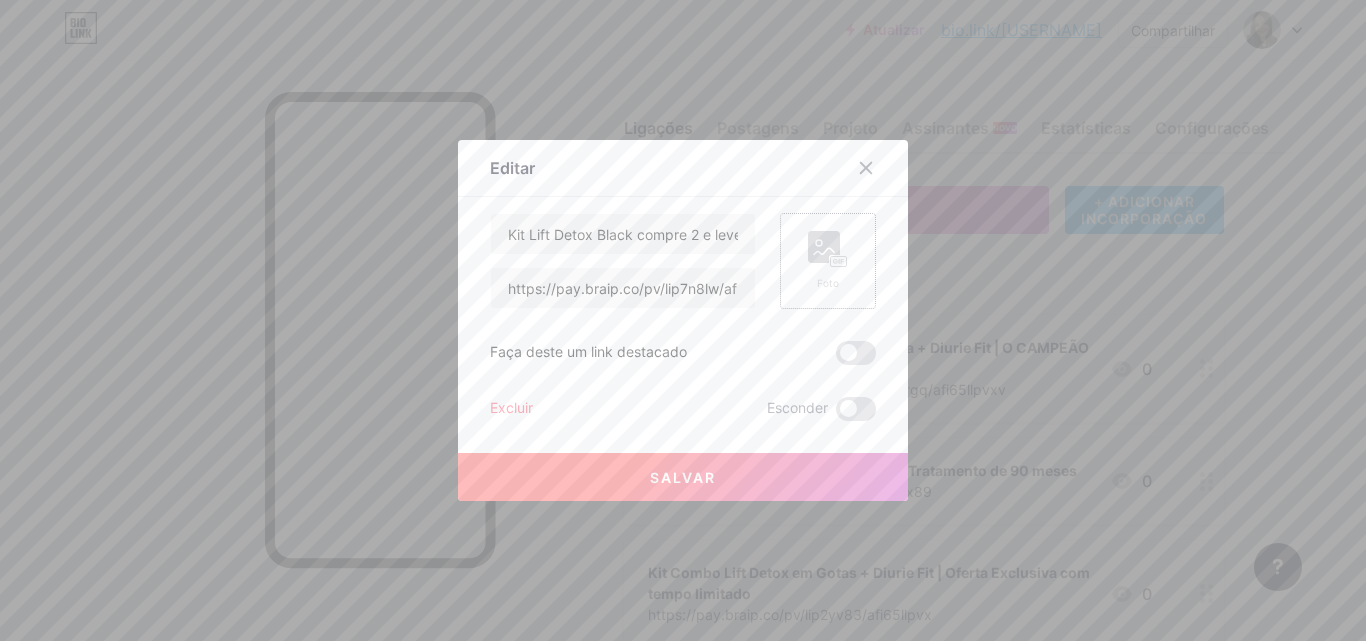 click on "Foto" at bounding box center (828, 283) 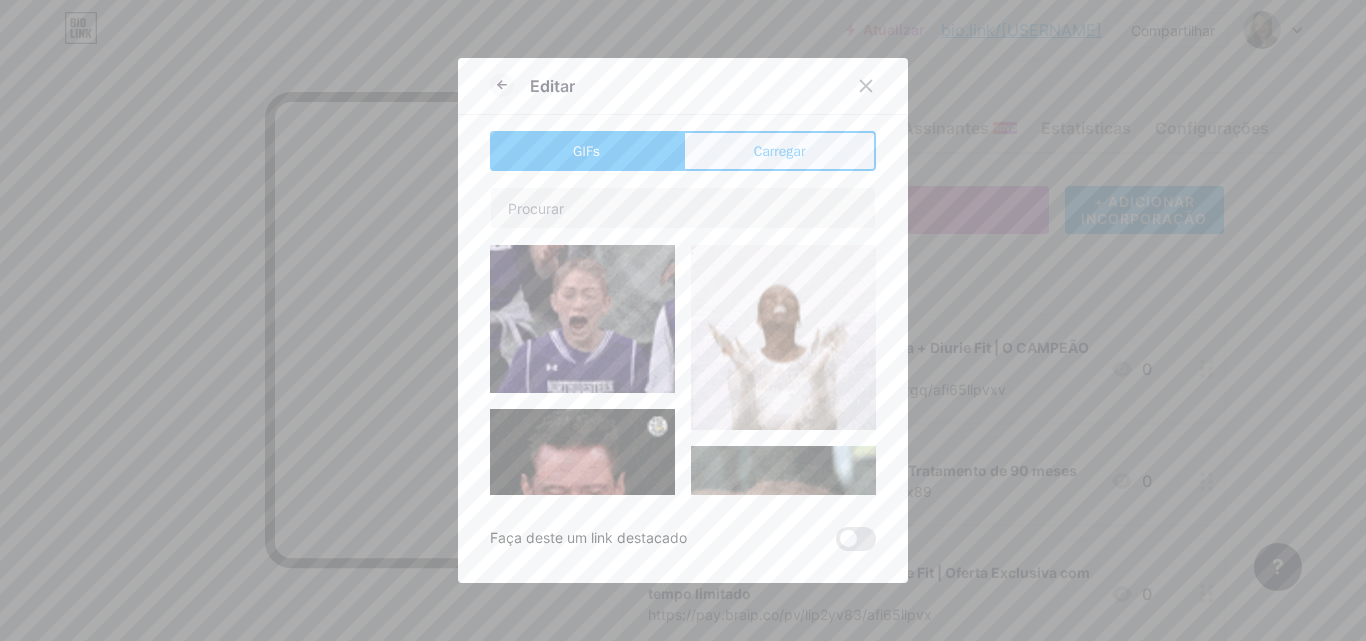 click on "Carregar" at bounding box center (780, 151) 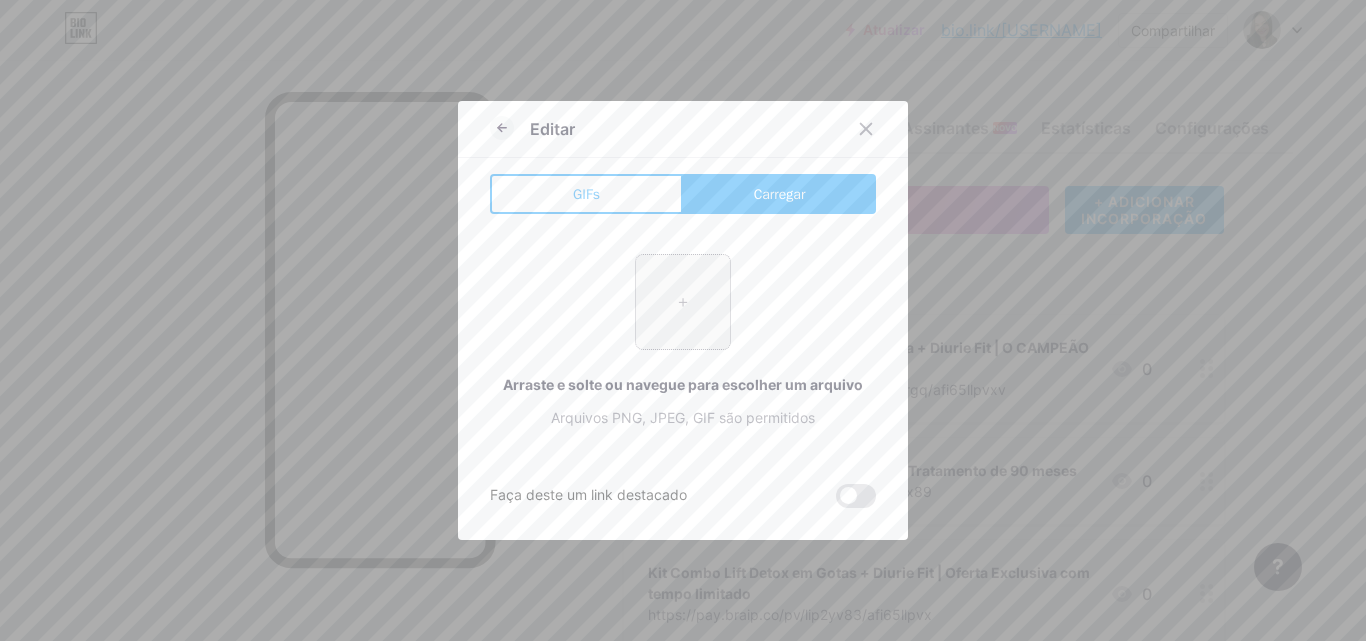 click at bounding box center (683, 302) 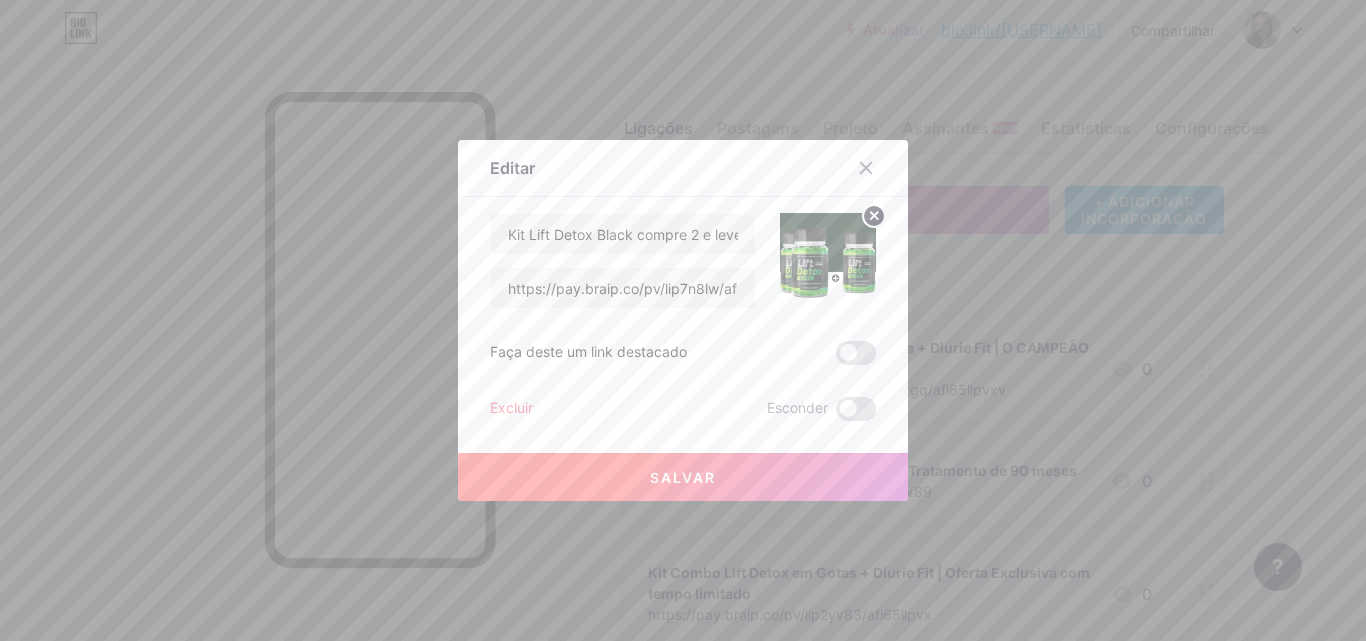 click on "Salvar" at bounding box center [683, 477] 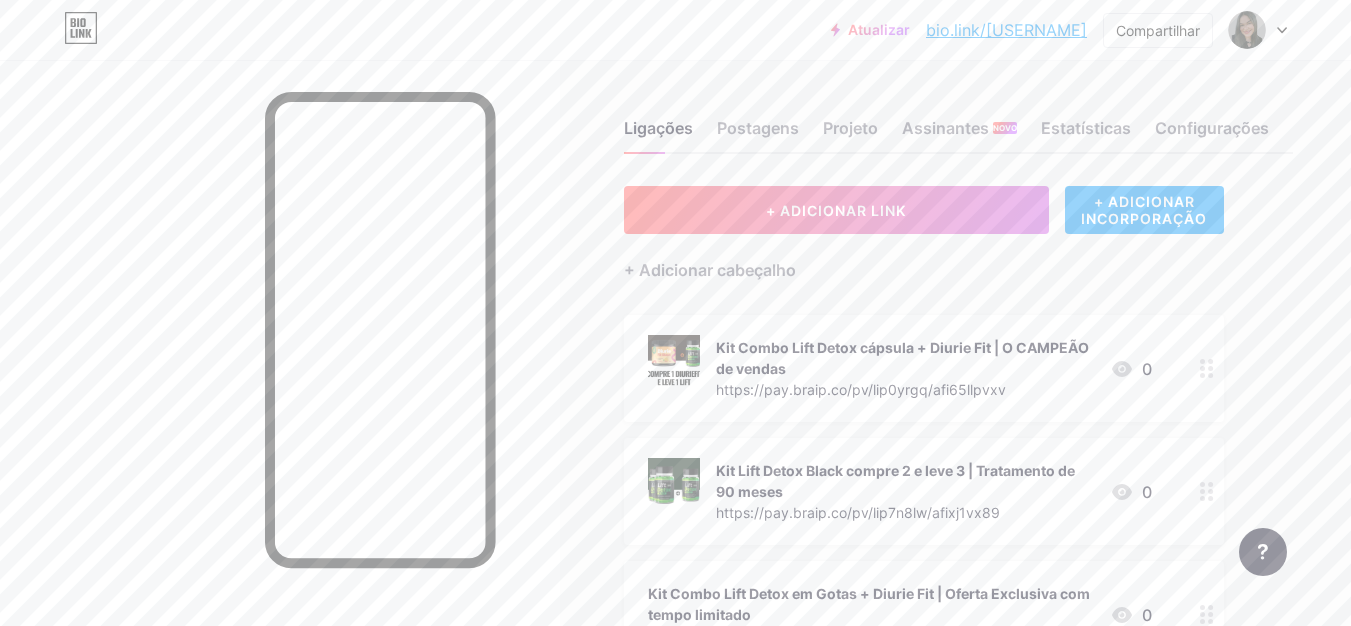 click on "Kit Lift Detox Black compre 2 e leve 3 | Tratamento de 90 meses" at bounding box center (895, 481) 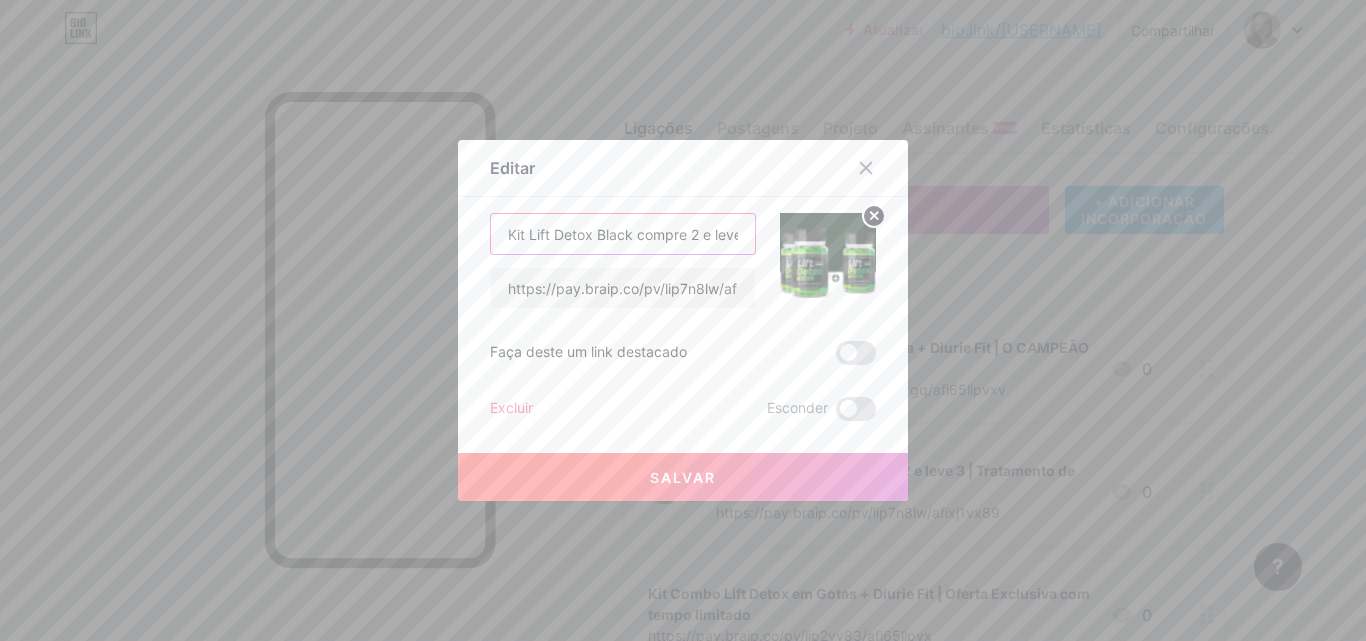 click on "Kit Lift Detox Black compre 2 e leve 3 | Tratamento de 90 meses" at bounding box center [623, 234] 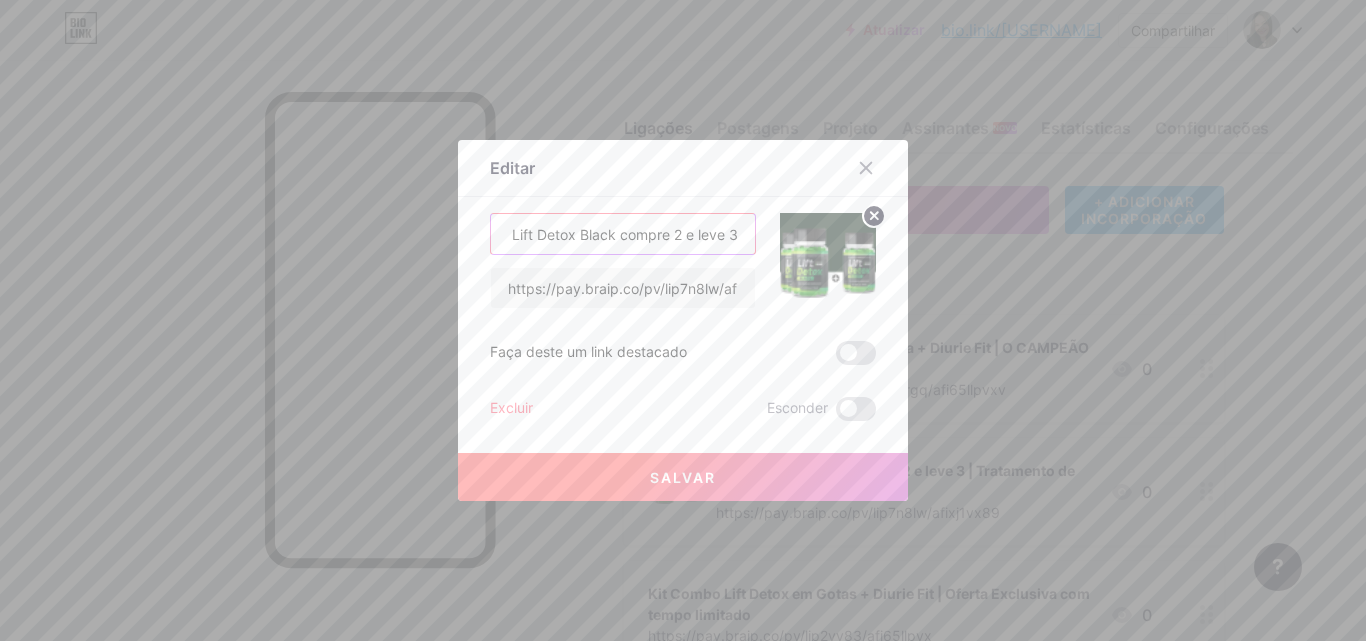 scroll, scrollTop: 0, scrollLeft: 22, axis: horizontal 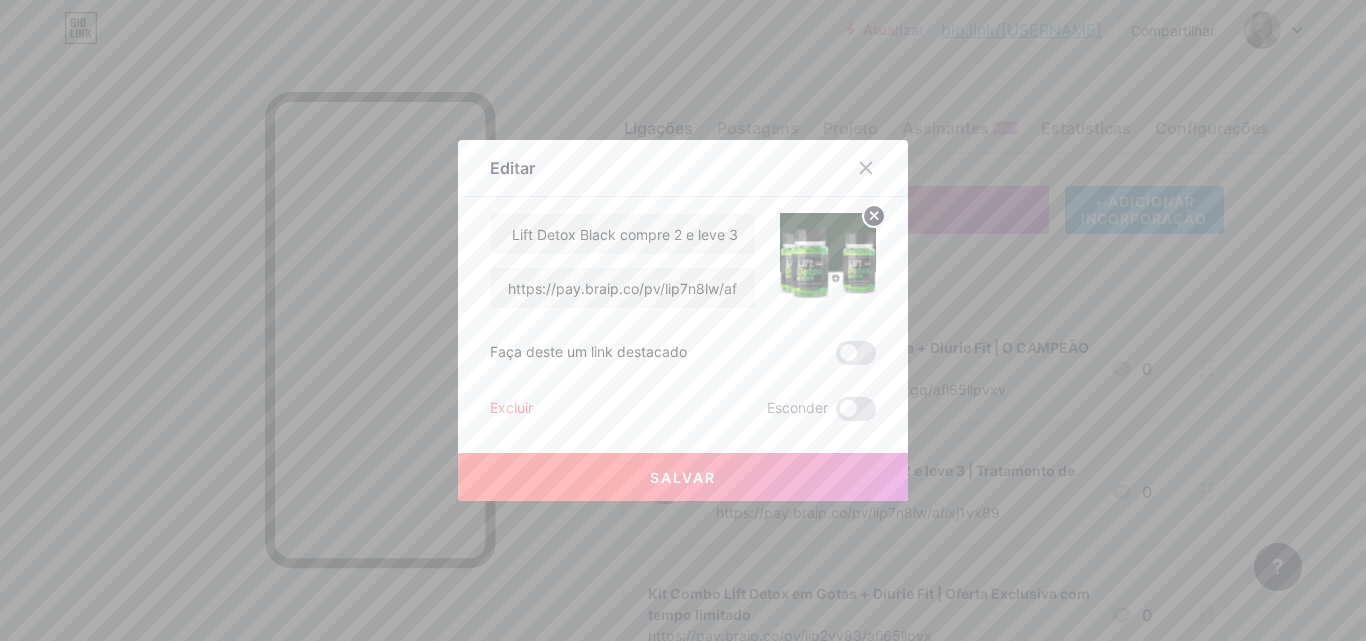 click on "Salvar" at bounding box center [683, 477] 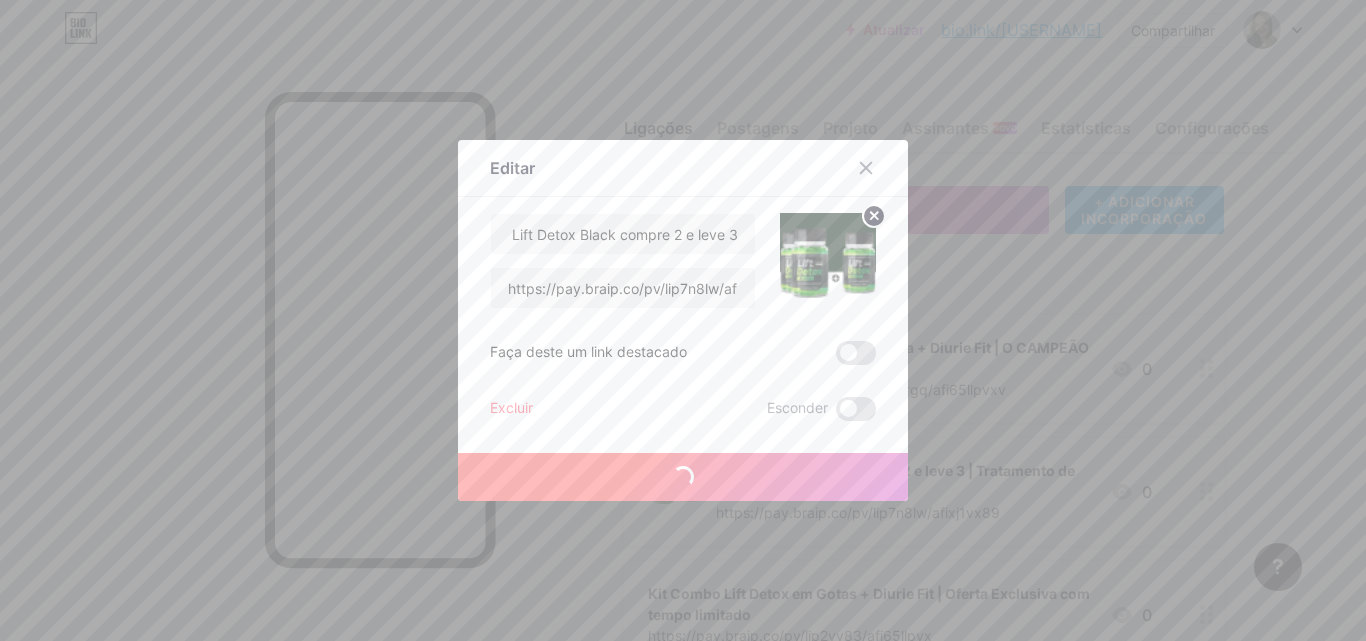 scroll, scrollTop: 0, scrollLeft: 0, axis: both 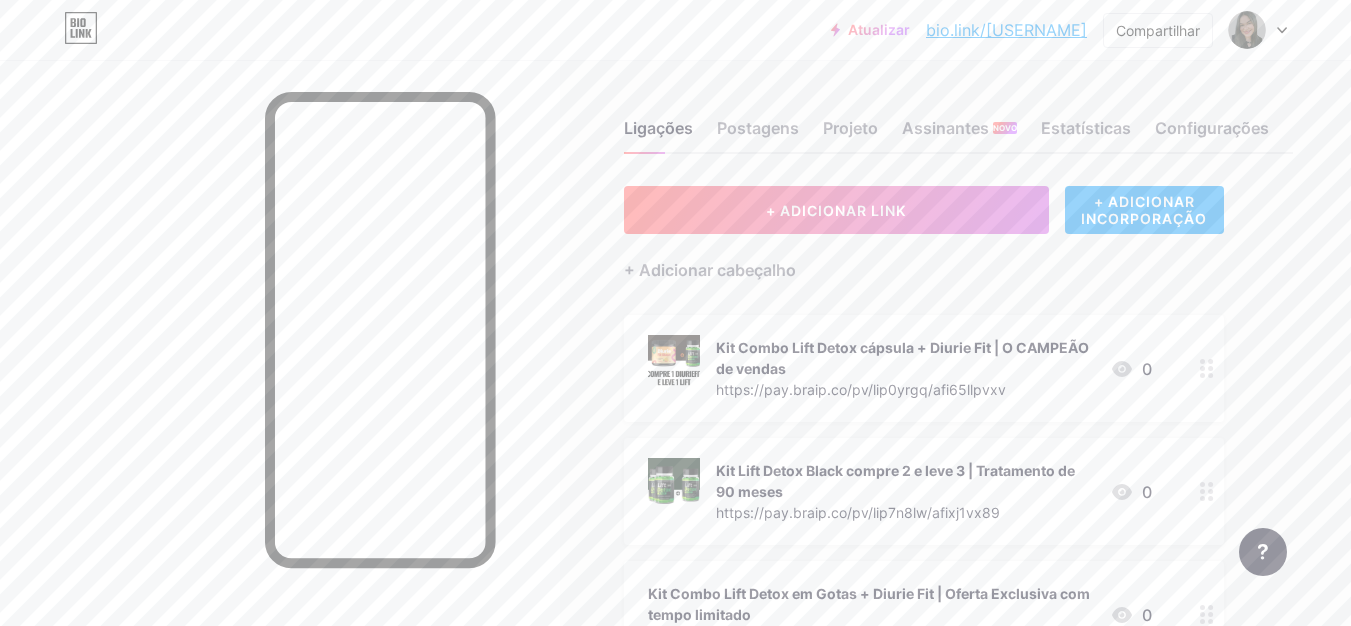 click on "Kit Lift Detox Black compre 2 e leve 3 | Tratamento de 90 meses" at bounding box center [895, 481] 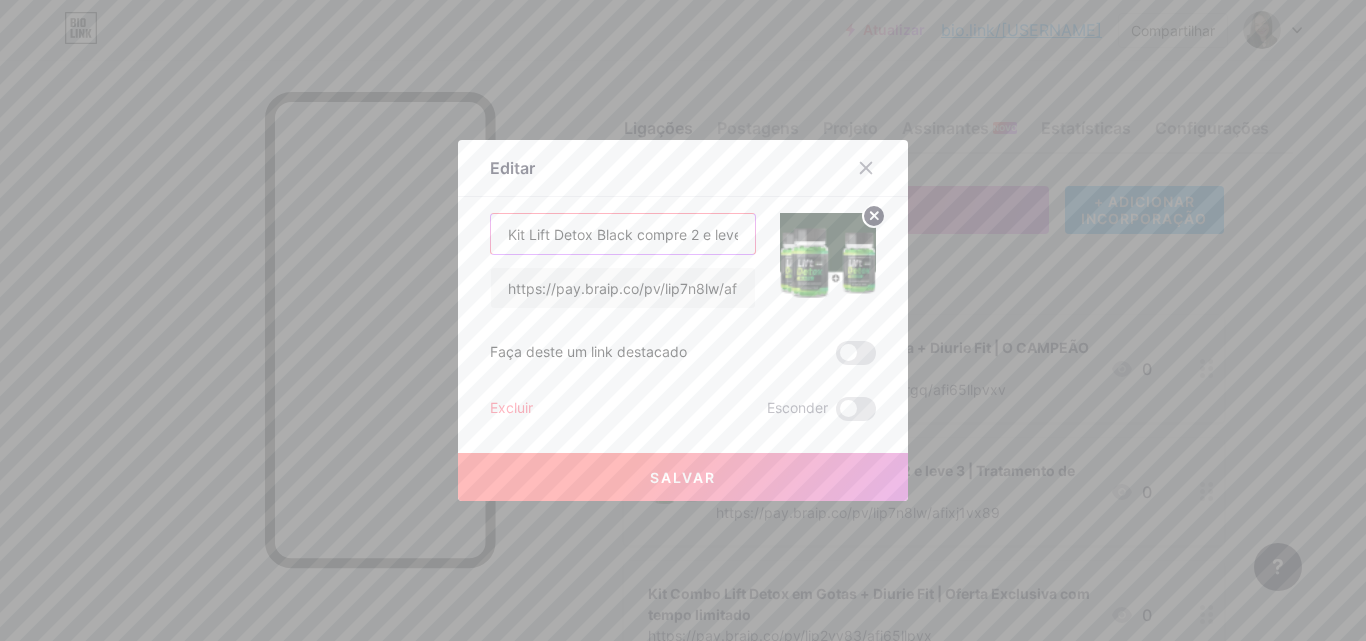 click on "Kit Lift Detox Black compre 2 e leve 3" at bounding box center [623, 234] 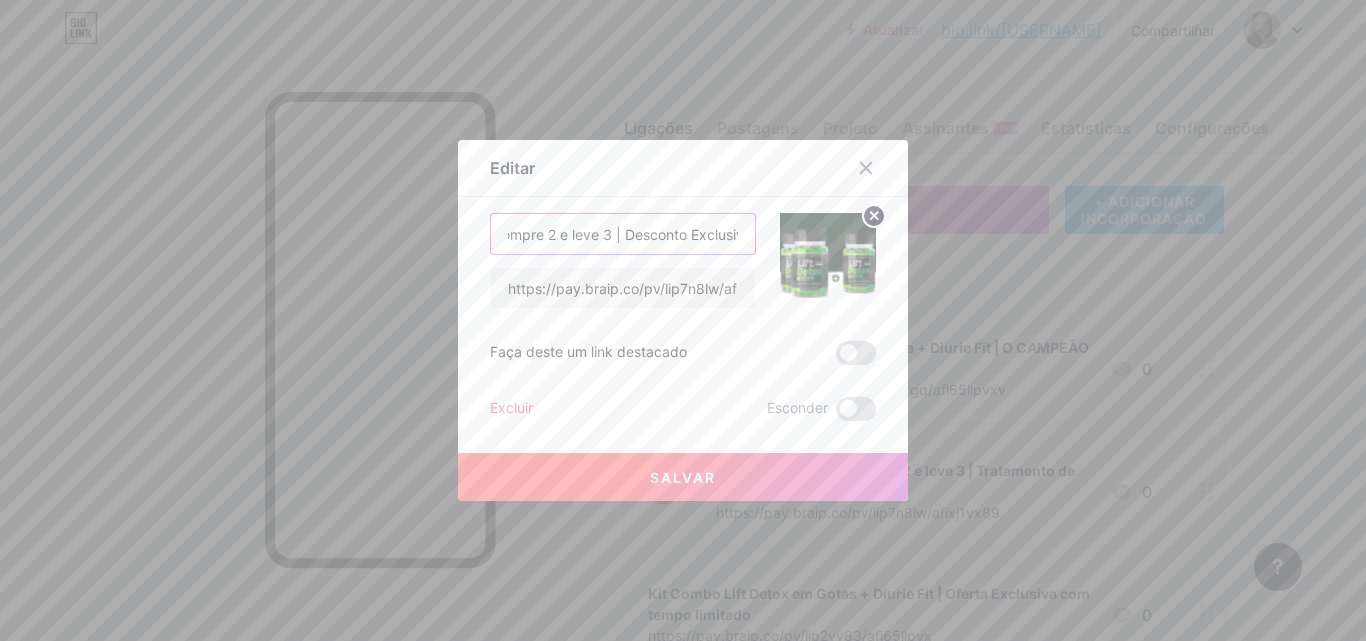 scroll, scrollTop: 0, scrollLeft: 159, axis: horizontal 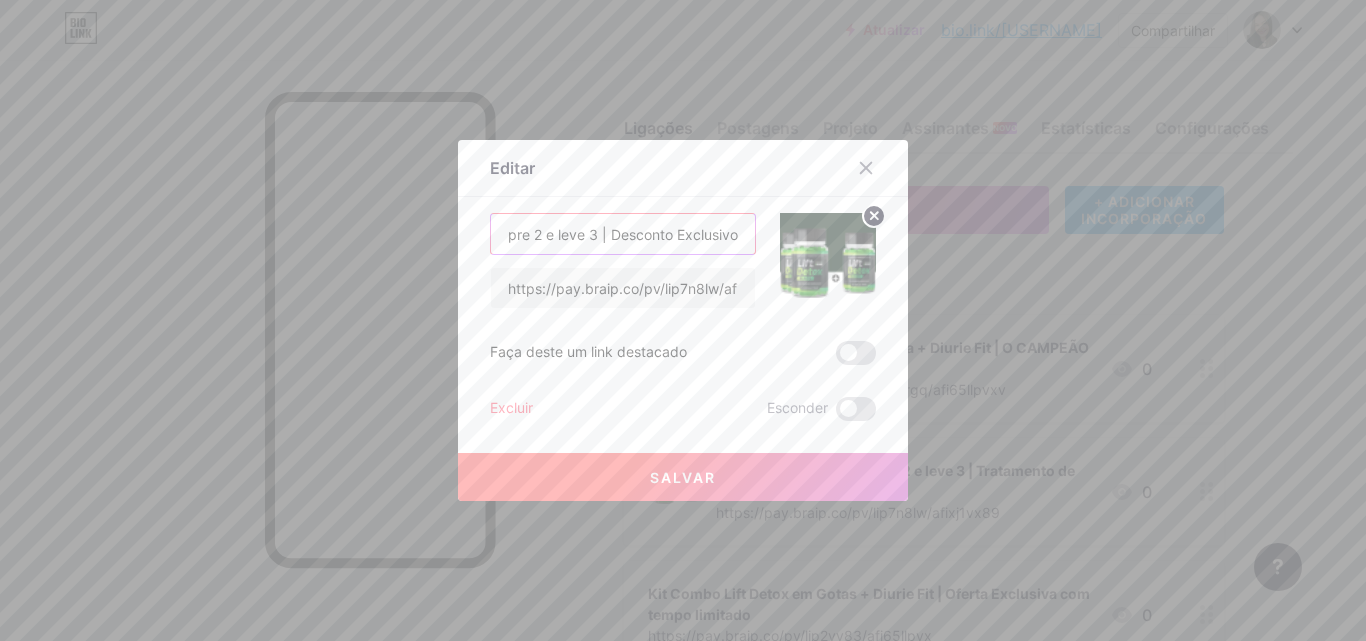 type on "Kit Lift Detox Black compre 2 e leve 3 | Desconto Exclusivo" 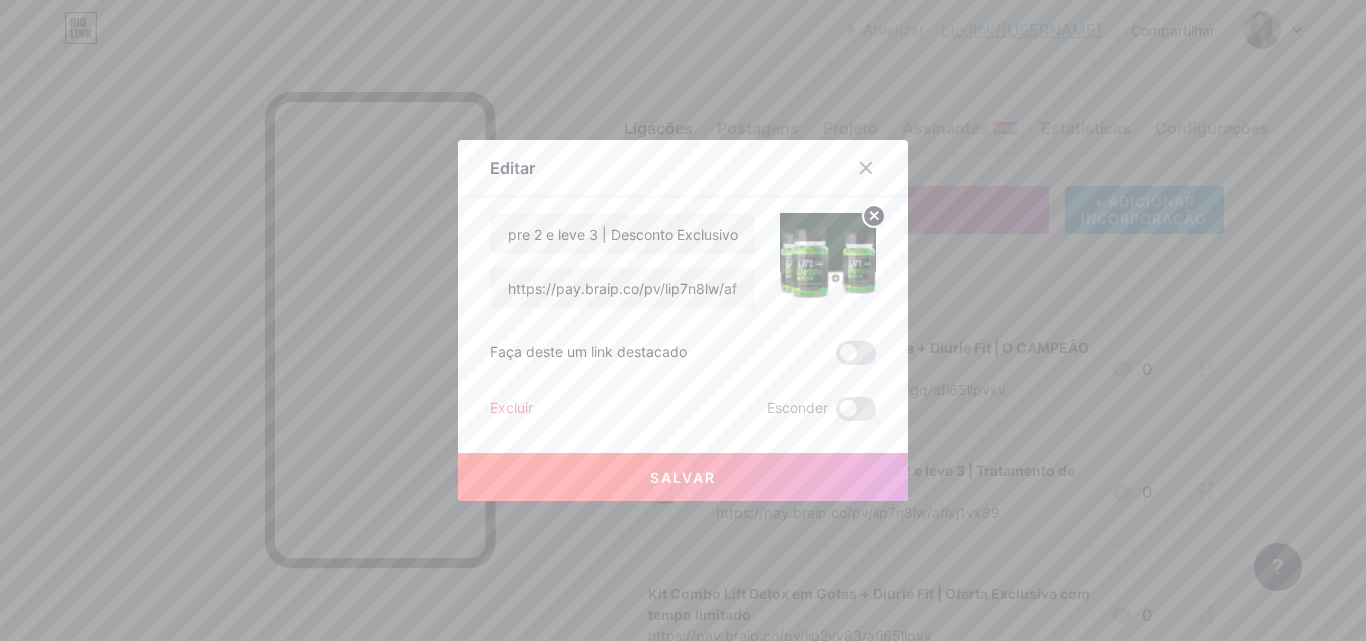 click on "Salvar" at bounding box center (683, 477) 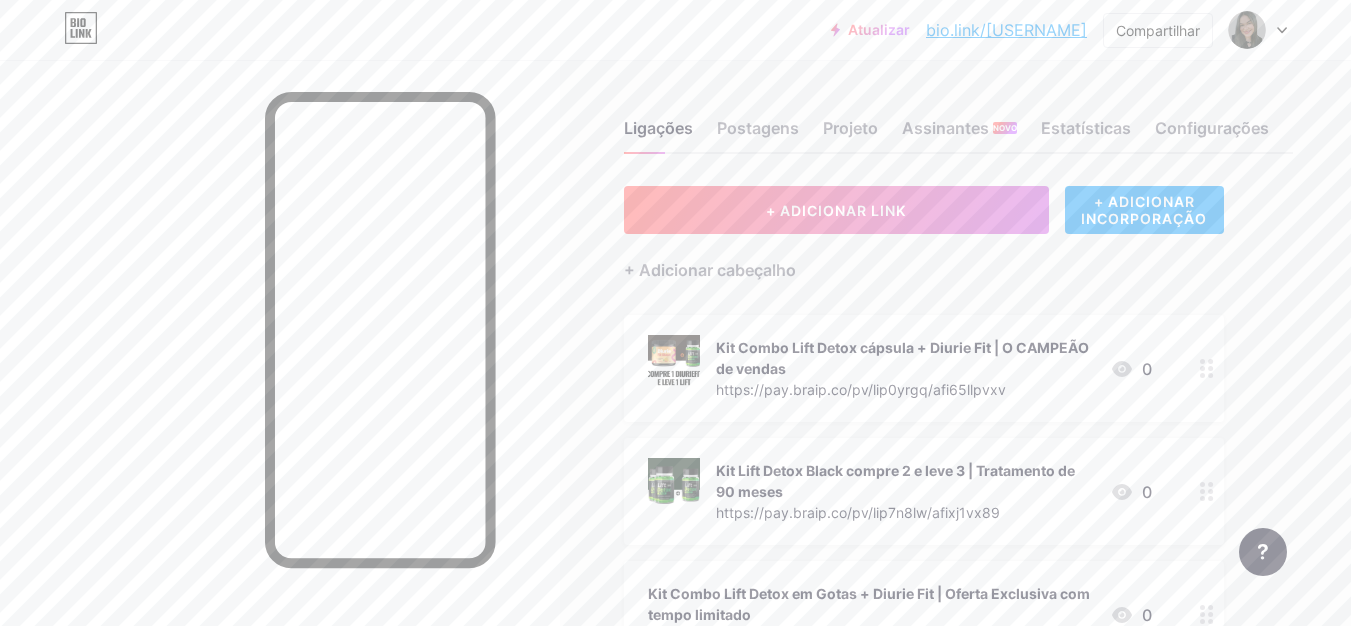 click on "Kit Lift Detox Black compre 2 e leve 3 | Tratamento de 90 meses" at bounding box center (905, 481) 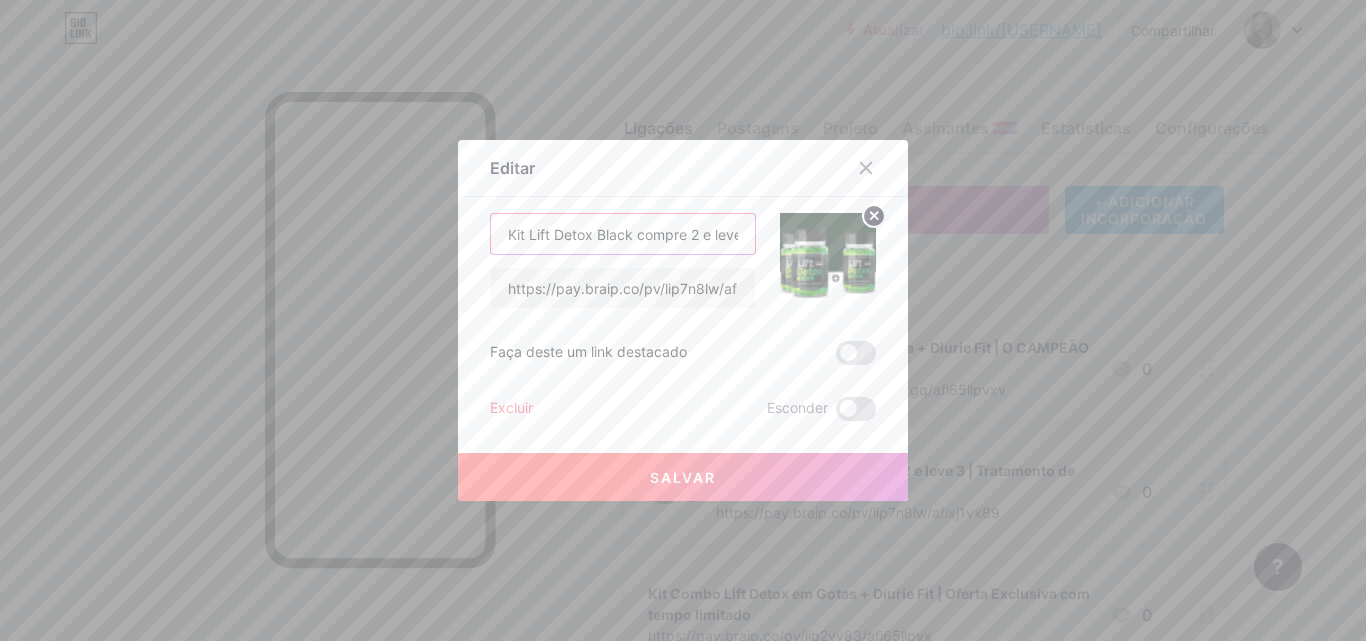 click on "Kit Lift Detox Black compre 2 e leve 3 | Desconto Exclusivo" at bounding box center (623, 234) 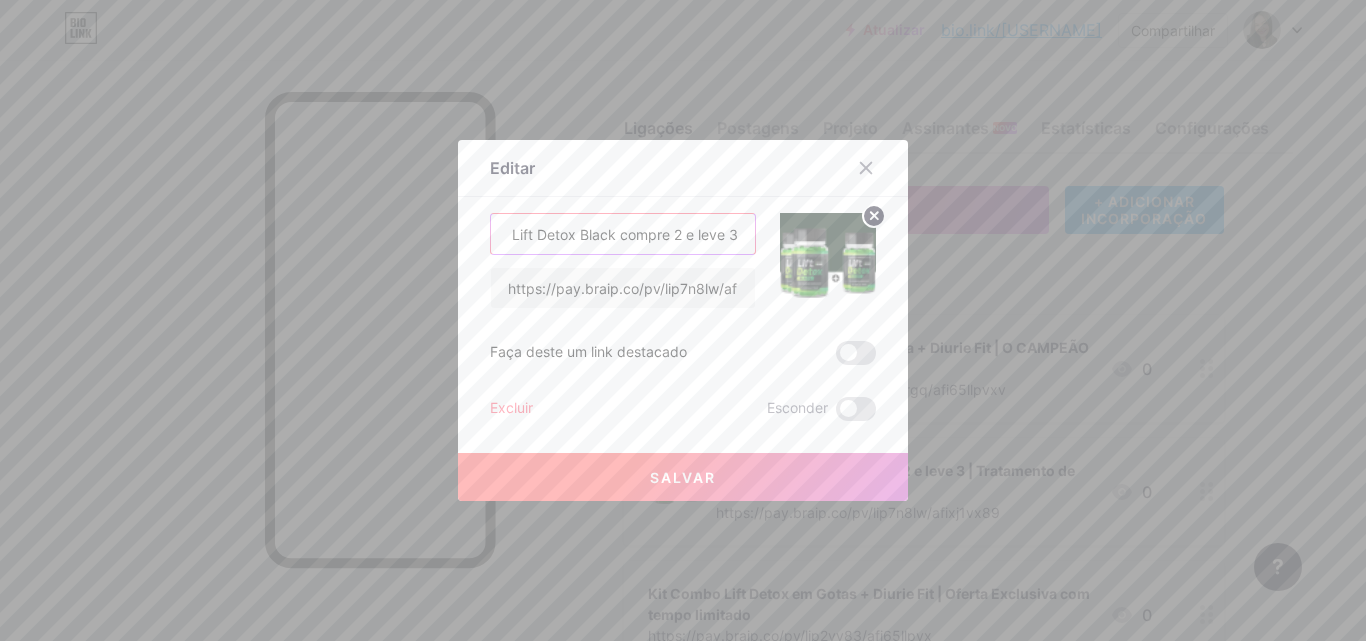 scroll, scrollTop: 0, scrollLeft: 22, axis: horizontal 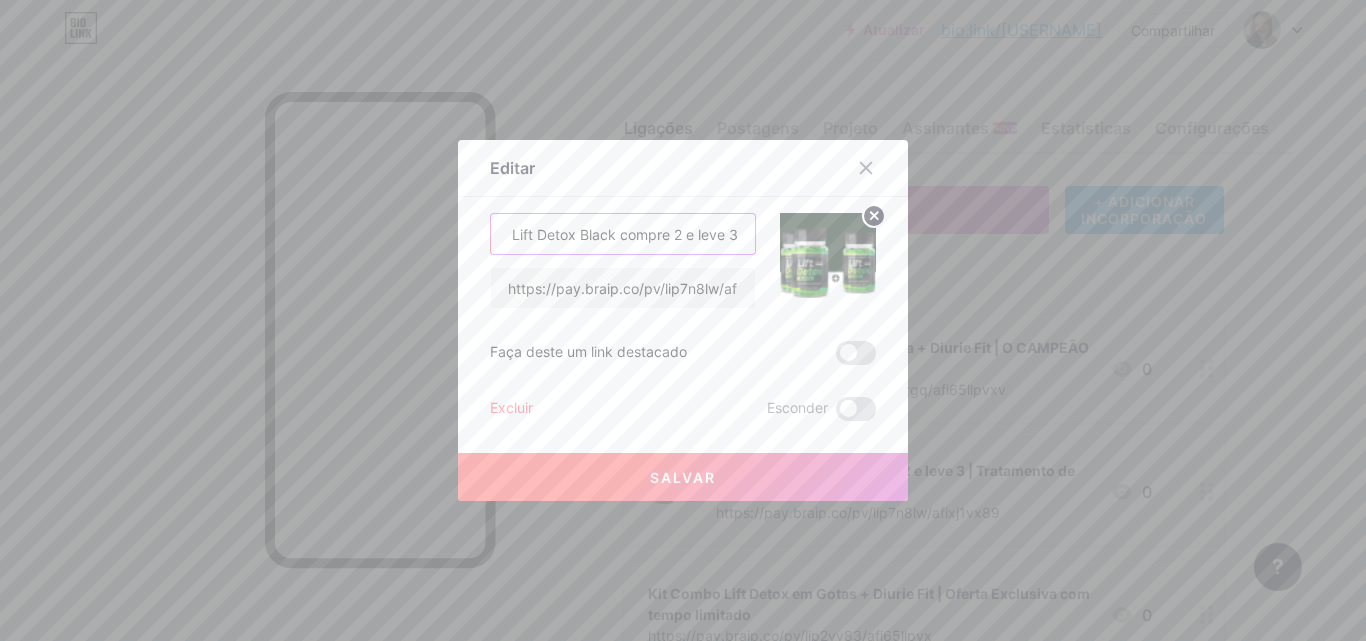 type on "Kit Lift Detox Black compre 2 e leve 3" 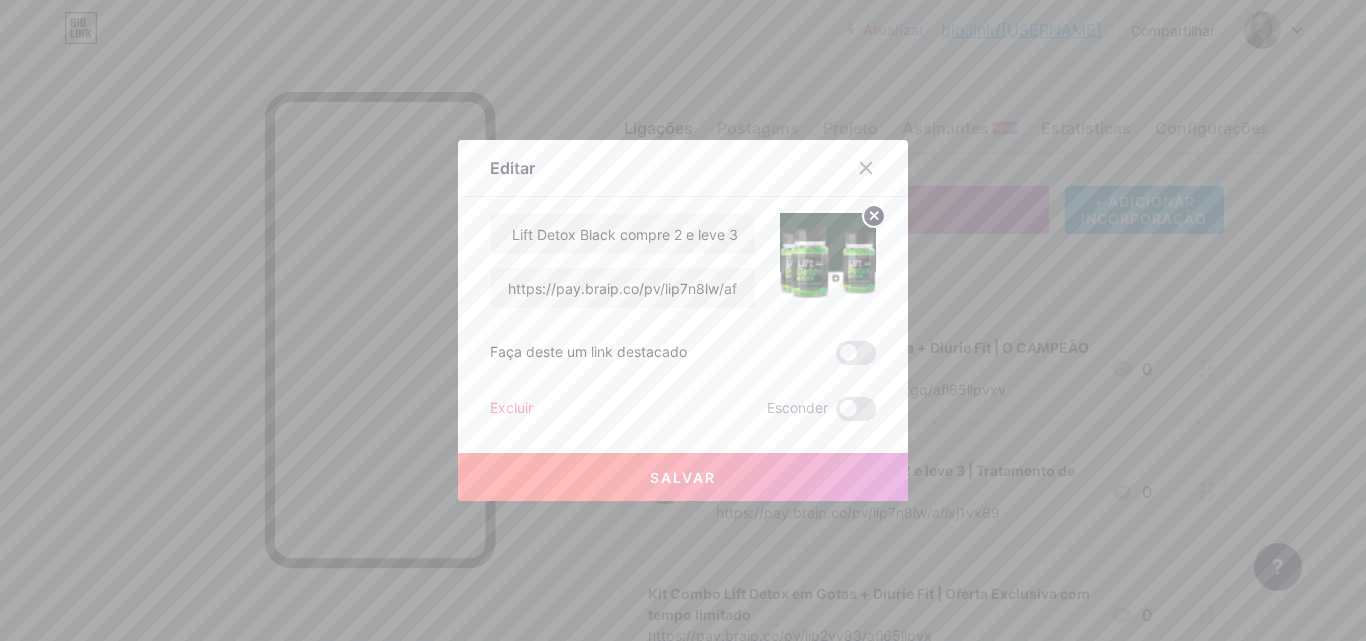 click on "Salvar" at bounding box center [683, 477] 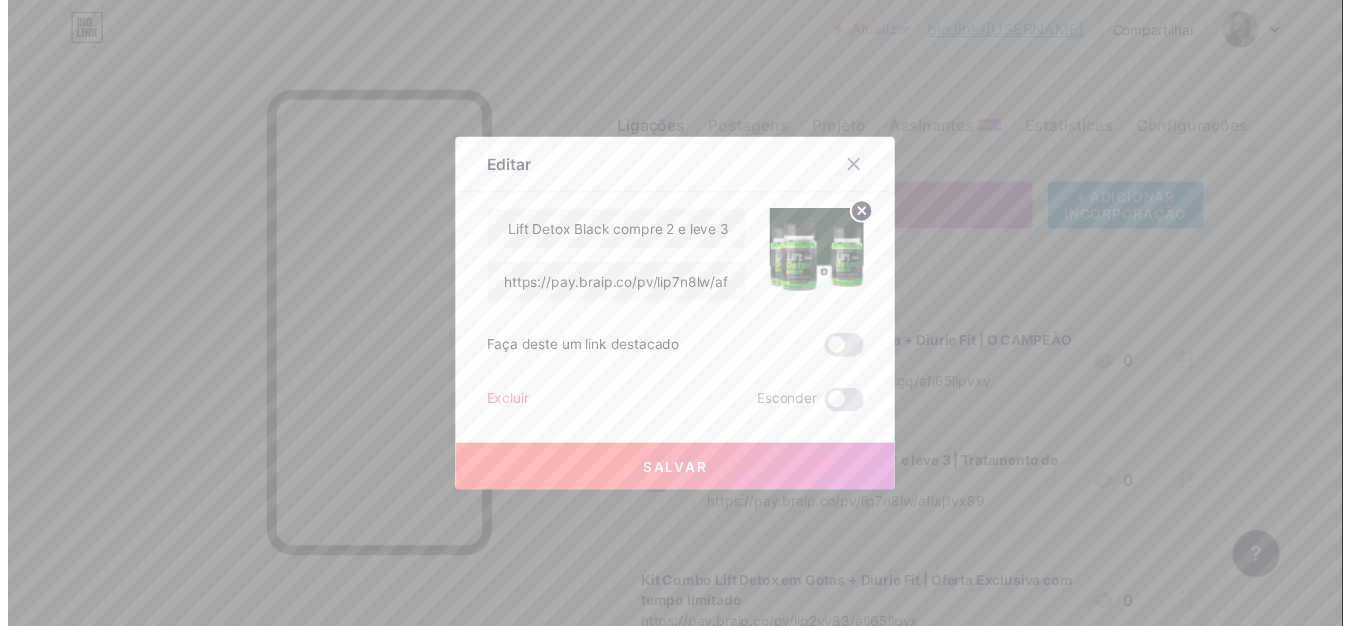 scroll, scrollTop: 0, scrollLeft: 0, axis: both 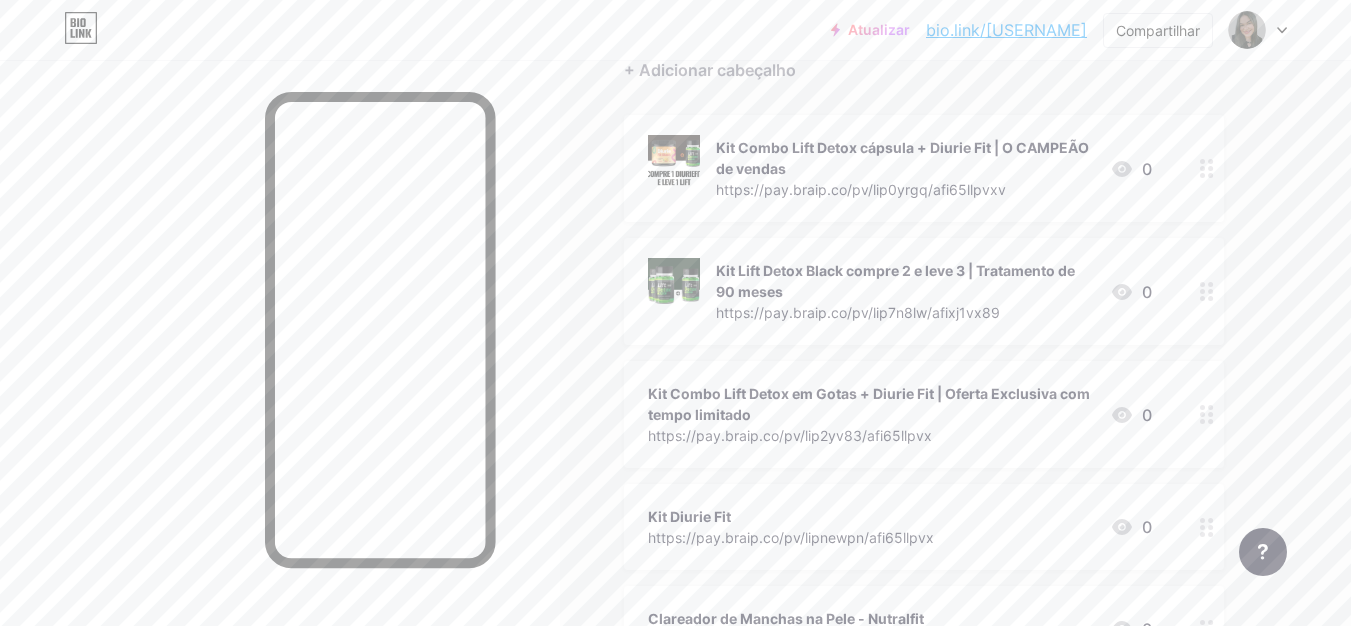 click 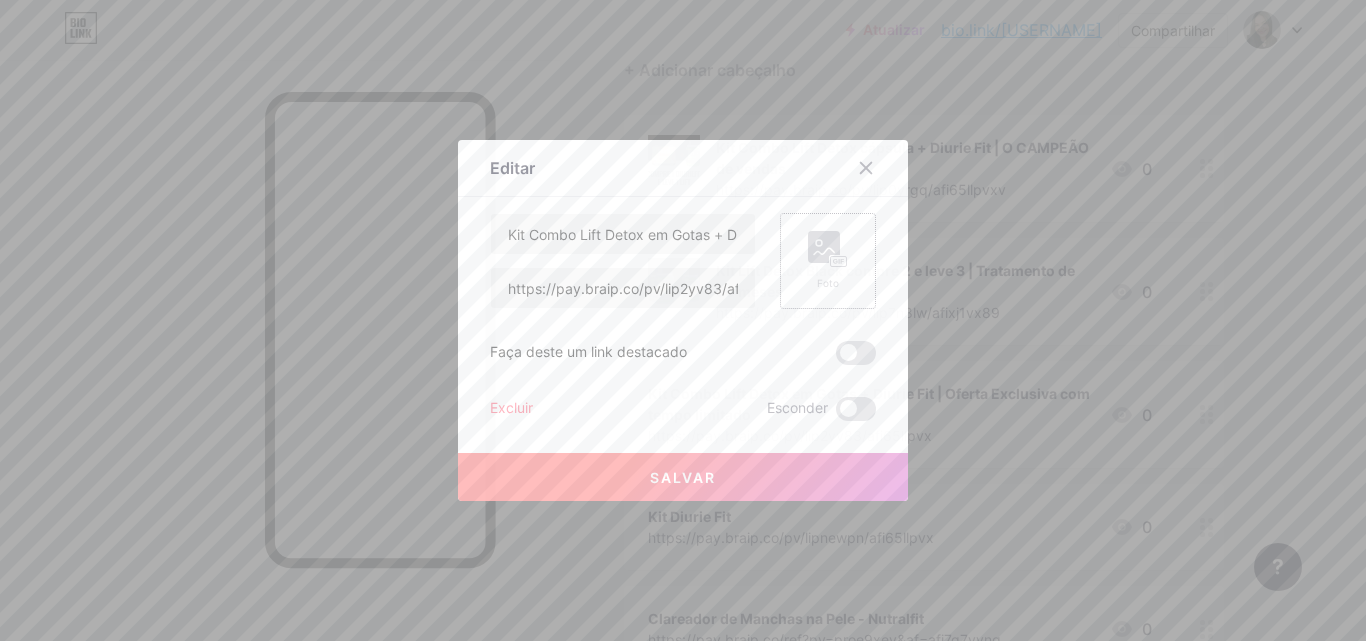 click 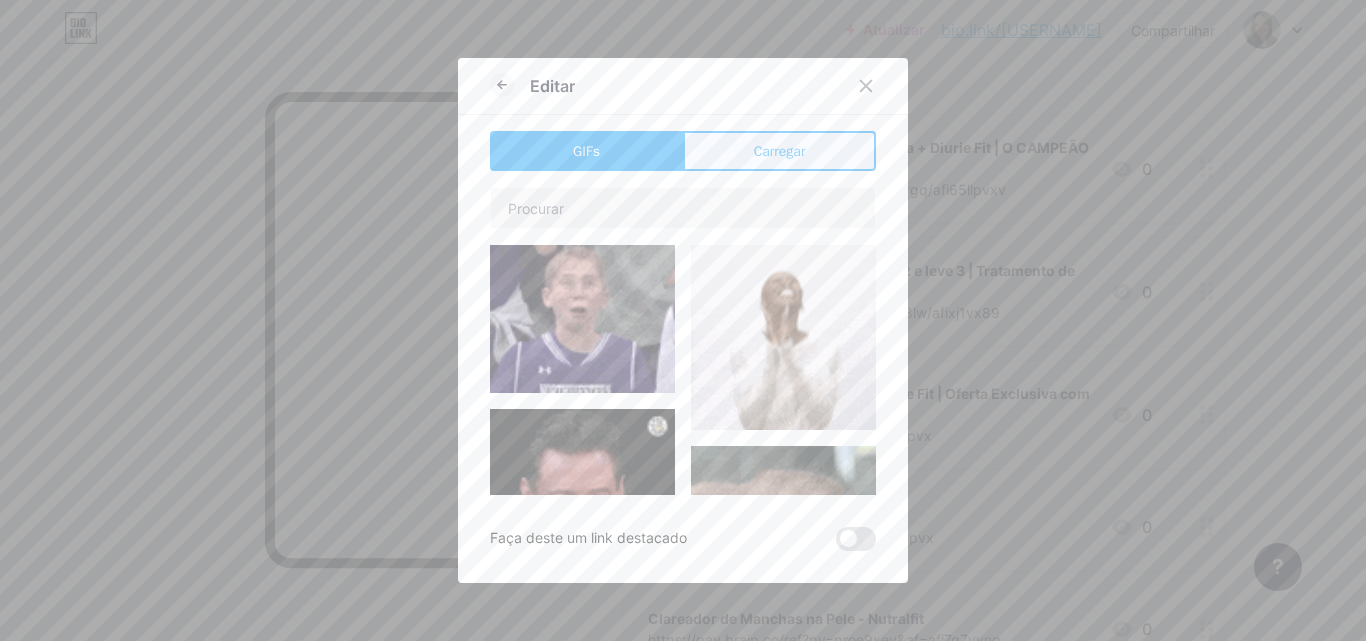 click on "Carregar" at bounding box center [779, 151] 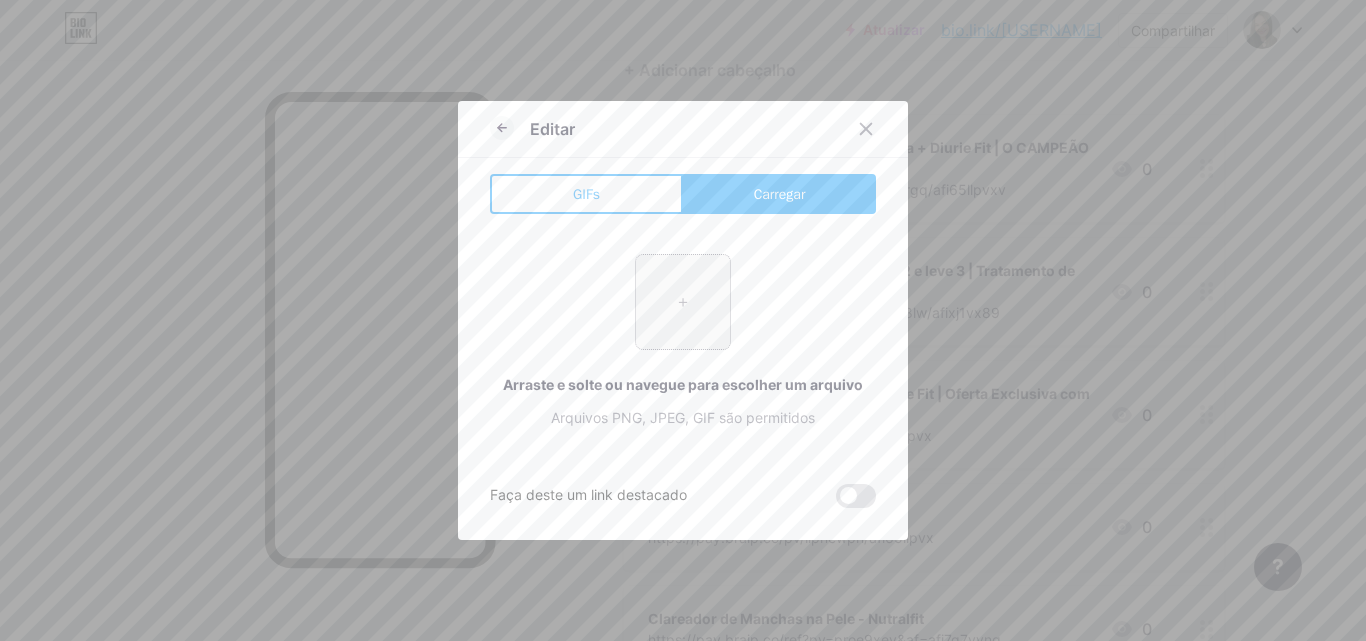 click at bounding box center [683, 302] 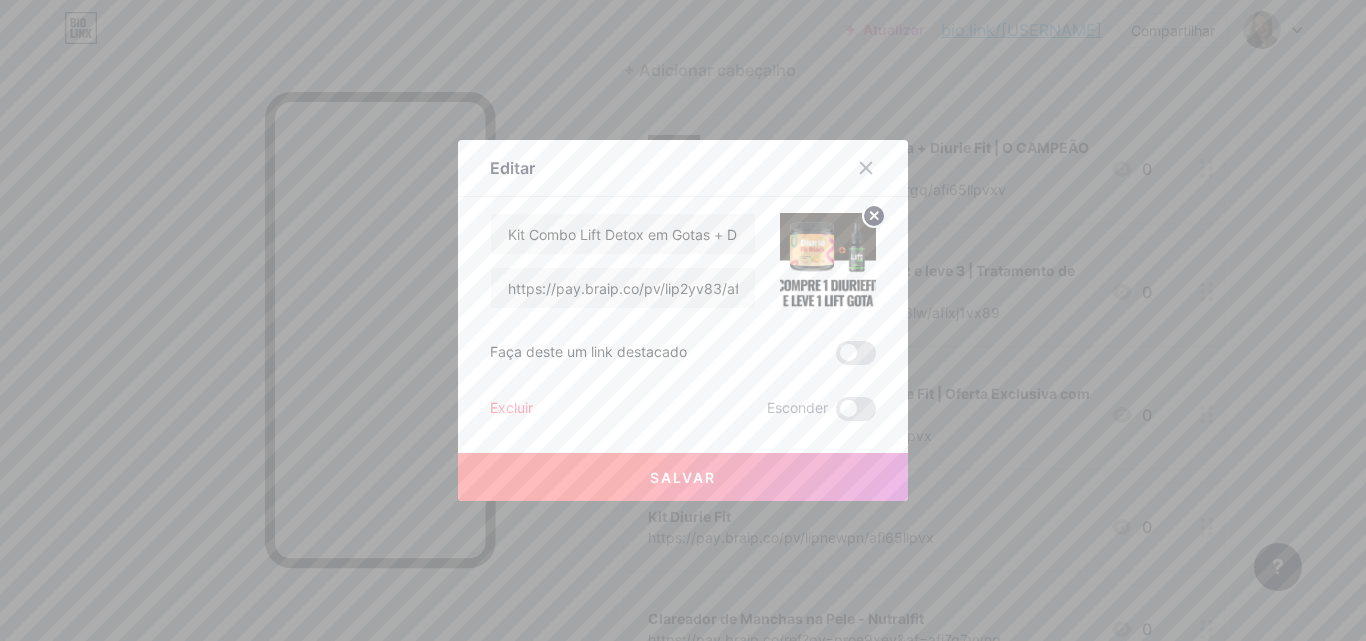 click on "Salvar" at bounding box center (683, 477) 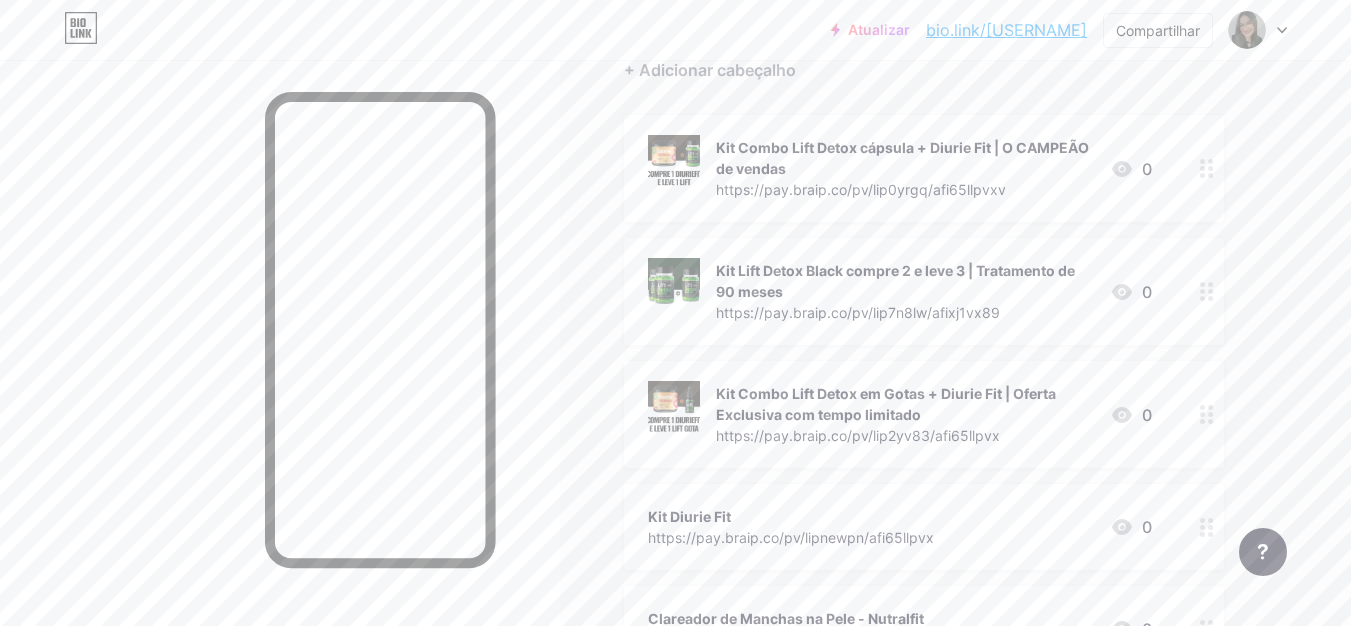 scroll, scrollTop: 300, scrollLeft: 0, axis: vertical 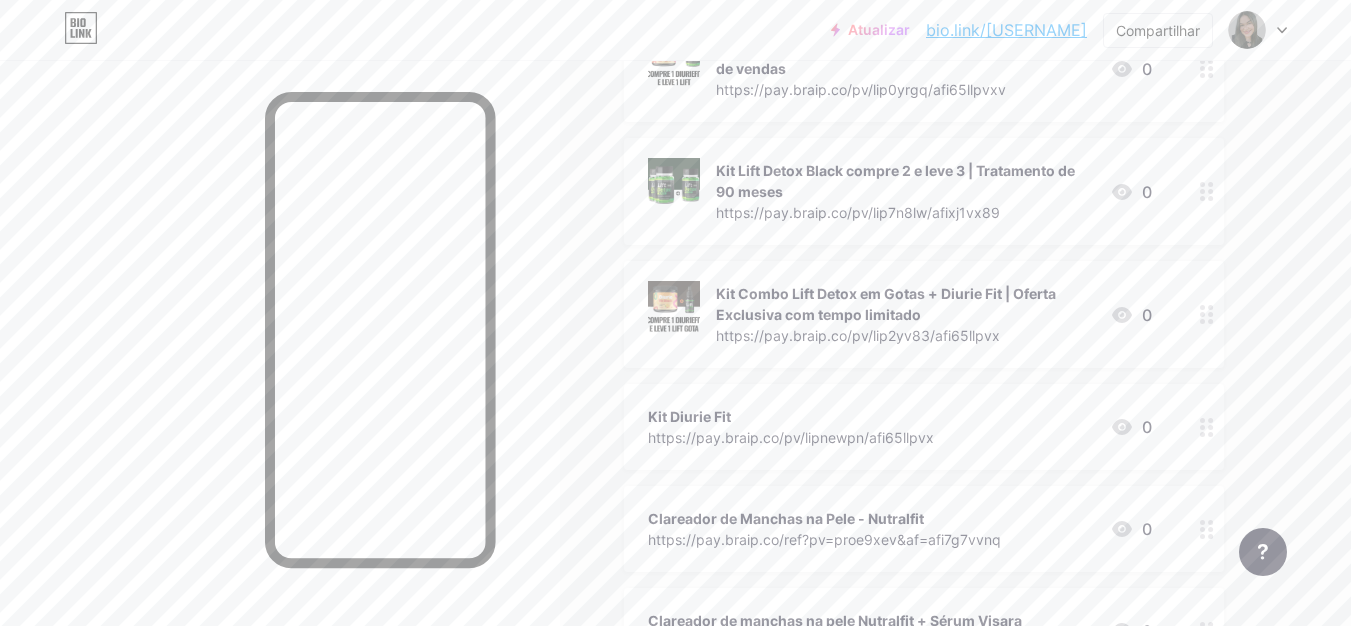 click at bounding box center (1207, 427) 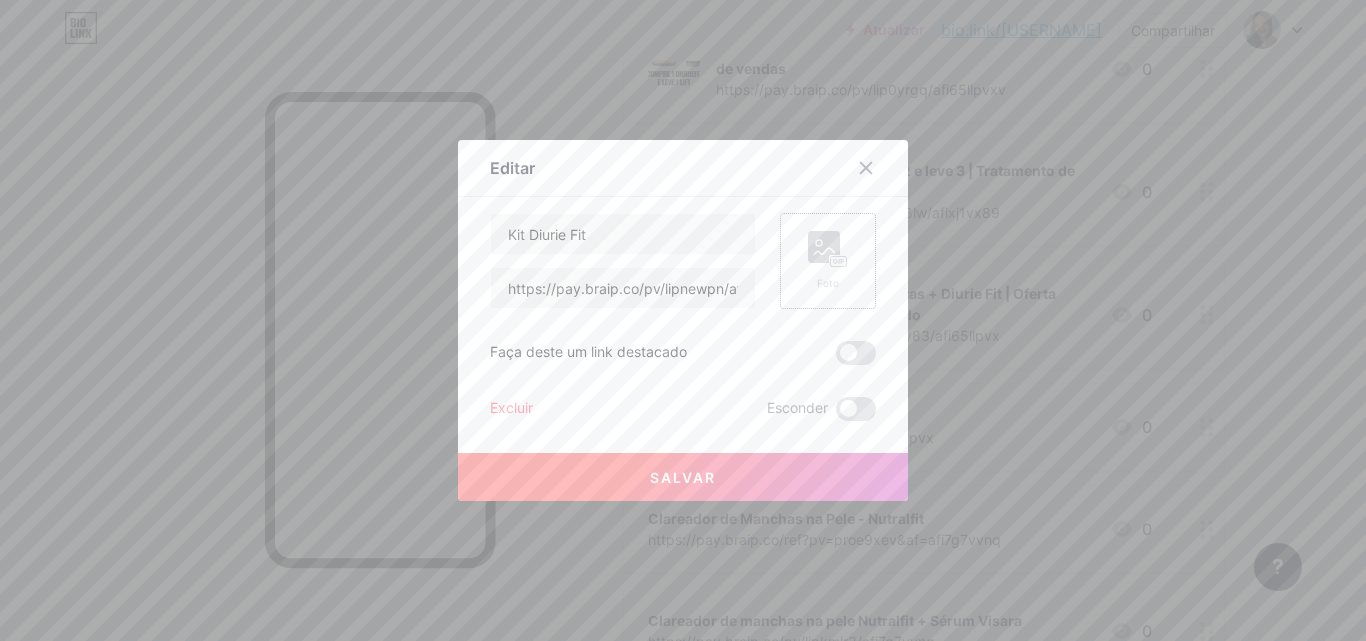 click 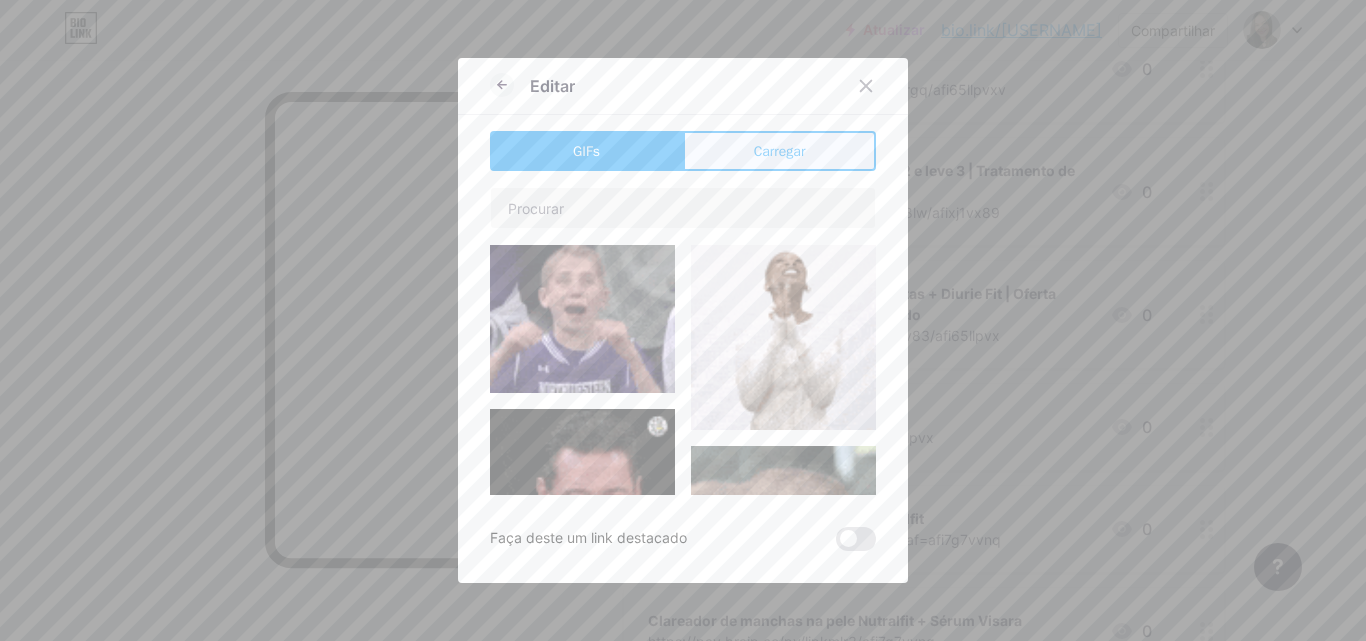 click on "Carregar" at bounding box center (779, 151) 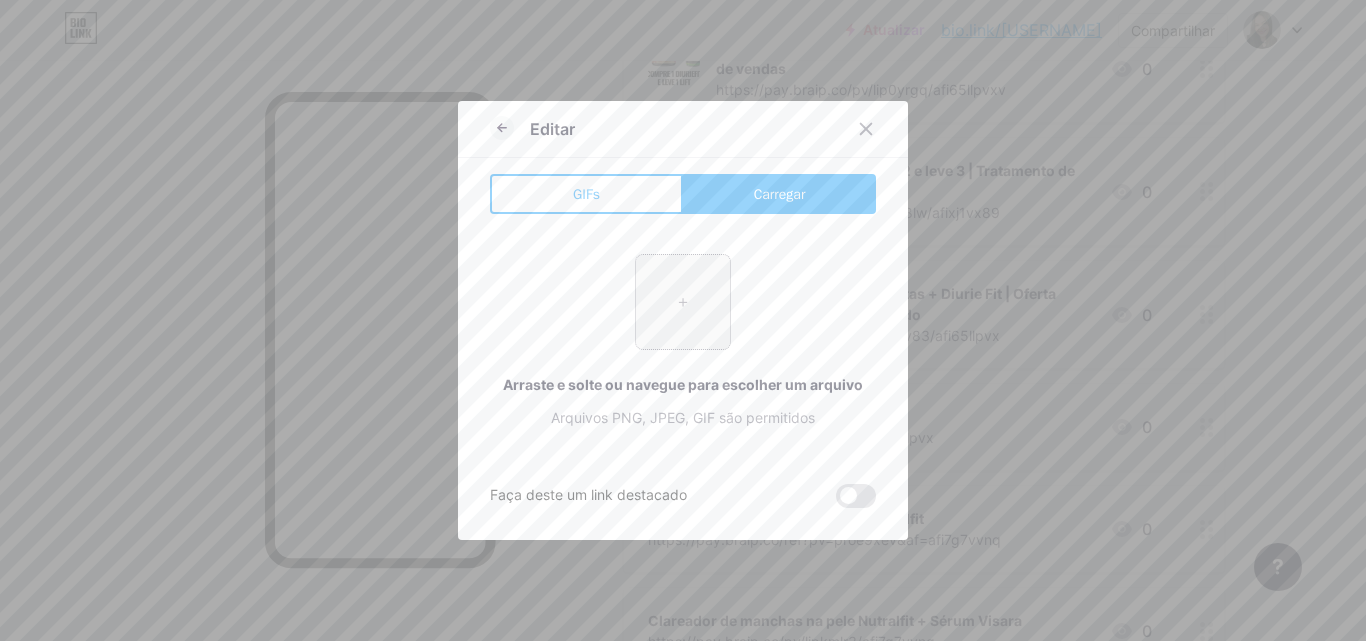 click at bounding box center [683, 302] 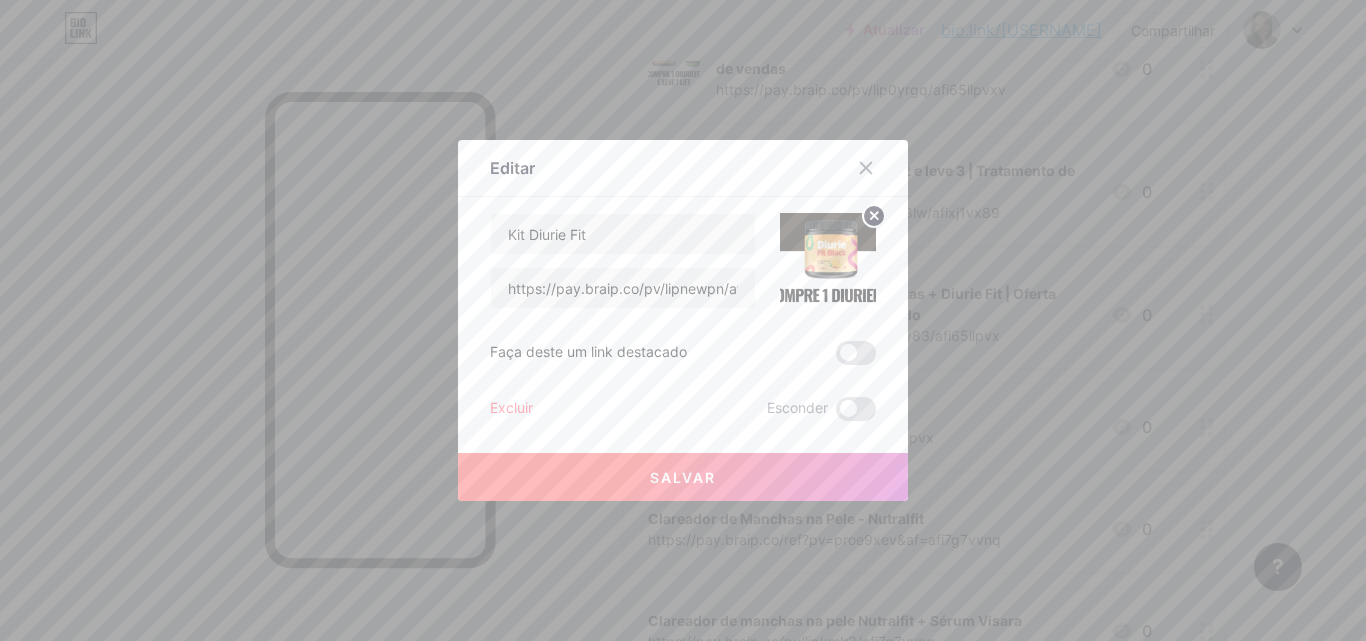 click on "Salvar" at bounding box center [683, 477] 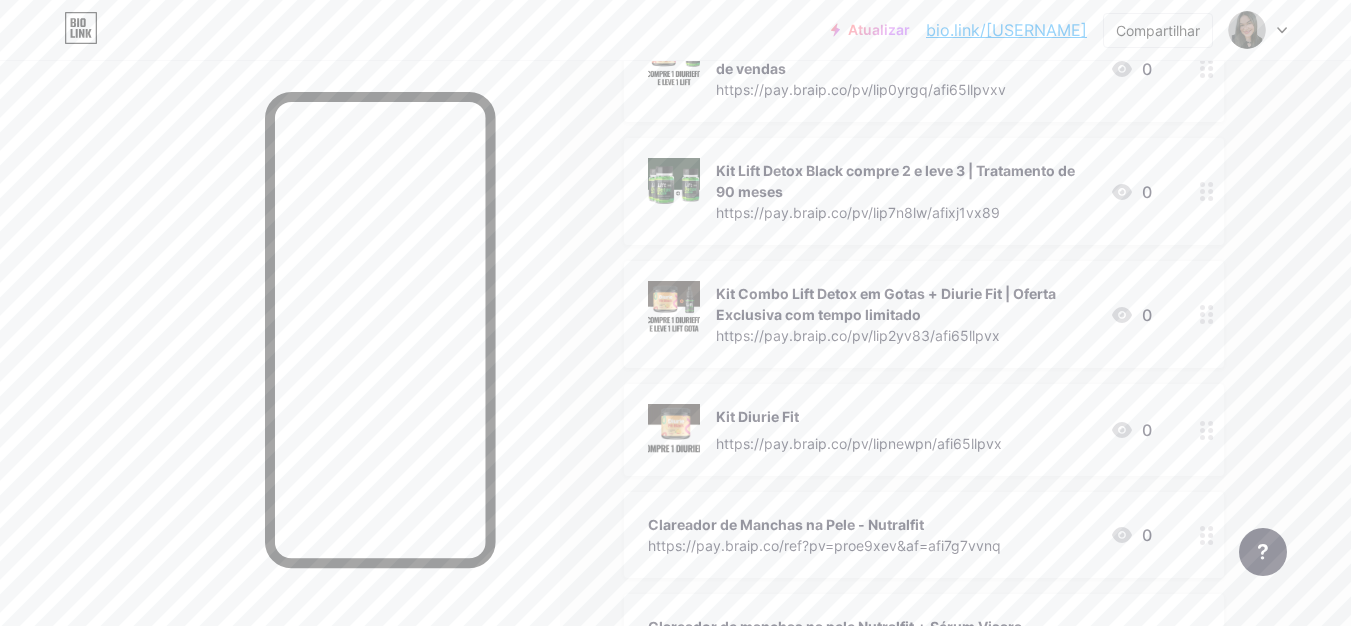 scroll, scrollTop: 400, scrollLeft: 0, axis: vertical 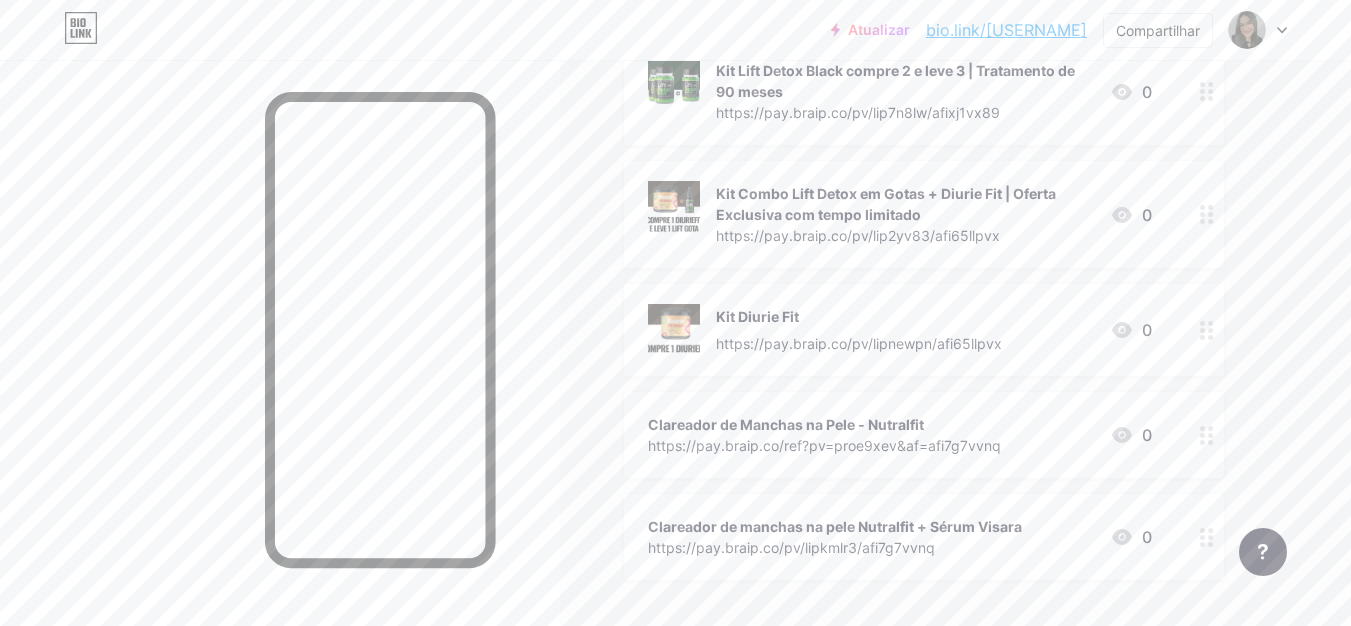 click at bounding box center [1207, 435] 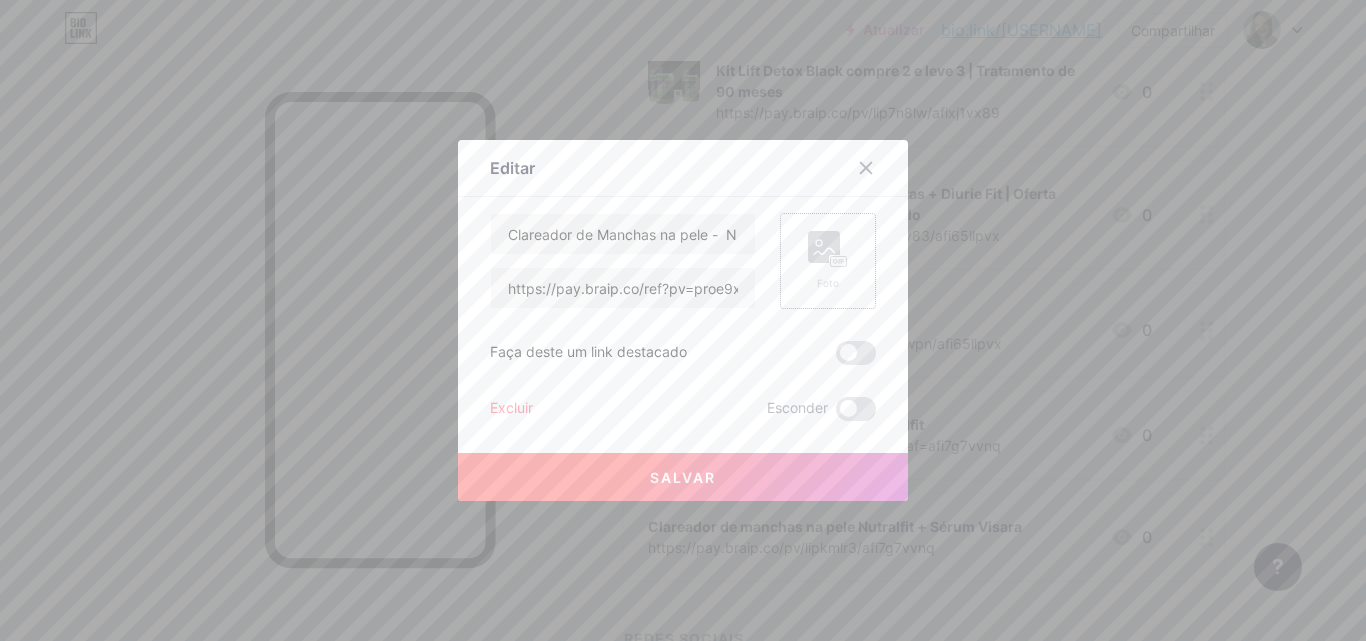 click on "Foto" at bounding box center (828, 261) 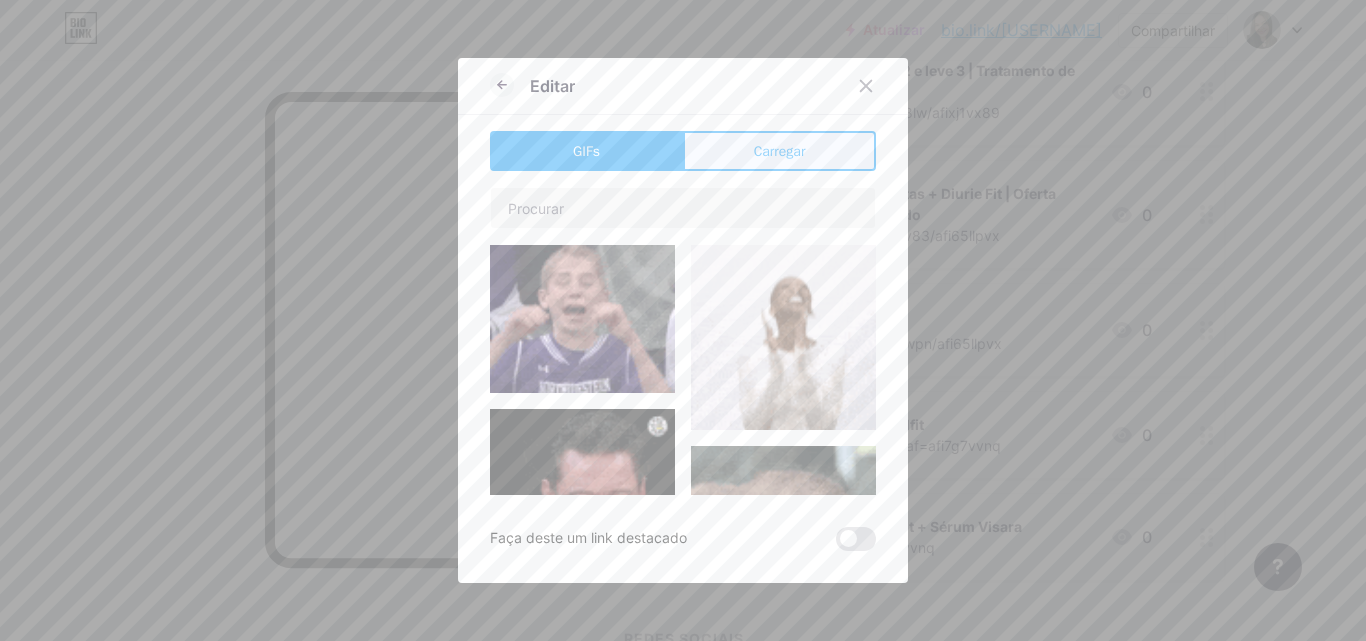 click on "Carregar" at bounding box center (779, 151) 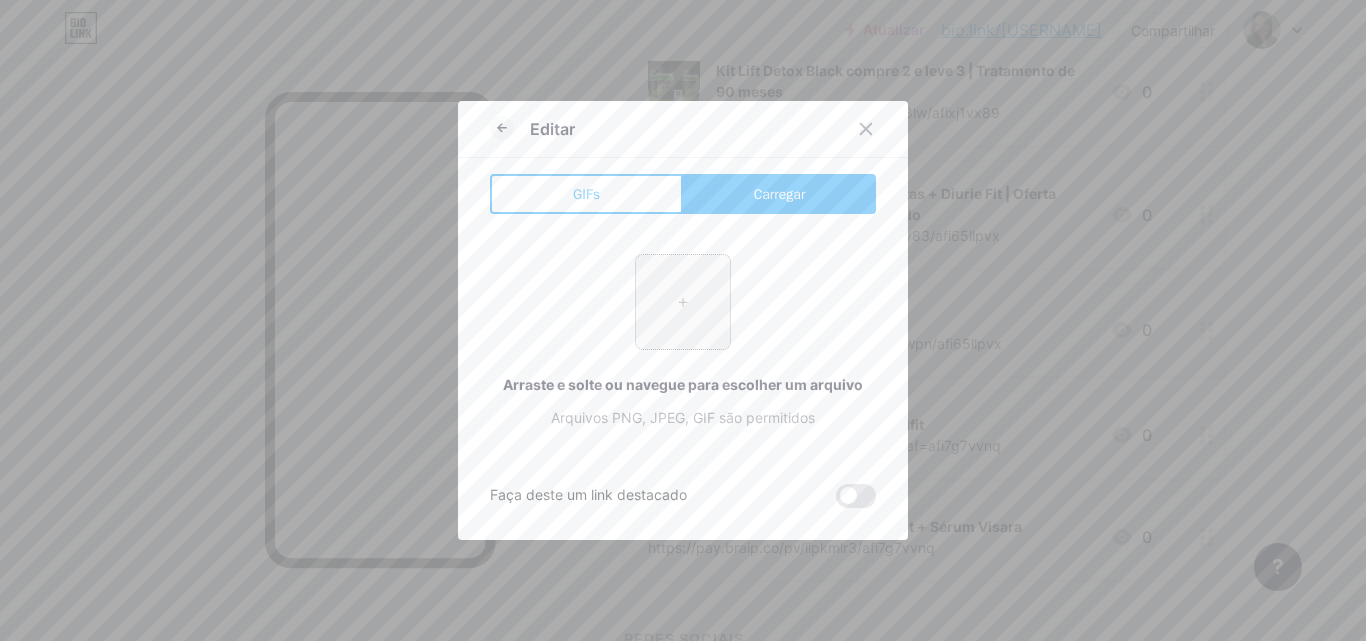 click at bounding box center [683, 302] 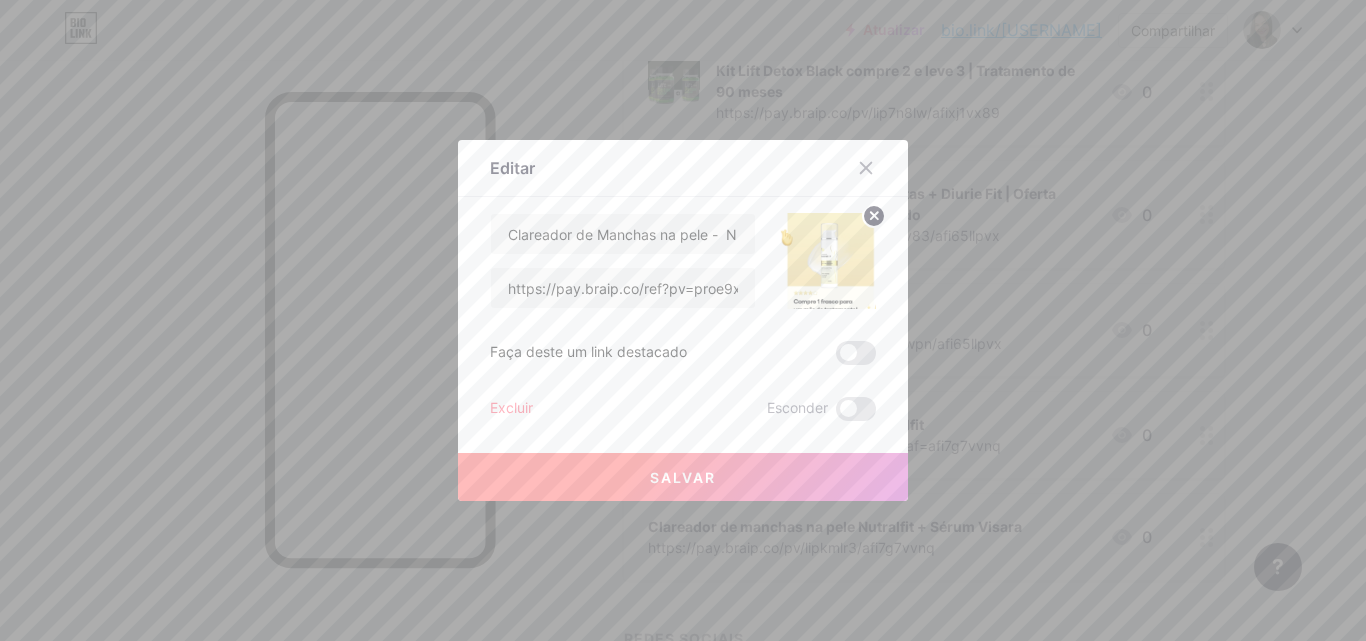 click on "Salvar" at bounding box center [683, 477] 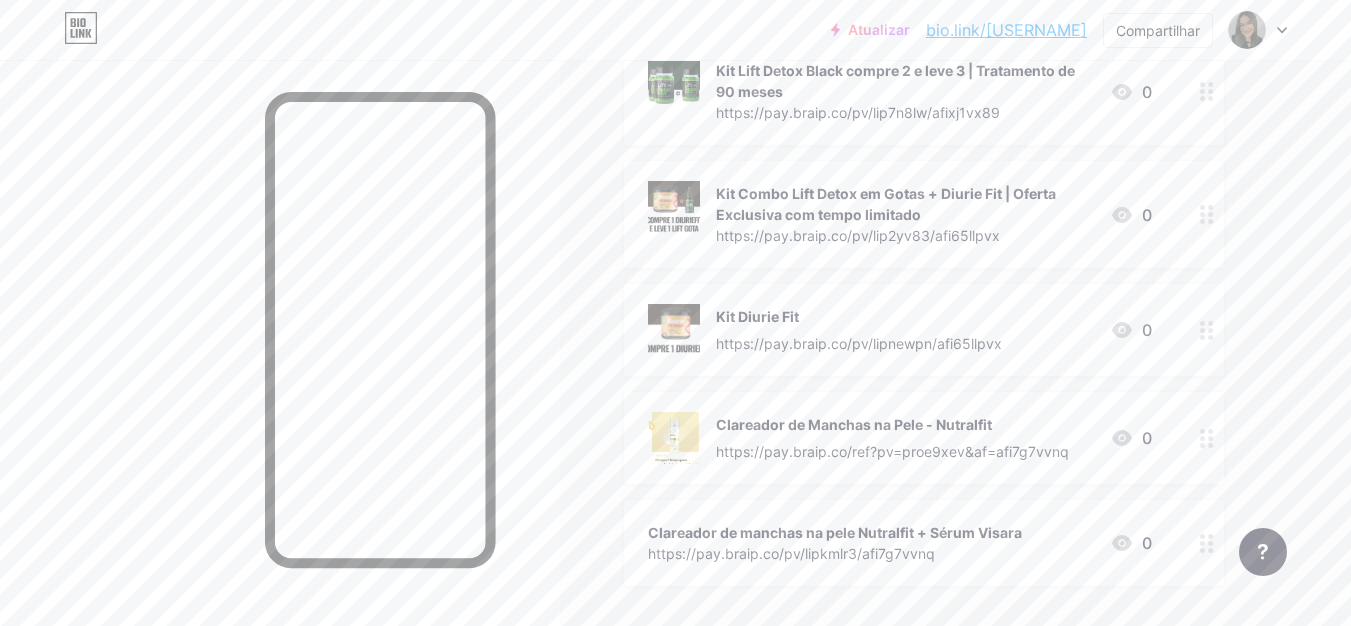 scroll, scrollTop: 500, scrollLeft: 0, axis: vertical 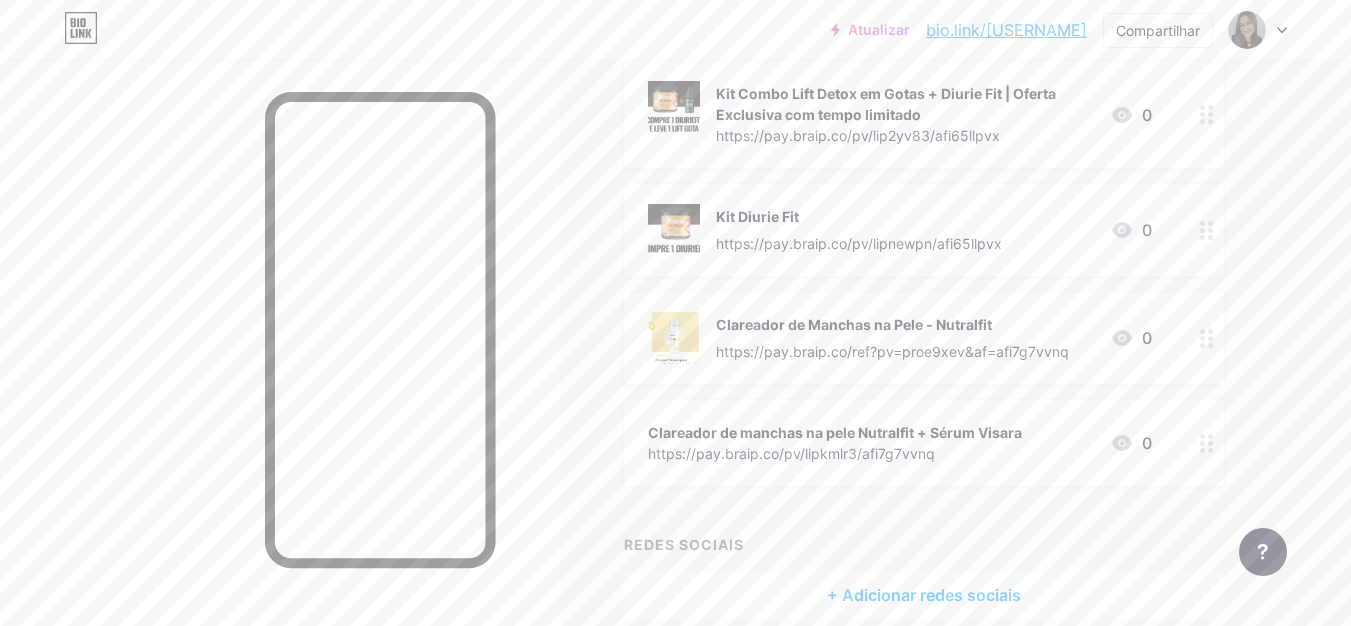 click at bounding box center (1207, 443) 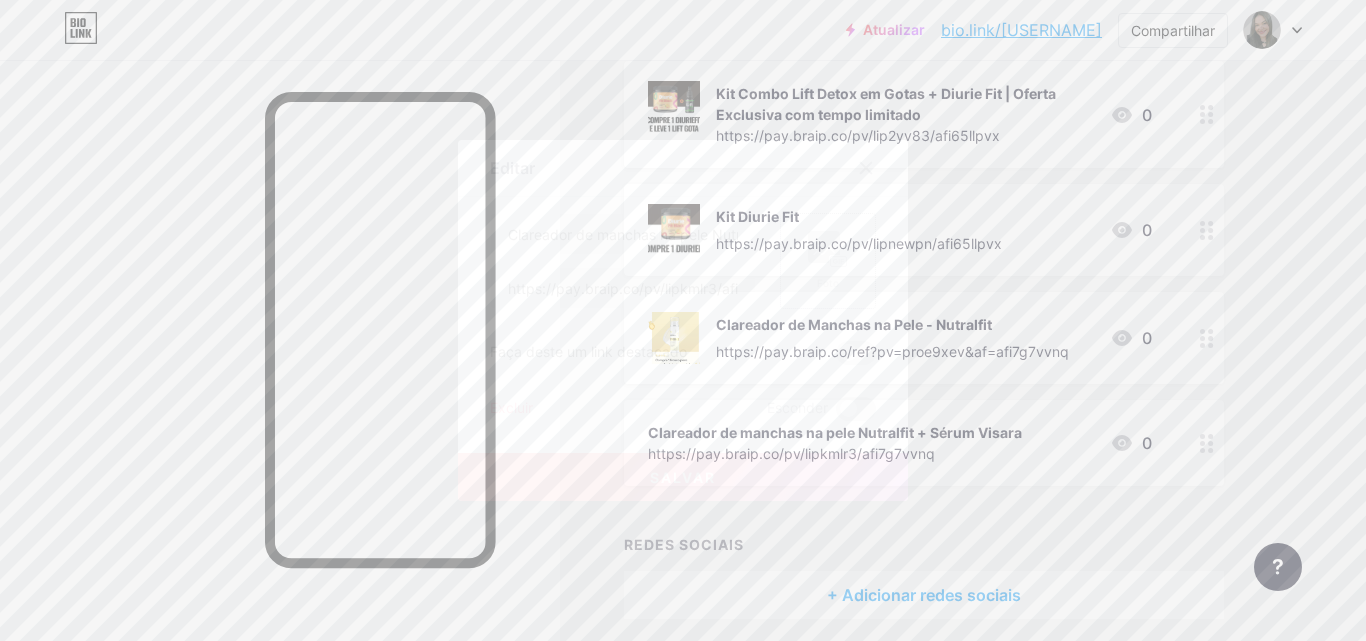 click on "Foto" at bounding box center (828, 283) 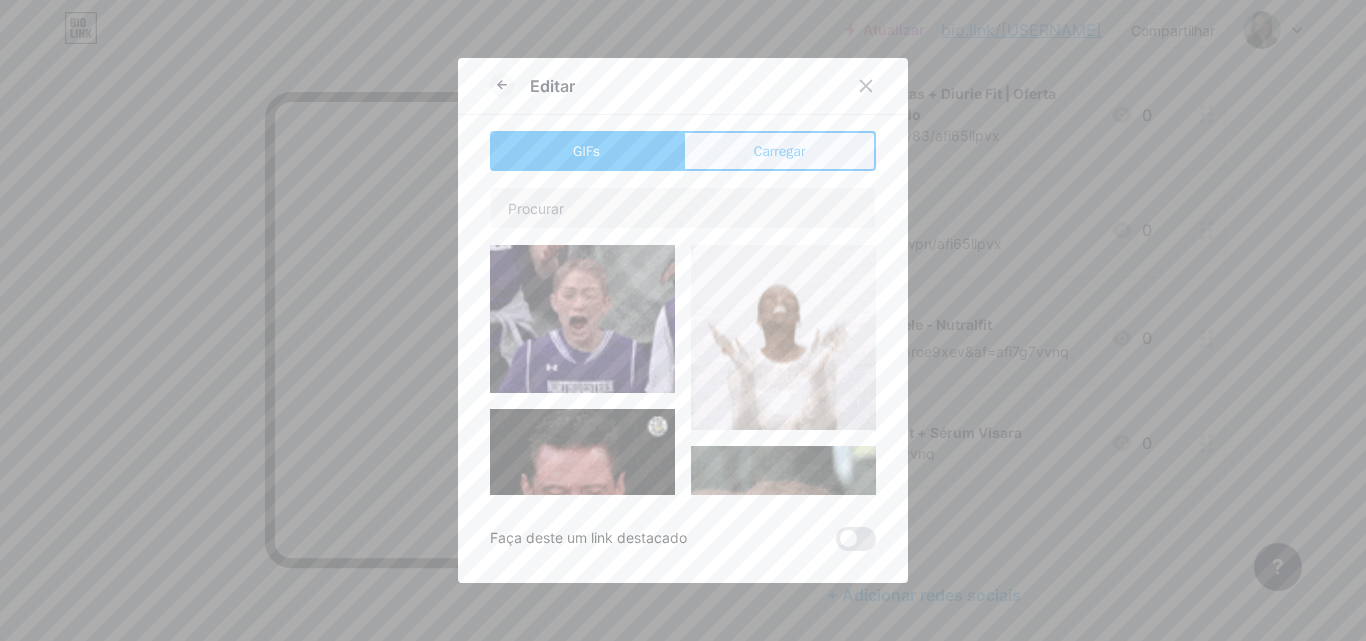 click on "Carregar" at bounding box center [779, 151] 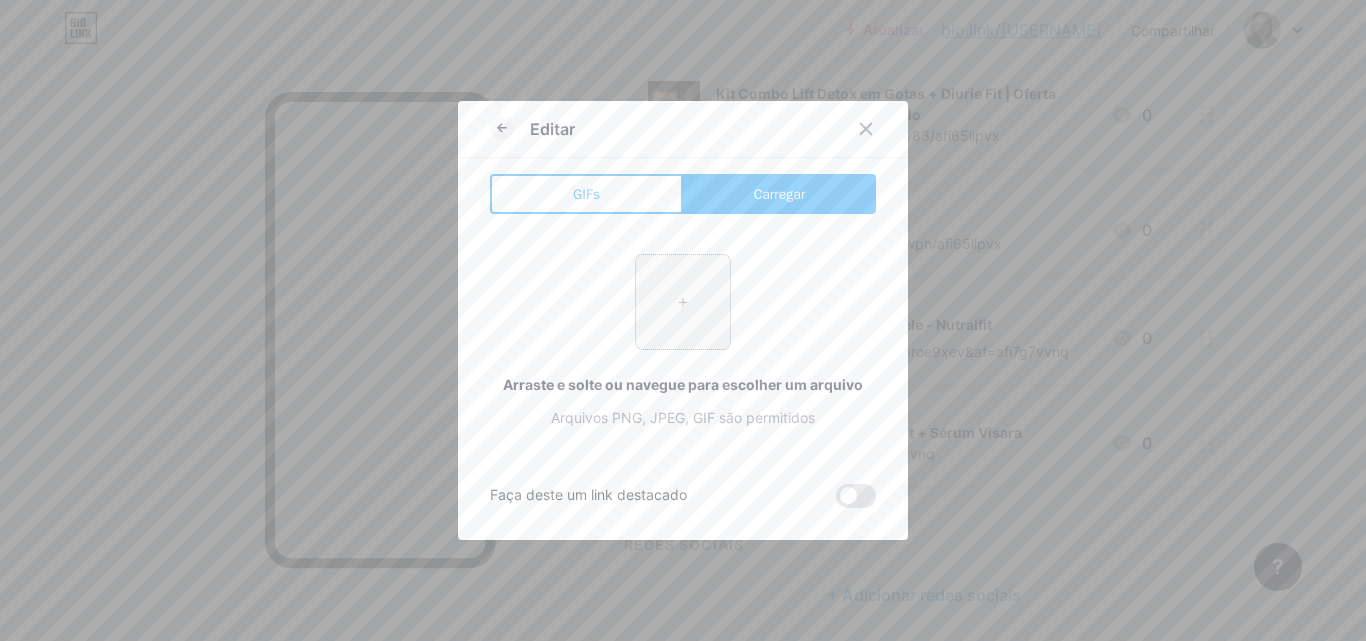click at bounding box center (683, 302) 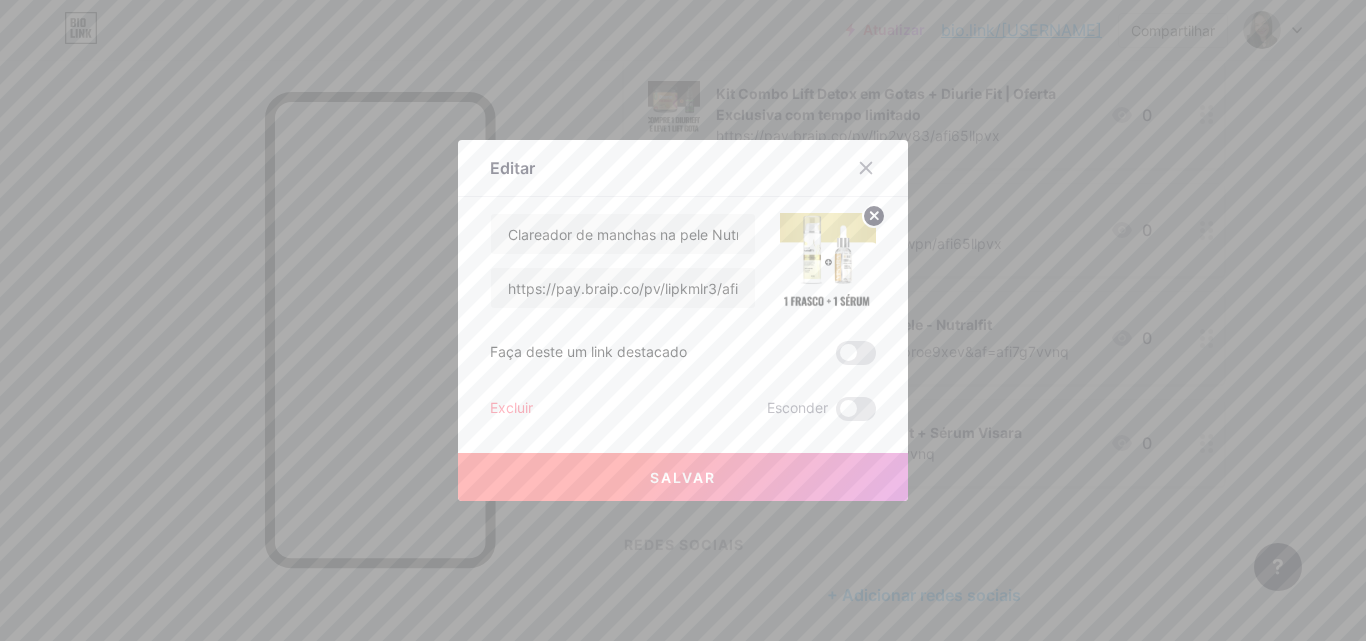 click on "Salvar" at bounding box center [683, 477] 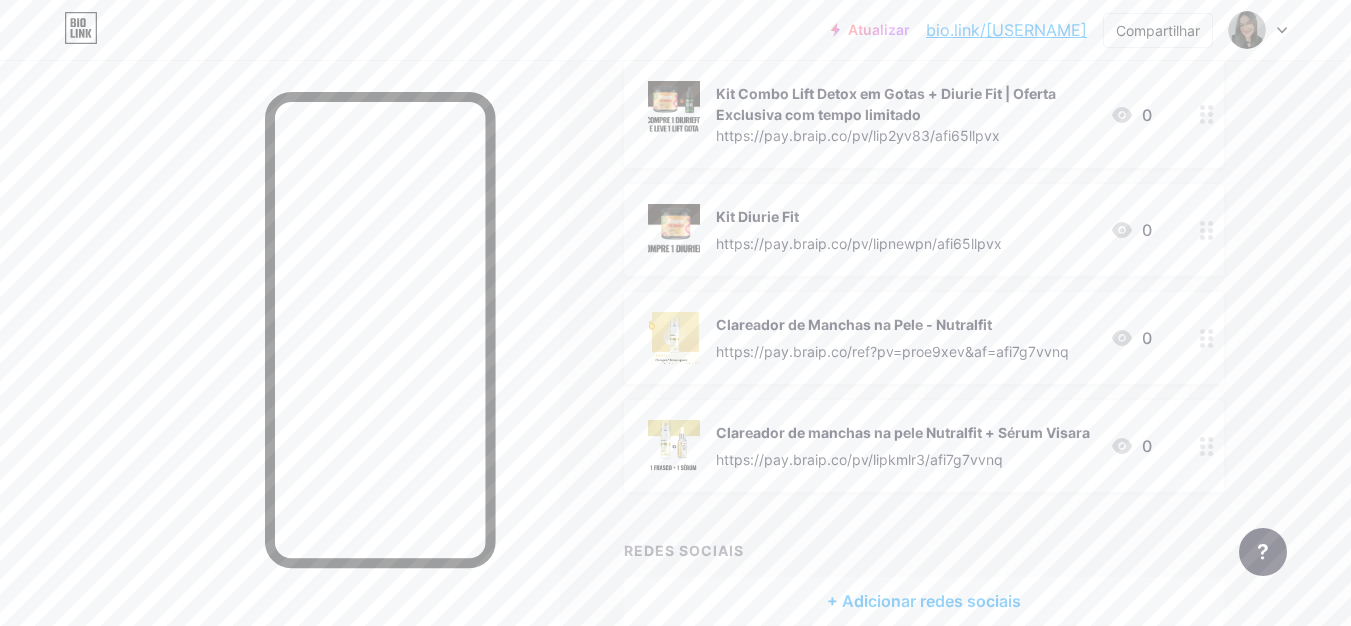 scroll, scrollTop: 0, scrollLeft: 0, axis: both 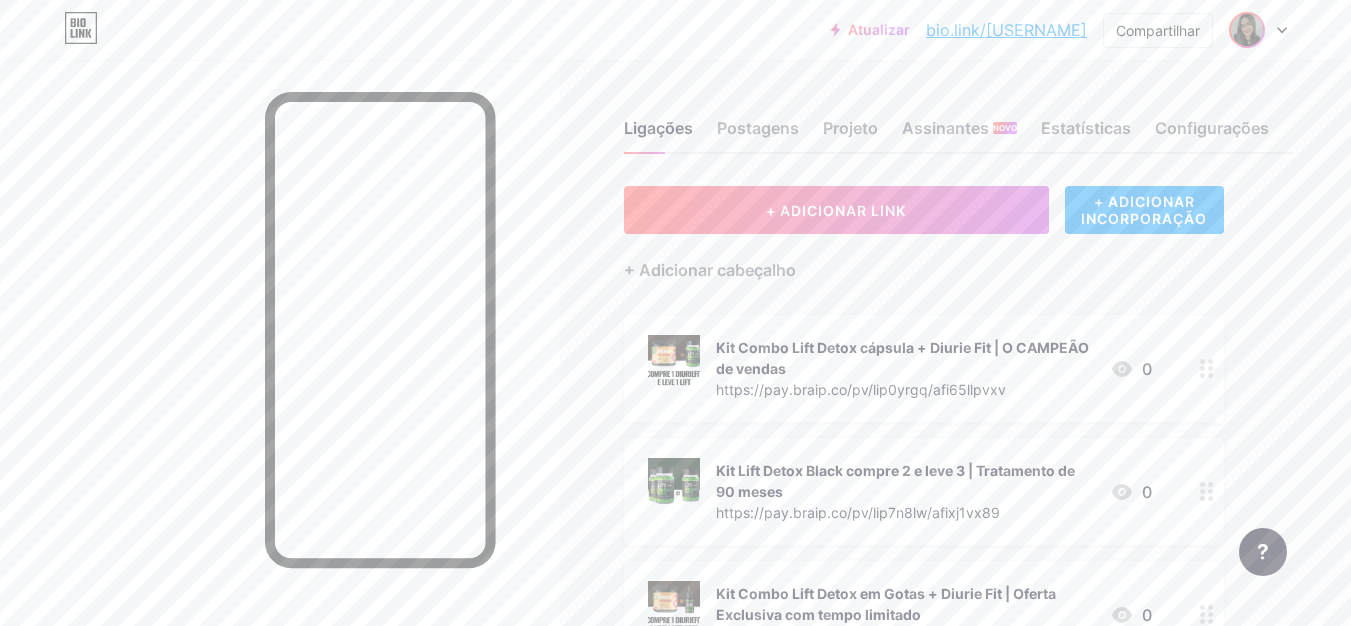 click at bounding box center [1247, 30] 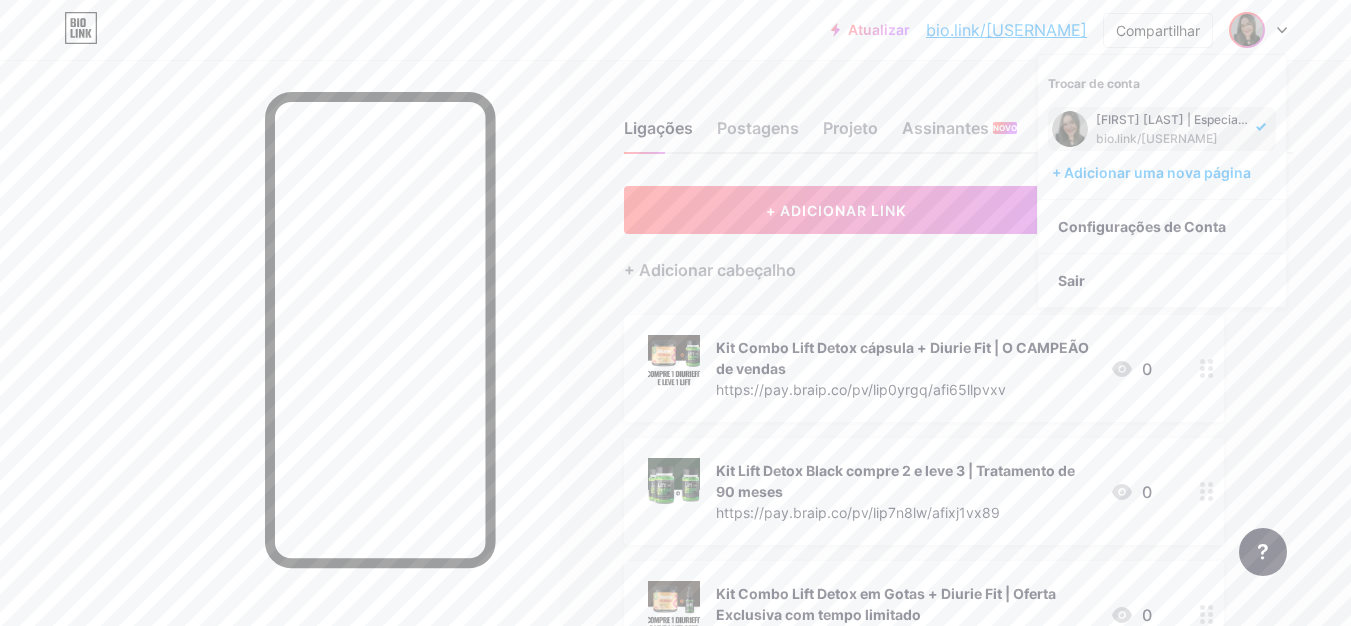 click on "[FIRST] [LAST] | Especialista Lift Detox & Diurie Fit" at bounding box center [1240, 119] 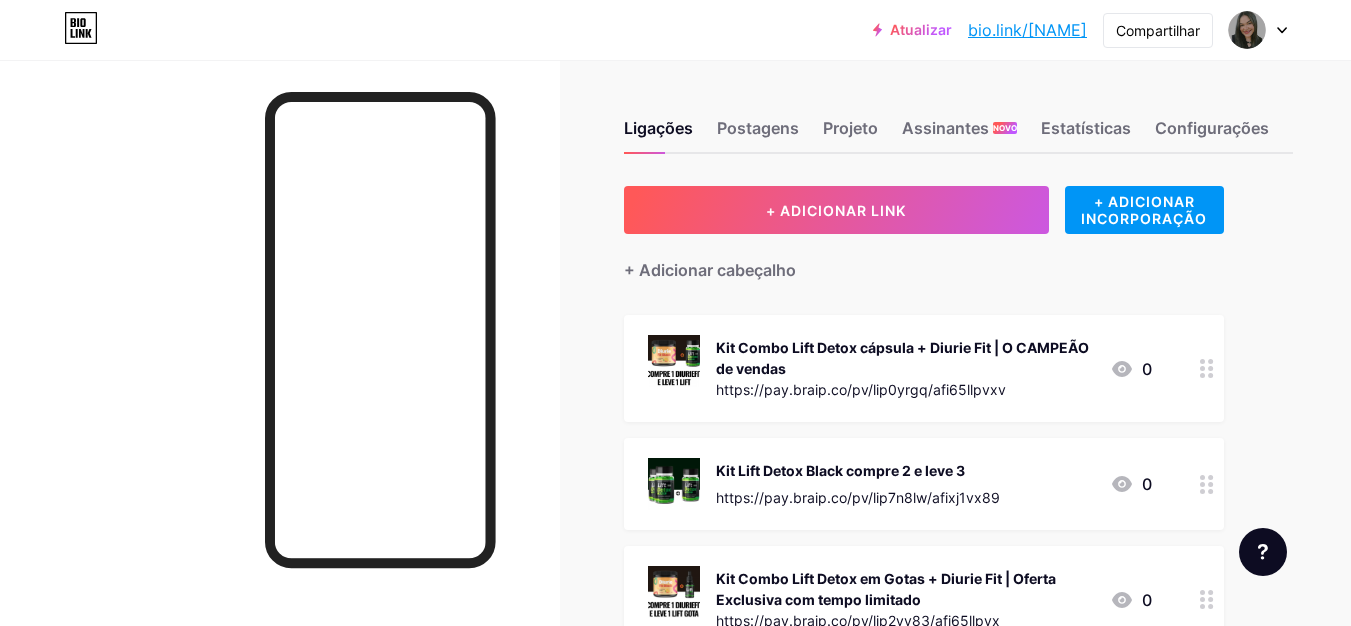 scroll, scrollTop: 0, scrollLeft: 0, axis: both 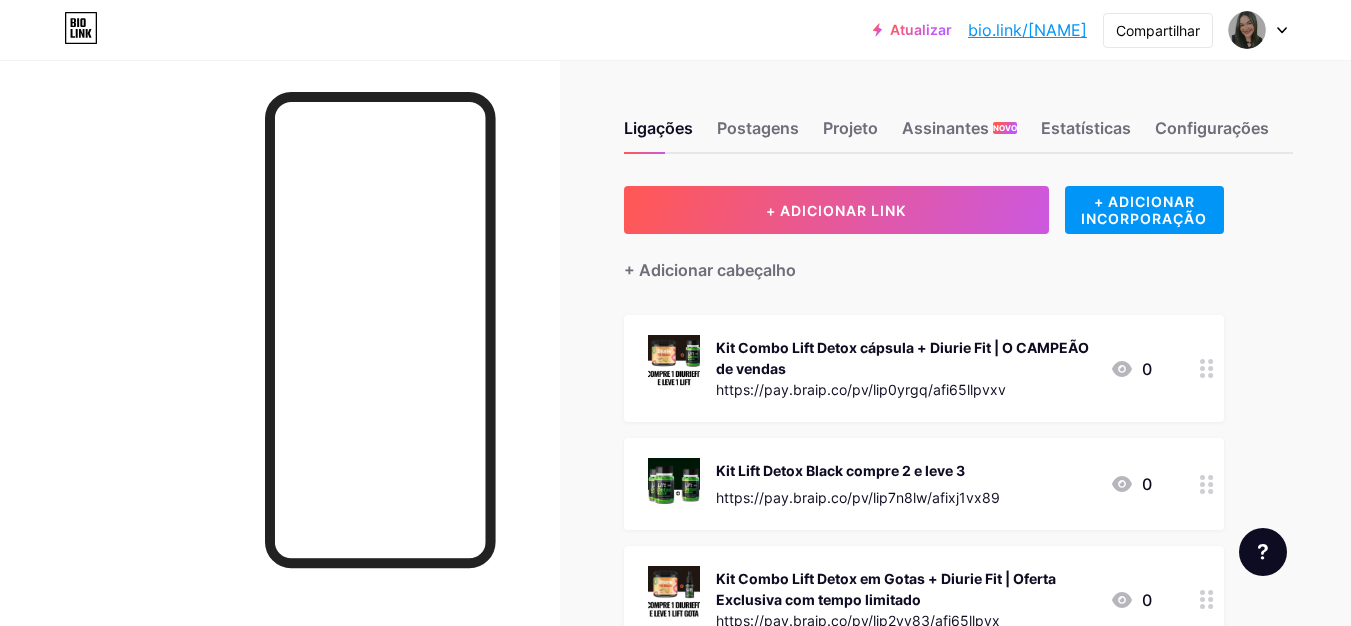 click at bounding box center (1258, 30) 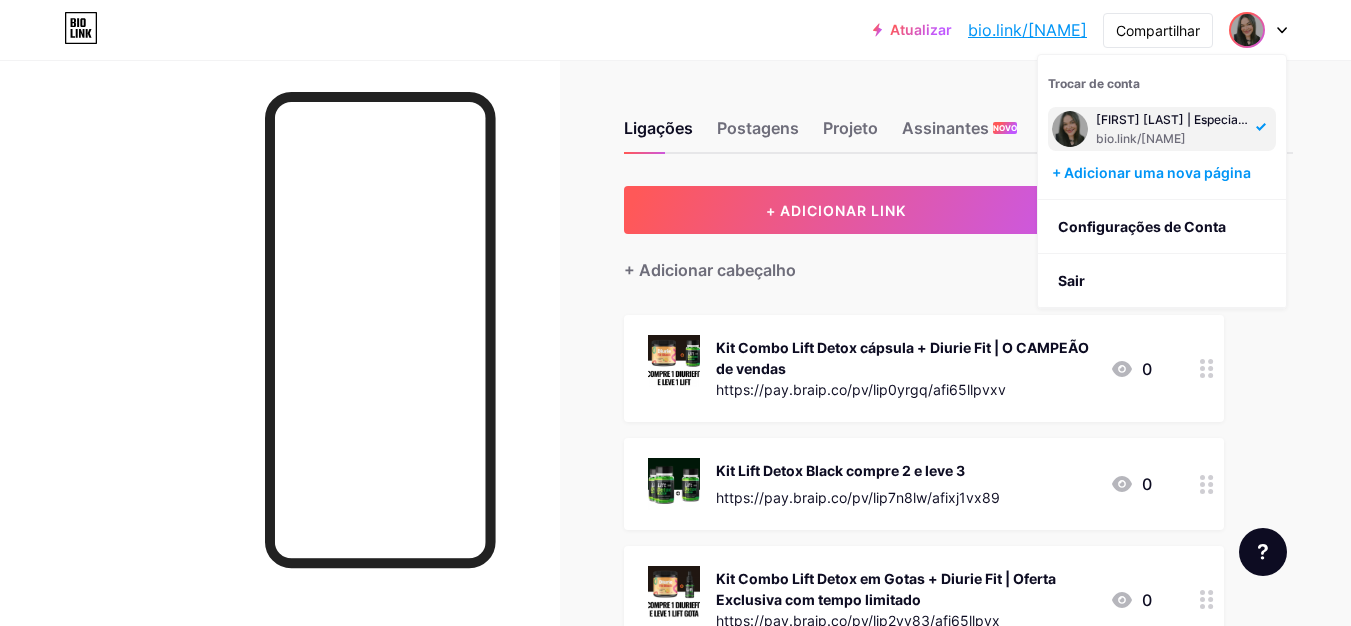 click on "Ligações
Postagens
Projeto
Assinantes
NOVO
Estatísticas
Configurações" at bounding box center (958, 119) 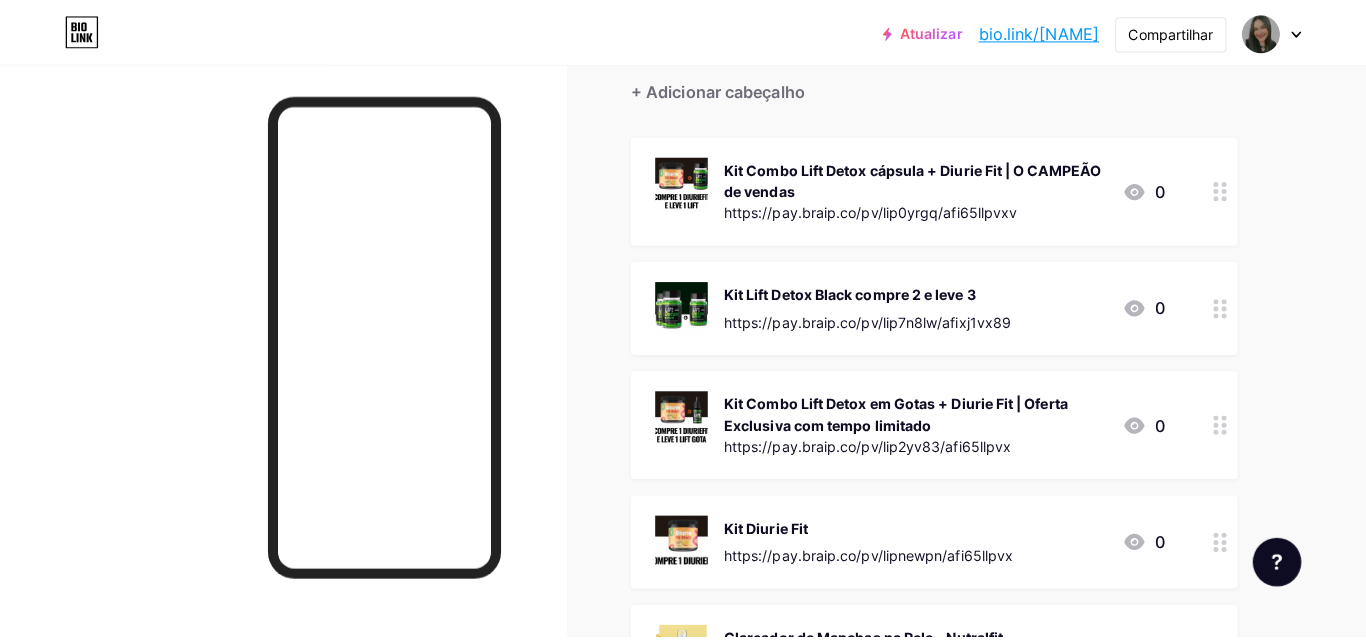 scroll, scrollTop: 0, scrollLeft: 0, axis: both 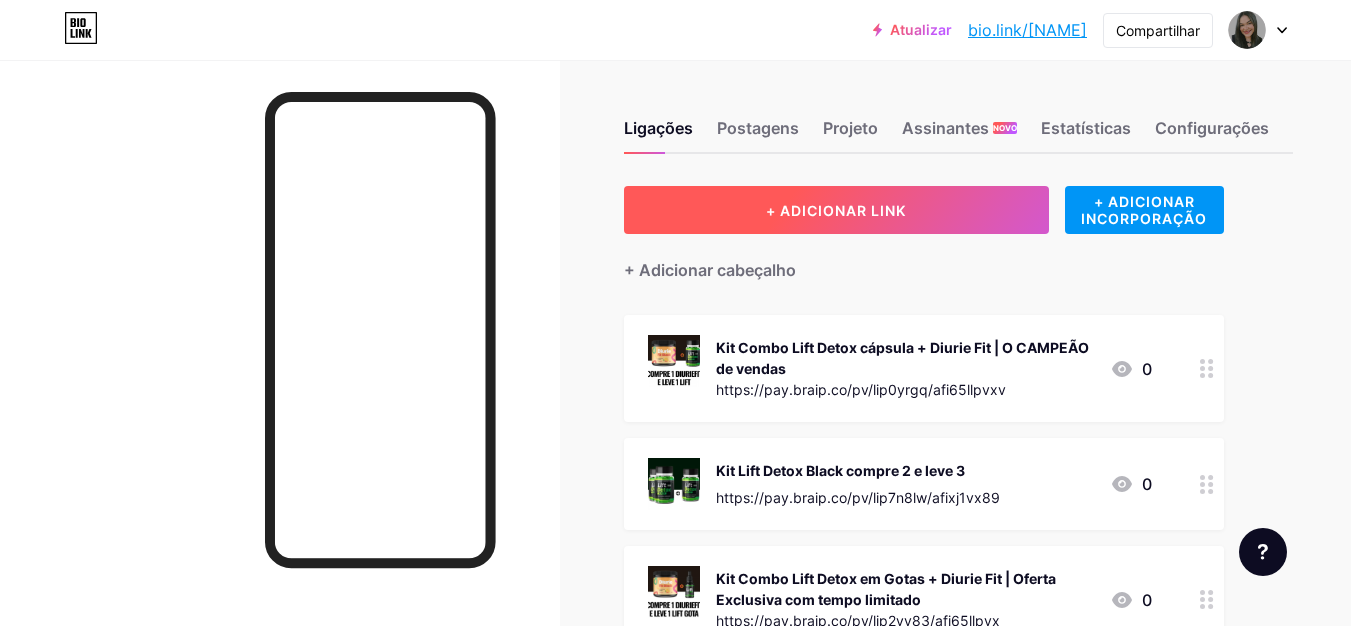 click on "+ ADICIONAR LINK" at bounding box center (836, 210) 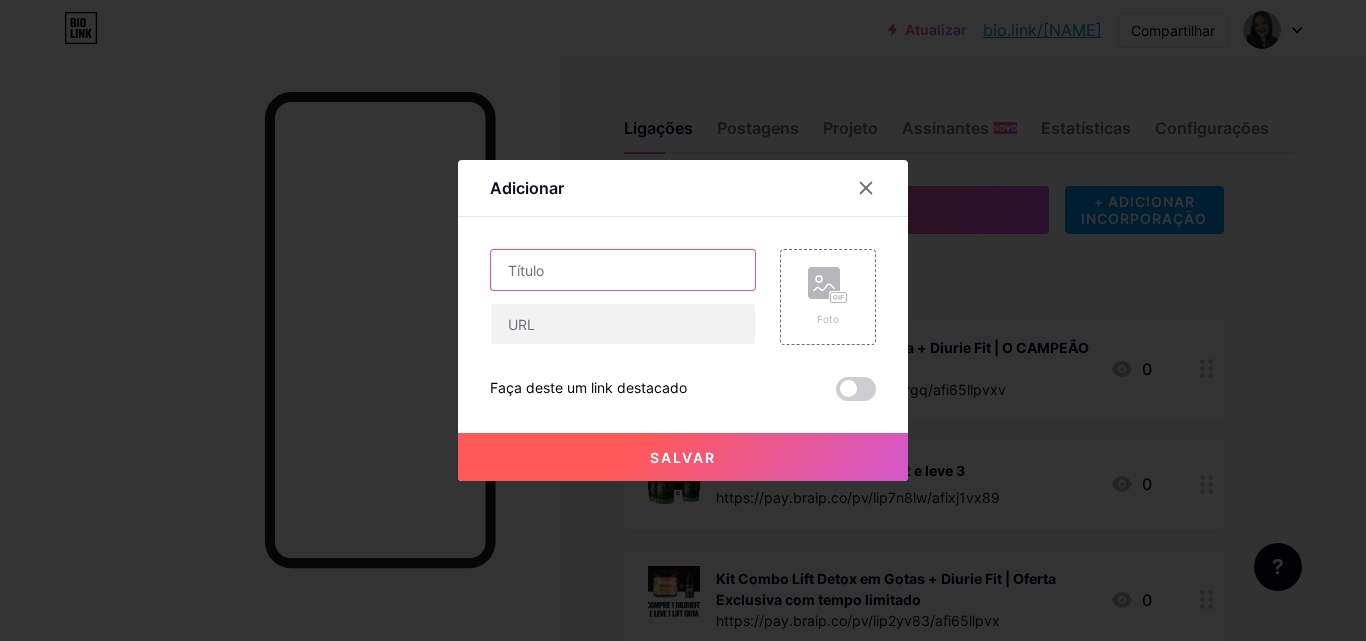 click at bounding box center [623, 270] 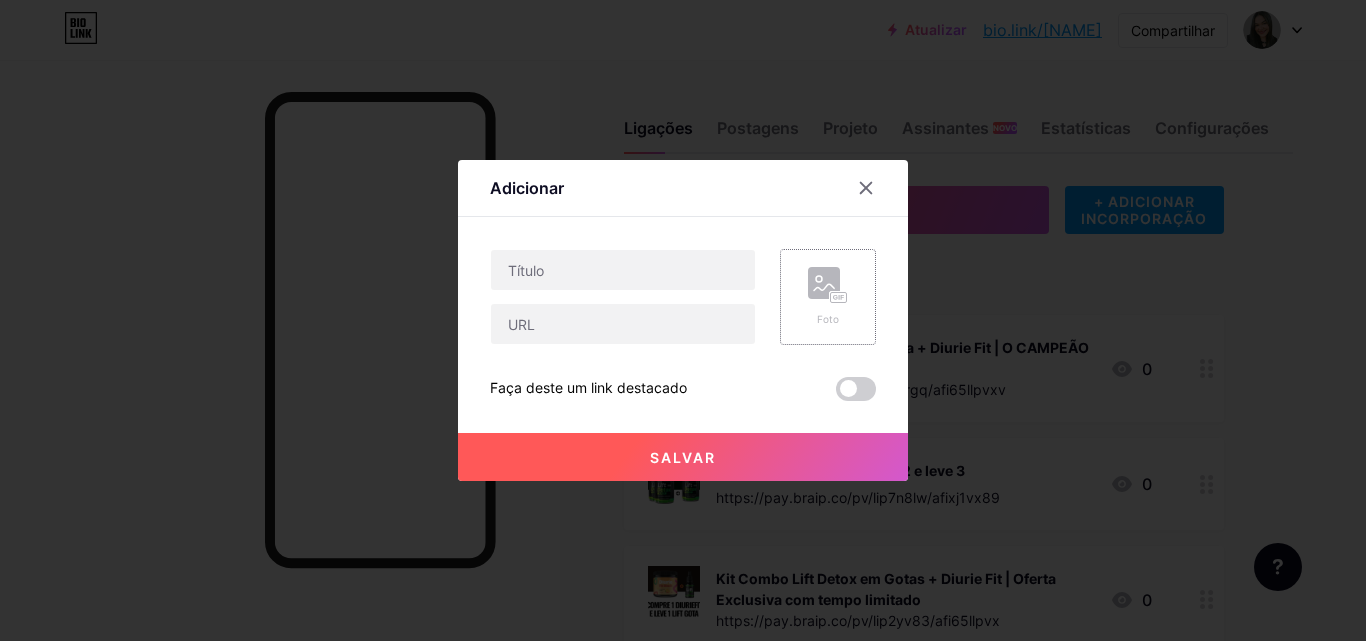 click 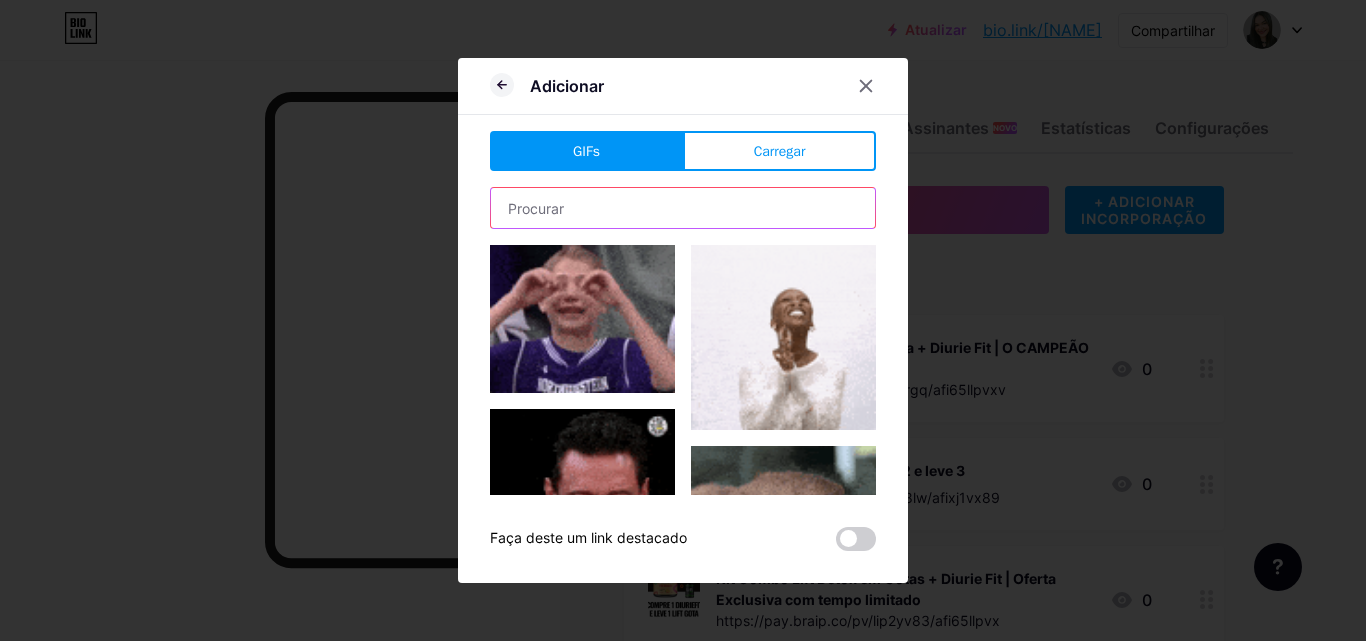 click at bounding box center (683, 208) 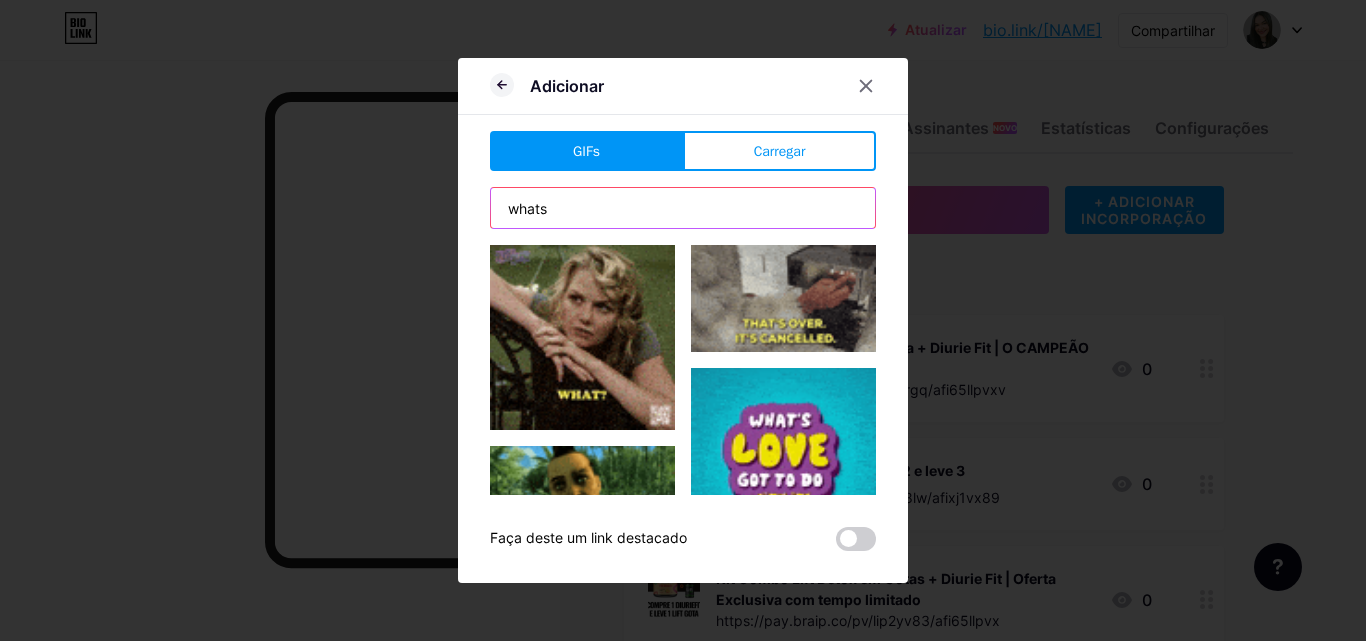 drag, startPoint x: 630, startPoint y: 207, endPoint x: 476, endPoint y: 198, distance: 154.26276 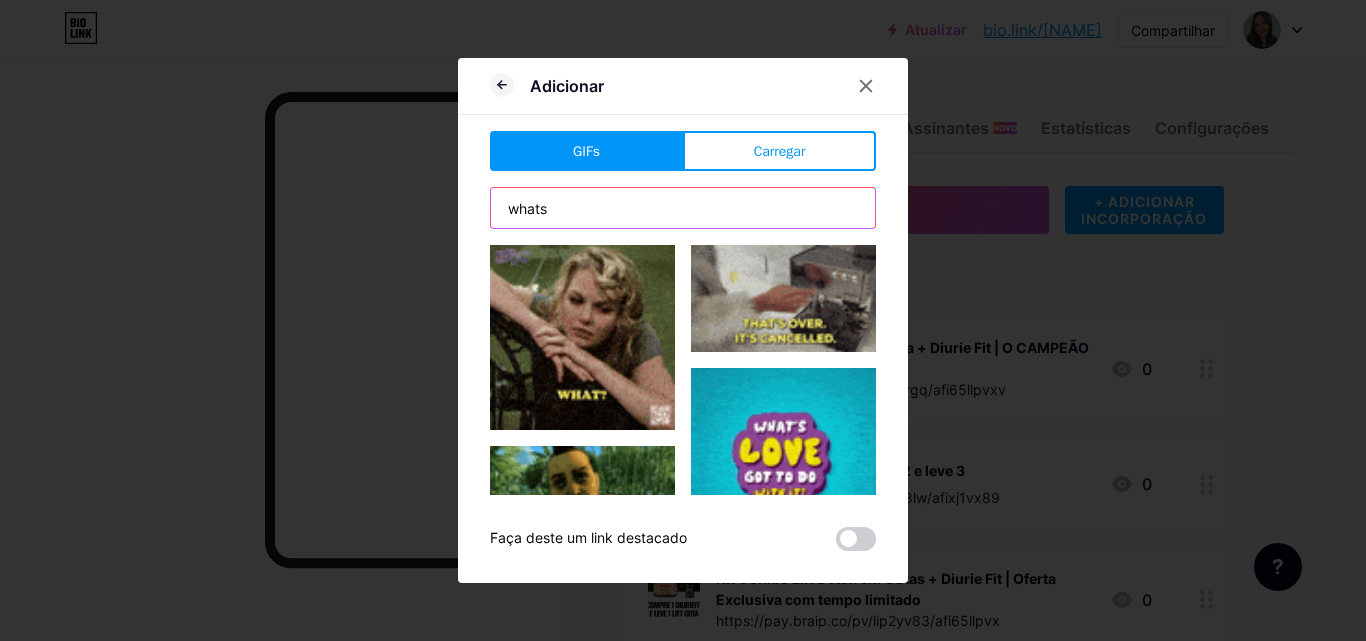 click on "Adicionar       GIFs     Carregar       Contente
YouTube
Reproduza vídeos do YouTube sem sair da sua página.
ADICIONAR
Vimeo
Reproduza vídeos do Vimeo sem sair da sua página.
ADICIONAR
TikTok
Aumente seus seguidores no TikTok
ADICIONAR
Tweet
Incorpore um tweet.
ADICIONAR
Reddit
Exiba seu perfil do Reddit
ADICIONAR
Spotify
Incorpore o Spotify para reproduzir a prévia de uma faixa.
ADICIONAR
Contração muscular
ADICIONAR" at bounding box center (683, 320) 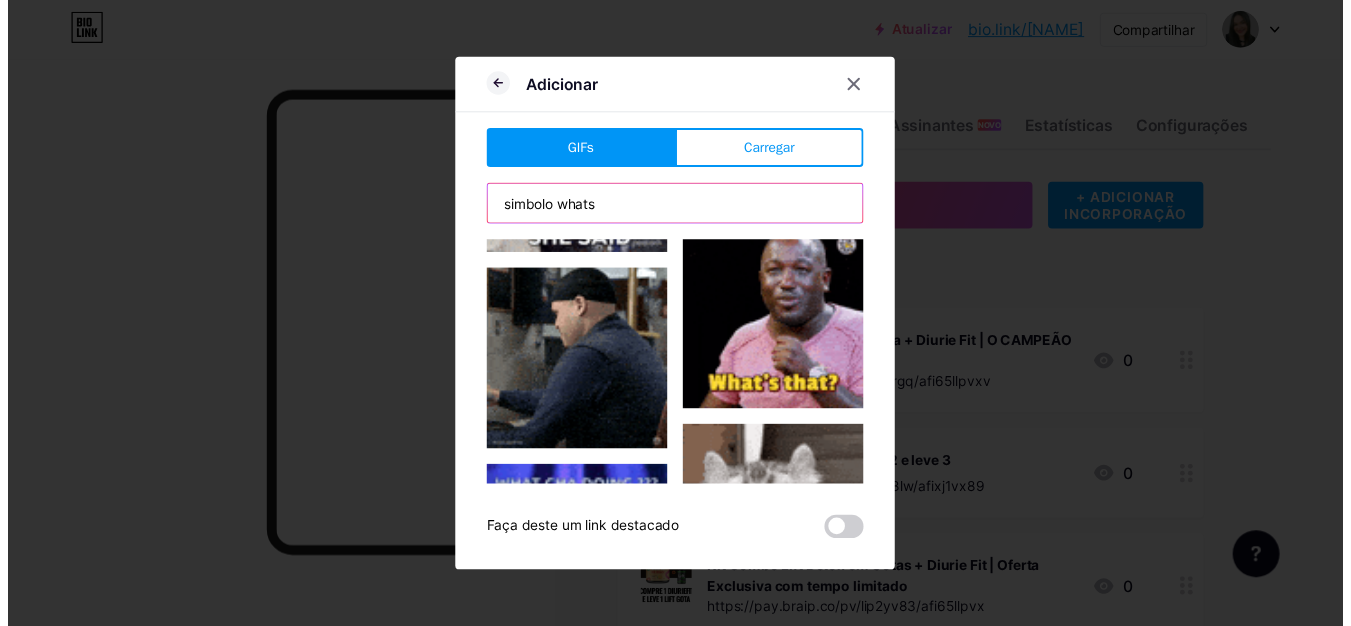 scroll, scrollTop: 1100, scrollLeft: 0, axis: vertical 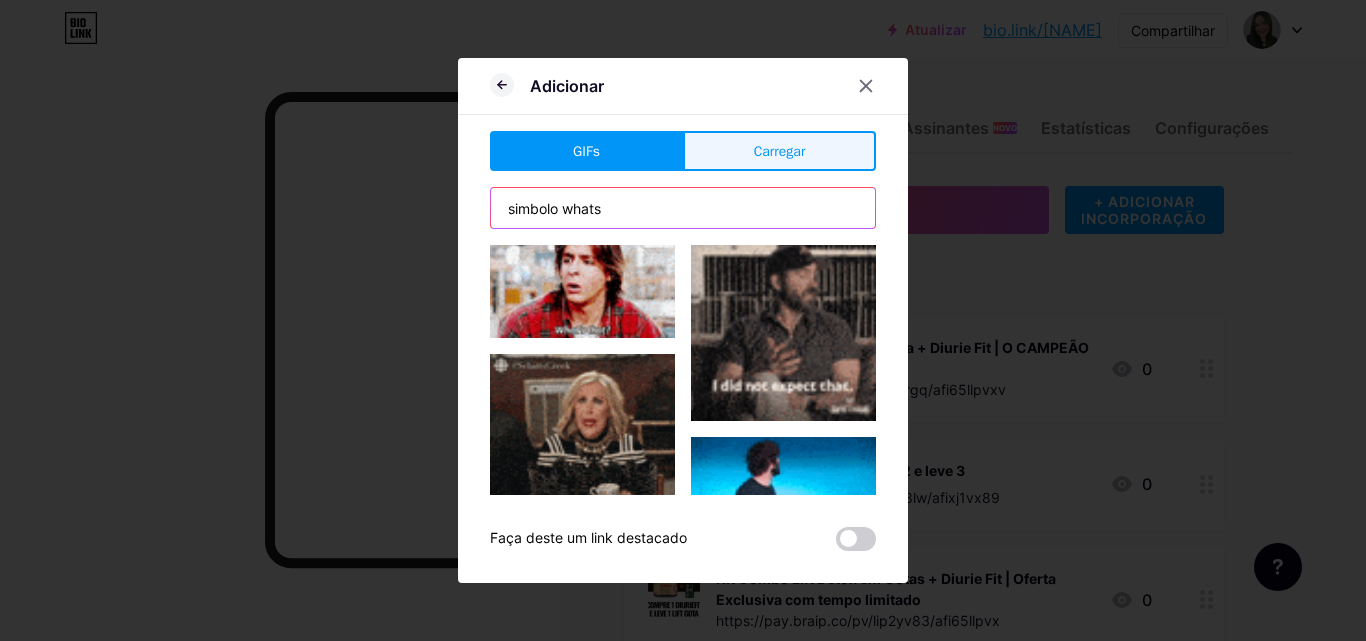 type on "simbolo whats" 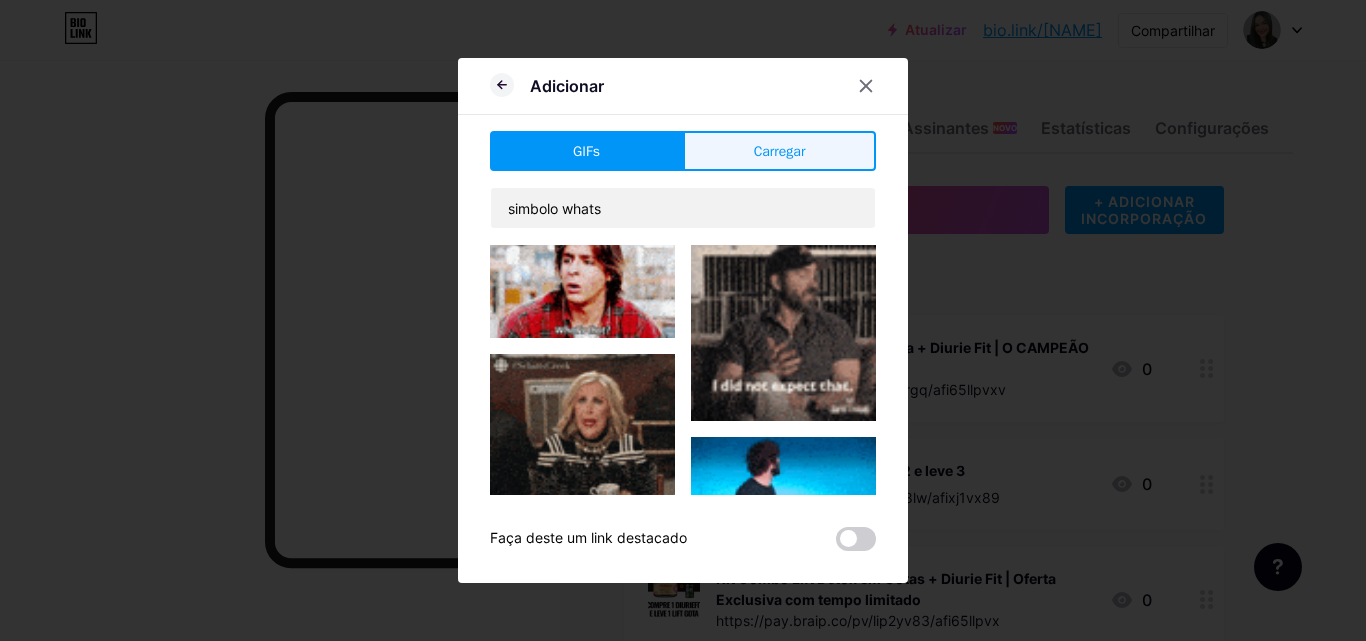 click on "Carregar" at bounding box center (779, 151) 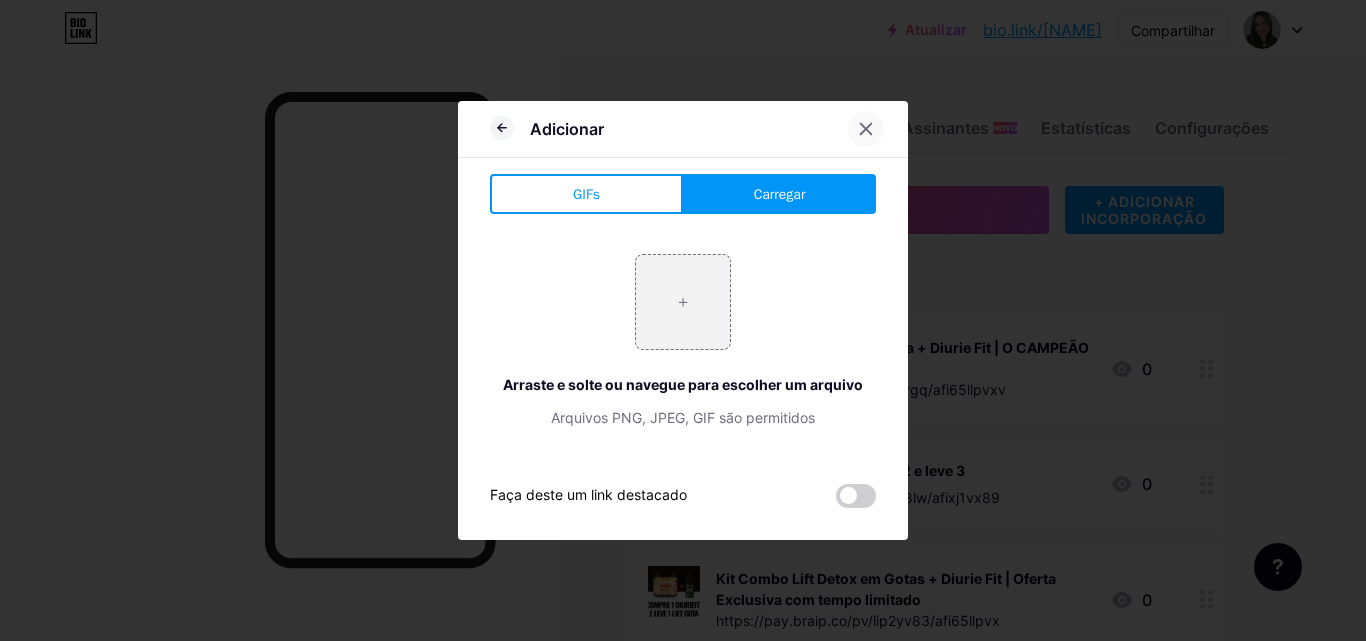 click 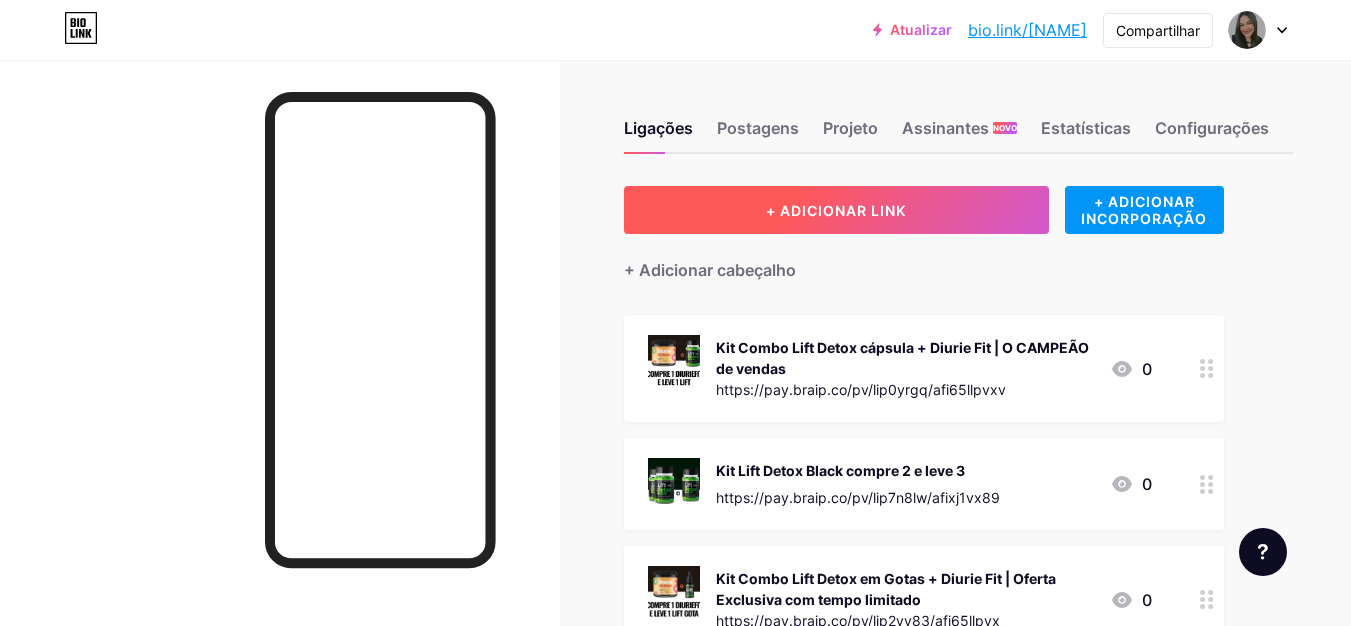 click on "+ ADICIONAR LINK" at bounding box center (836, 210) 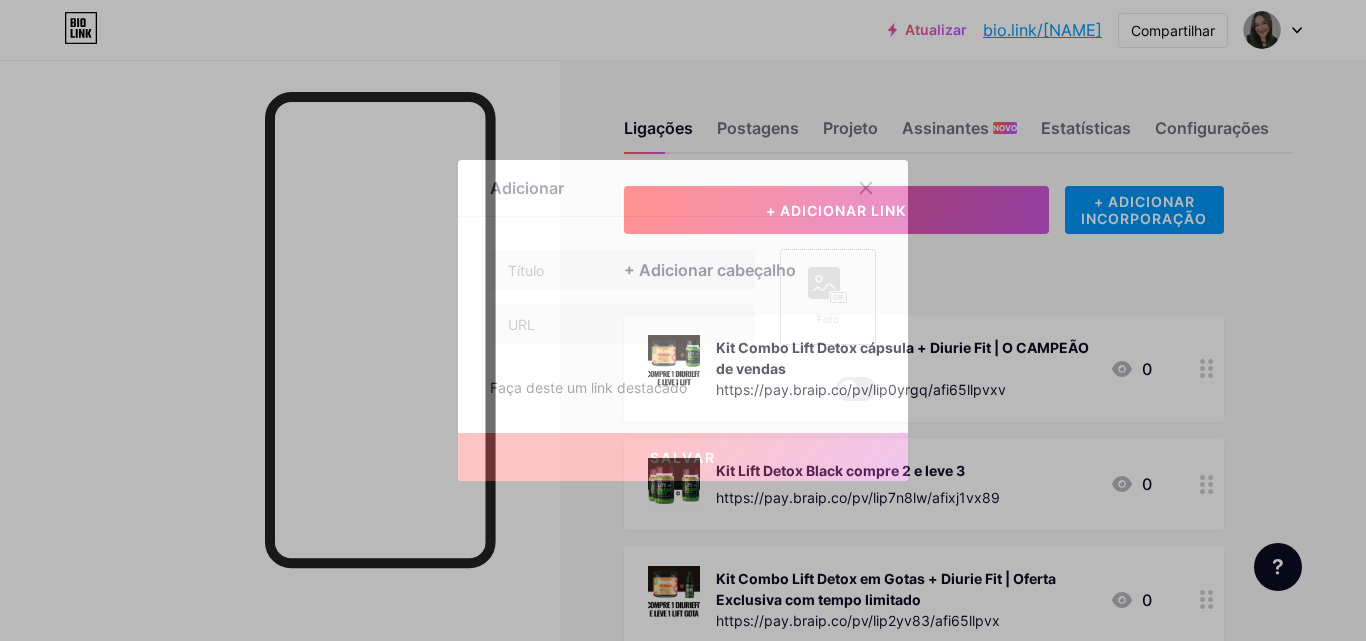 click on "Foto" at bounding box center (828, 297) 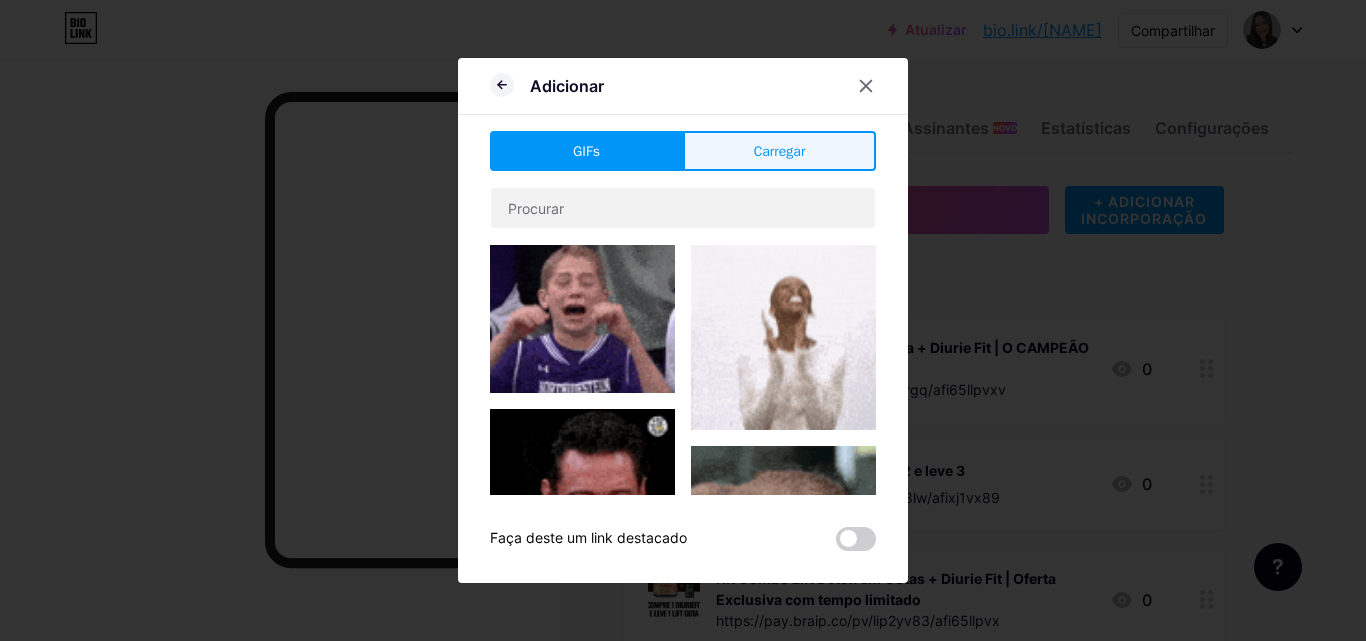 click on "Carregar" at bounding box center (780, 151) 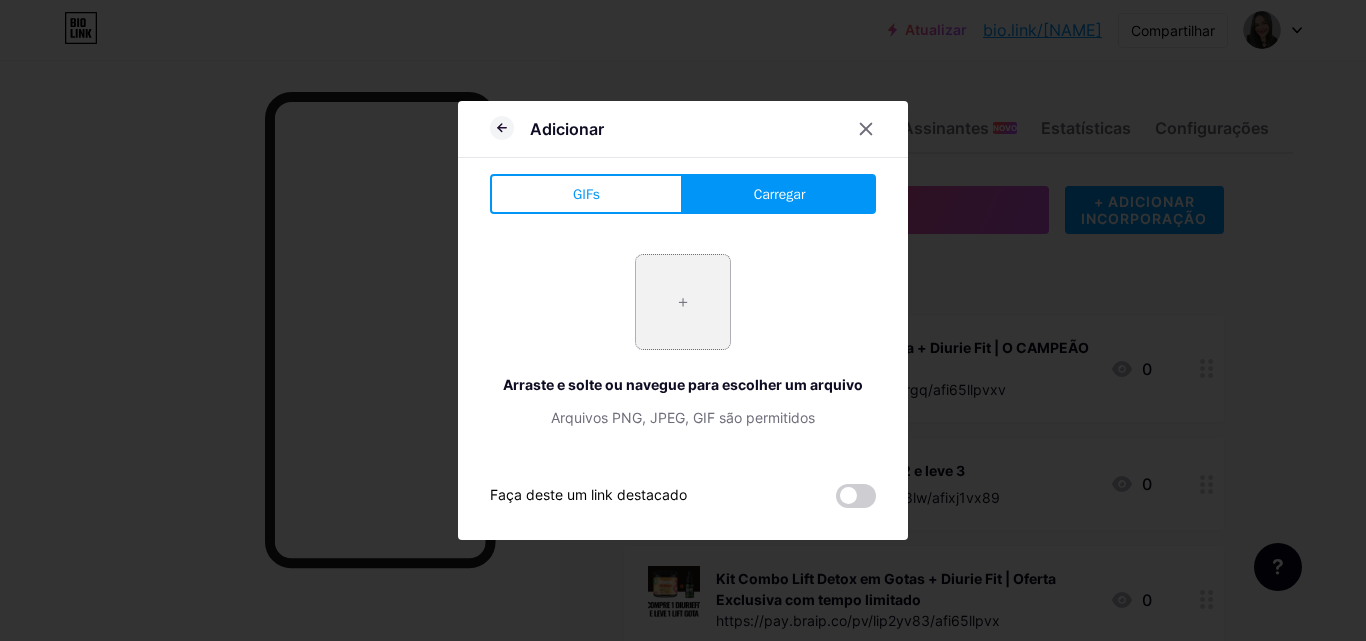click at bounding box center (683, 302) 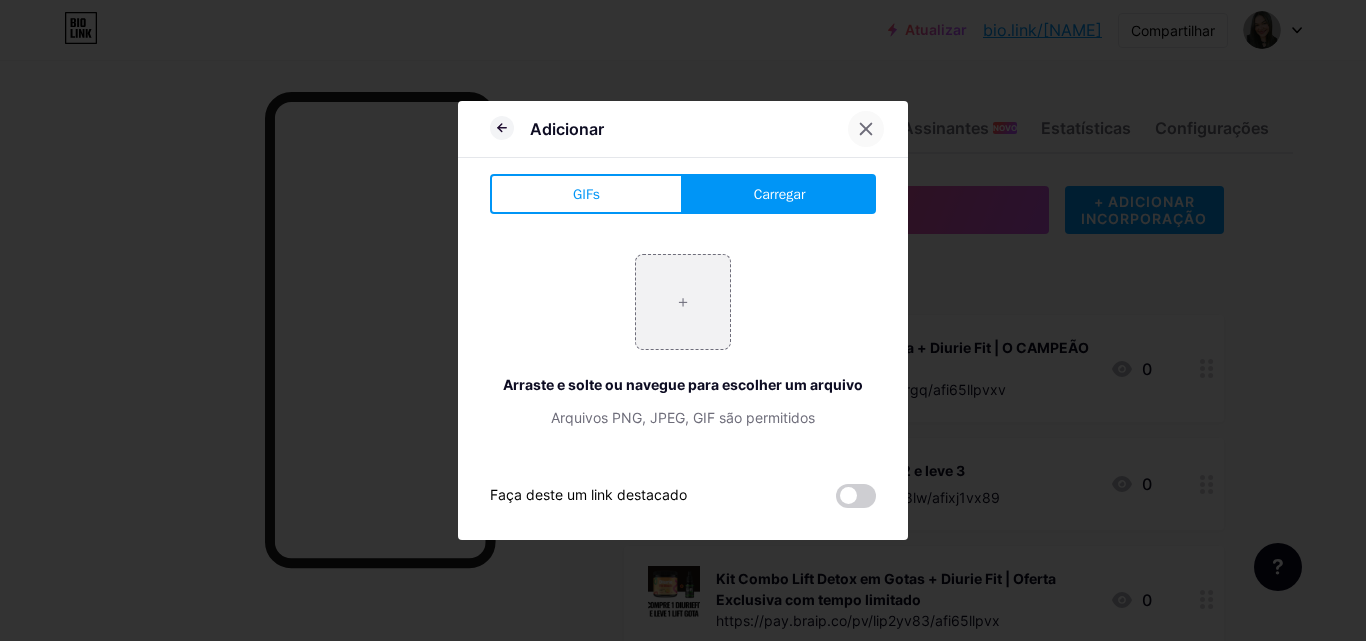 click 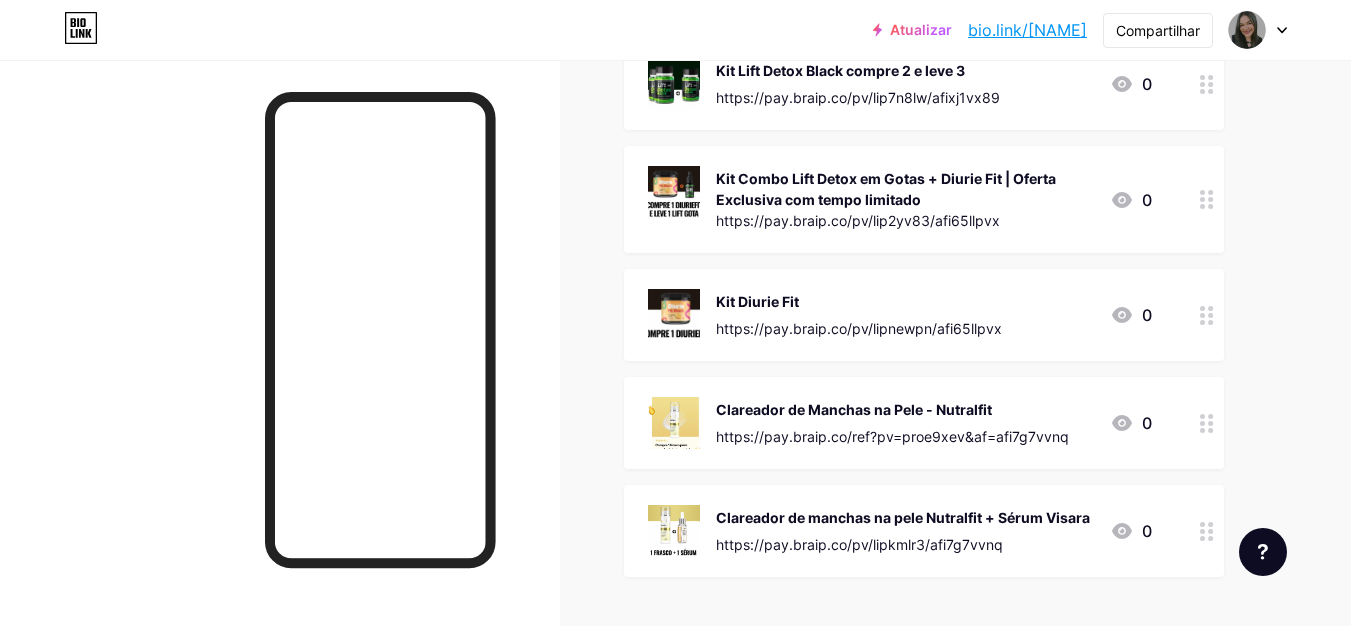 scroll, scrollTop: 583, scrollLeft: 0, axis: vertical 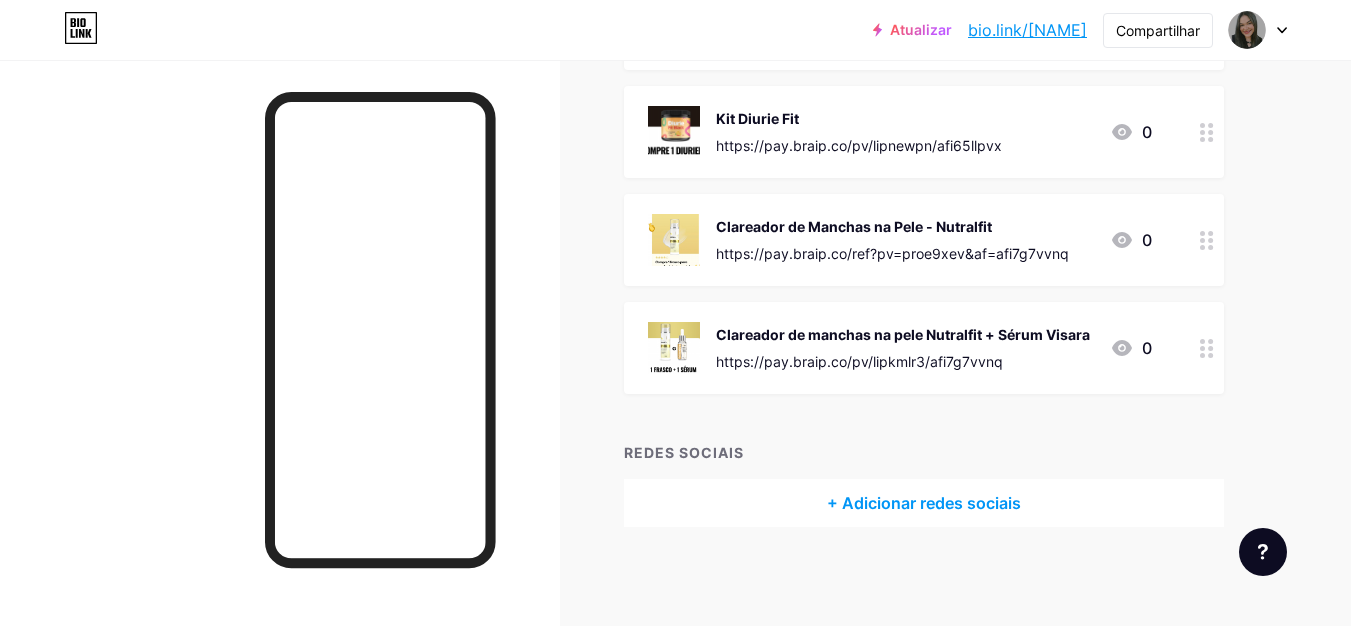 click on "+ Adicionar redes sociais" at bounding box center (924, 503) 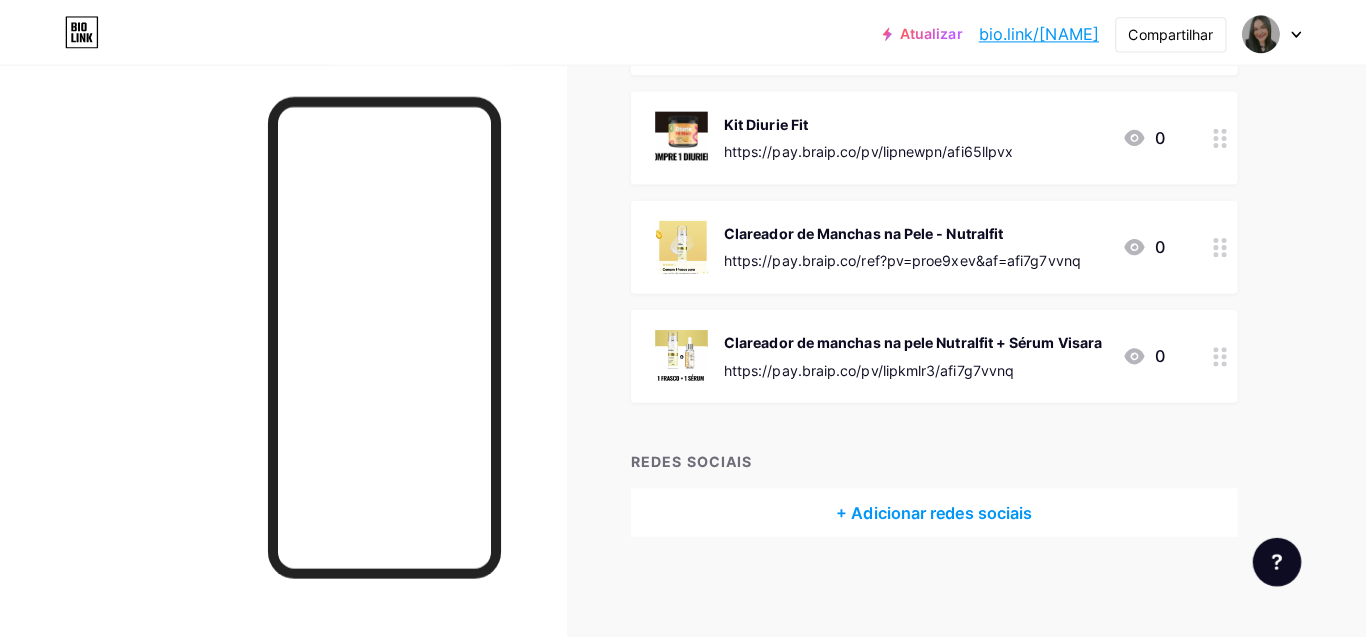 scroll, scrollTop: 568, scrollLeft: 0, axis: vertical 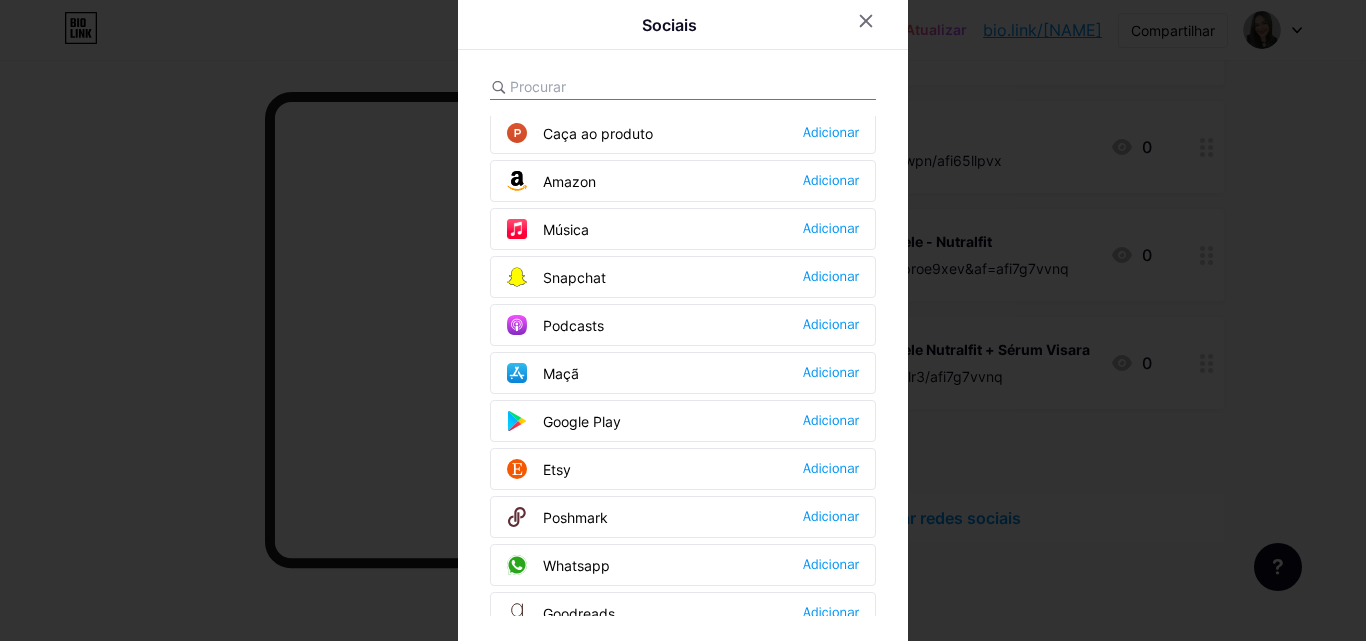 click on "Whatsapp
Adicionar" at bounding box center (683, 565) 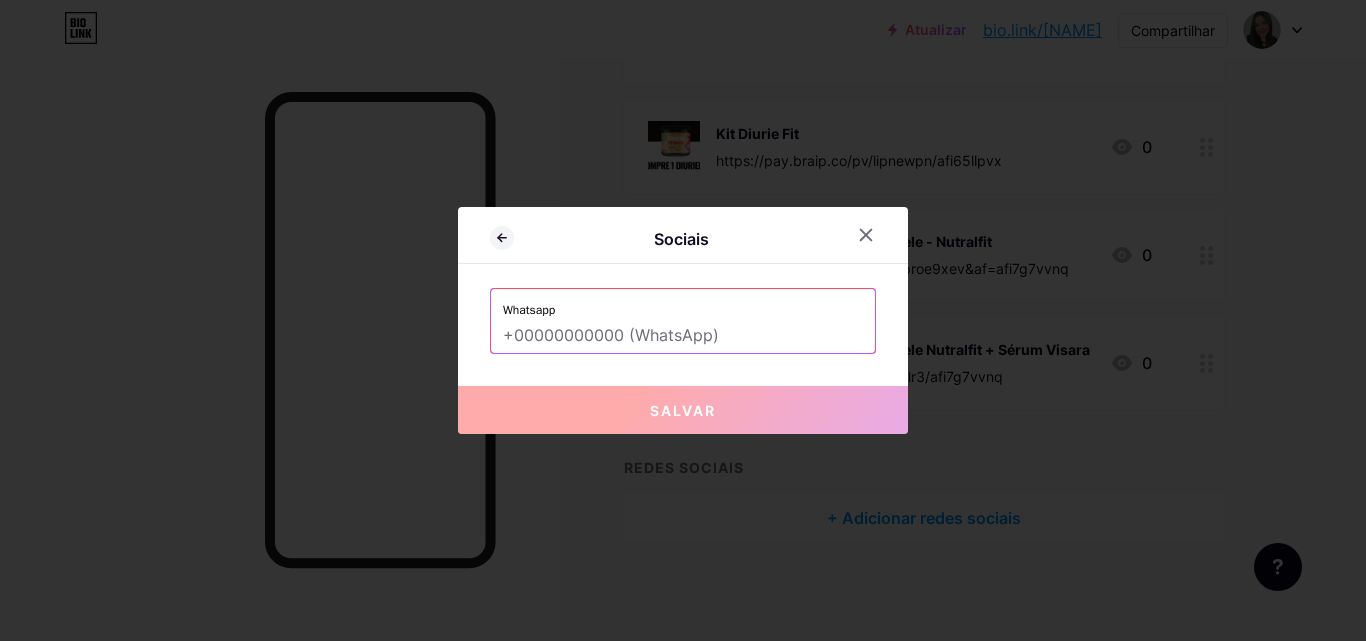 click at bounding box center (683, 336) 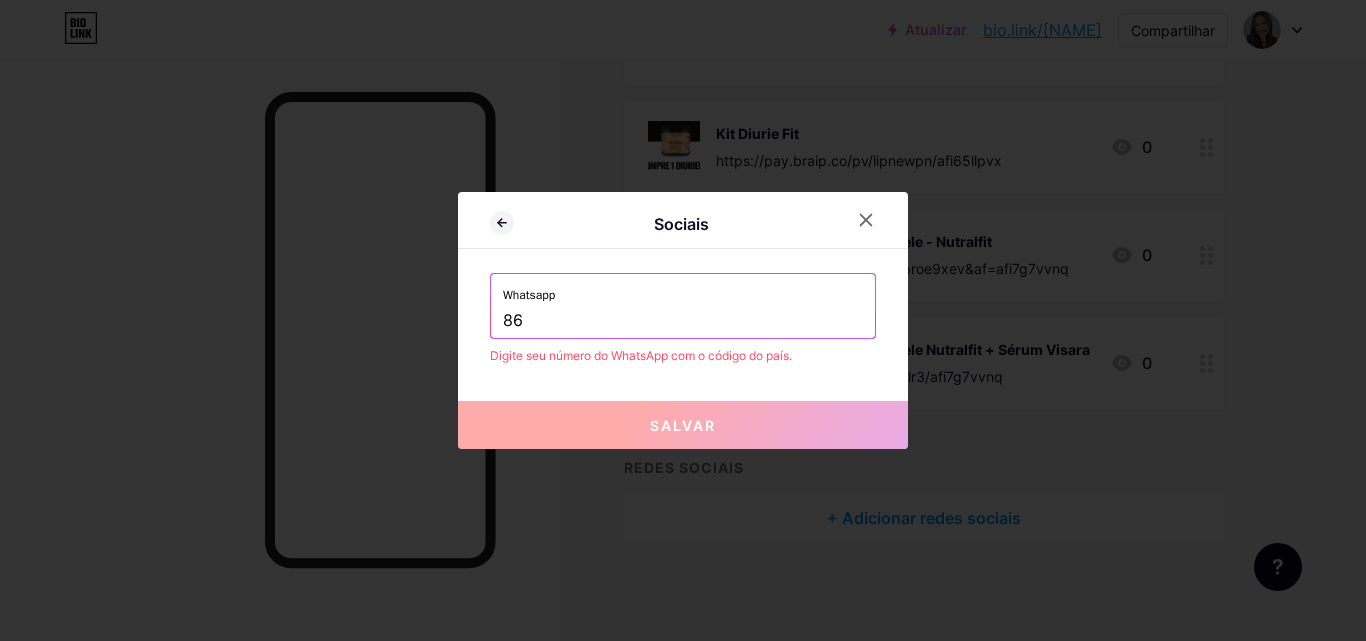 type on "8" 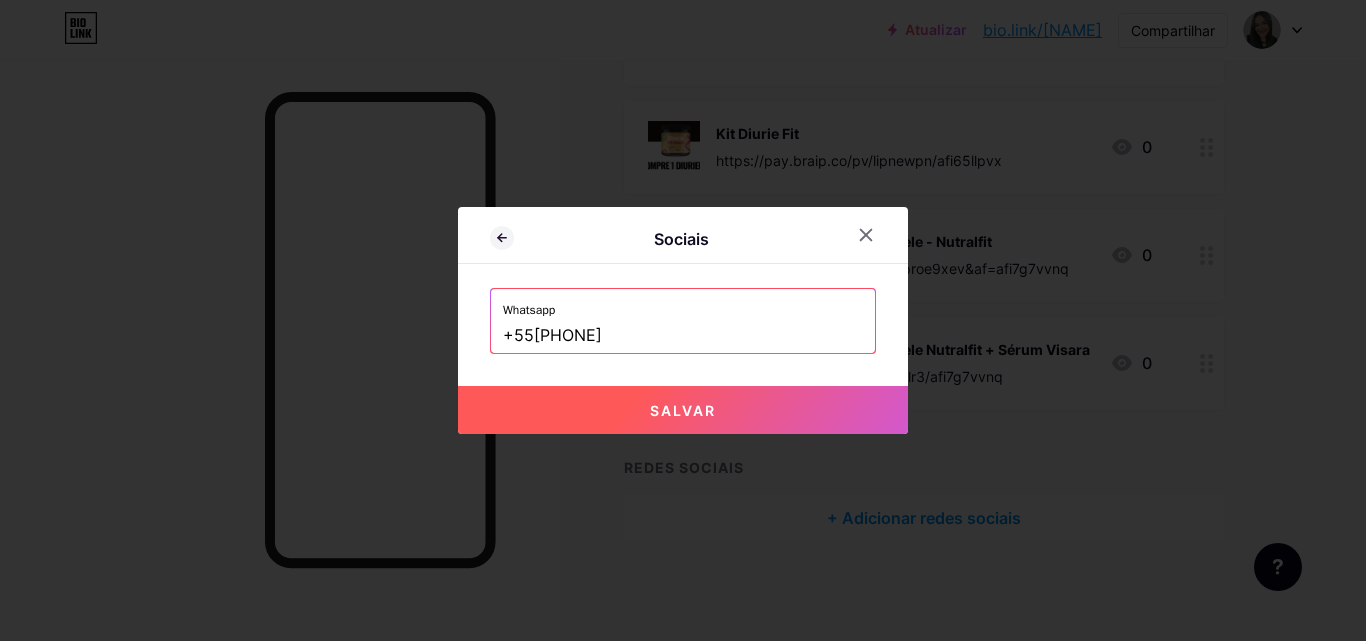 click on "Salvar" at bounding box center [683, 410] 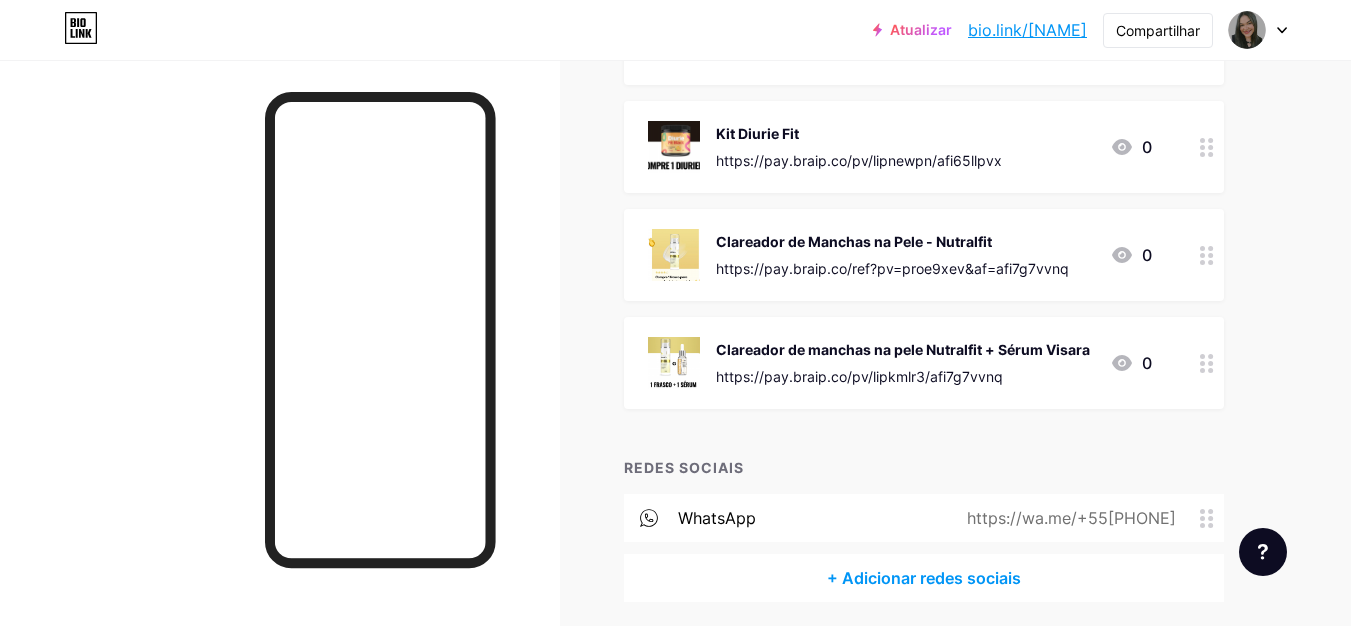 scroll, scrollTop: 643, scrollLeft: 0, axis: vertical 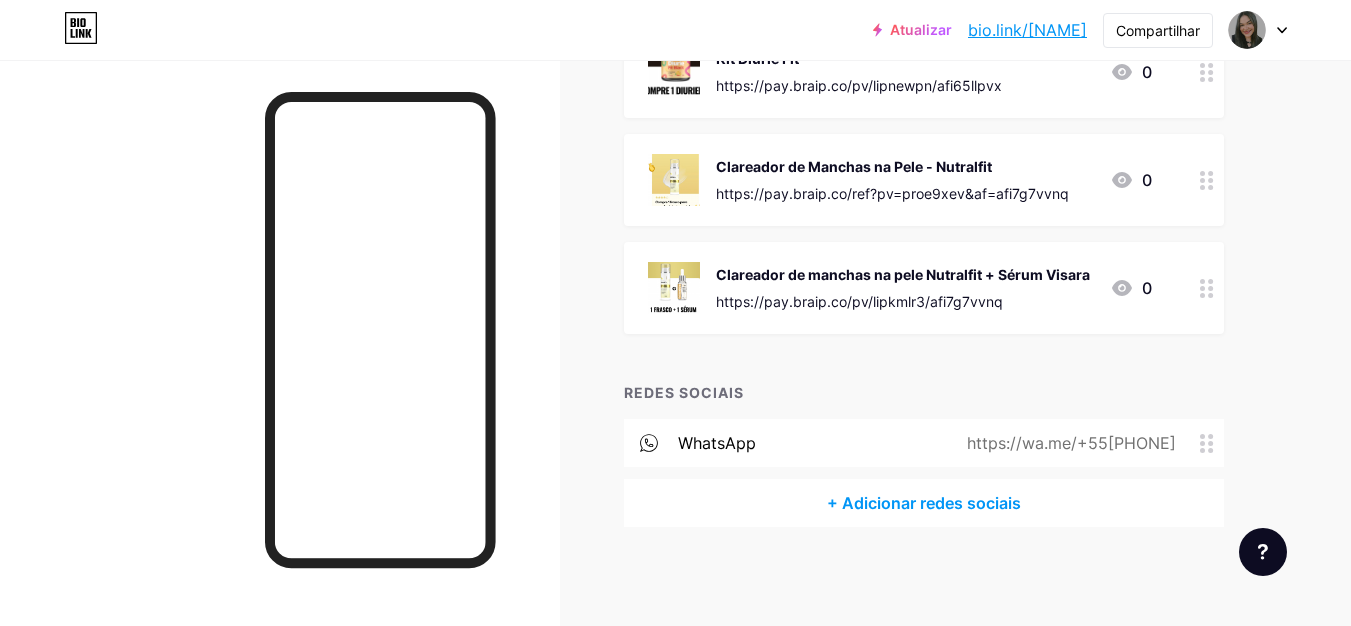 click 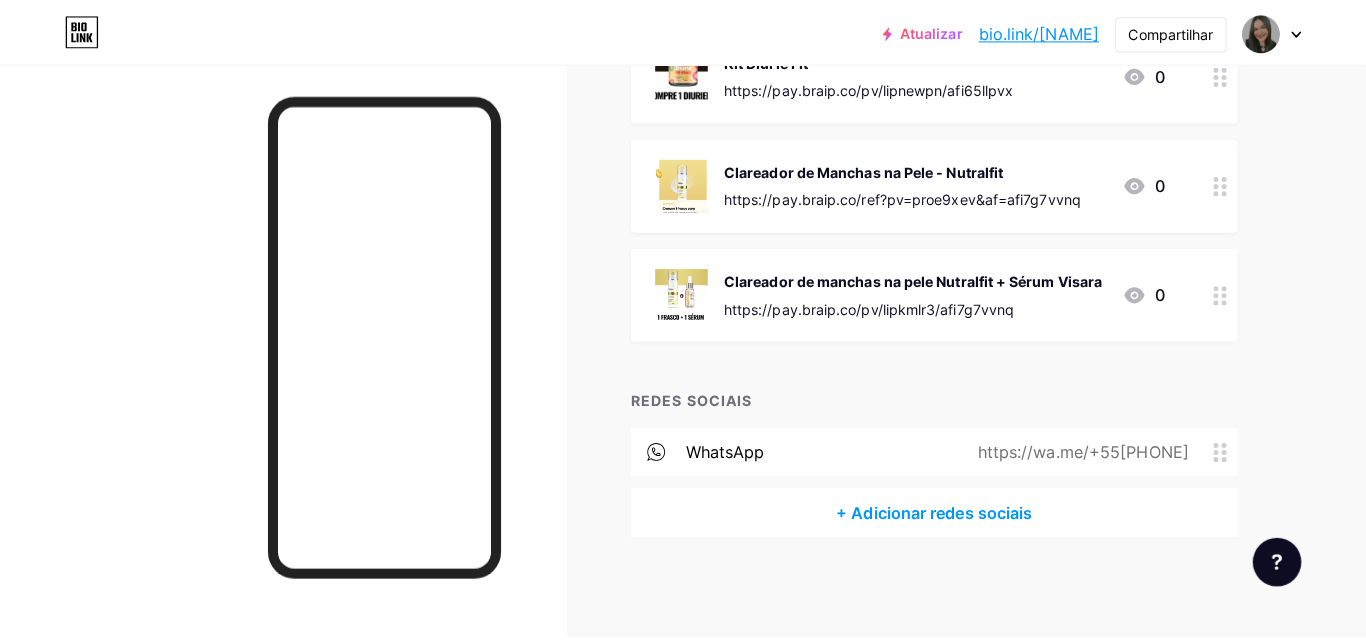 scroll, scrollTop: 628, scrollLeft: 0, axis: vertical 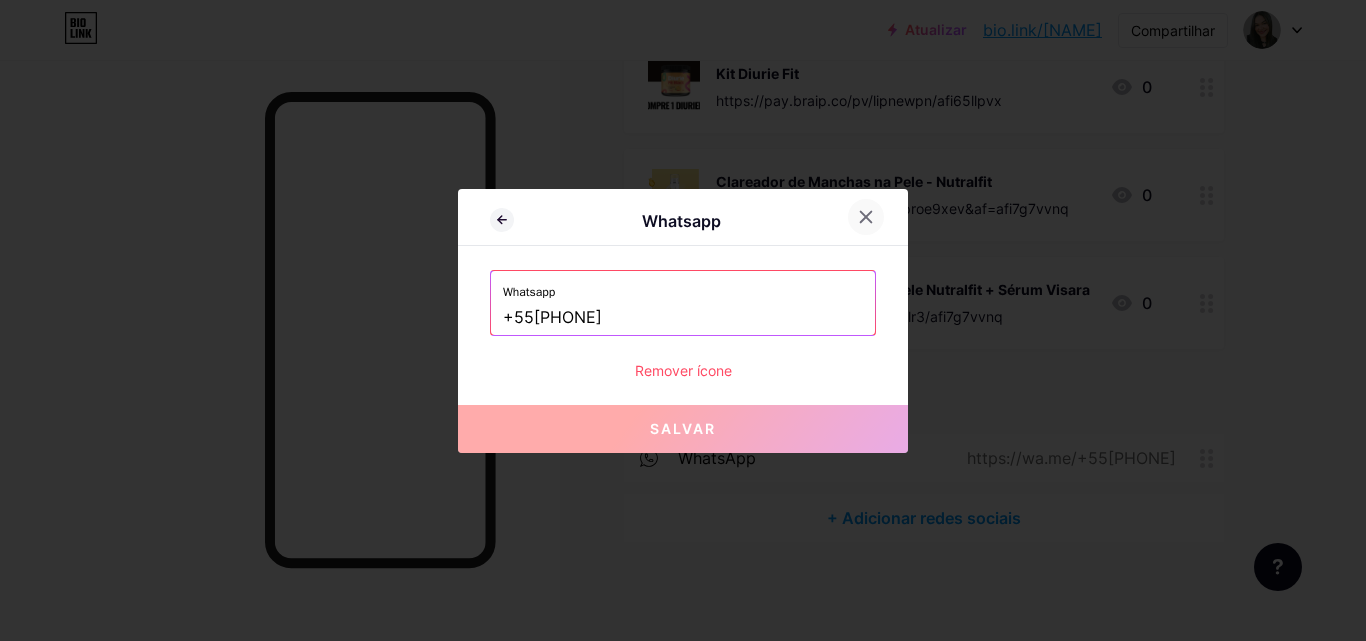 click 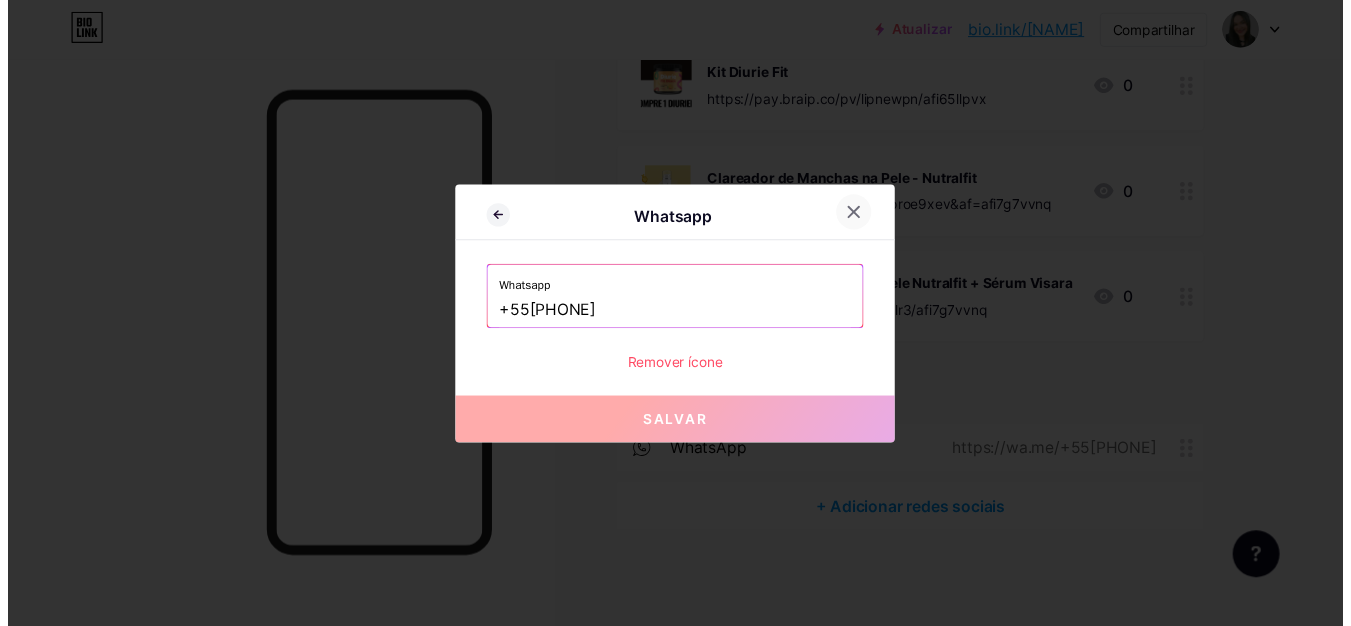scroll, scrollTop: 643, scrollLeft: 0, axis: vertical 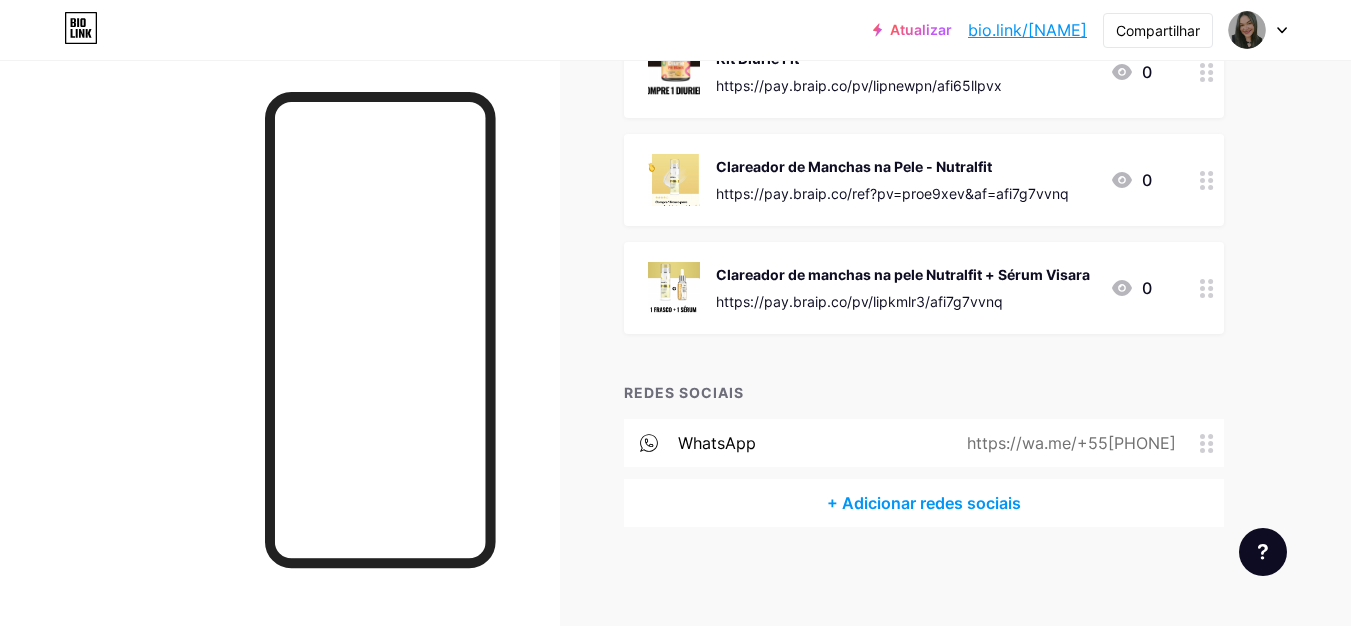 click on "https://wa.me/+5586998032993" at bounding box center (1071, 443) 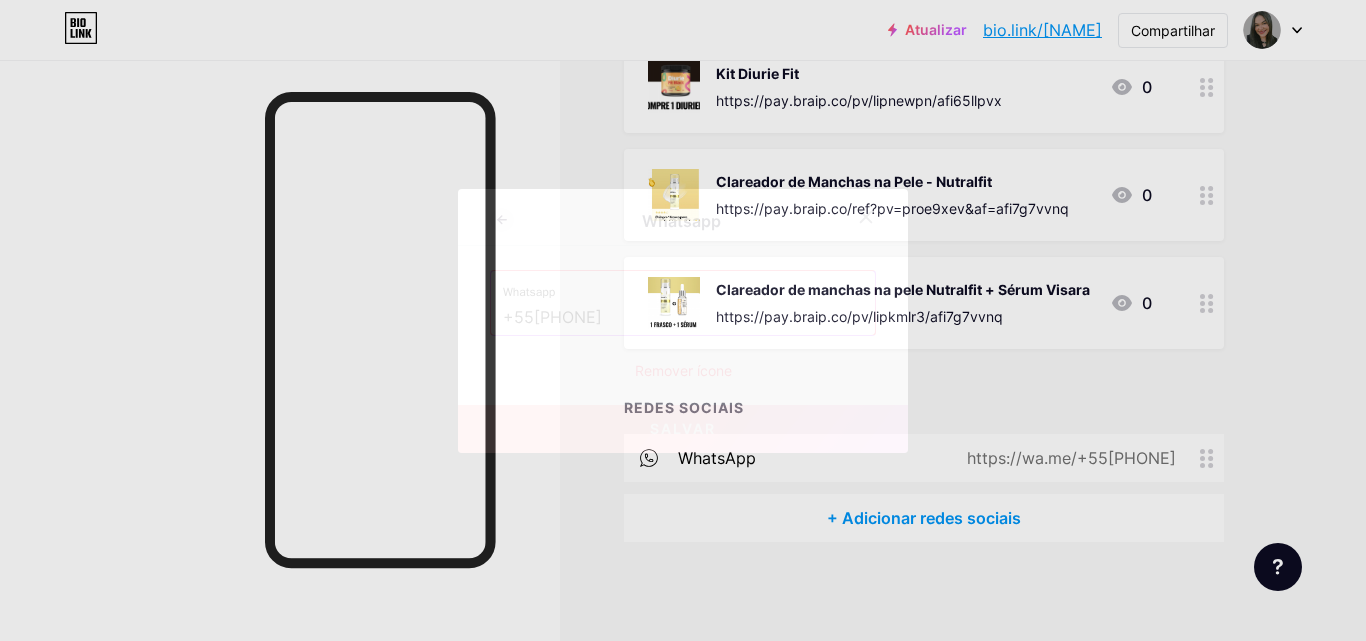 click on "+5586998032993" at bounding box center (683, 318) 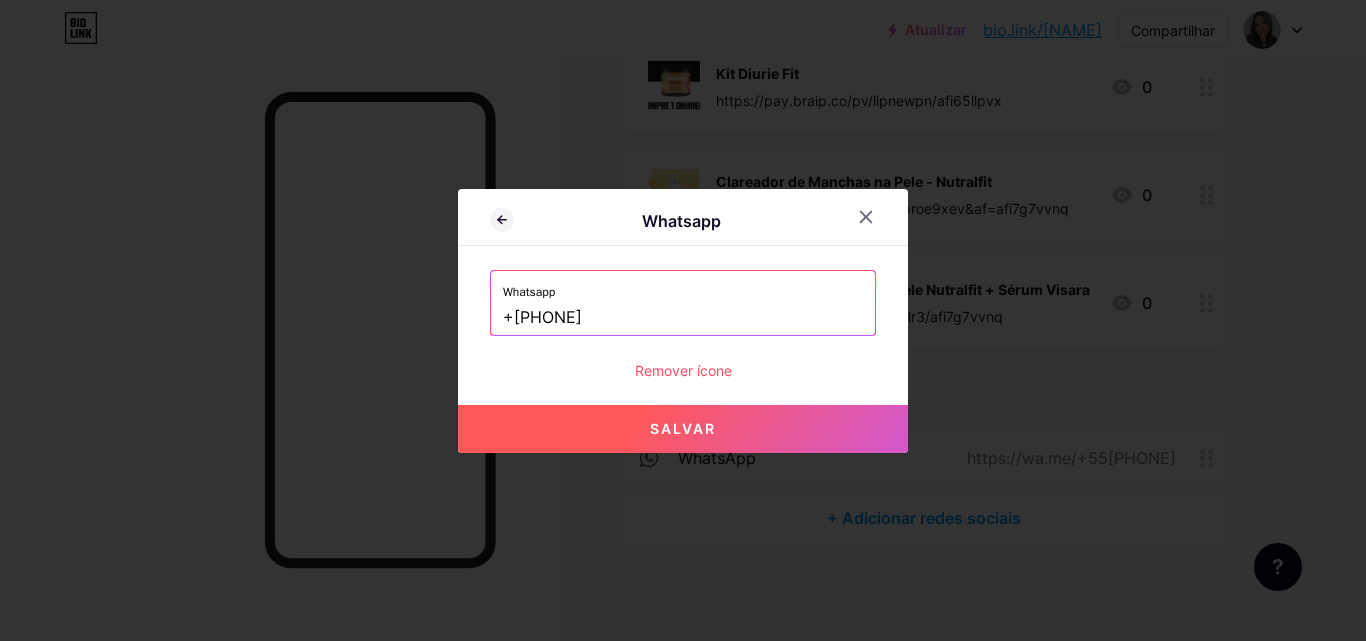 click on "Salvar" at bounding box center [683, 428] 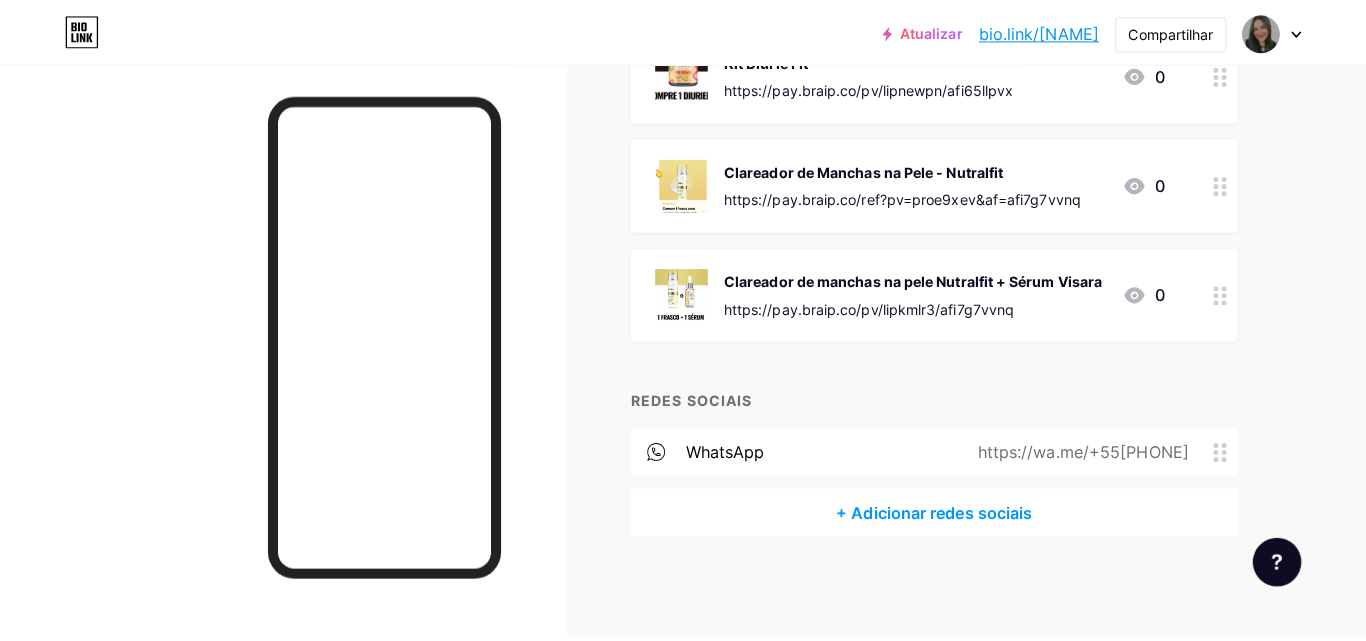 scroll, scrollTop: 143, scrollLeft: 0, axis: vertical 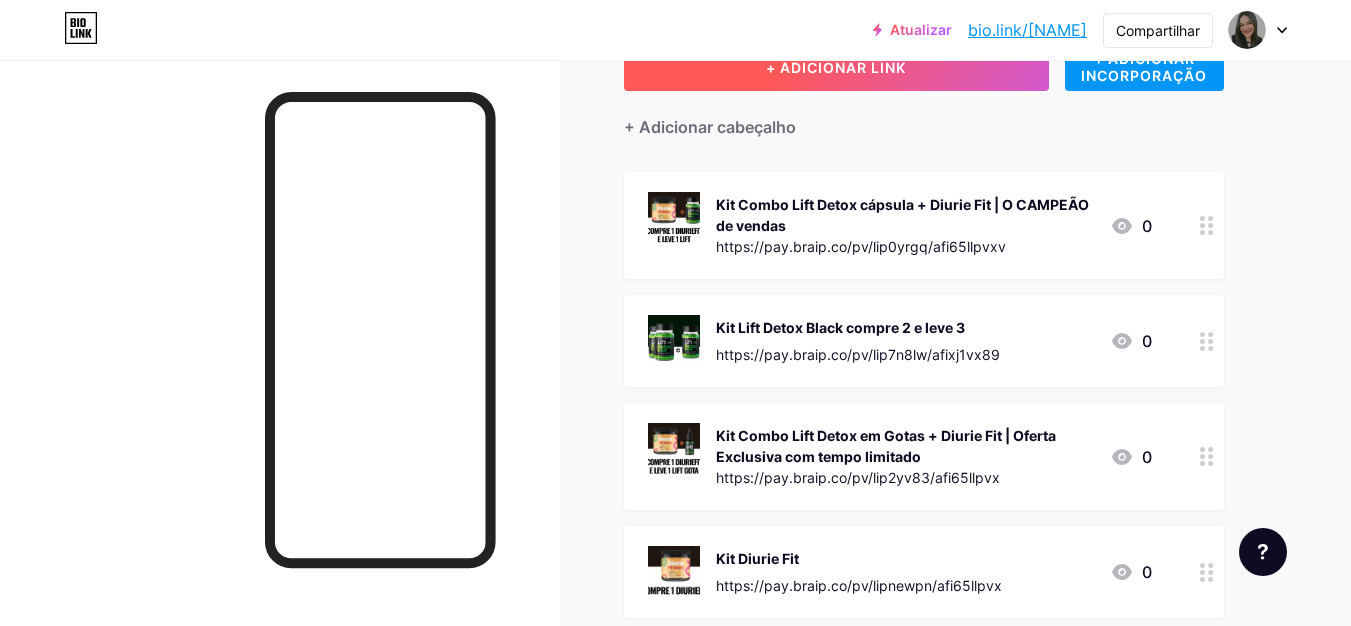 click on "+ ADICIONAR LINK" at bounding box center [836, 67] 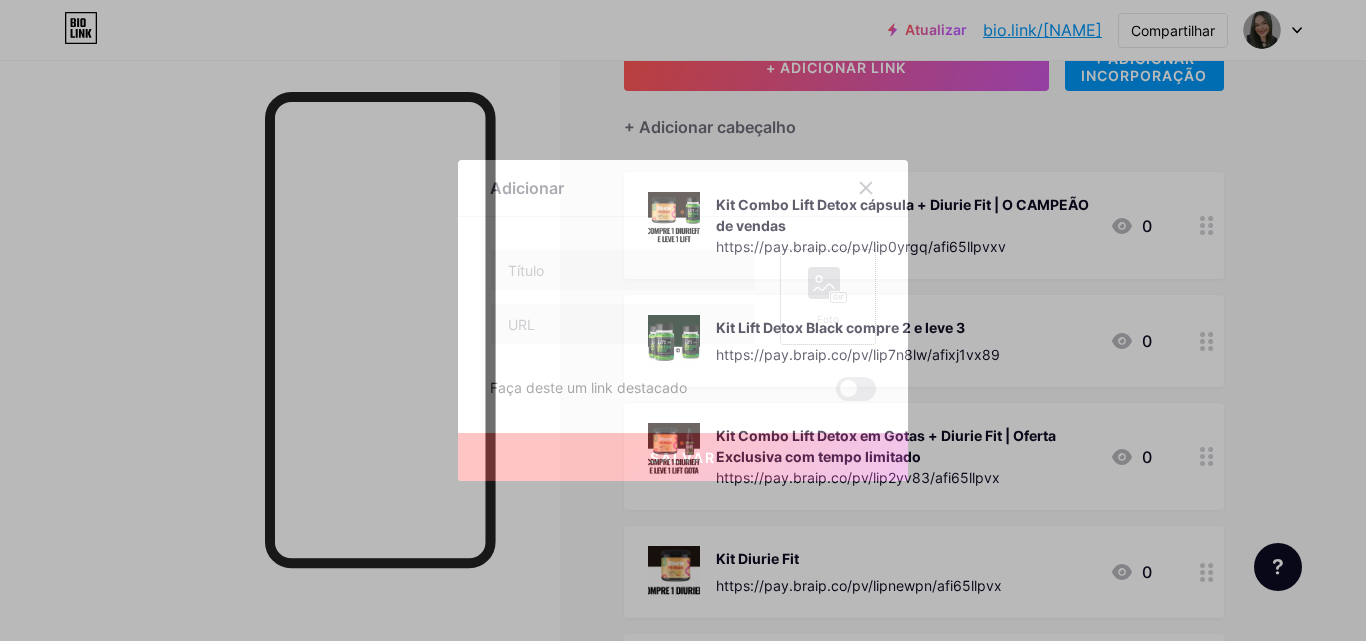 click 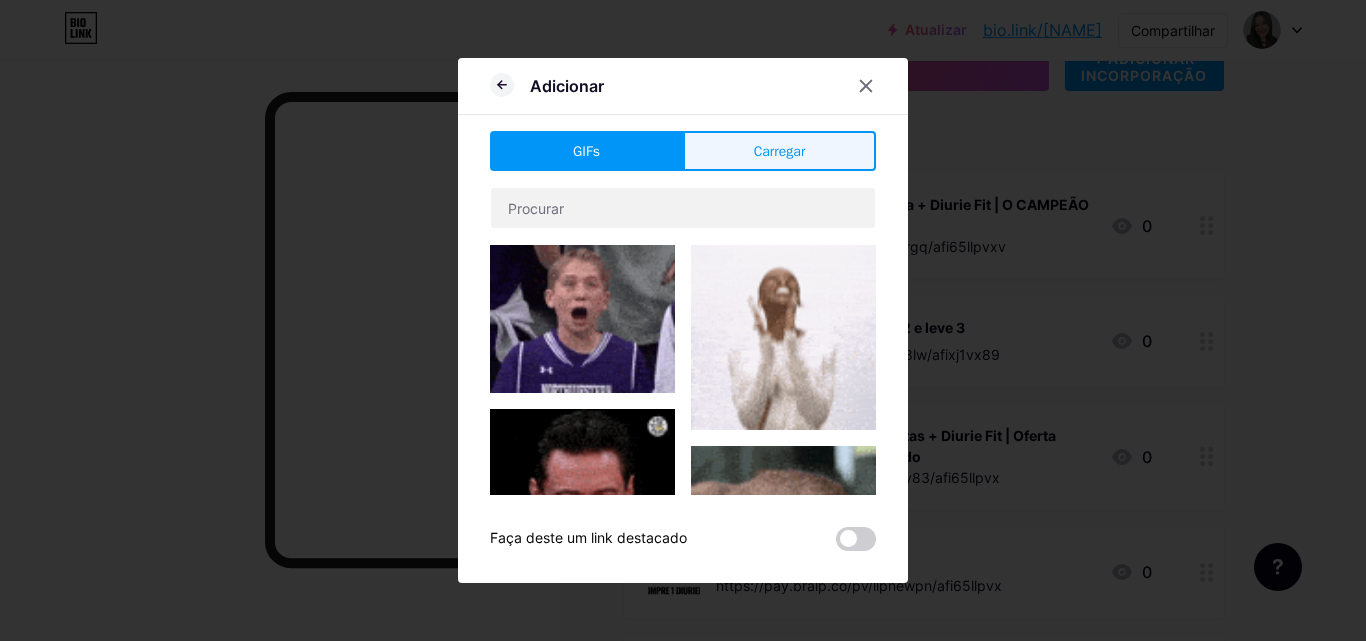 click on "Carregar" at bounding box center [780, 151] 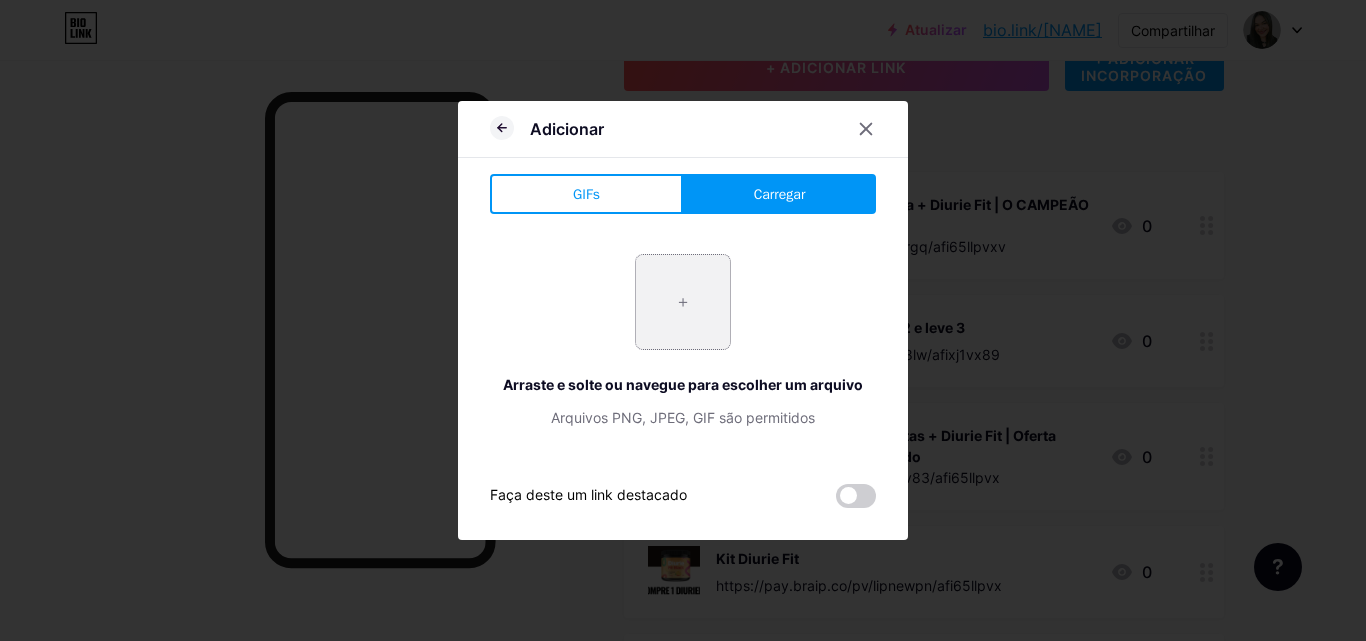 click at bounding box center (683, 302) 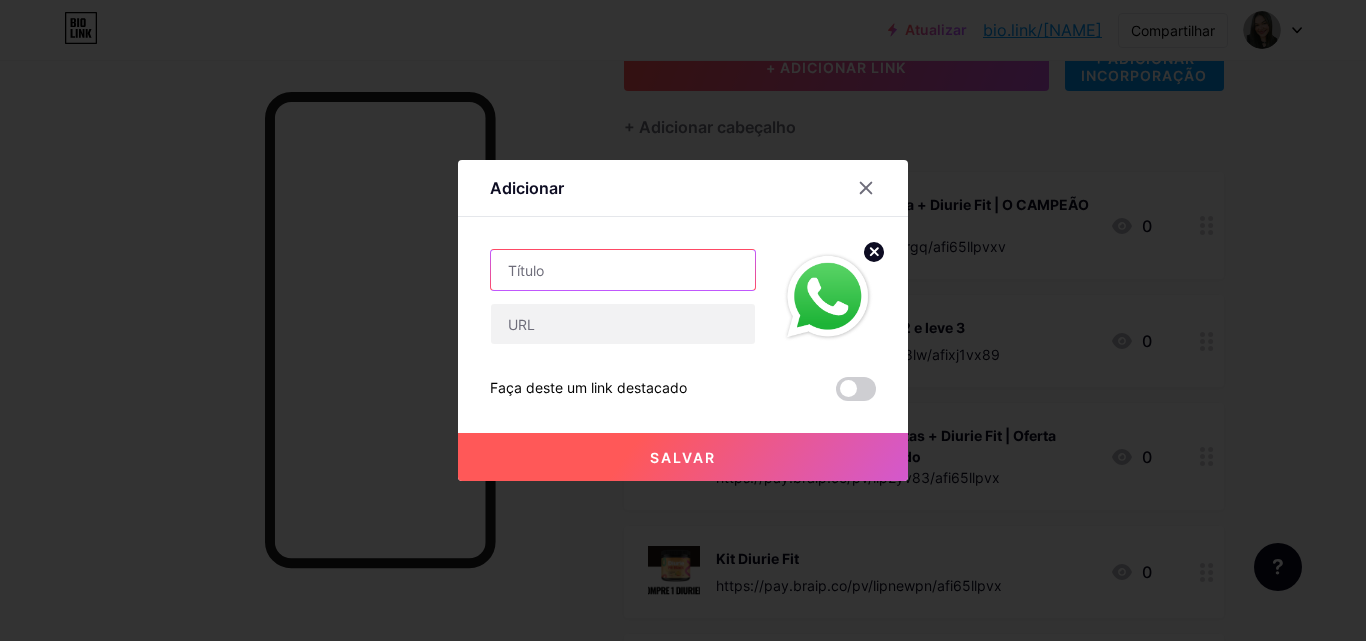 click at bounding box center [623, 270] 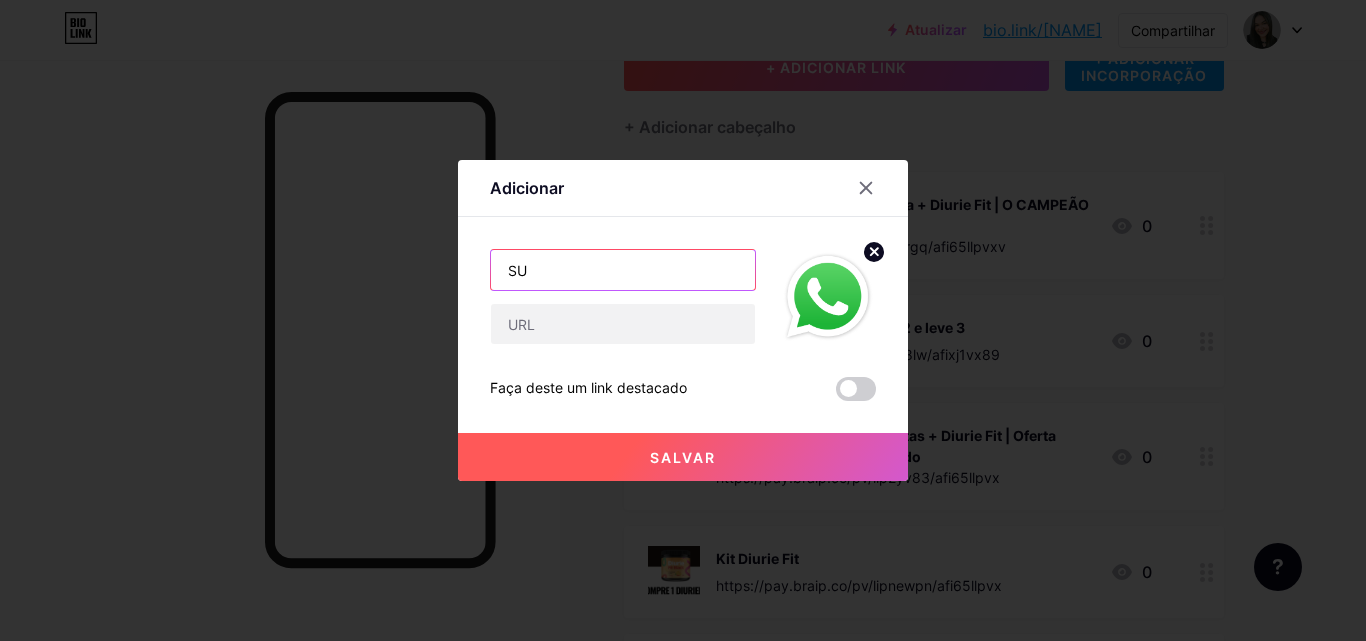 type on "S" 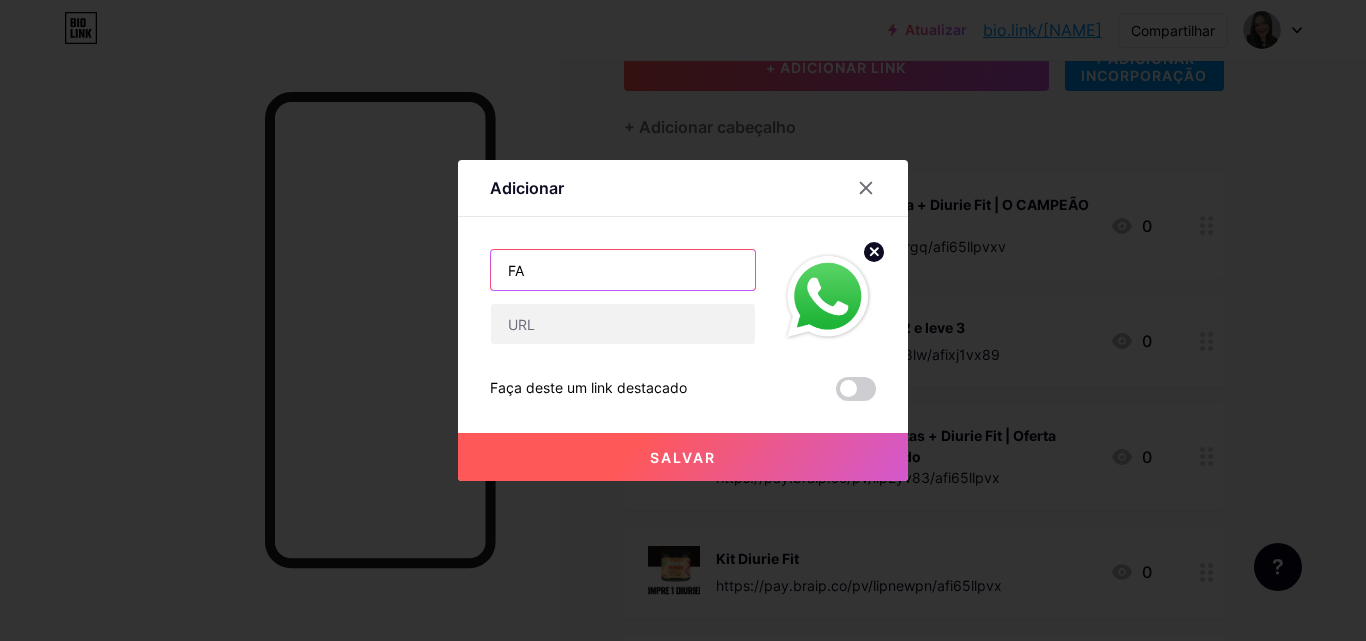 type on "F" 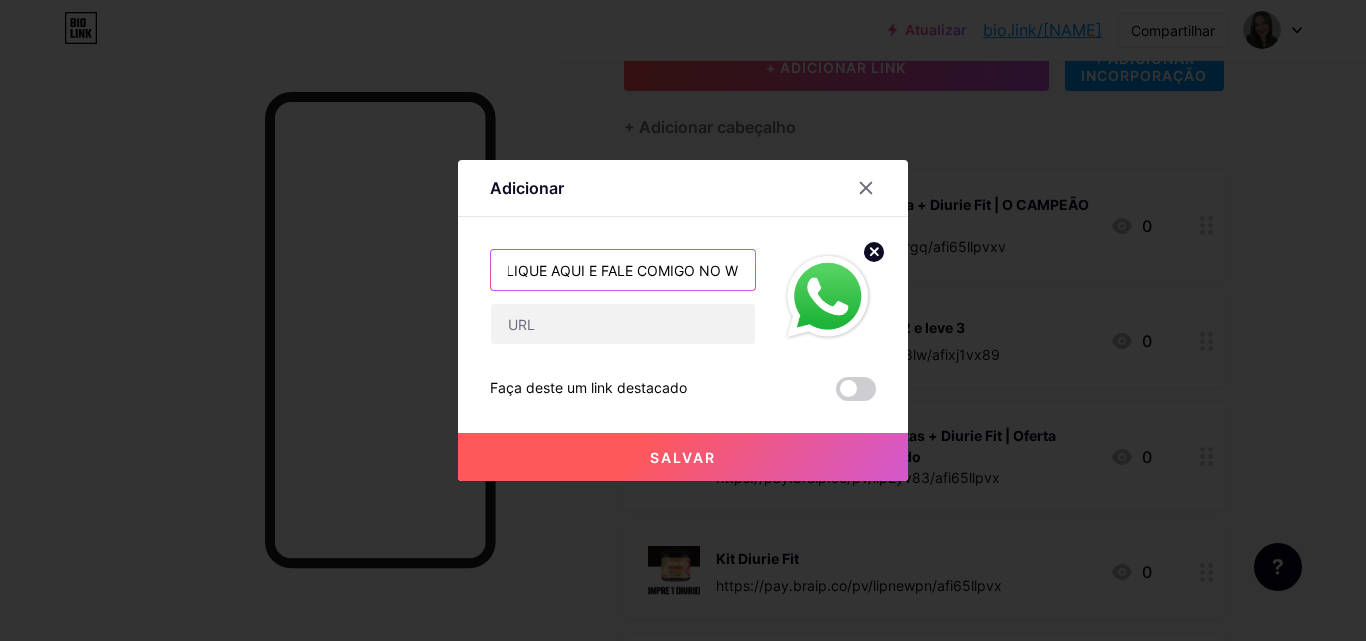 scroll, scrollTop: 0, scrollLeft: 0, axis: both 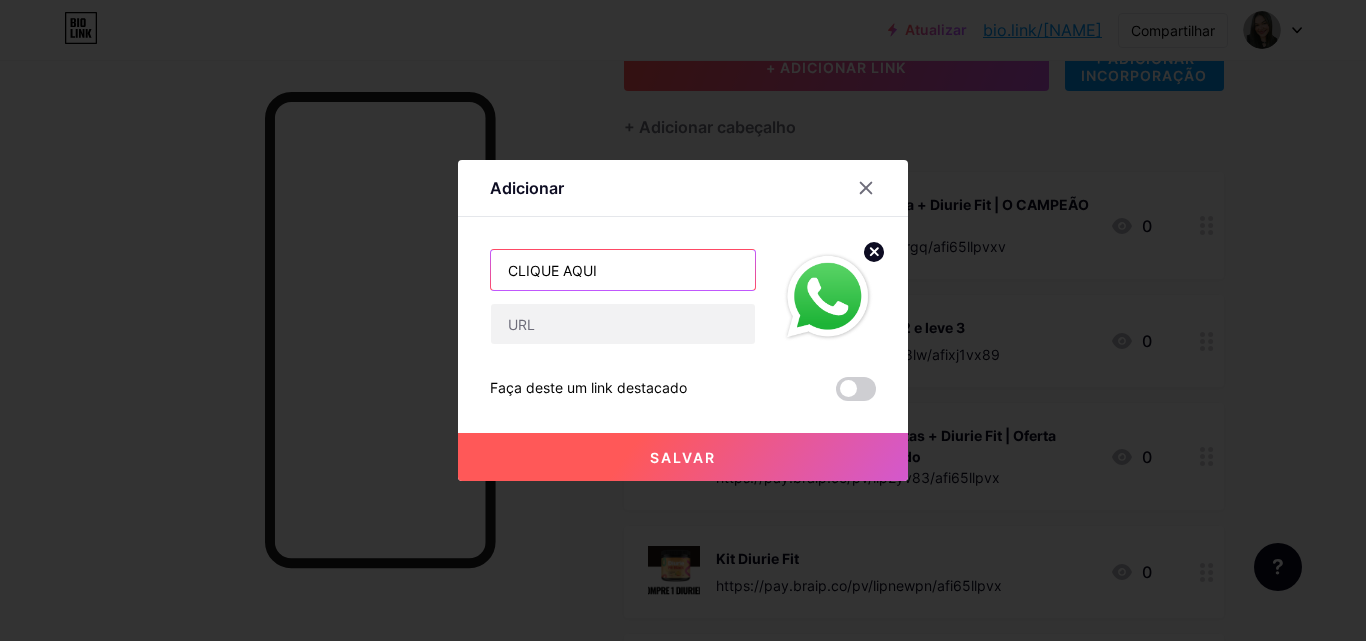 click on "CLIQUE AQUI" at bounding box center [623, 270] 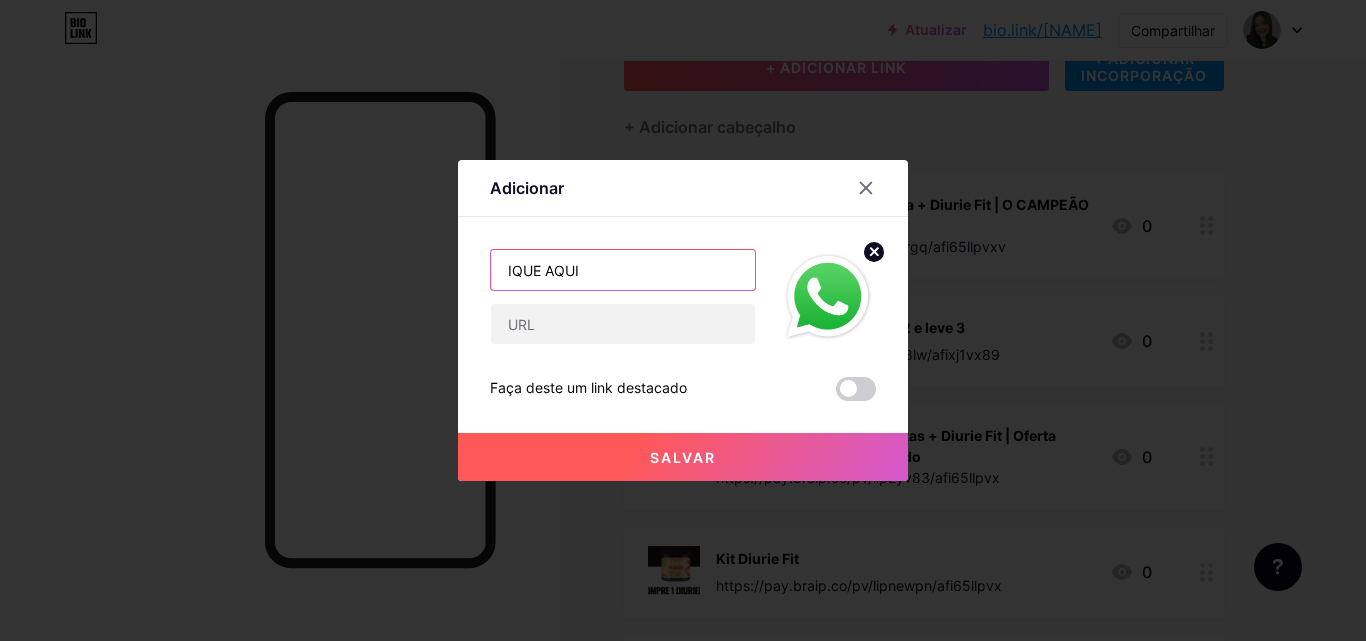 drag, startPoint x: 602, startPoint y: 275, endPoint x: 343, endPoint y: 275, distance: 259 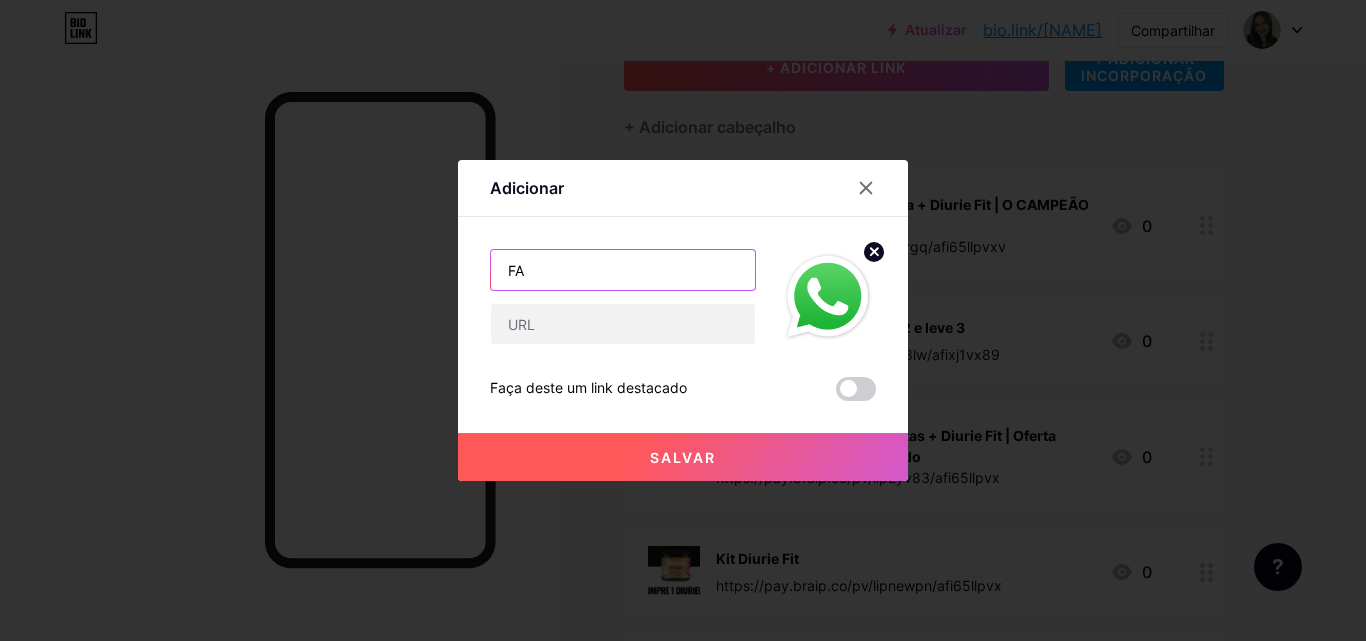 type on "F" 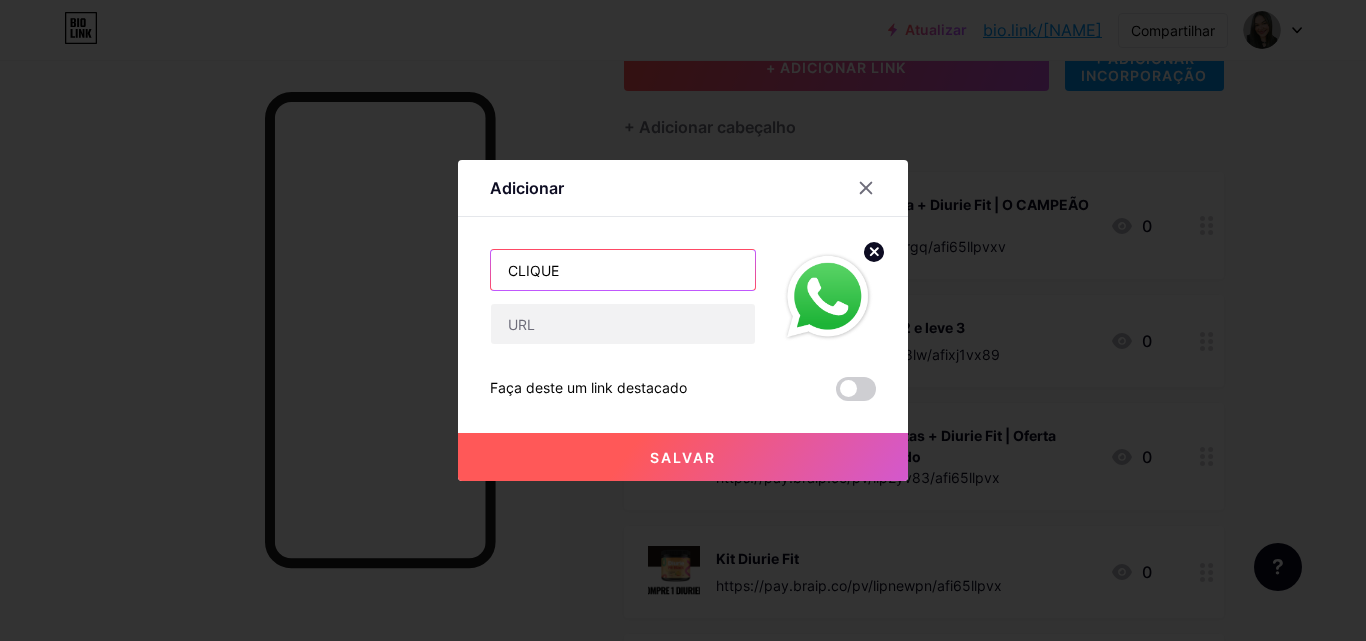 type on "C" 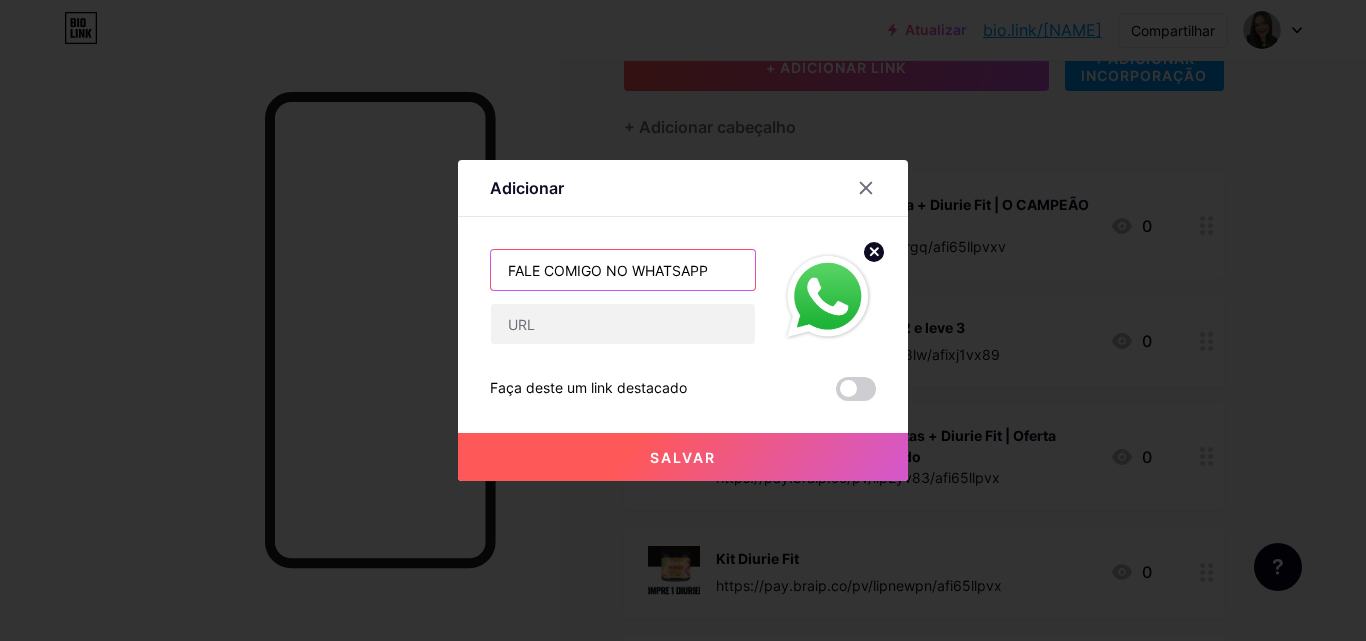 type on "FALE COMIGO NO WHATSAPP" 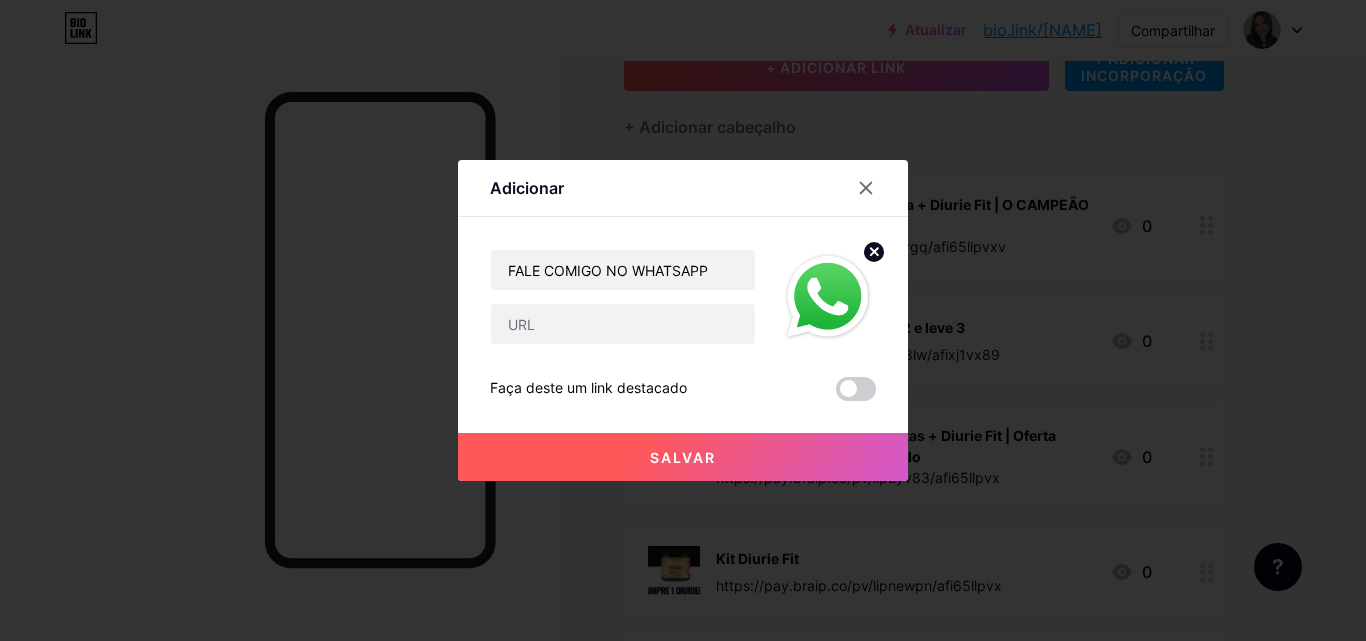 click at bounding box center [856, 389] 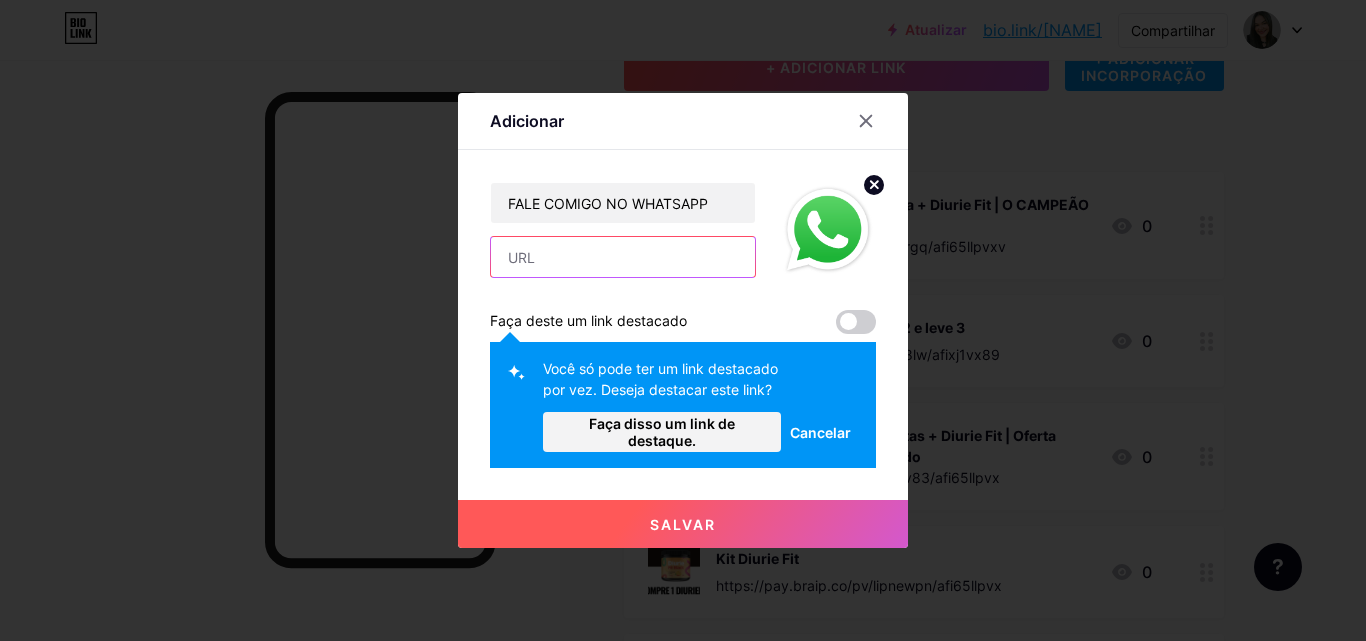 click at bounding box center (623, 257) 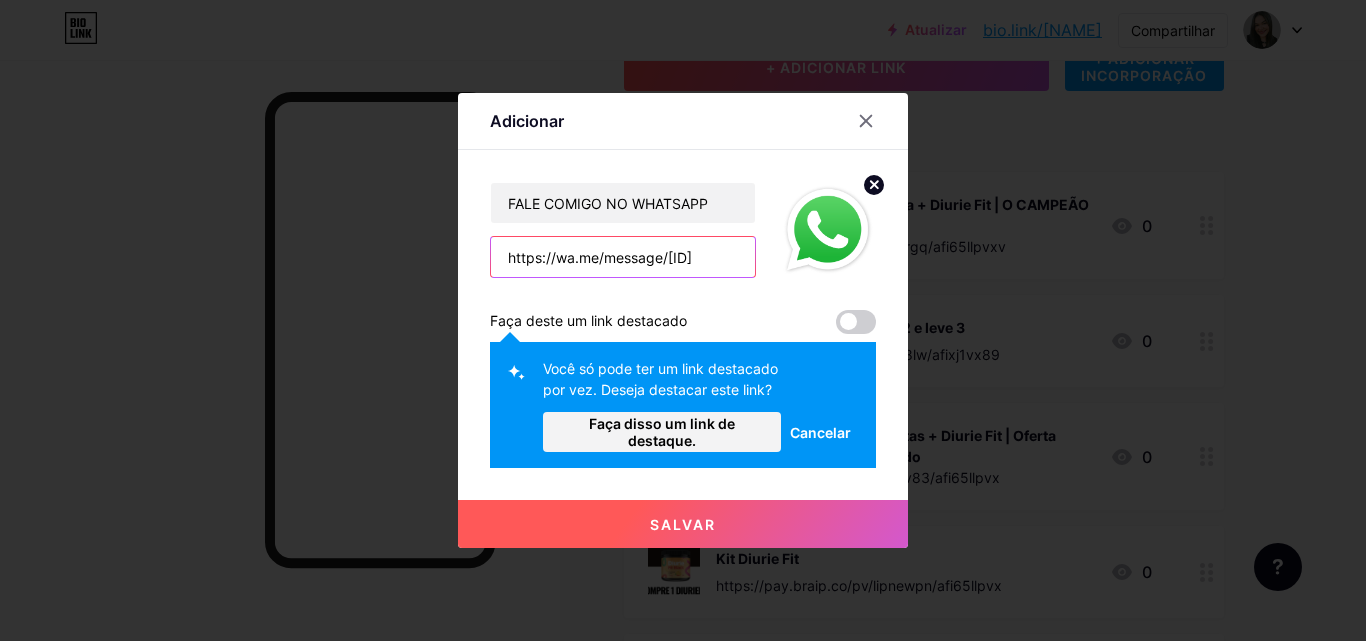 scroll, scrollTop: 0, scrollLeft: 54, axis: horizontal 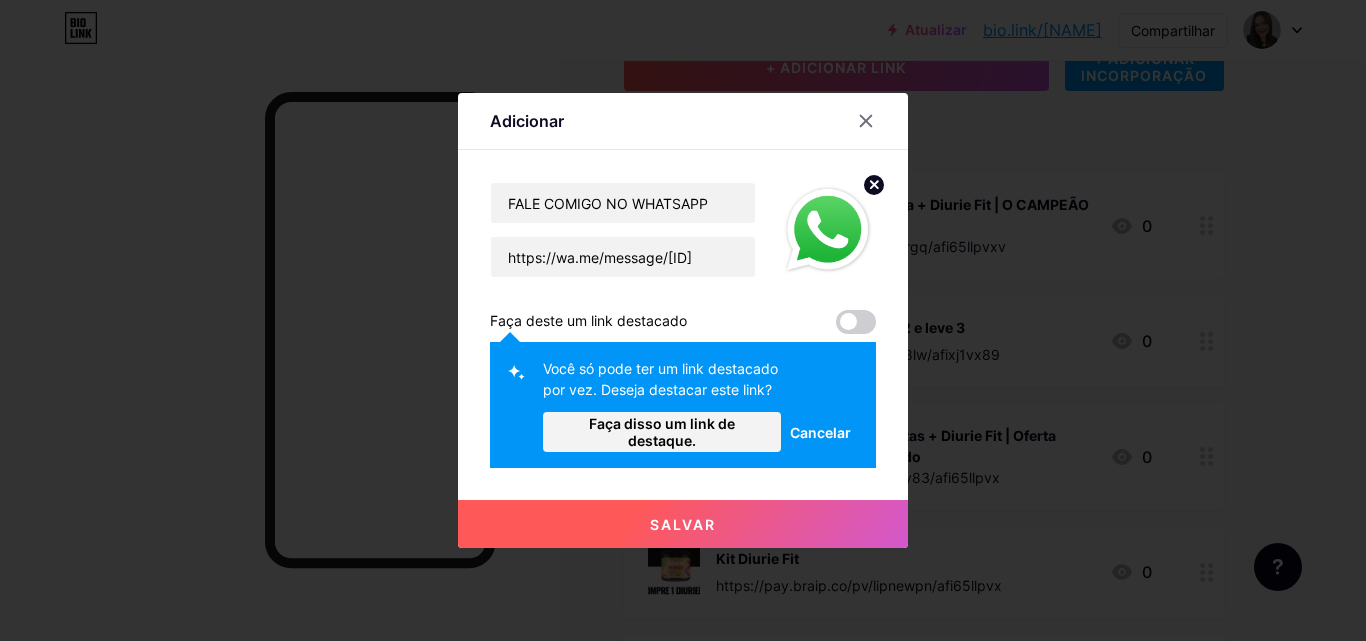 click on "Salvar" at bounding box center (683, 524) 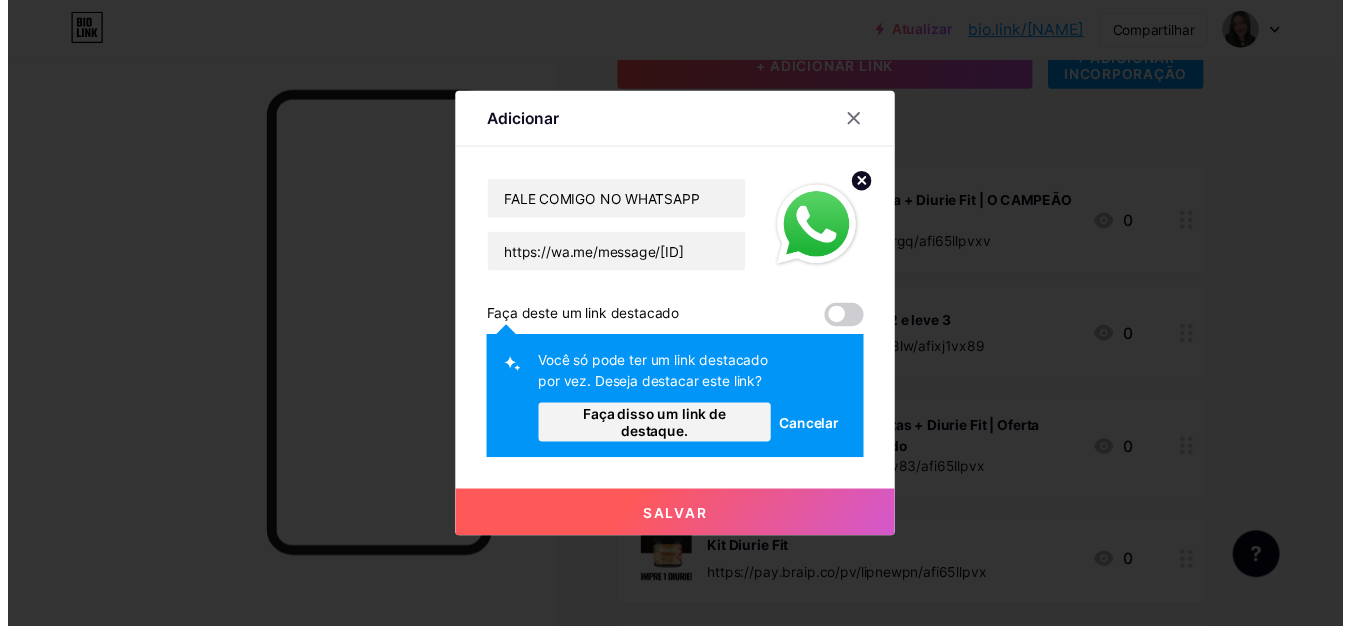 scroll, scrollTop: 0, scrollLeft: 0, axis: both 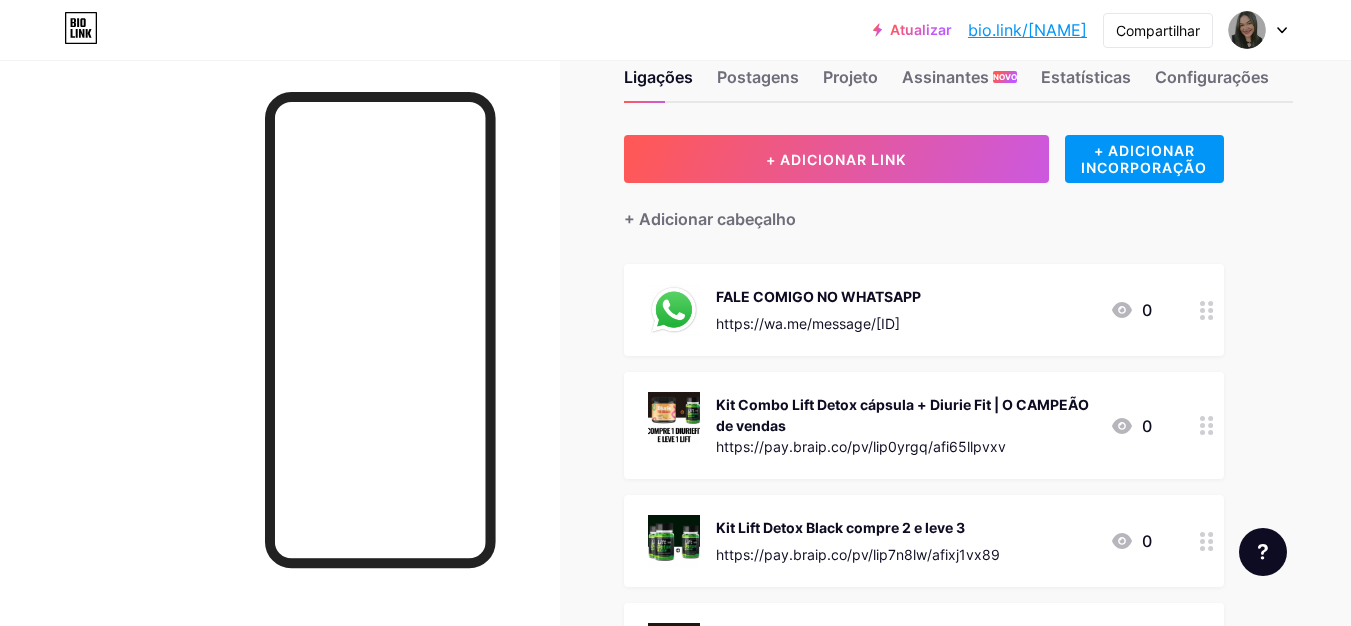 drag, startPoint x: 1053, startPoint y: 302, endPoint x: 1060, endPoint y: 353, distance: 51.47815 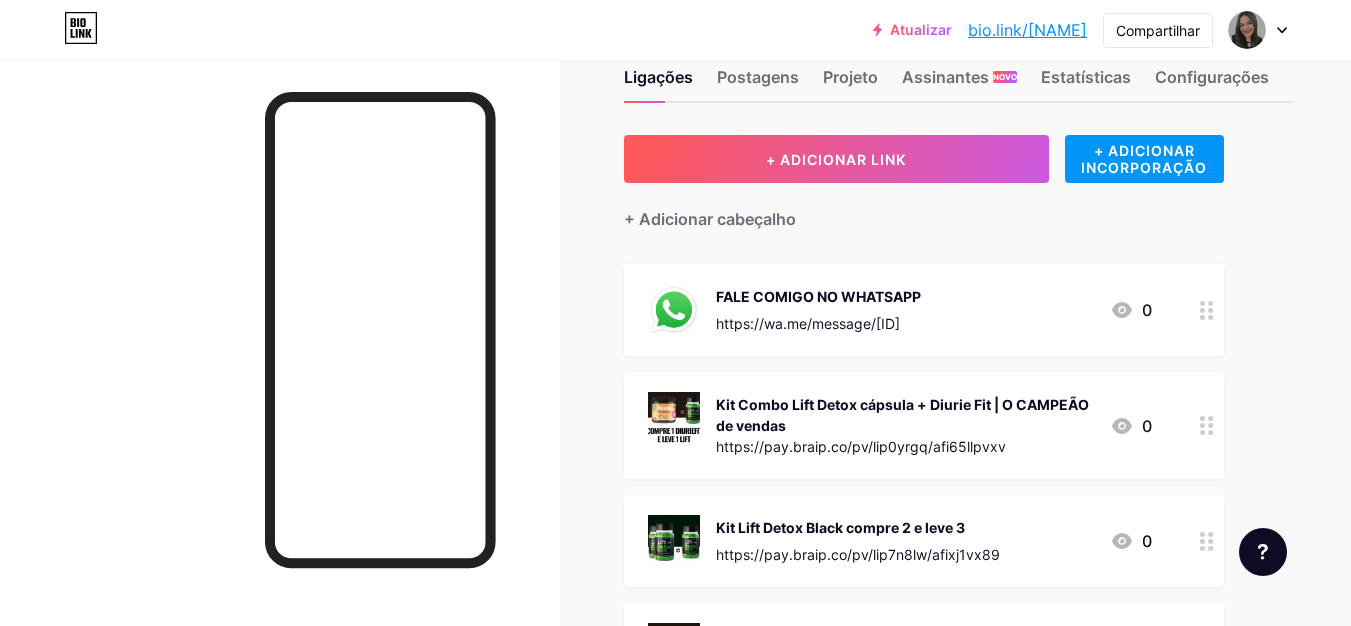 click 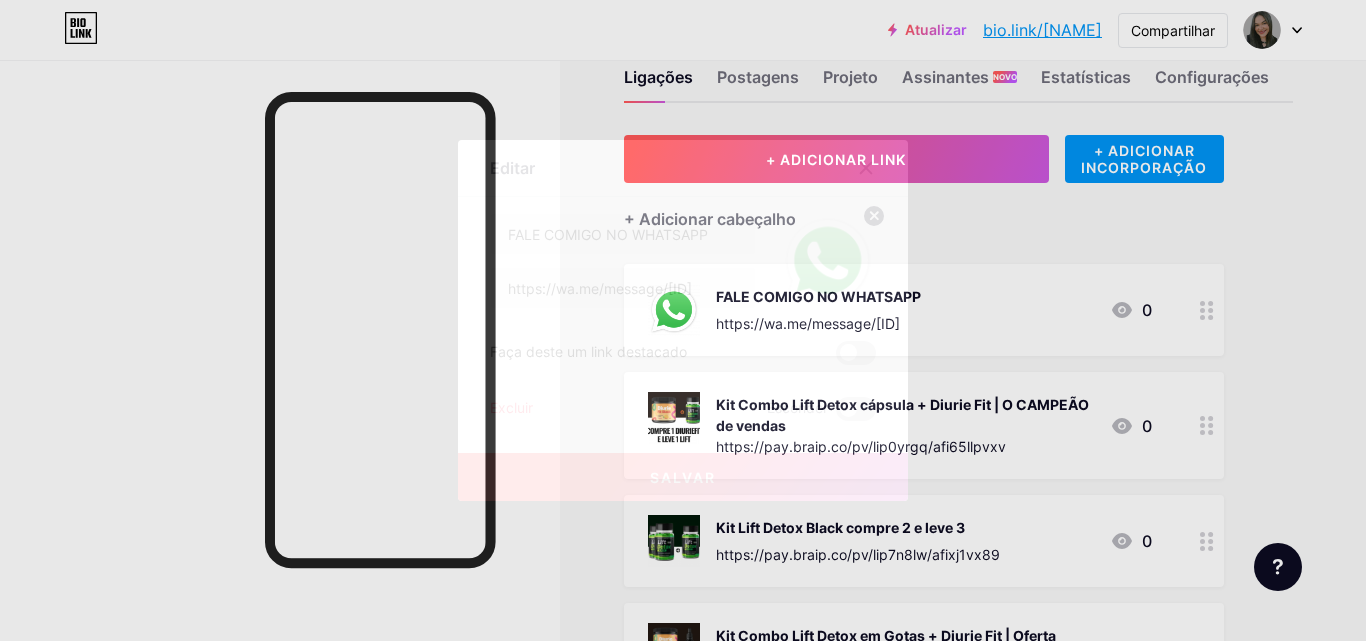 click 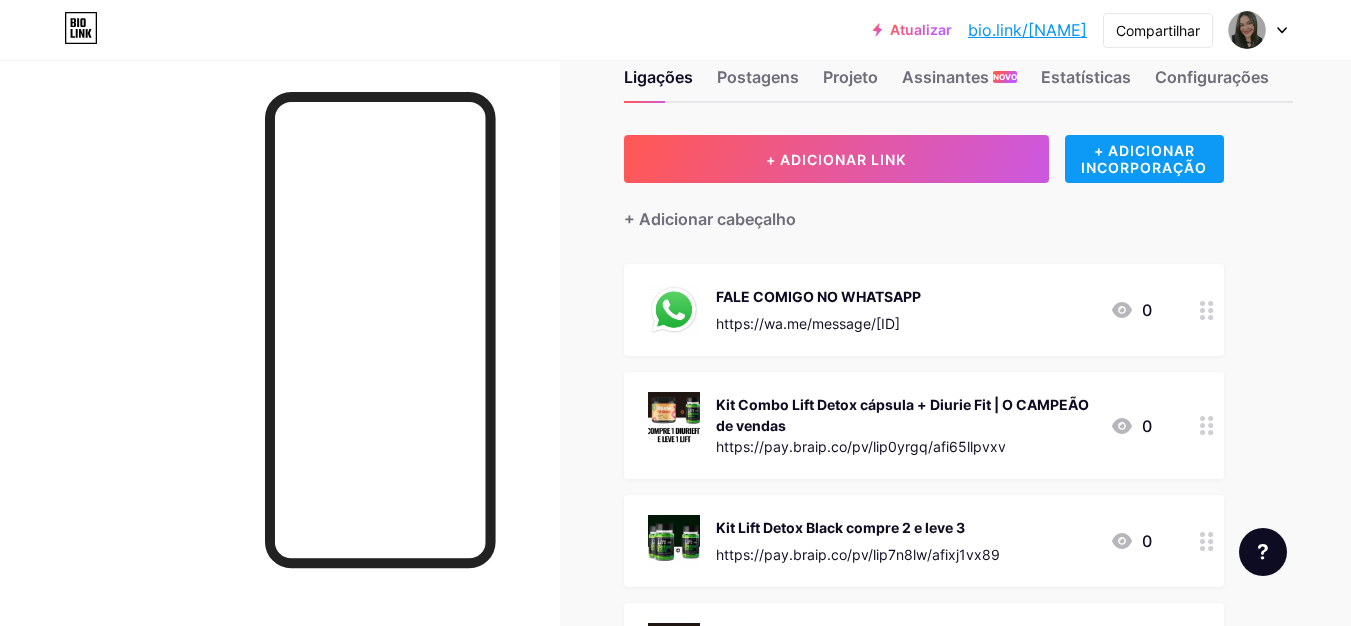 click on "+ ADICIONAR INCORPORAÇÃO" at bounding box center [1144, 159] 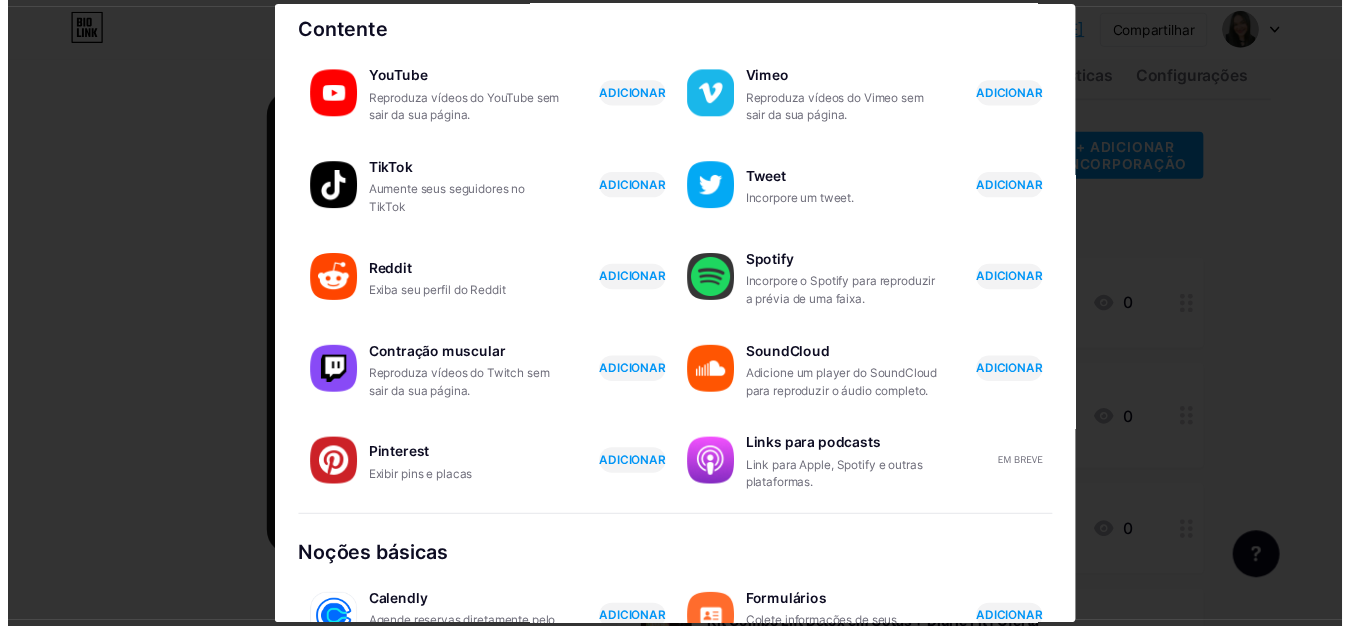 scroll, scrollTop: 0, scrollLeft: 0, axis: both 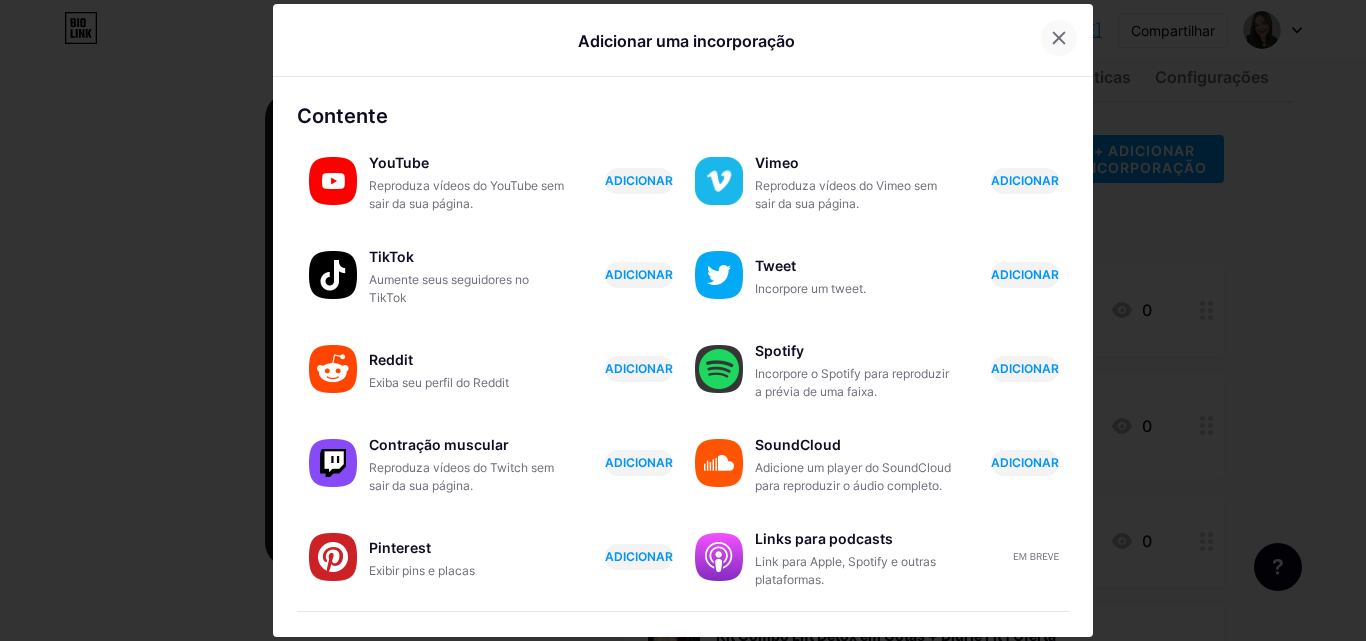 click at bounding box center (1059, 38) 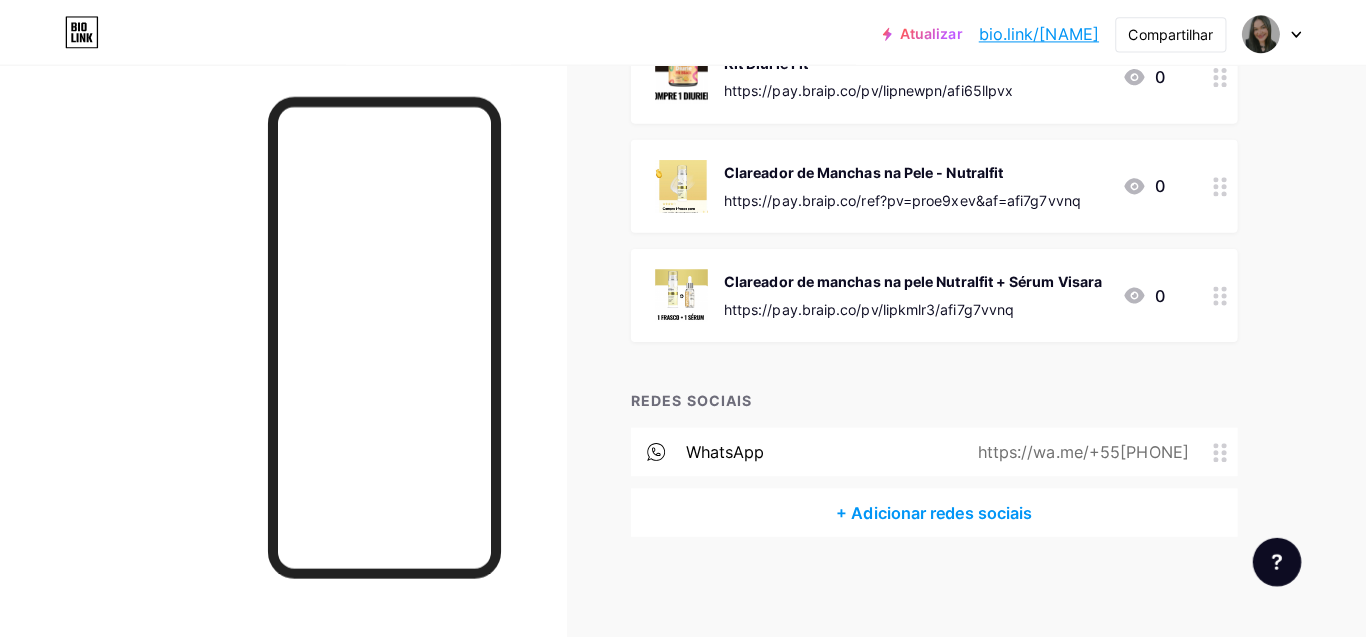 scroll, scrollTop: 251, scrollLeft: 0, axis: vertical 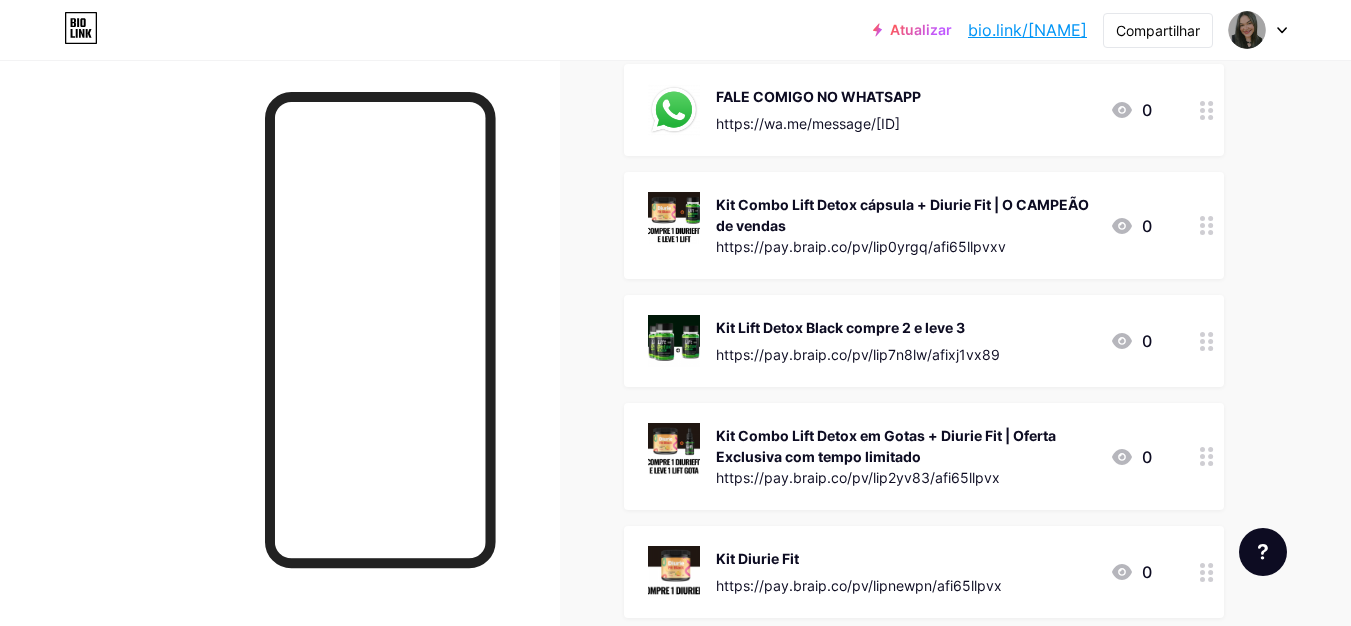 click on "Kit Combo Lift Detox cápsula + Diurie Fit | O CAMPEÃO de vendas" at bounding box center (905, 215) 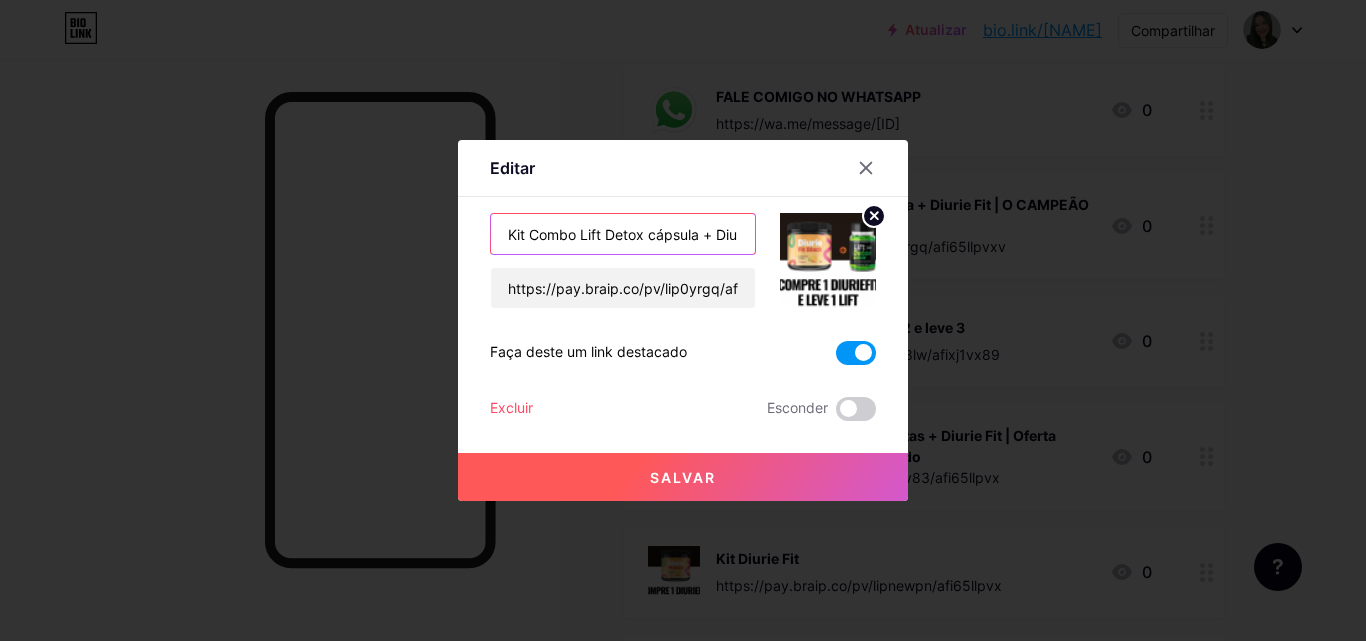 click on "Kit Combo Lift Detox cápsula + Diurie Fit | O CAMPEÃO de vendas" at bounding box center (623, 234) 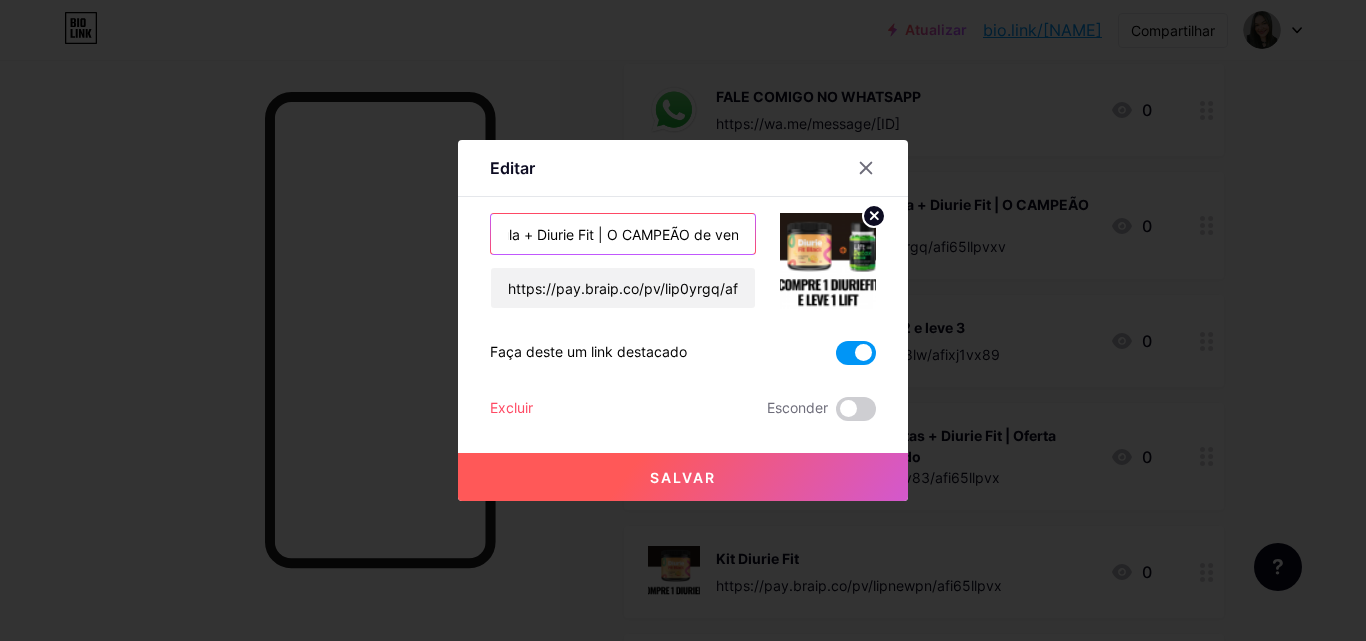 scroll, scrollTop: 0, scrollLeft: 207, axis: horizontal 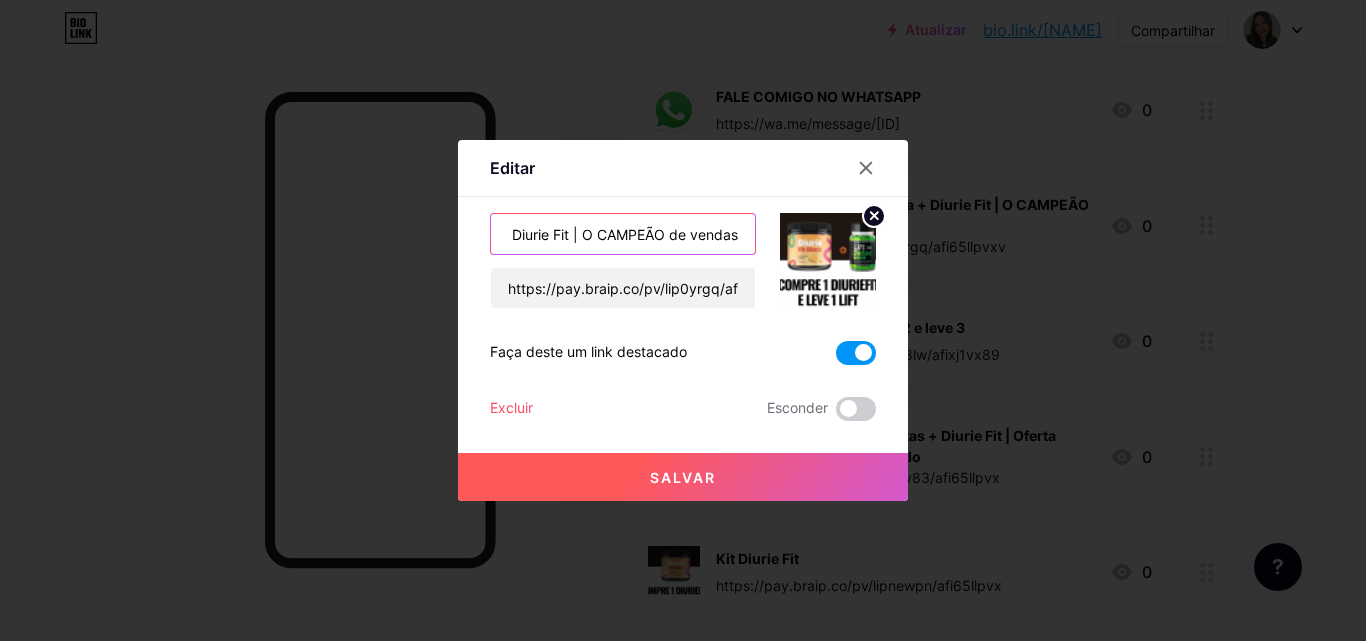 drag, startPoint x: 498, startPoint y: 229, endPoint x: 786, endPoint y: 245, distance: 288.4441 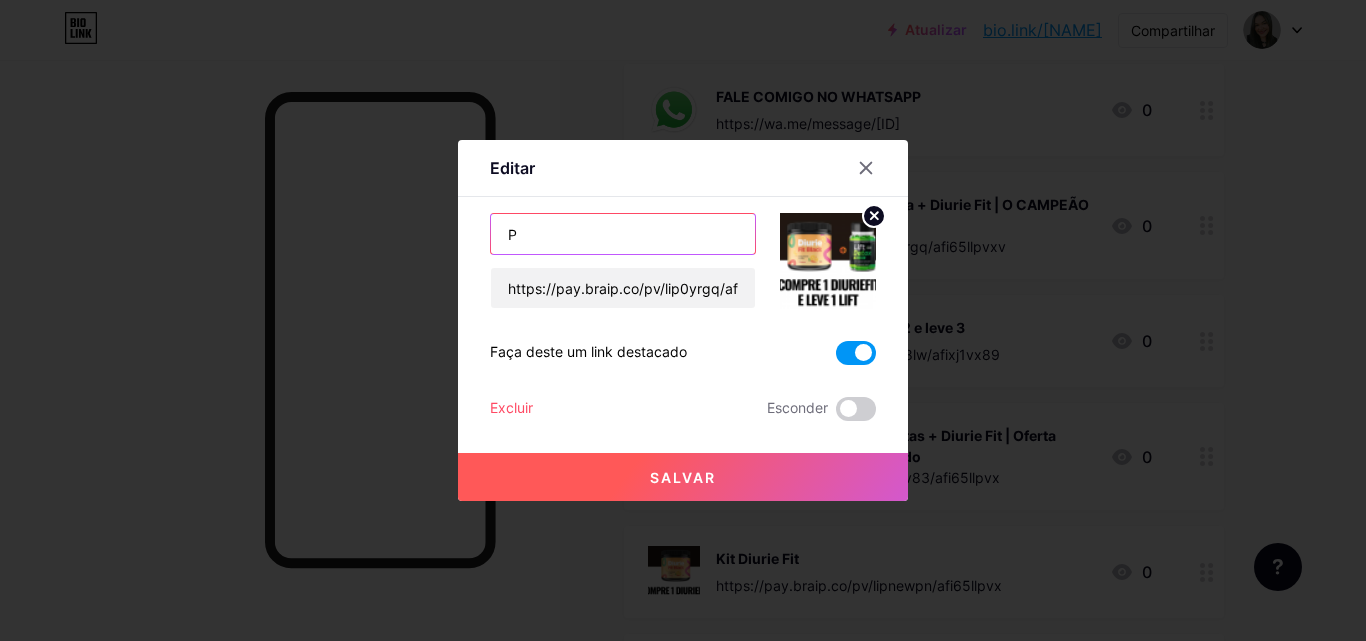 scroll, scrollTop: 0, scrollLeft: 0, axis: both 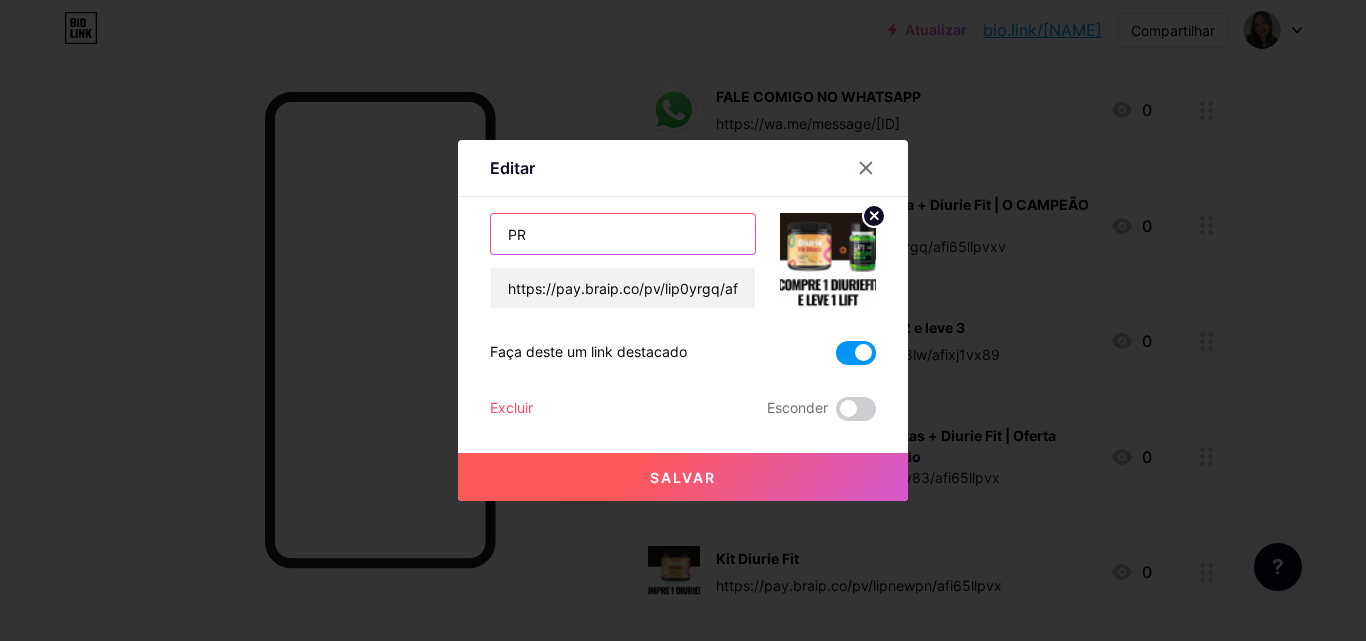 type on "P" 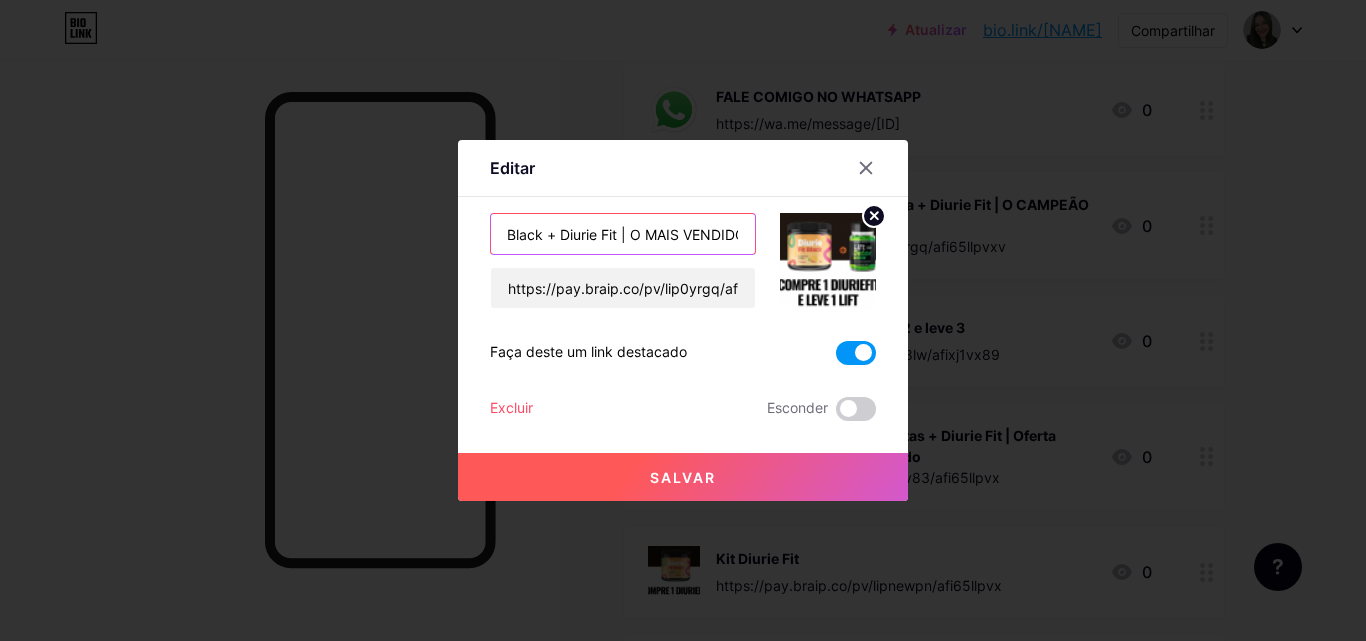 scroll, scrollTop: 0, scrollLeft: 219, axis: horizontal 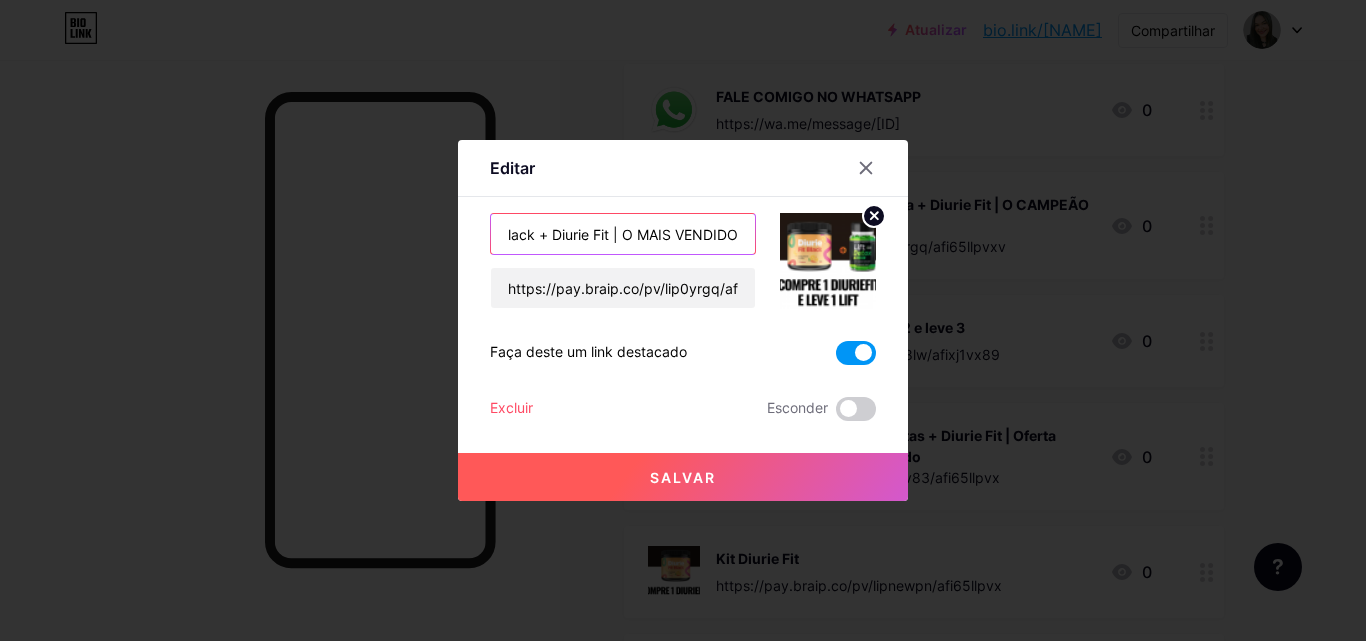 type on "OFERTA DE VERÃO - Lift Detox Black + Diurie Fit | O MAIS VENDIDO" 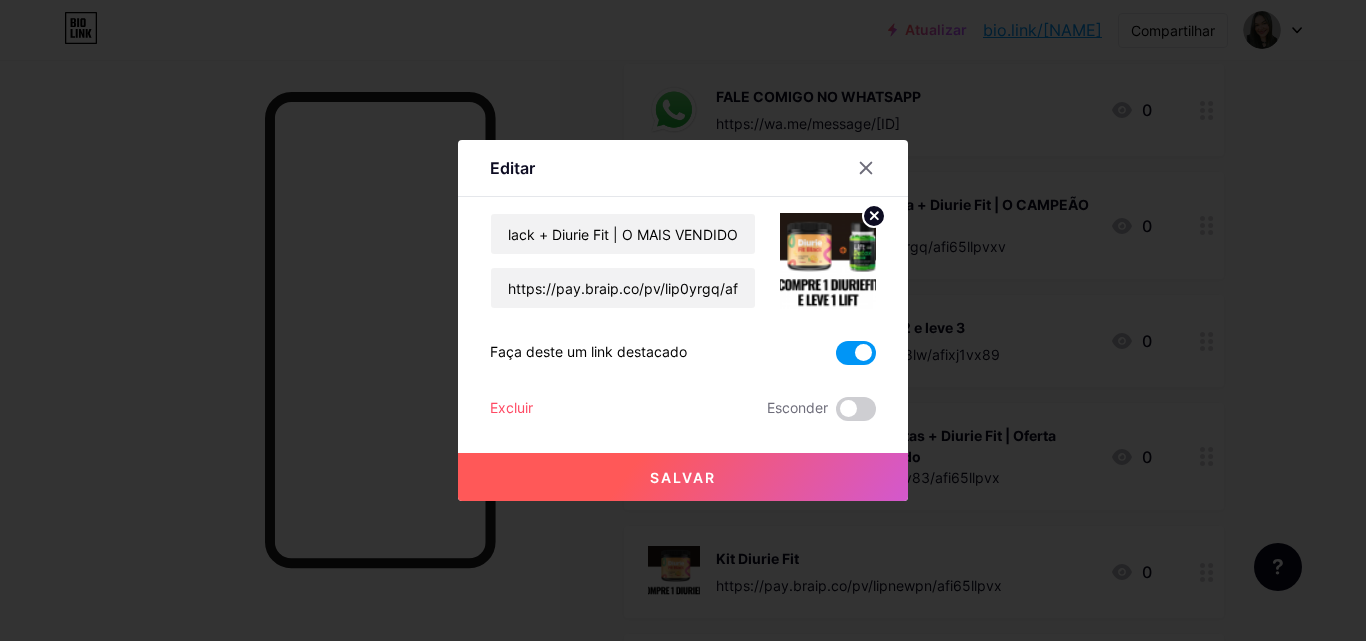 click on "Salvar" at bounding box center [683, 477] 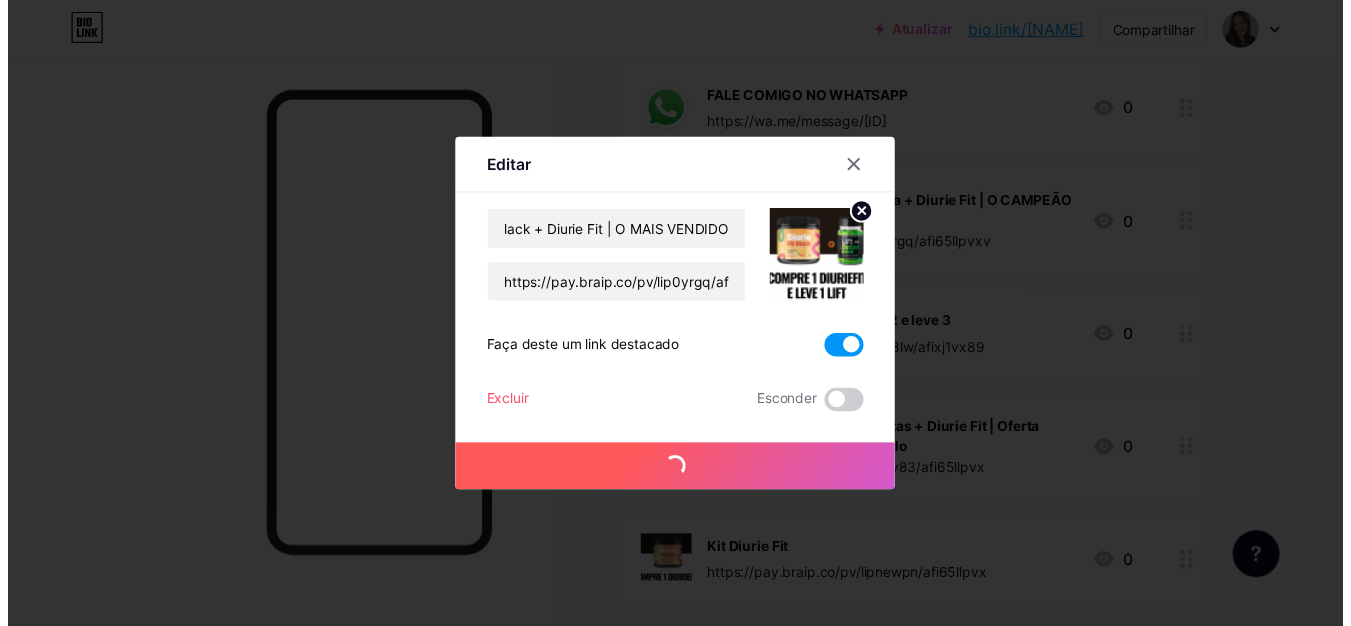 scroll, scrollTop: 0, scrollLeft: 0, axis: both 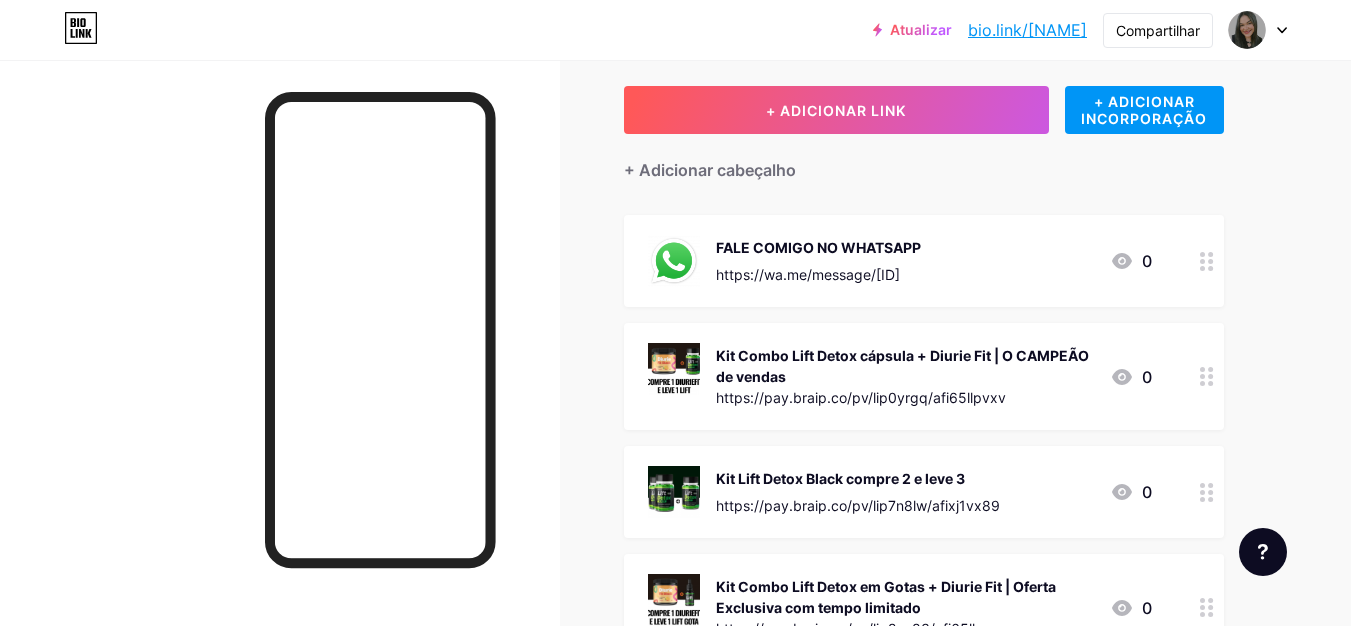click at bounding box center (1207, 376) 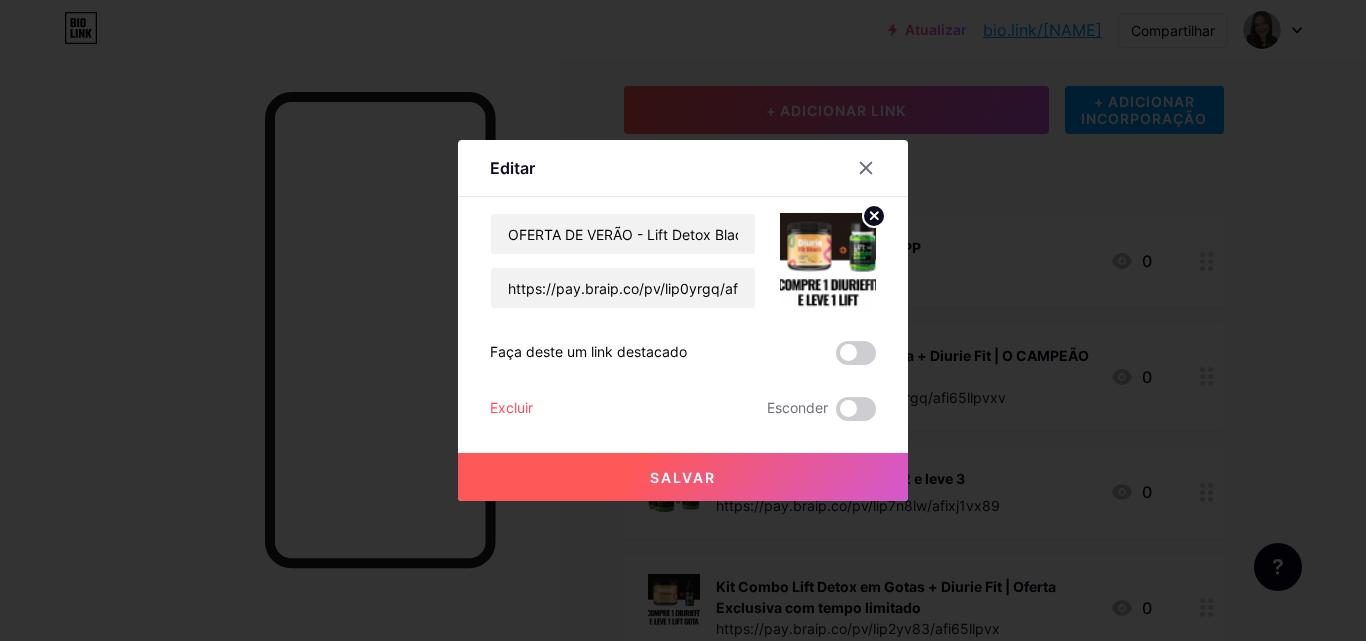click on "OFERTA DE VERÃO - Lift Detox Black + Diurie Fit | O MAIS VENDIDO     https://pay.braip.co/pv/lip0yrgq/afi65llpvxv
Faça deste um link destacado
Excluir
Esconder         Salvar" at bounding box center [683, 317] 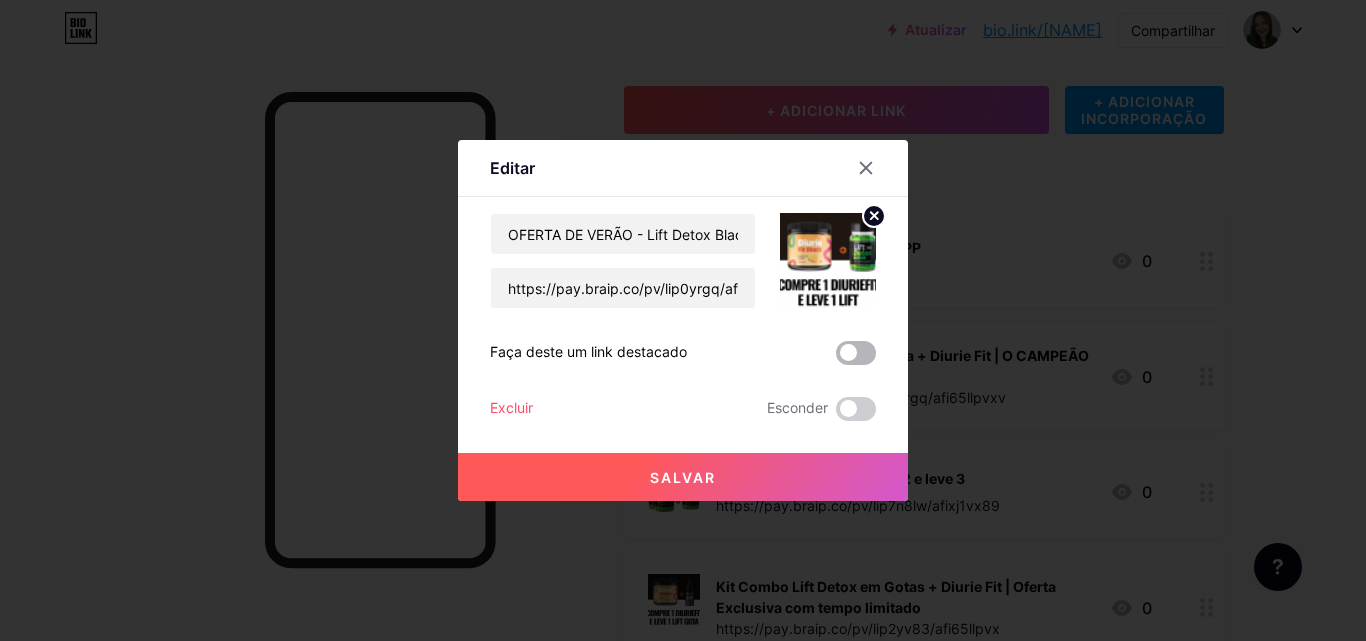 click at bounding box center [856, 353] 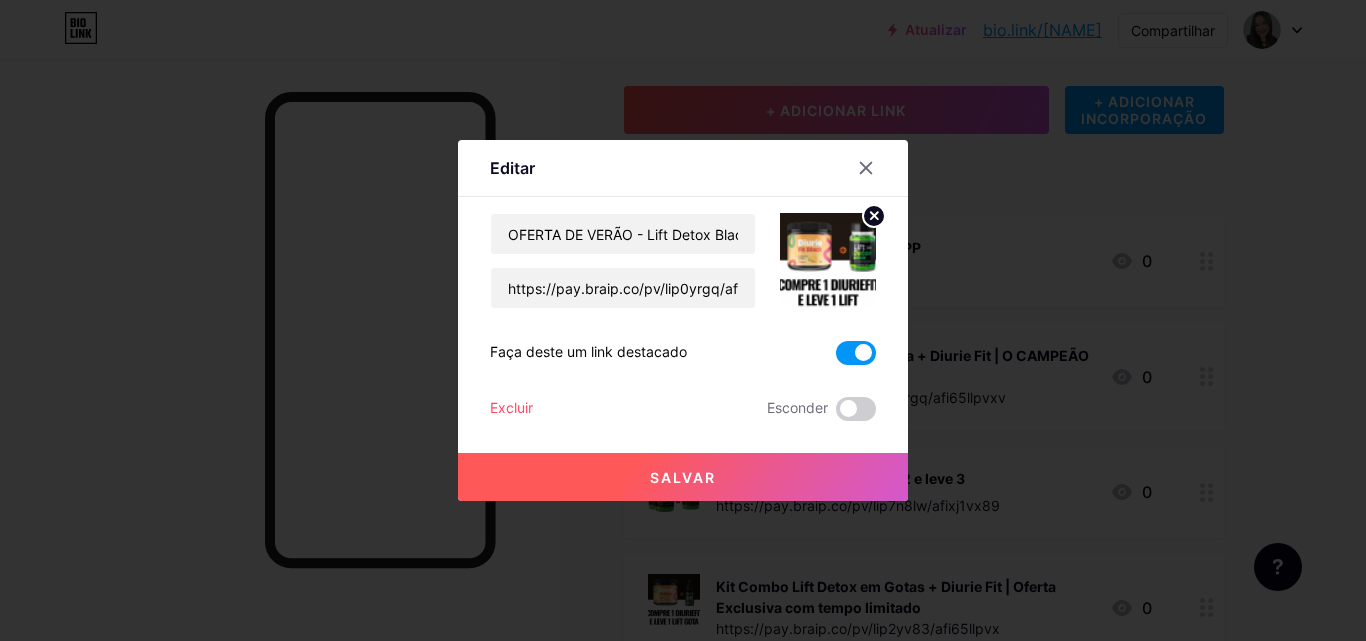 click on "Salvar" at bounding box center (683, 477) 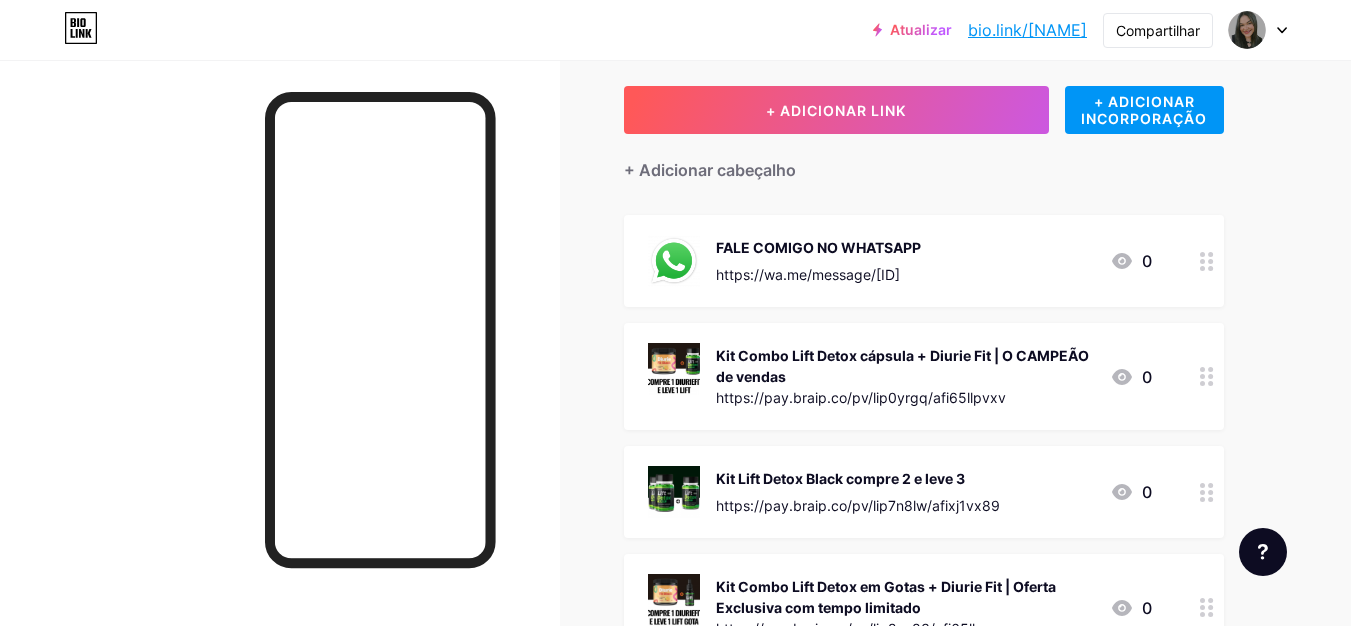 click at bounding box center [1207, 261] 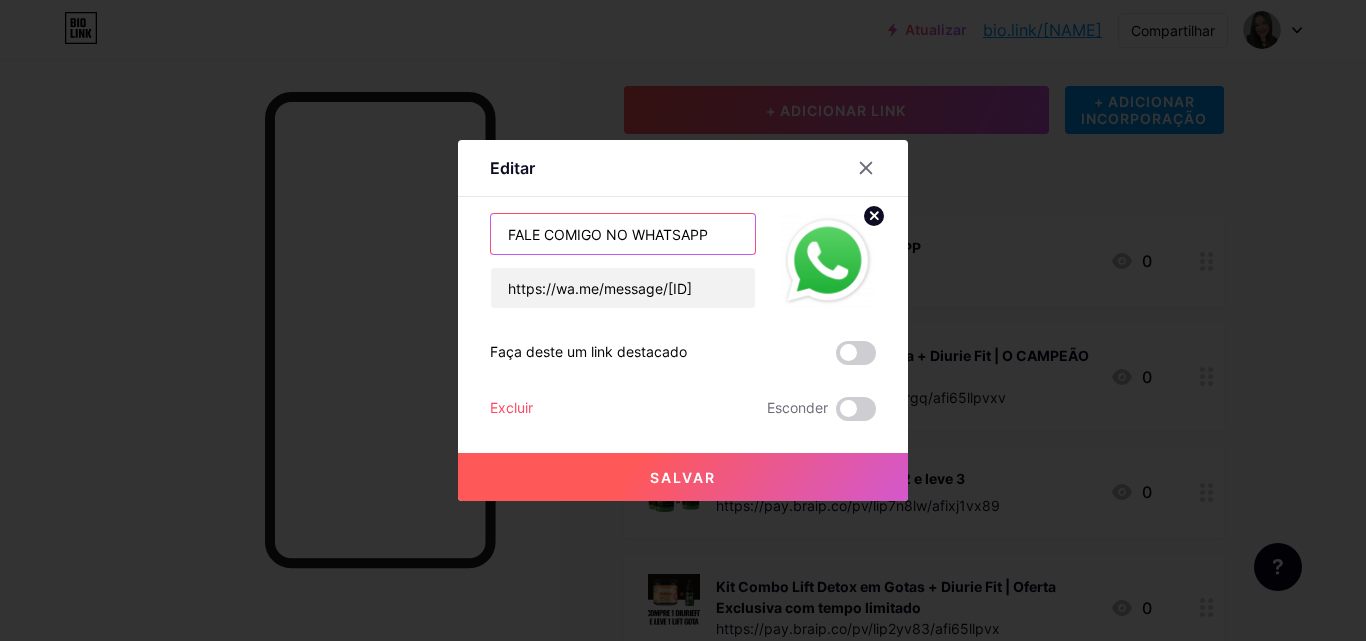 drag, startPoint x: 721, startPoint y: 234, endPoint x: 462, endPoint y: 230, distance: 259.03088 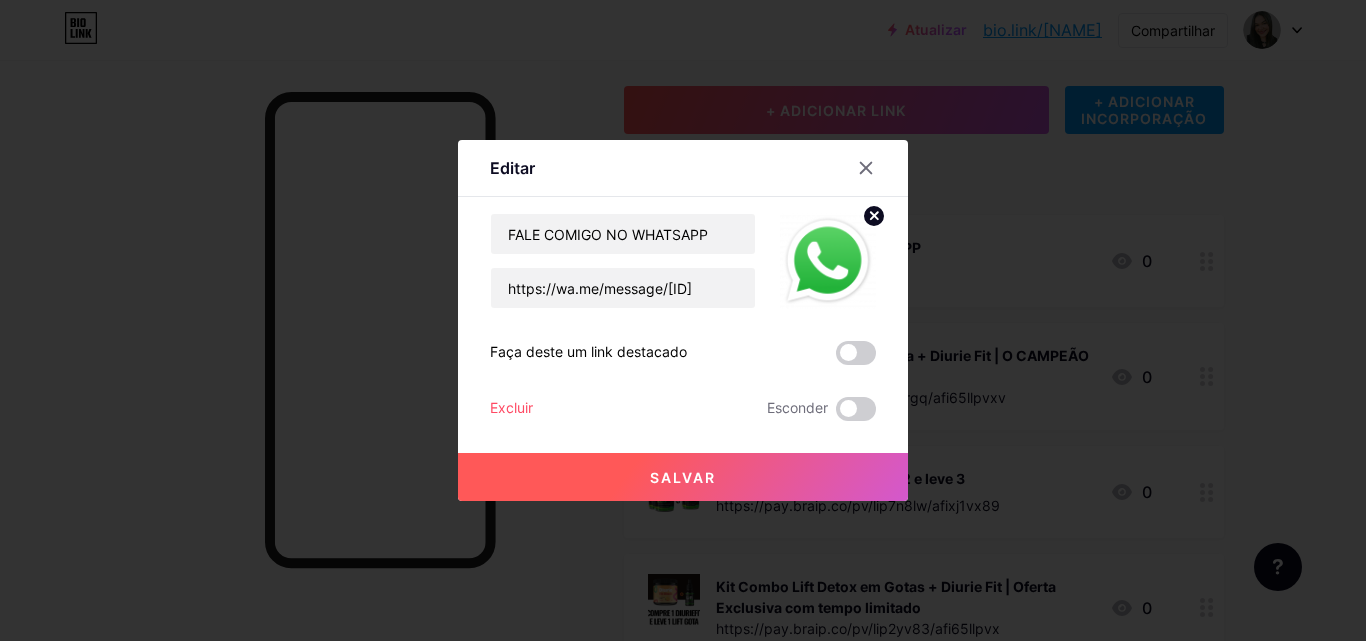 click on "Editar           Contente
YouTube
Reproduza vídeos do YouTube sem sair da sua página.
ADICIONAR
Vimeo
Reproduza vídeos do Vimeo sem sair da sua página.
ADICIONAR
TikTok
Aumente seus seguidores no TikTok
ADICIONAR
Tweet
Incorpore um tweet.
ADICIONAR
Reddit
Exiba seu perfil do Reddit
ADICIONAR
Spotify
Incorpore o Spotify para reproduzir a prévia de uma faixa.
ADICIONAR
Contração muscular
ADICIONAR
ADICIONAR" at bounding box center [683, 320] 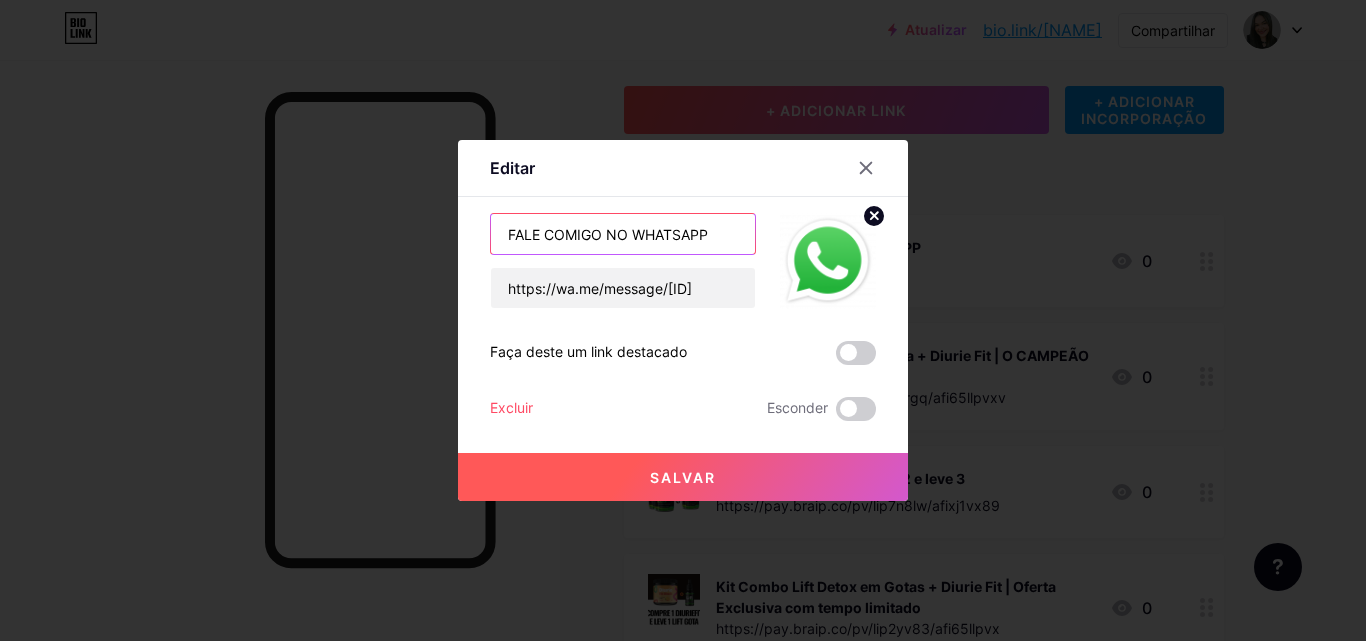 drag, startPoint x: 715, startPoint y: 236, endPoint x: 435, endPoint y: 235, distance: 280.0018 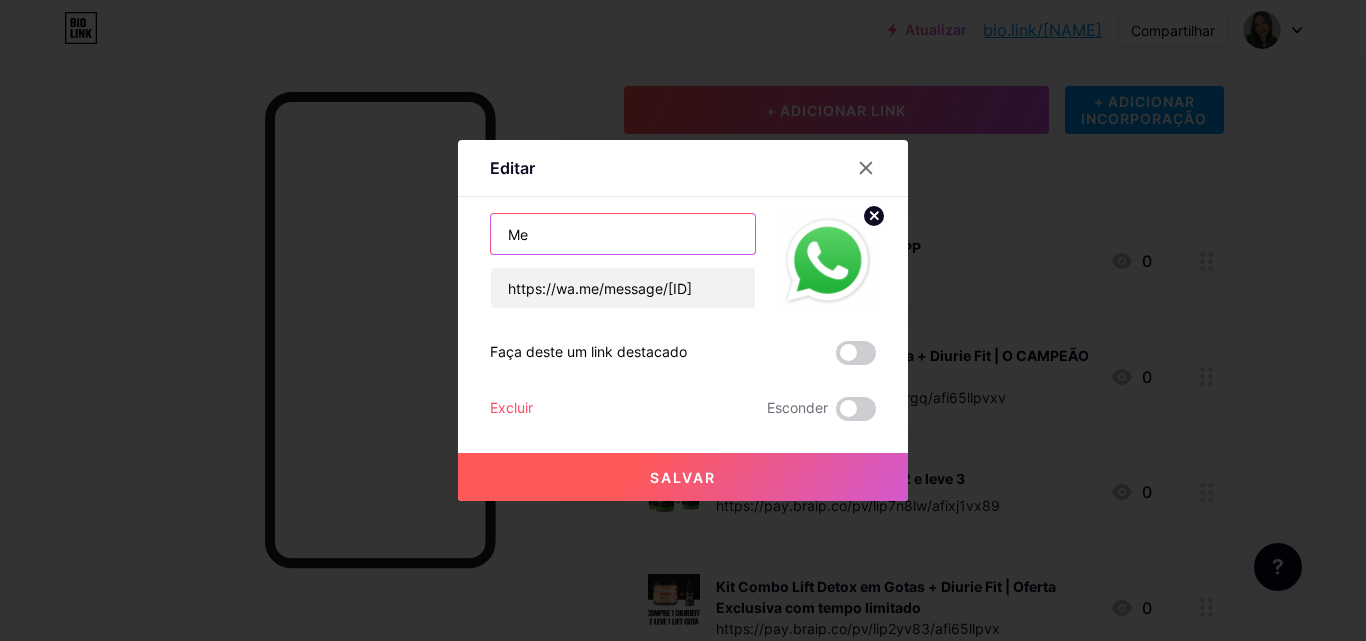 type on "M" 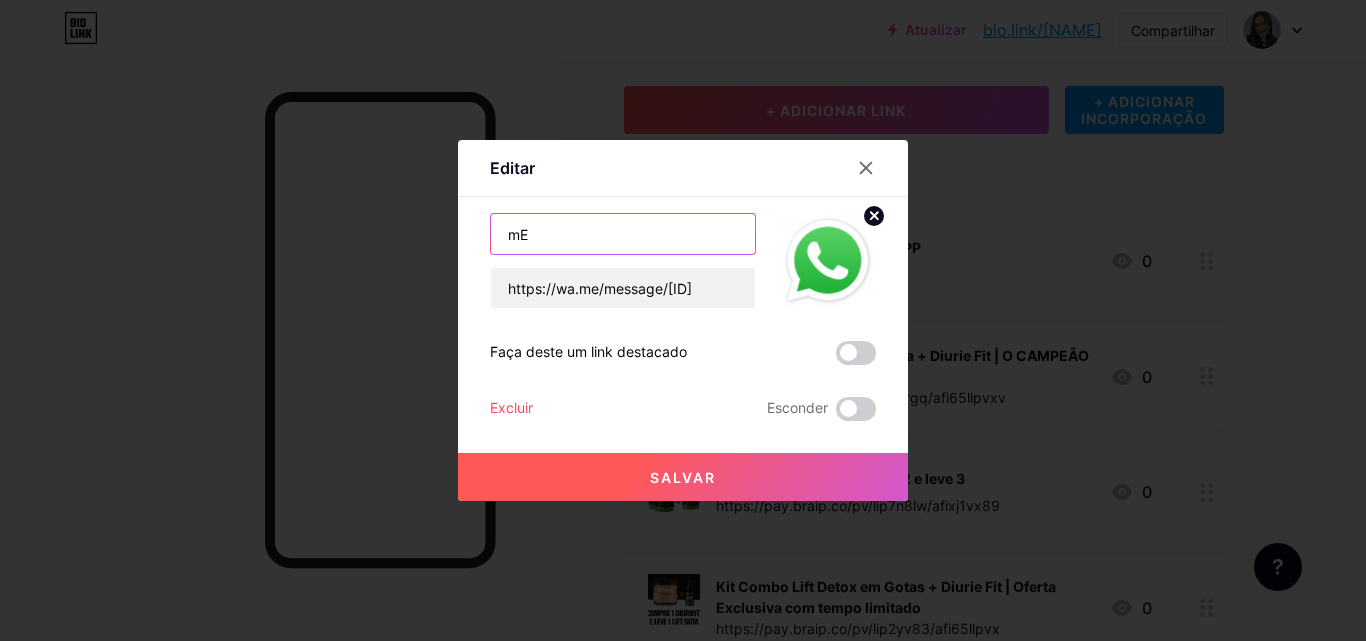 type on "m" 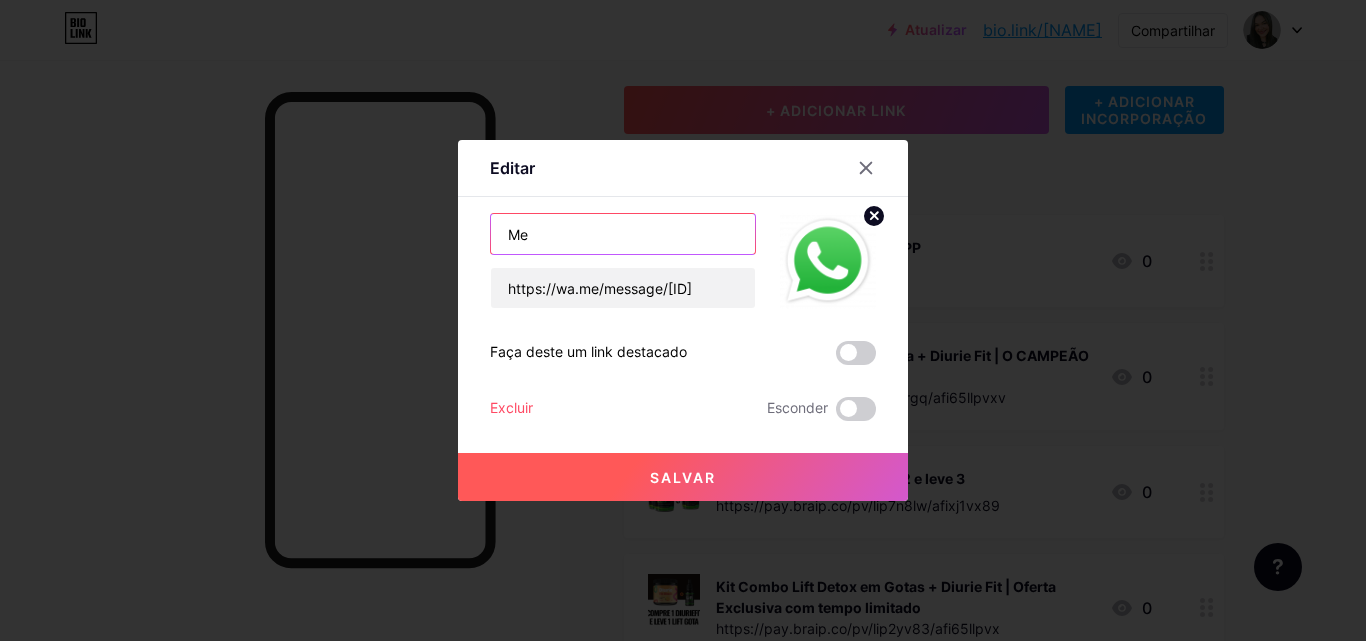 type on "M" 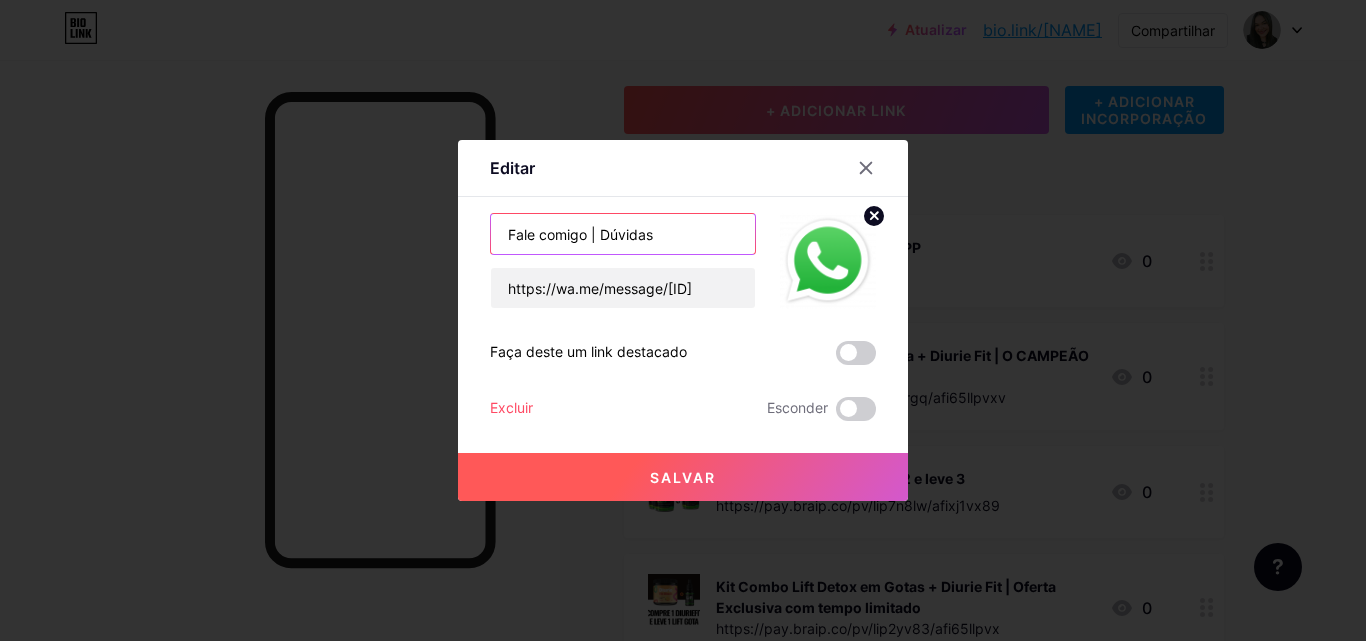 type on "Fale comigo | Dúvidas" 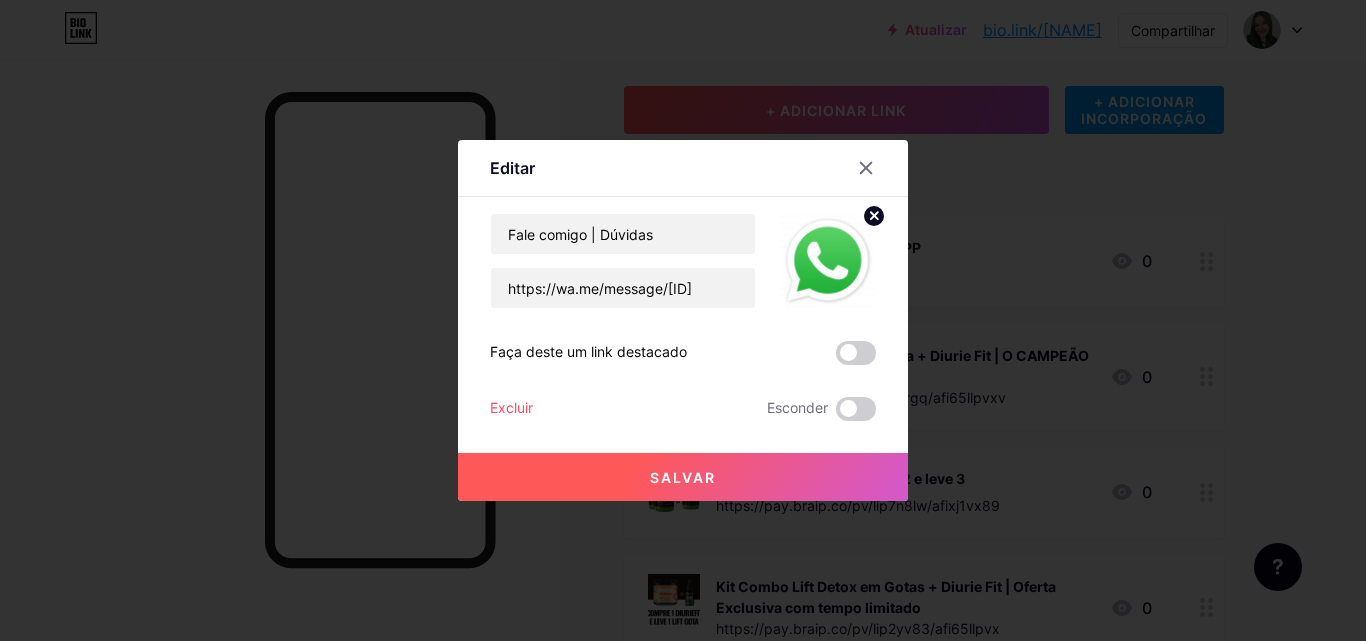 click on "Salvar" at bounding box center (683, 477) 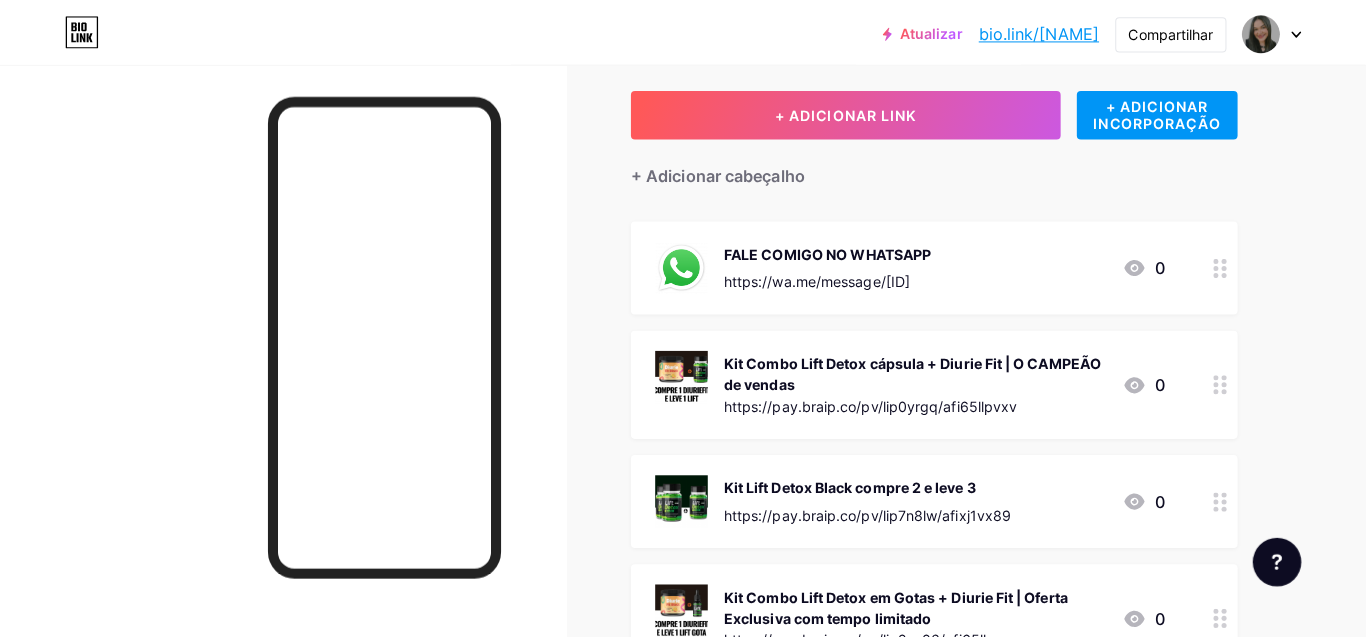 scroll, scrollTop: 200, scrollLeft: 0, axis: vertical 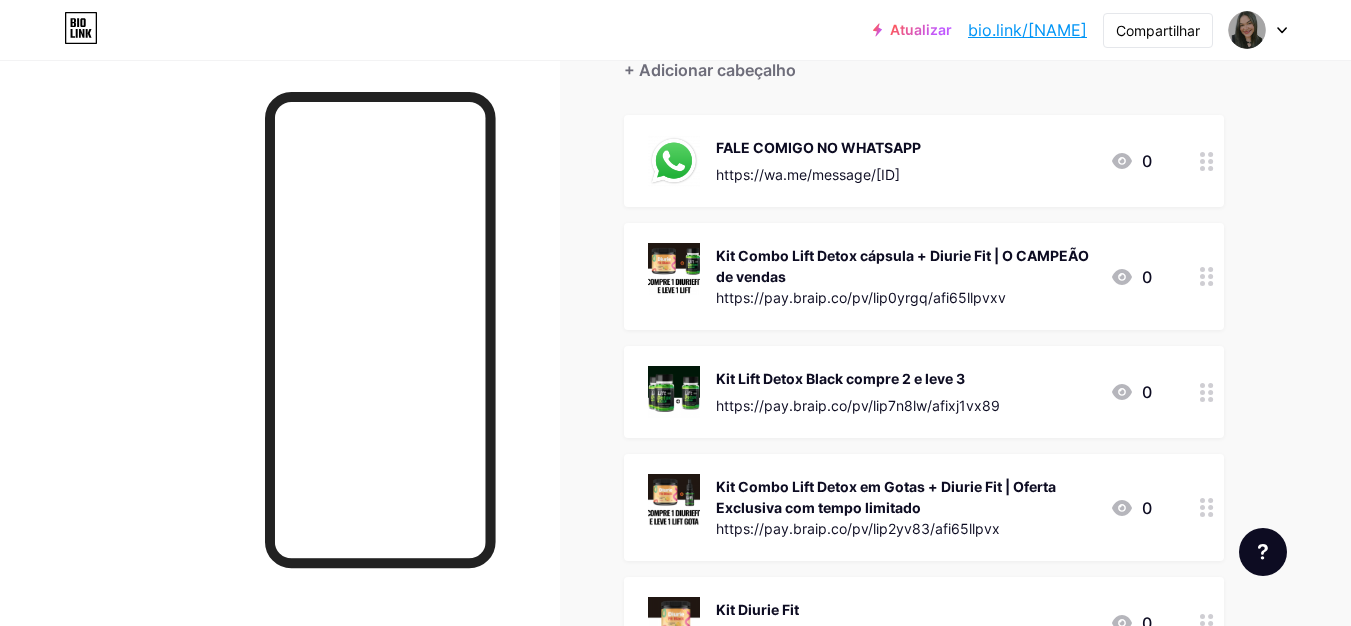click 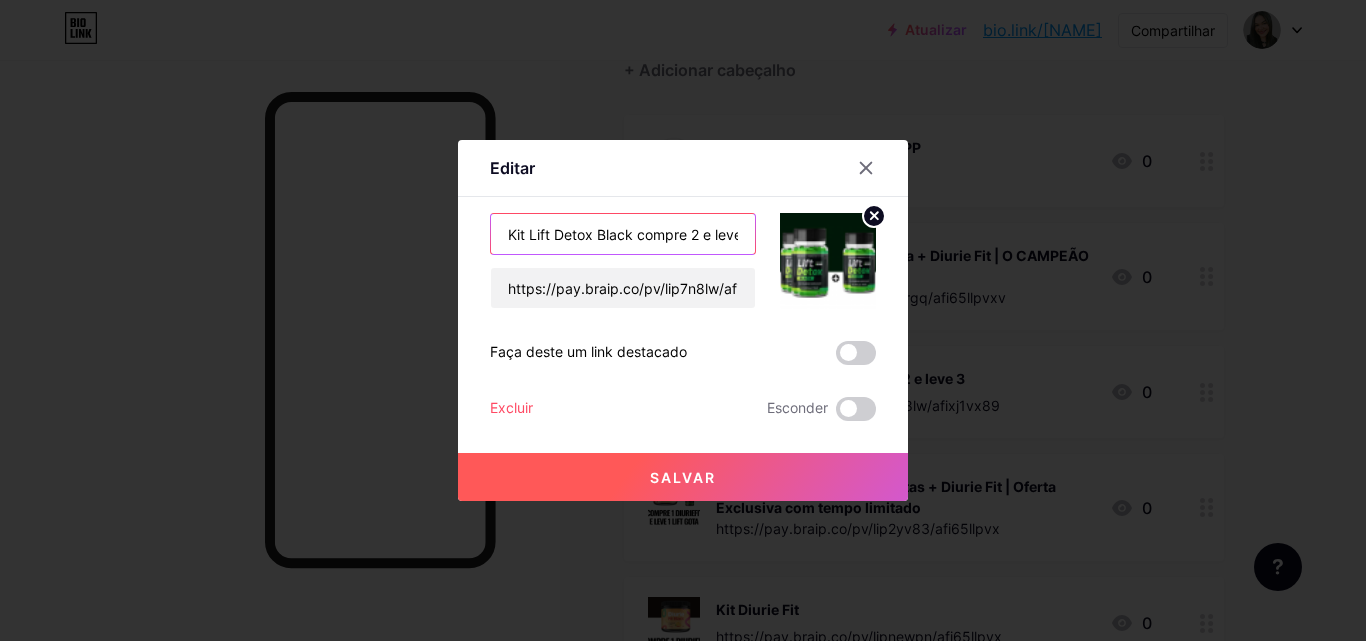 scroll, scrollTop: 0, scrollLeft: 18, axis: horizontal 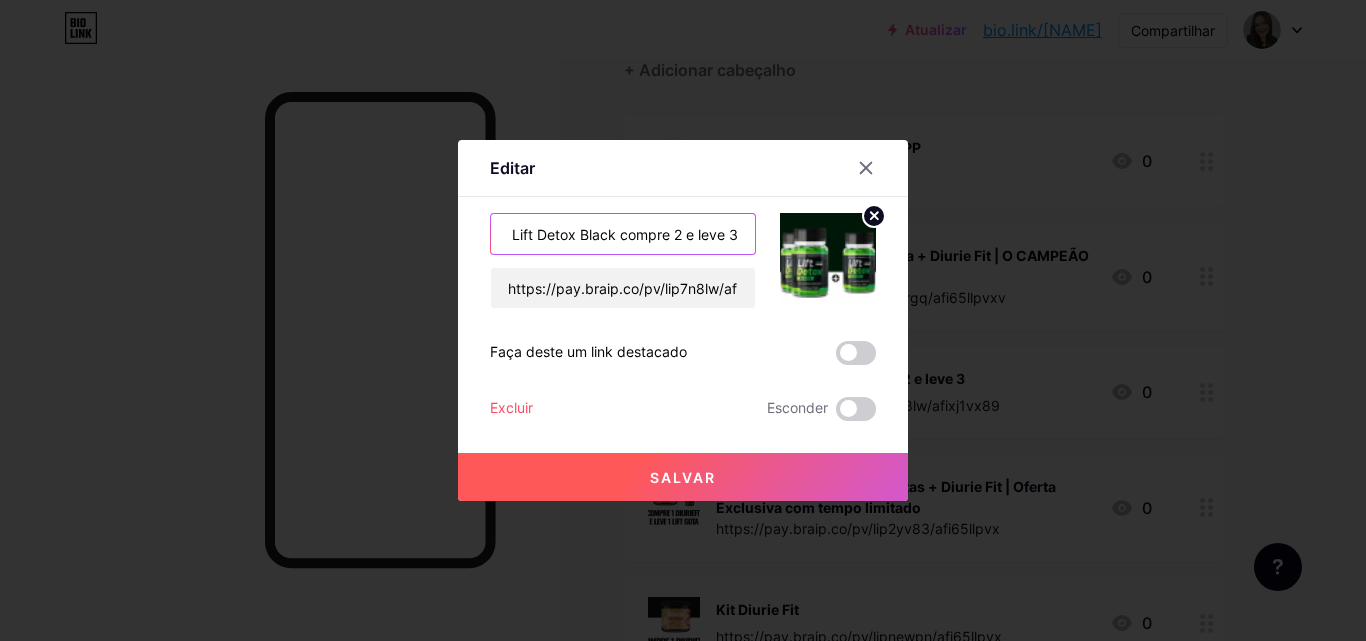 drag, startPoint x: 497, startPoint y: 238, endPoint x: 852, endPoint y: 246, distance: 355.09012 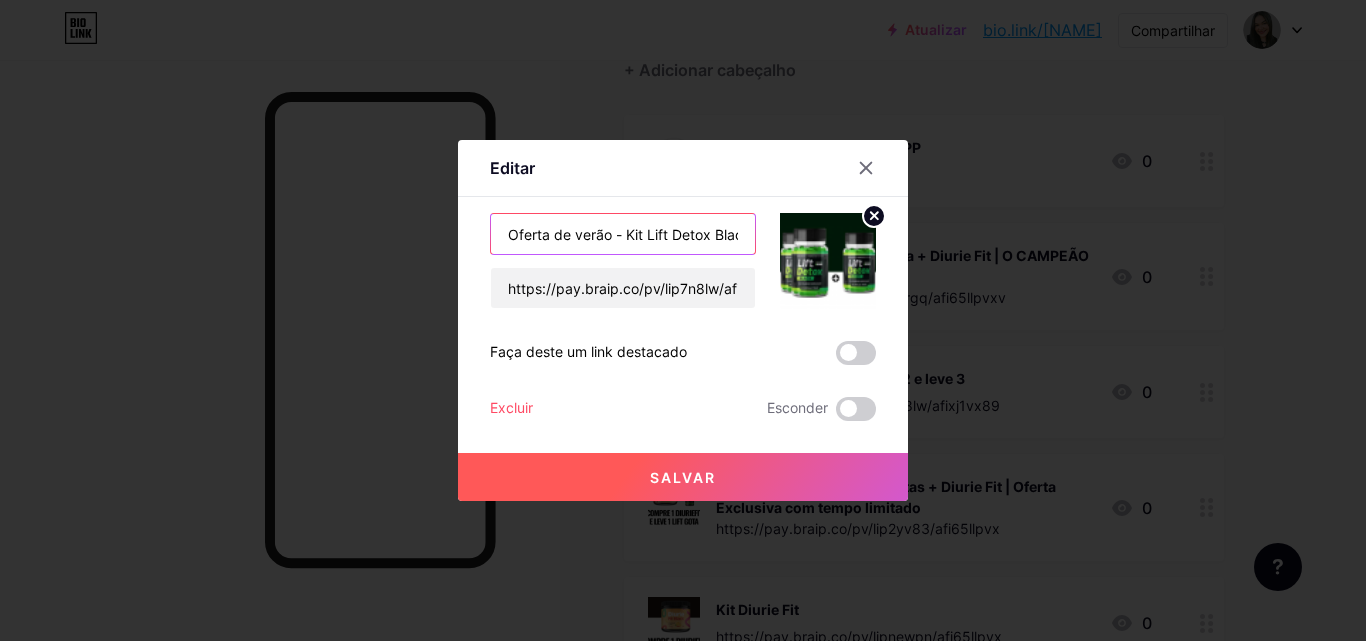 scroll, scrollTop: 0, scrollLeft: 14, axis: horizontal 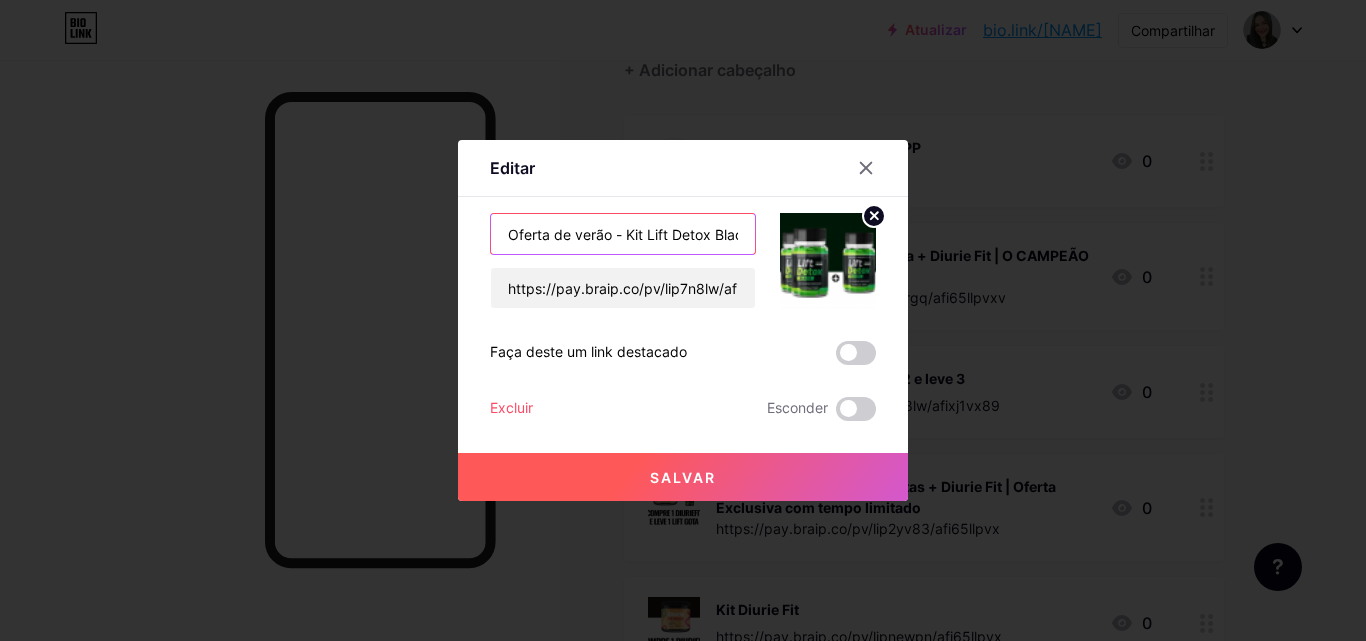 click on "Editar           Contente
YouTube
Reproduza vídeos do YouTube sem sair da sua página.
ADICIONAR
Vimeo
Reproduza vídeos do Vimeo sem sair da sua página.
ADICIONAR
TikTok
Aumente seus seguidores no TikTok
ADICIONAR
Tweet
Incorpore um tweet.
ADICIONAR
Reddit
Exiba seu perfil do Reddit
ADICIONAR
Spotify
Incorpore o Spotify para reproduzir a prévia de uma faixa.
ADICIONAR
Contração muscular
ADICIONAR
ADICIONAR" at bounding box center [683, 320] 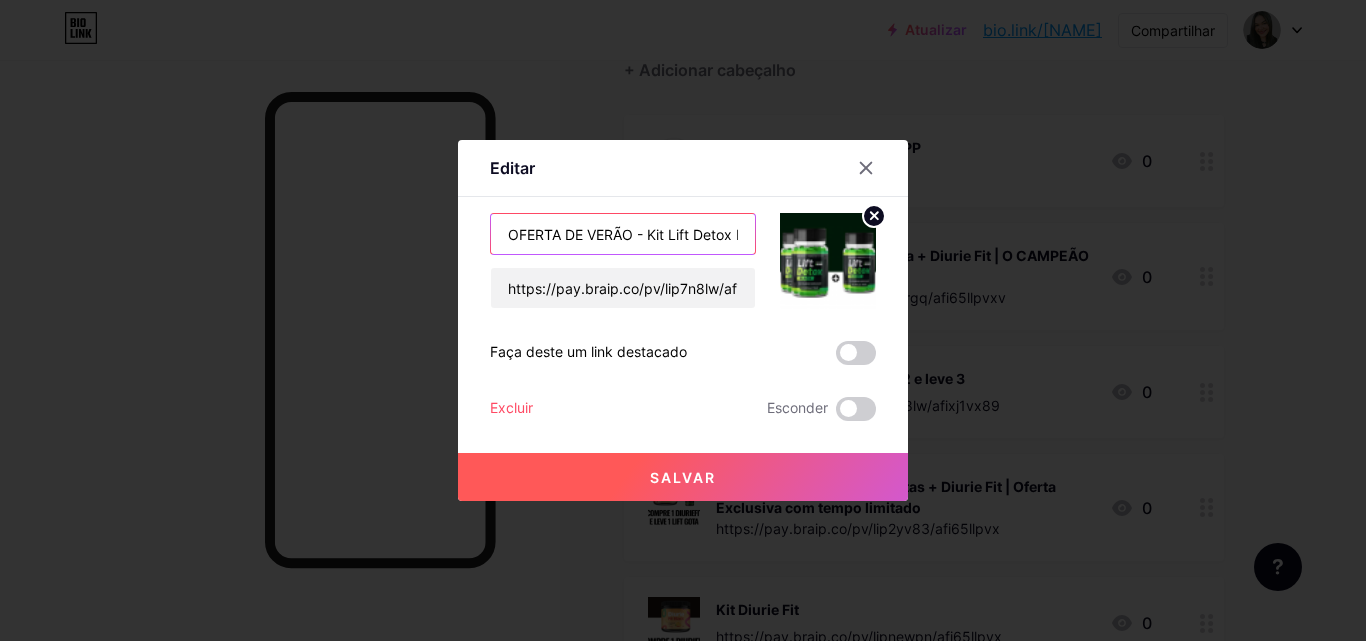 type on "OFERTA DE VERÃO - Kit Lift Detox Black" 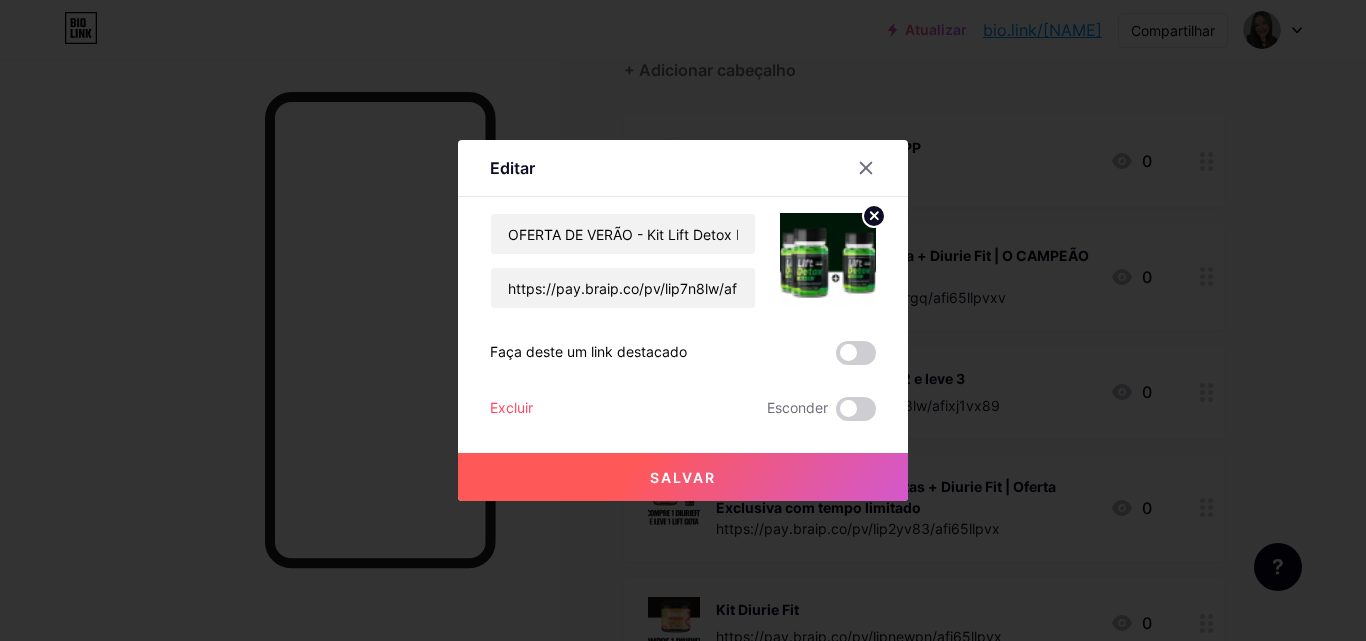 click on "Salvar" at bounding box center (683, 477) 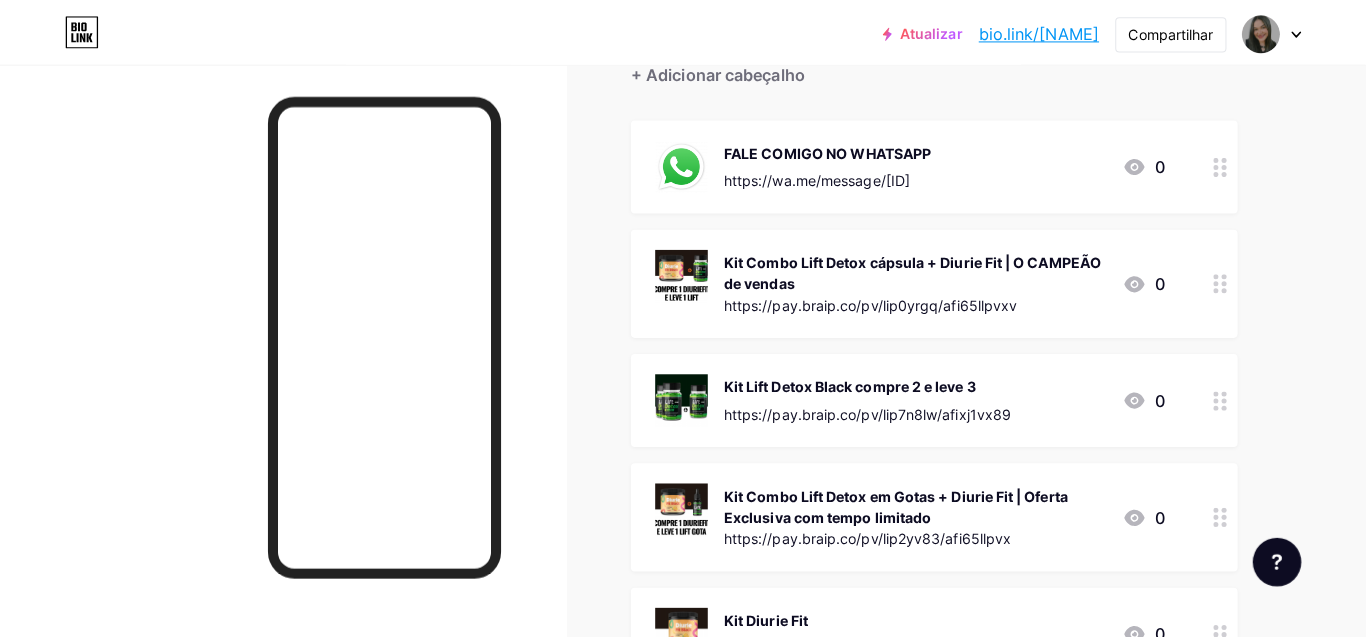 scroll, scrollTop: 300, scrollLeft: 0, axis: vertical 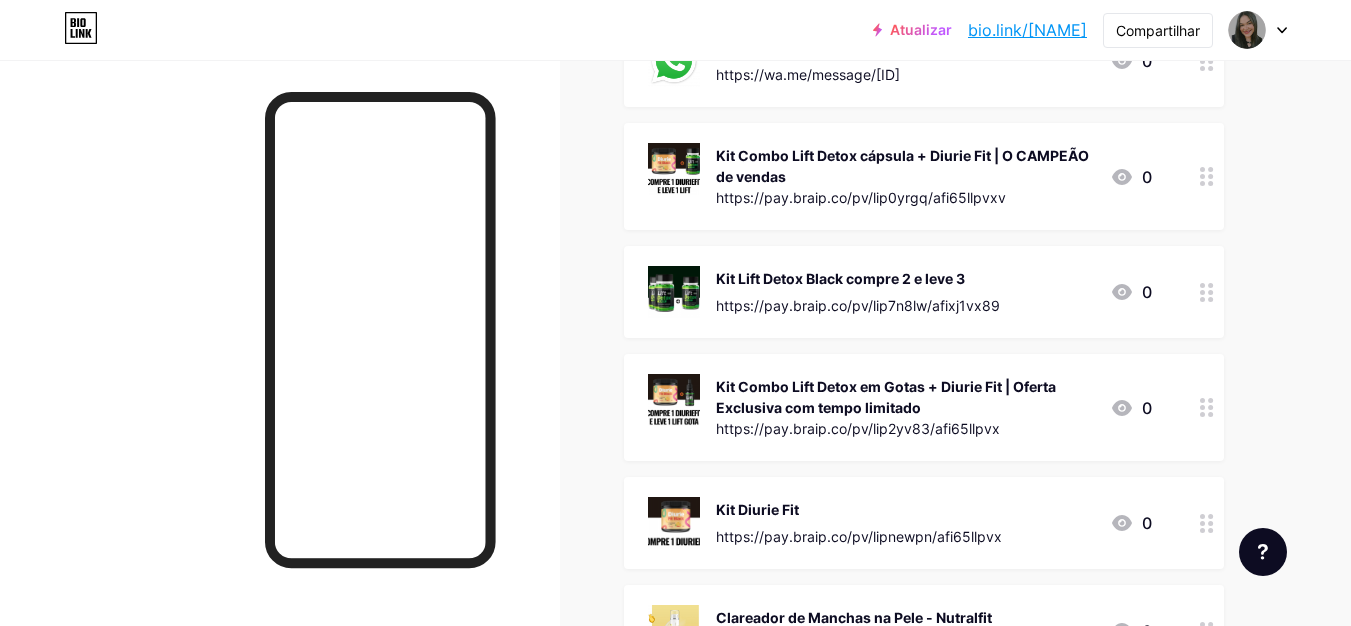 click 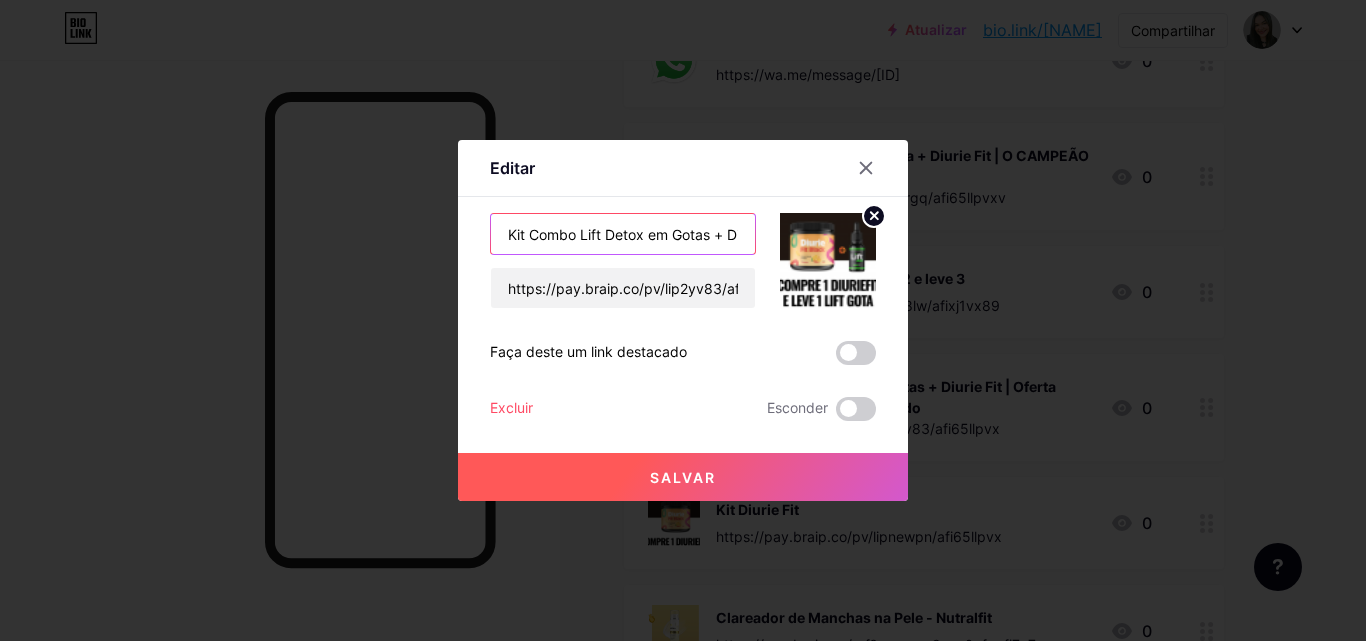 scroll, scrollTop: 0, scrollLeft: 273, axis: horizontal 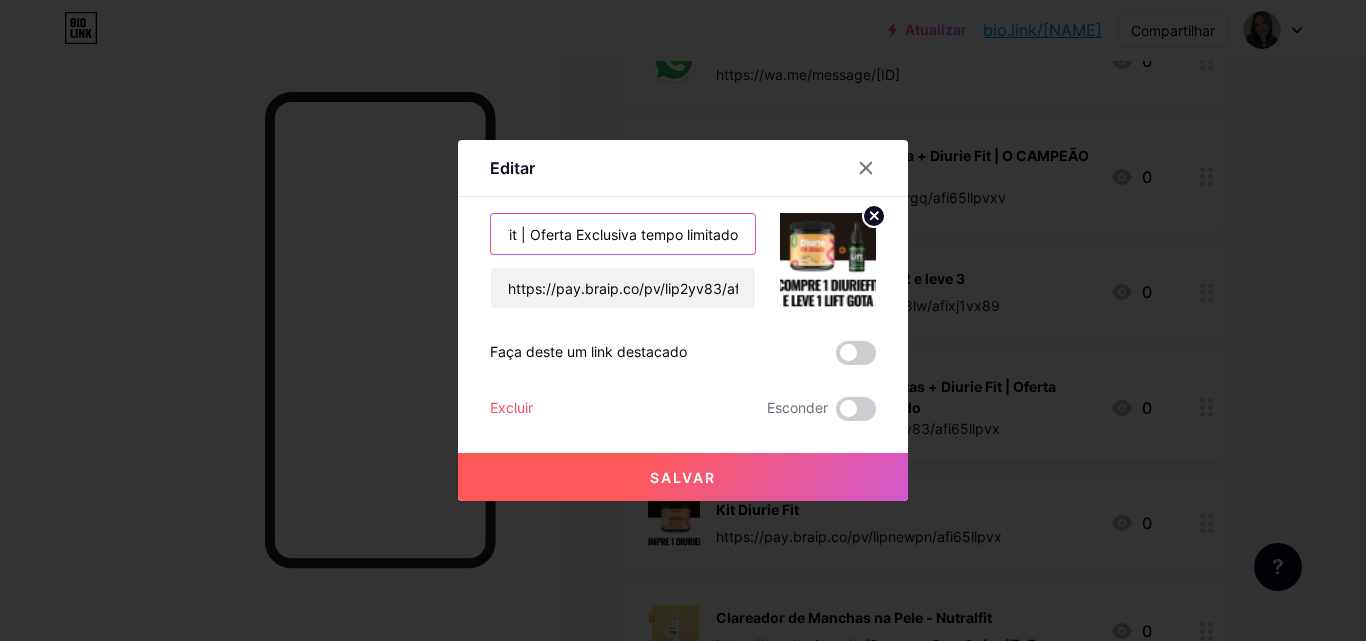 drag, startPoint x: 501, startPoint y: 230, endPoint x: 863, endPoint y: 234, distance: 362.0221 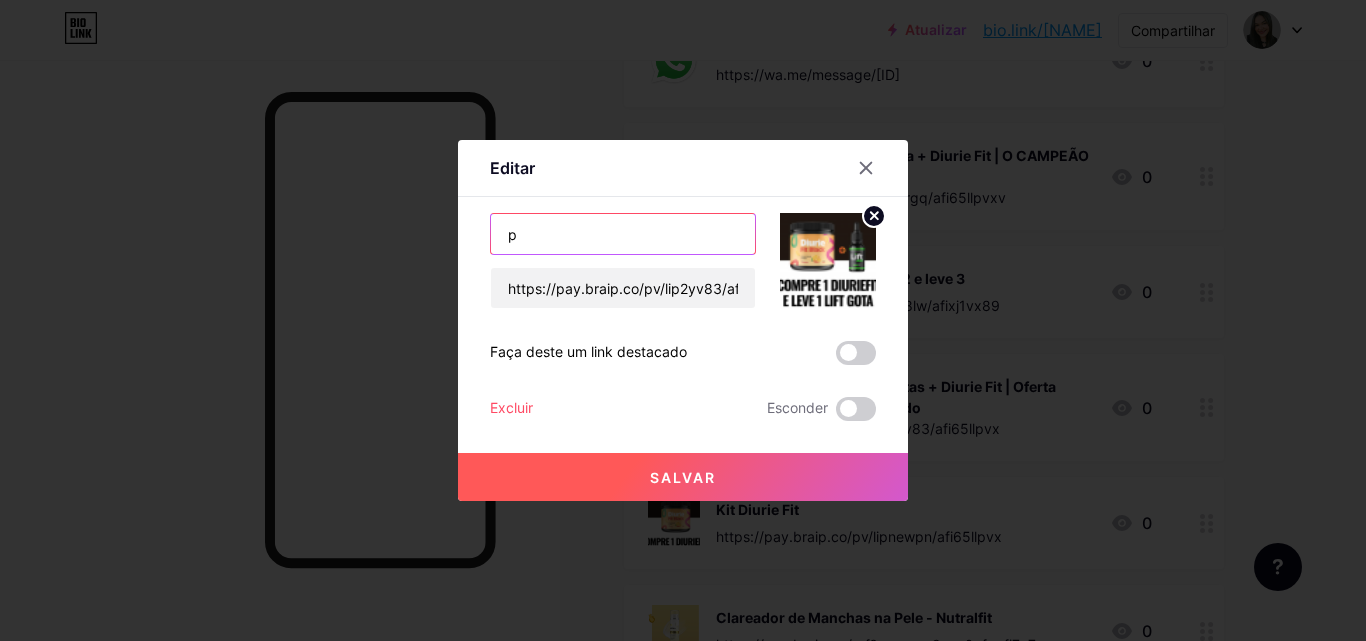 scroll, scrollTop: 0, scrollLeft: 0, axis: both 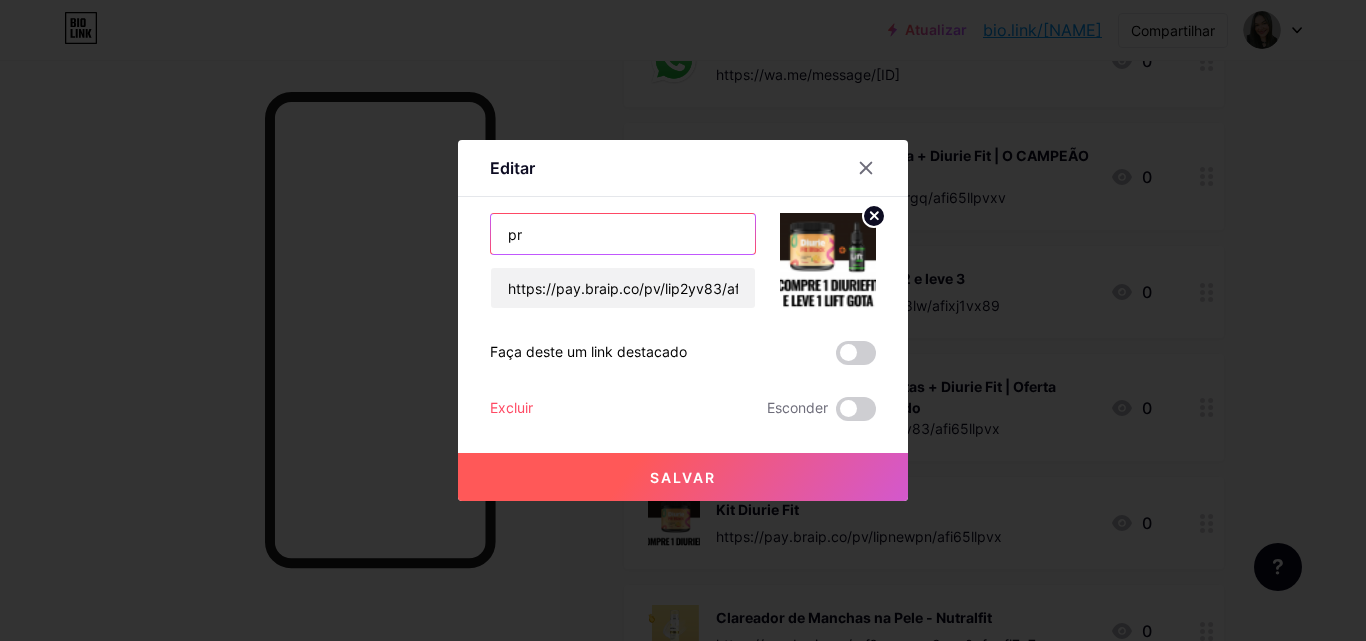 type on "p" 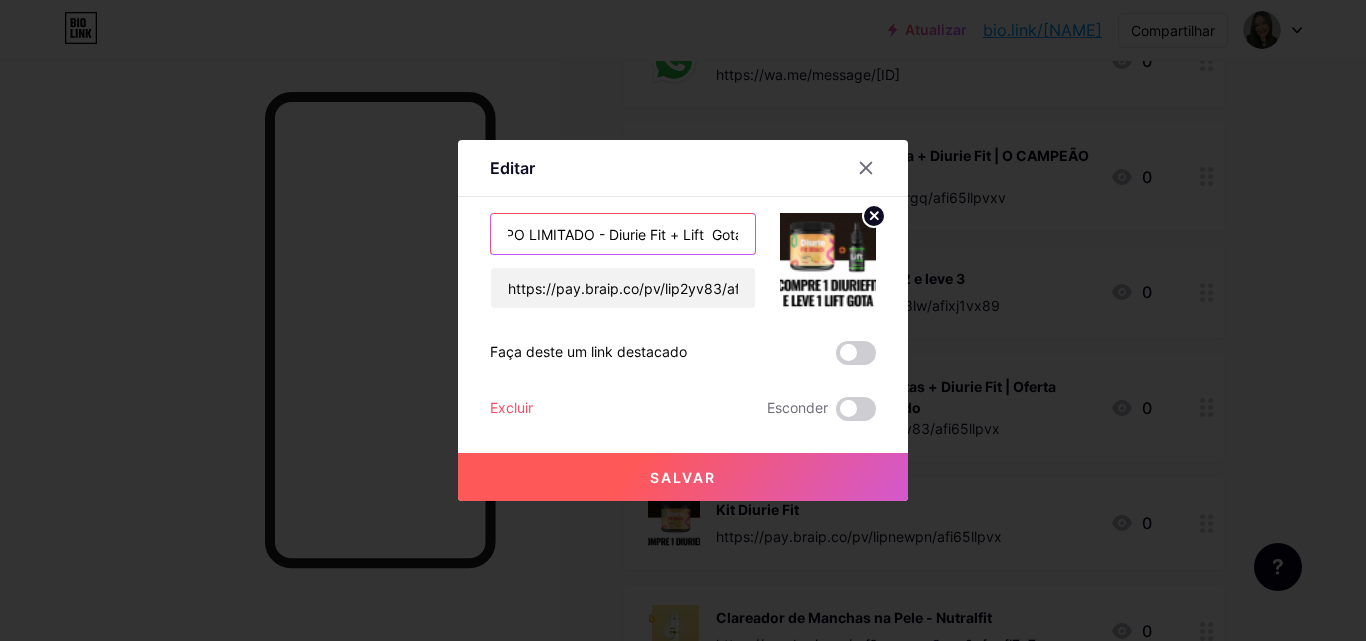 scroll, scrollTop: 0, scrollLeft: 133, axis: horizontal 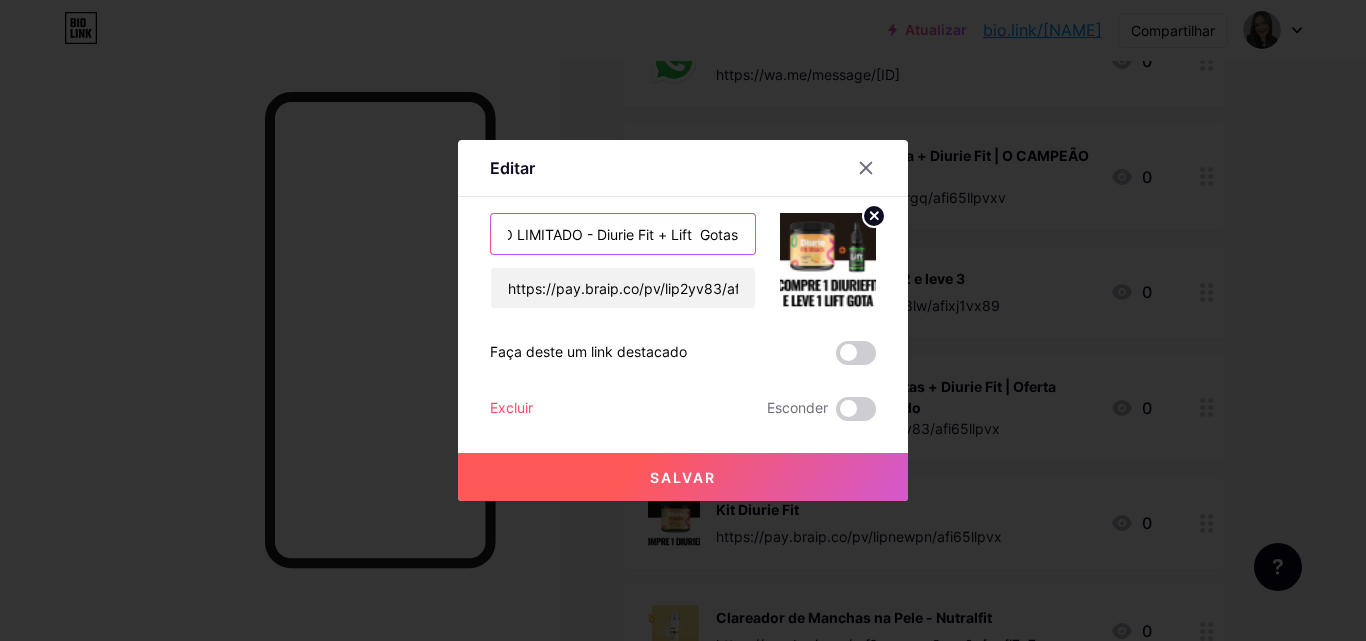 type on "PROMOÇÃO TEMPO LIMITADO - Diurie Fit + Lift  Gotas" 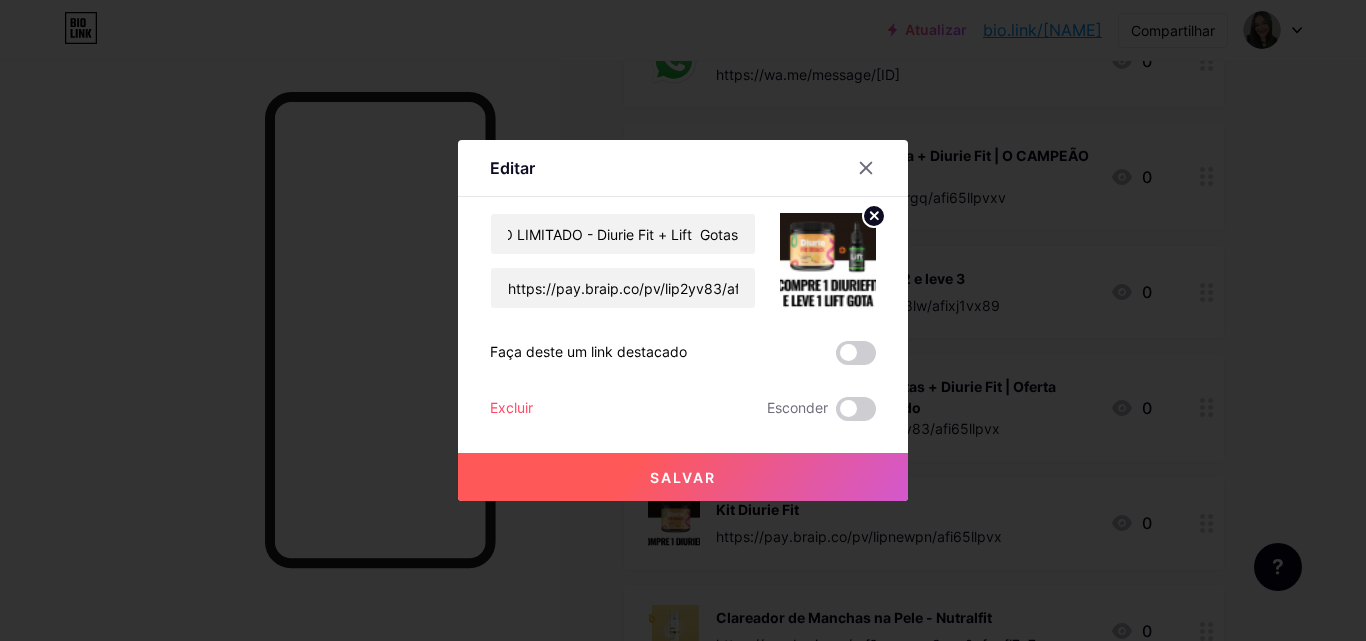 click on "Salvar" at bounding box center [683, 477] 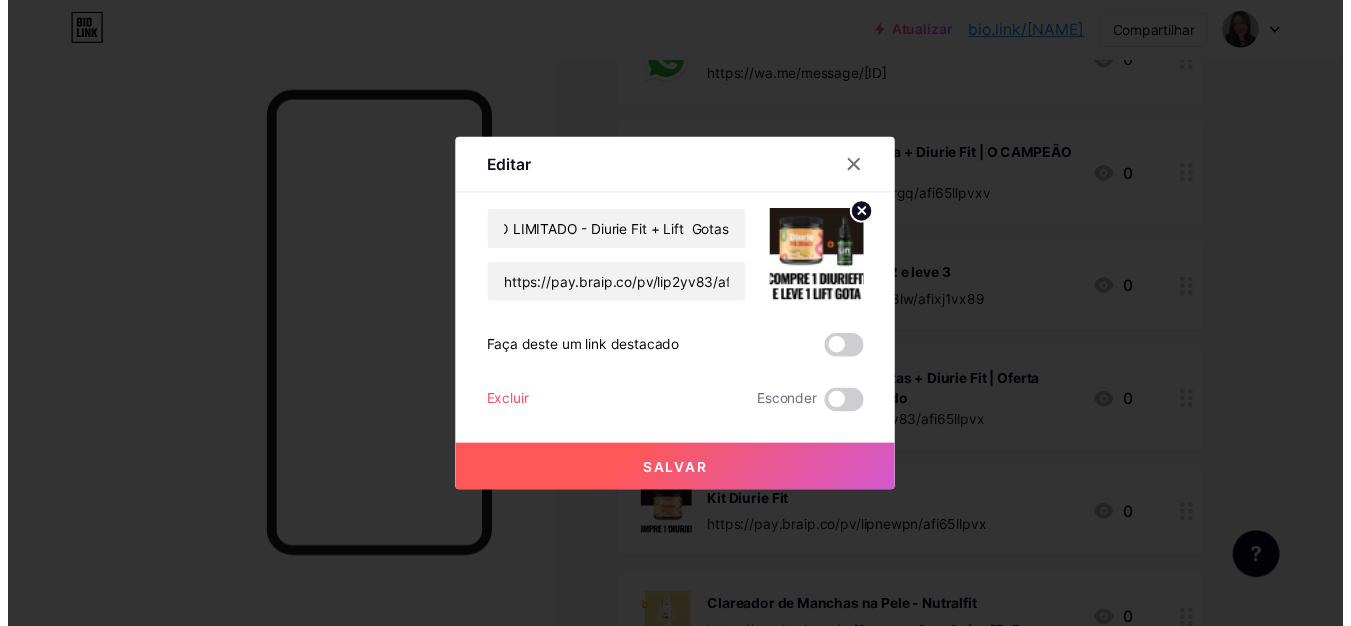 scroll, scrollTop: 0, scrollLeft: 0, axis: both 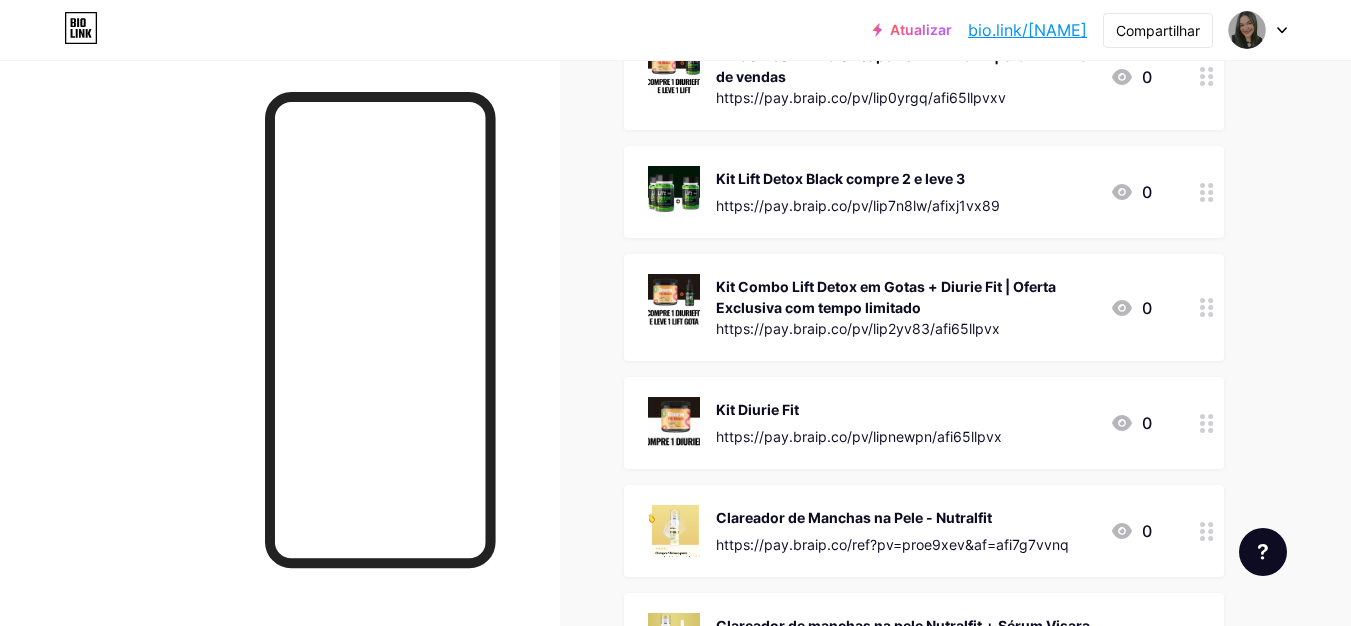 click 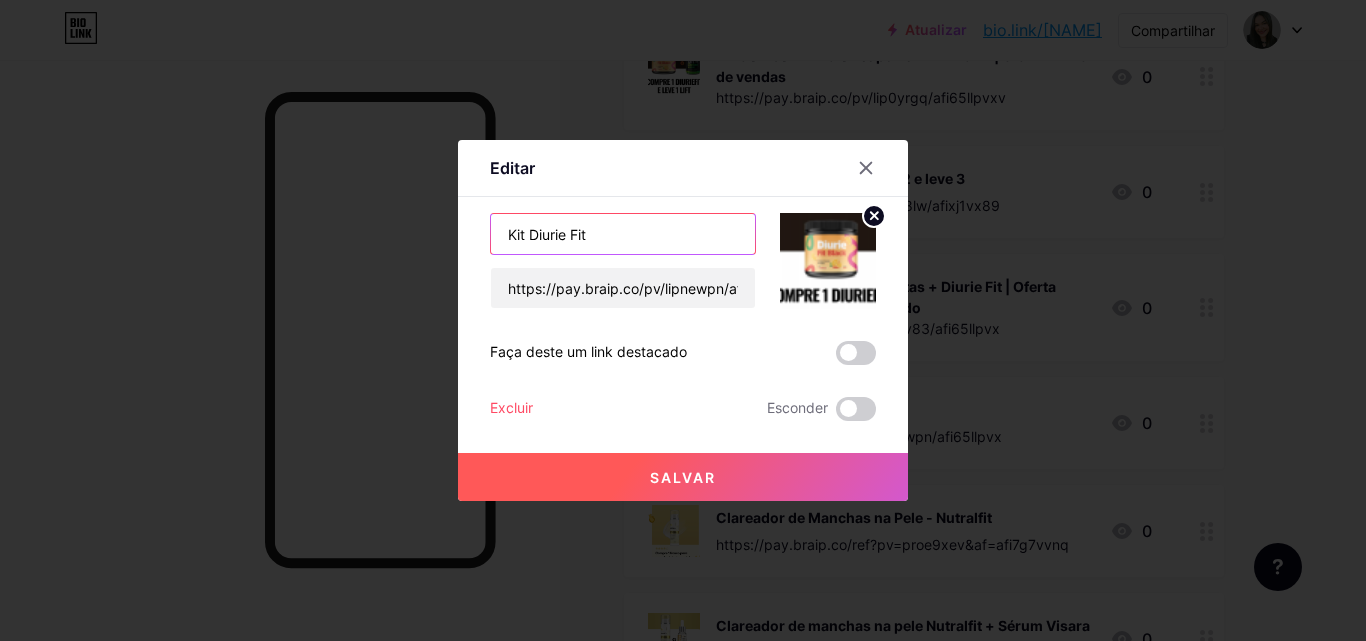 drag, startPoint x: 620, startPoint y: 236, endPoint x: 449, endPoint y: 225, distance: 171.35344 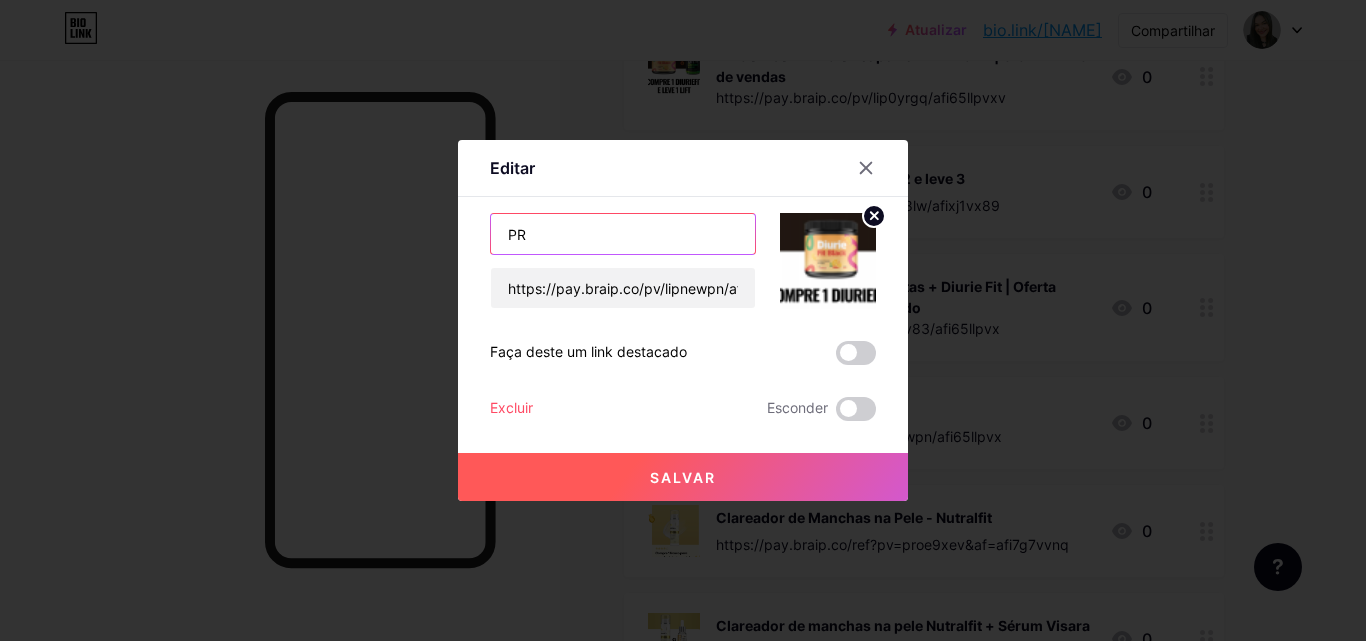 type on "P" 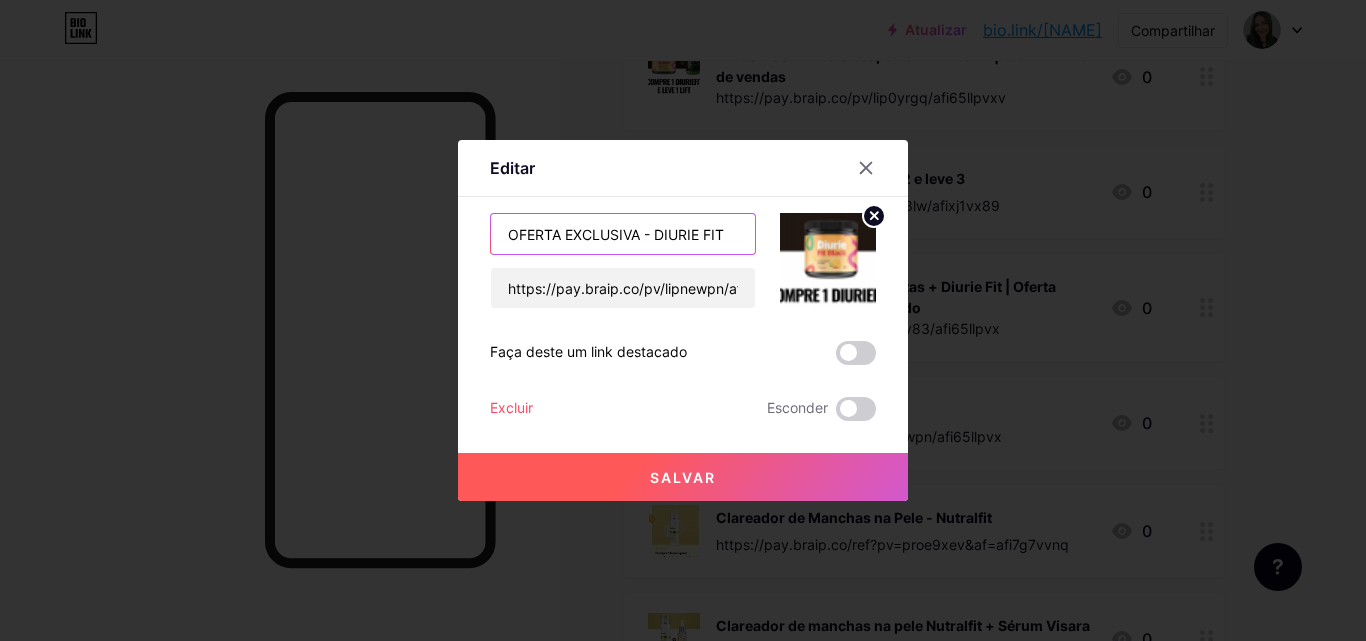 type on "OFERTA EXCLUSIVA - DIURIE FIT" 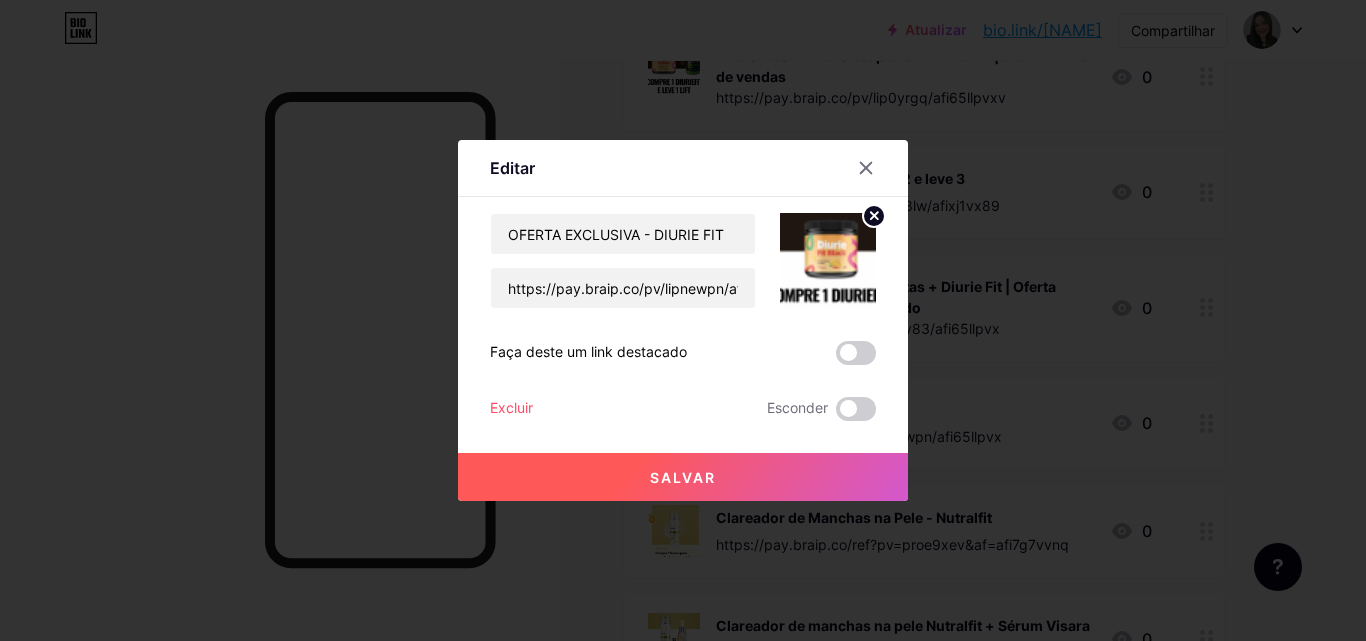 click on "Salvar" at bounding box center (683, 477) 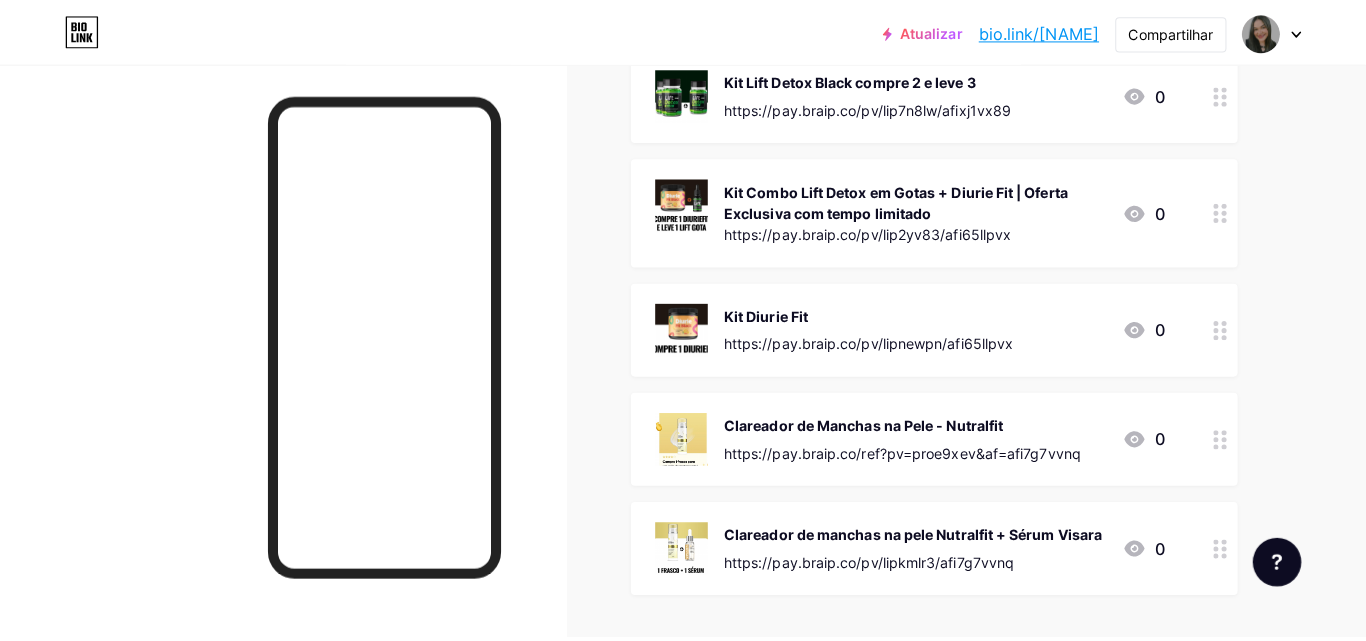 scroll, scrollTop: 600, scrollLeft: 0, axis: vertical 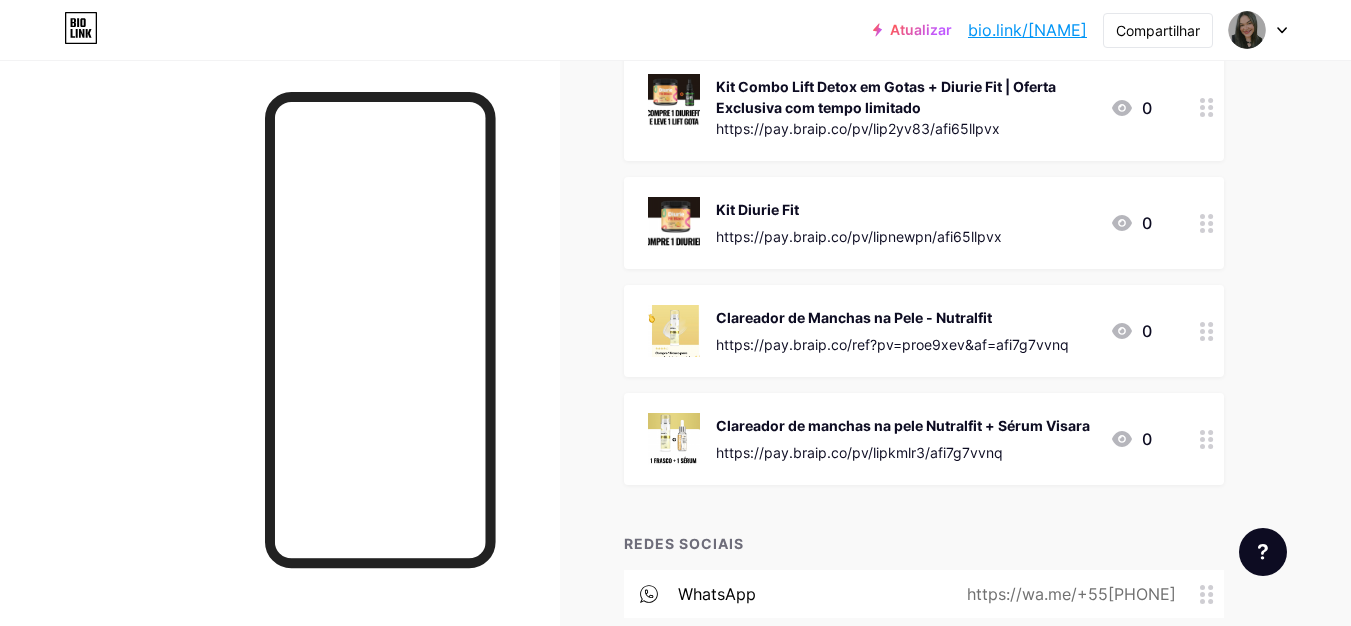 click on "Clareador de manchas na pele Nutralfit + Sérum Visara" at bounding box center [903, 425] 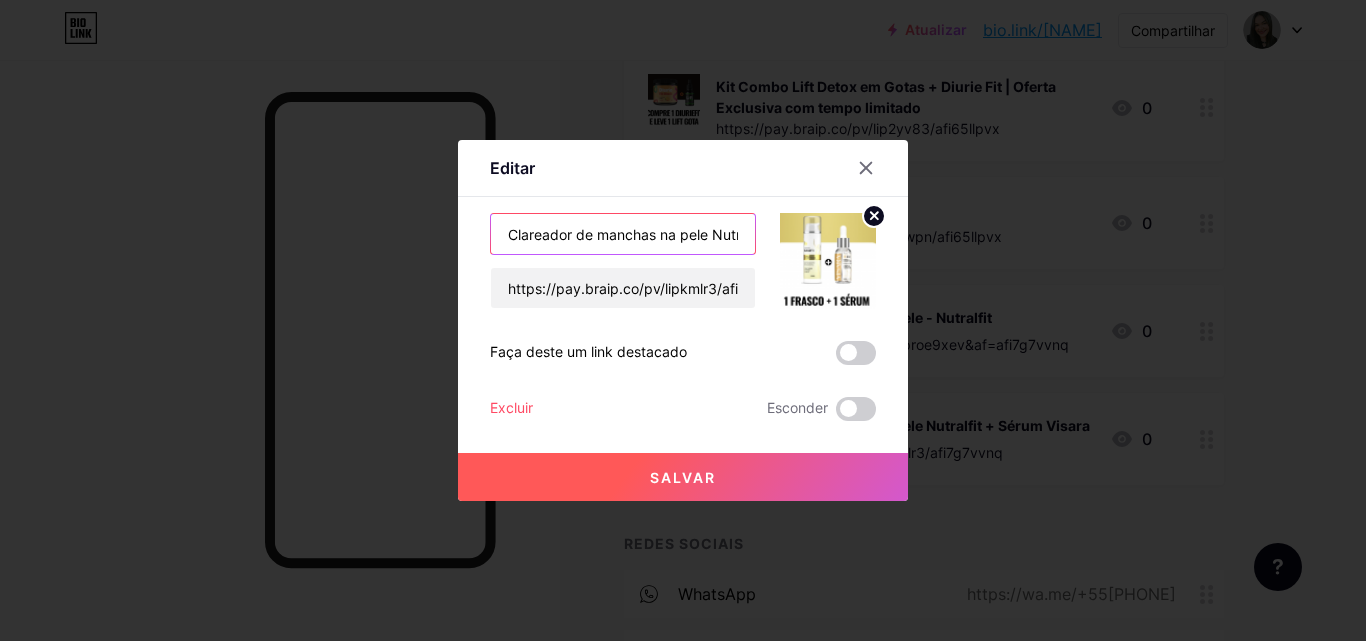 click on "Clareador de manchas na pele Nutralfit + Sérum Visara" at bounding box center (623, 234) 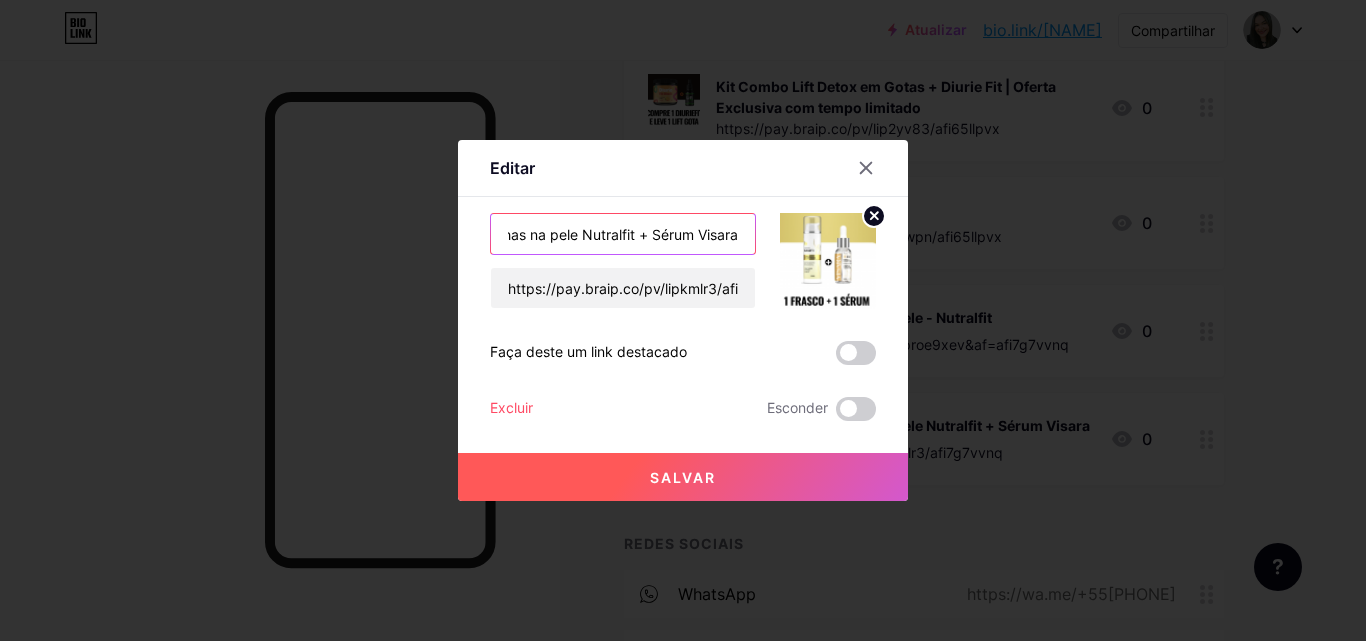 drag, startPoint x: 503, startPoint y: 233, endPoint x: 838, endPoint y: 244, distance: 335.18054 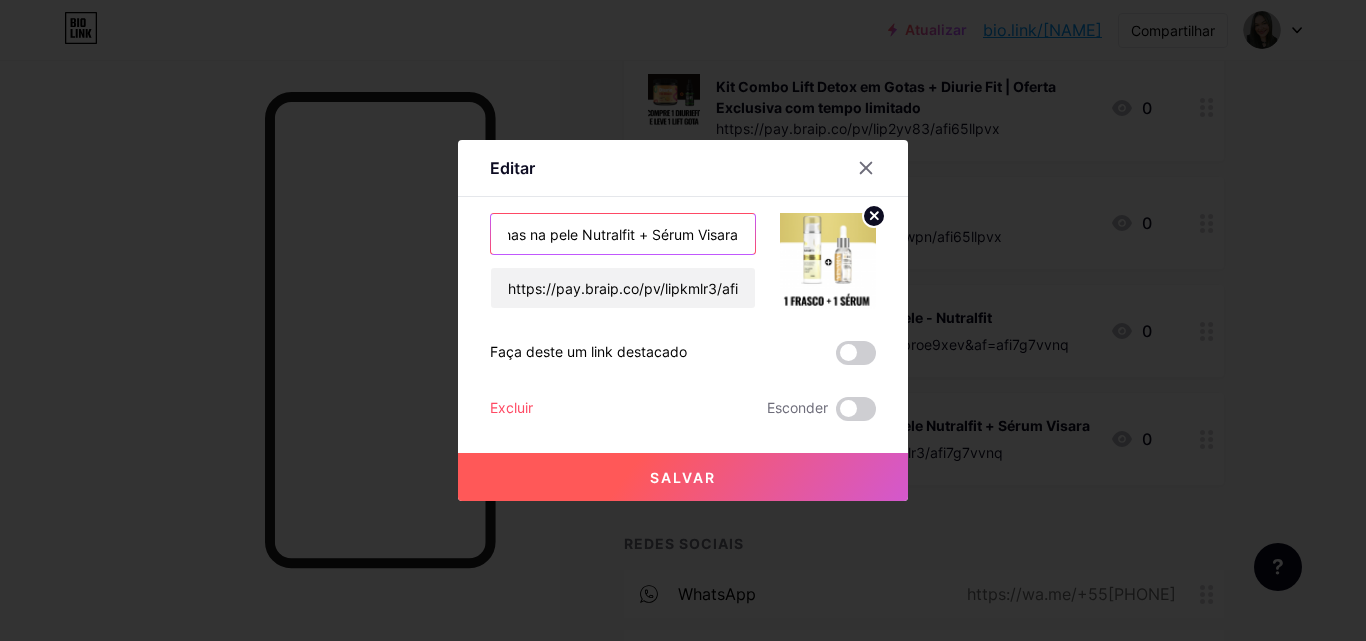 type on "n" 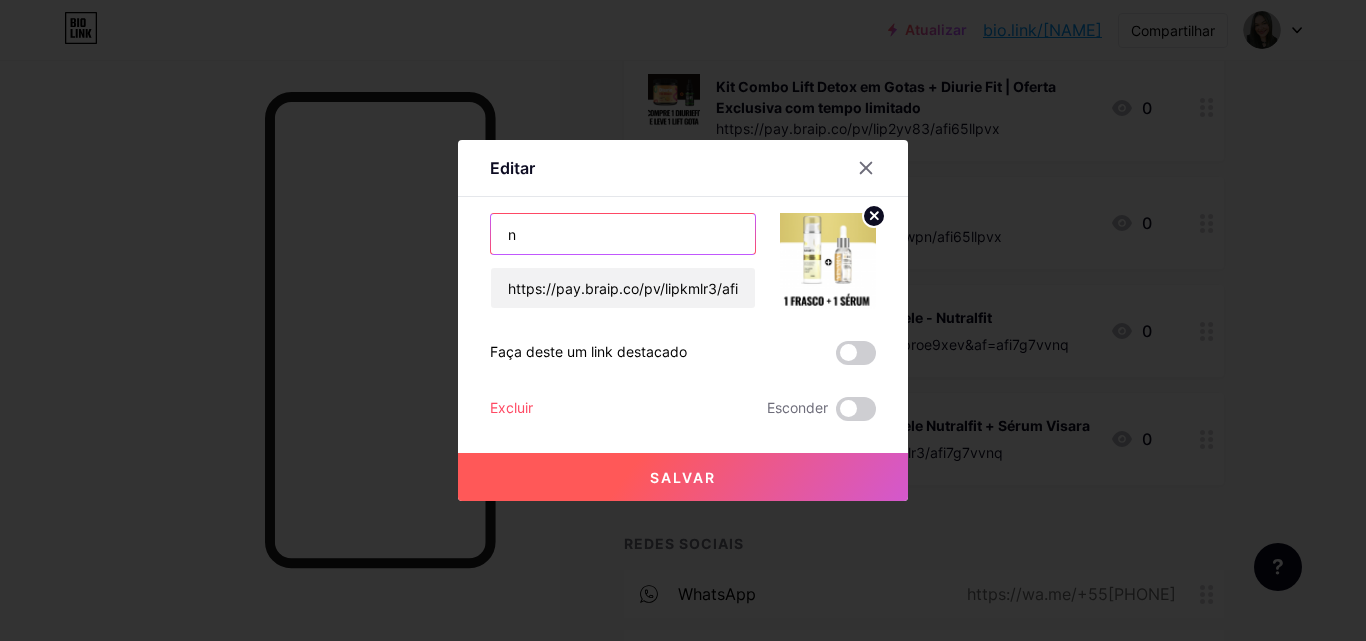 scroll, scrollTop: 0, scrollLeft: 0, axis: both 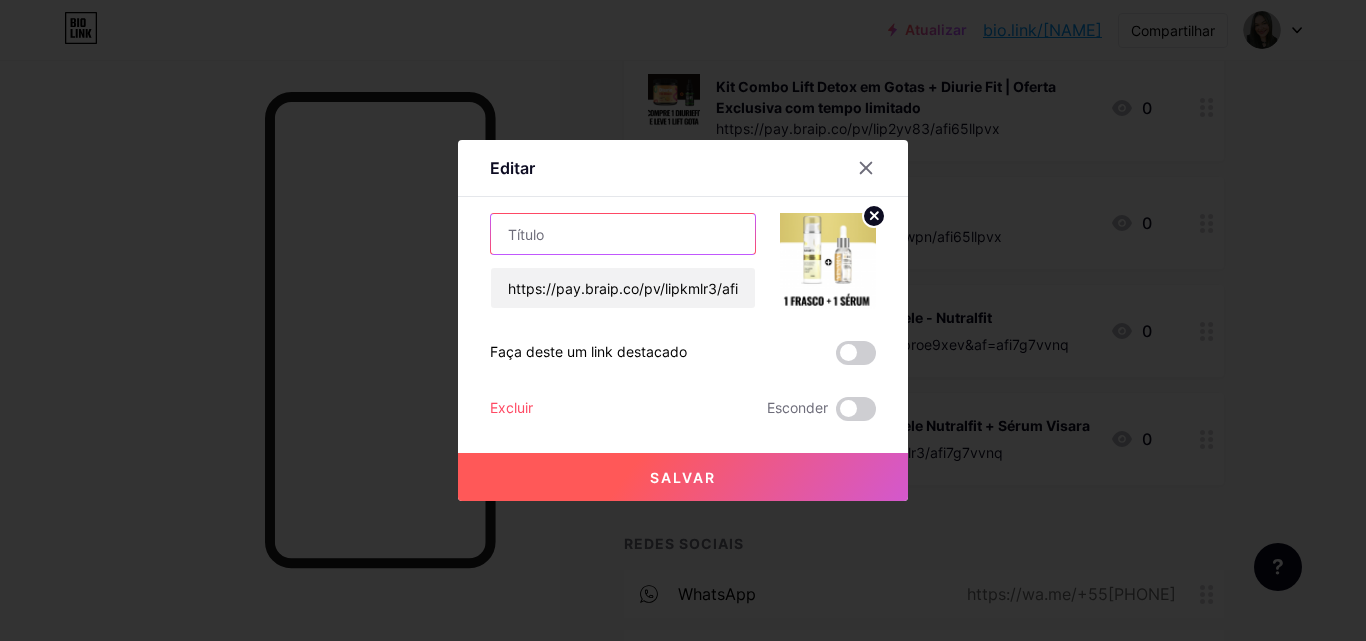 type on "c" 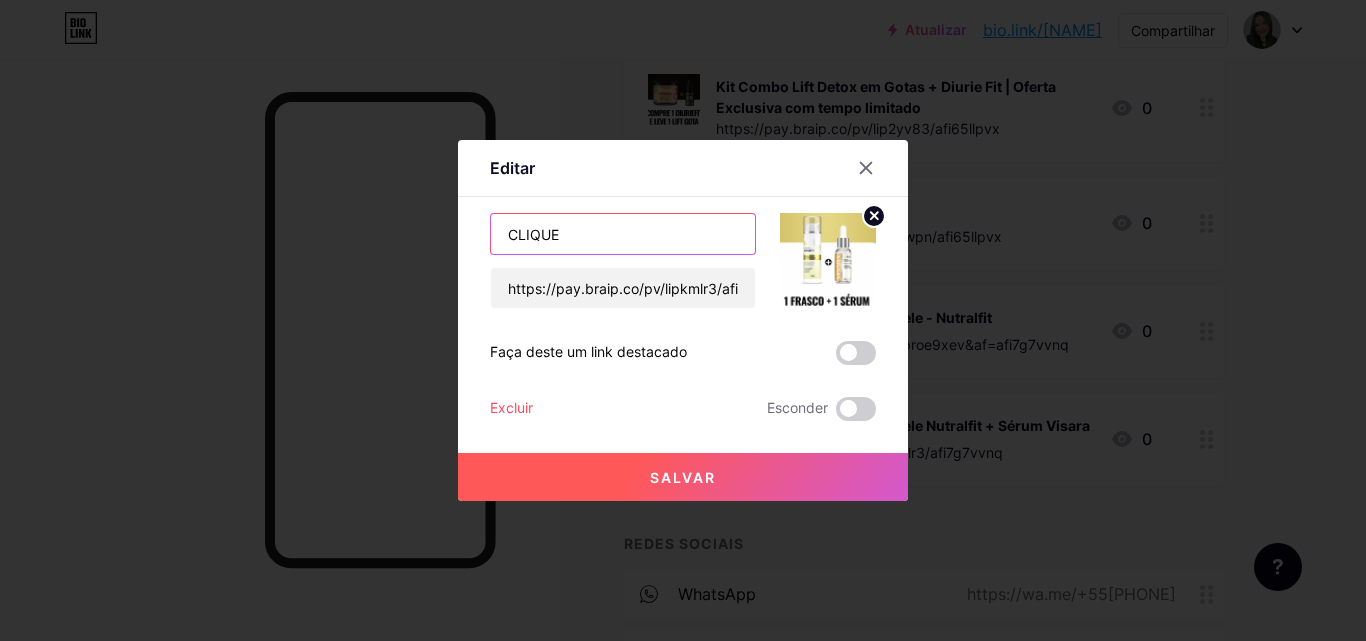 type on "C" 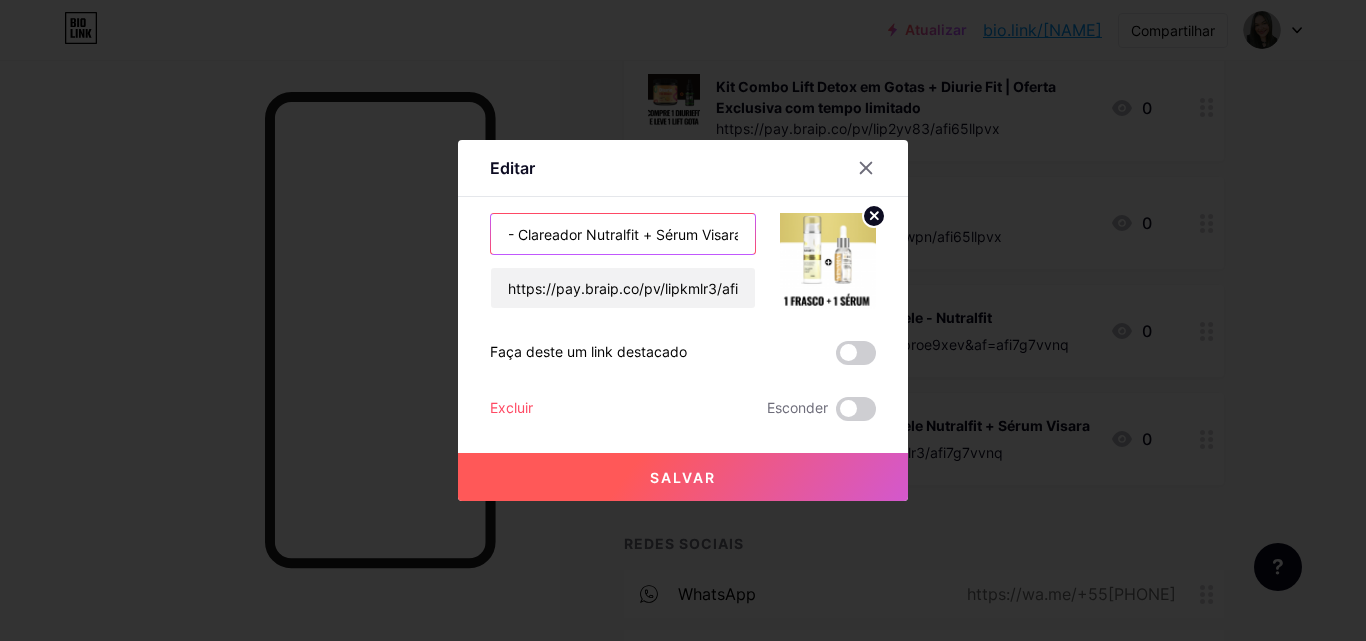 scroll, scrollTop: 0, scrollLeft: 65, axis: horizontal 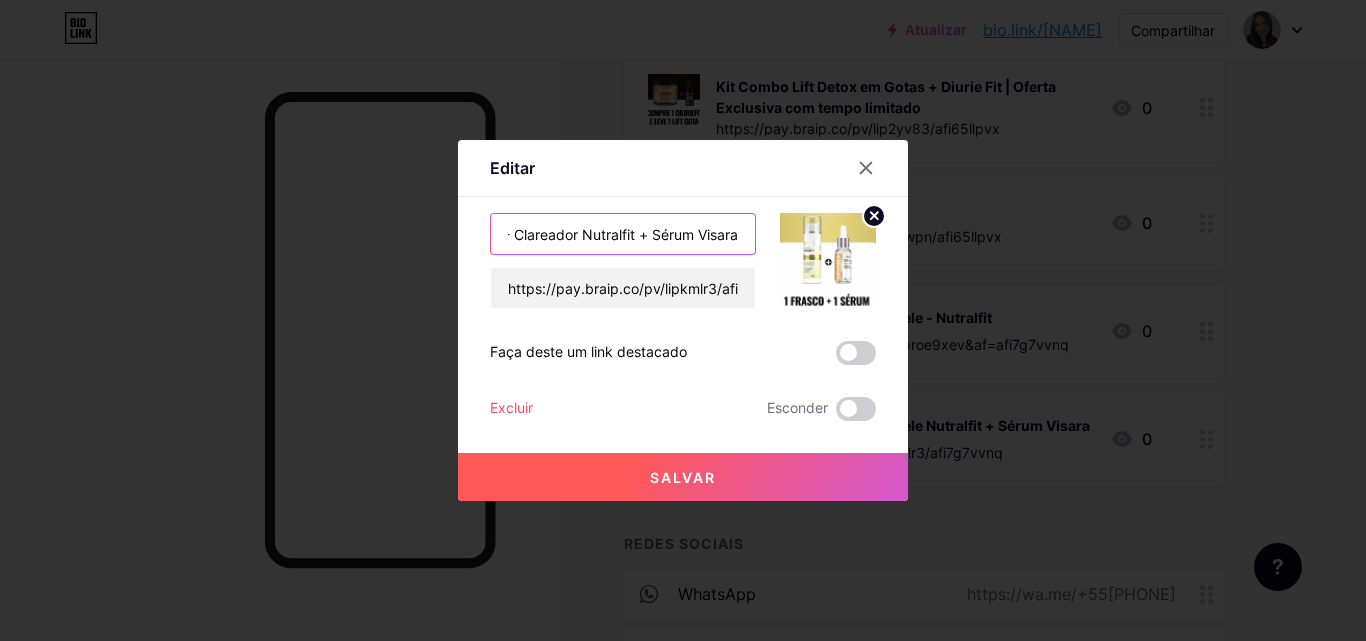 type on "OFERTA - Clareador Nutralfit + Sérum Visara" 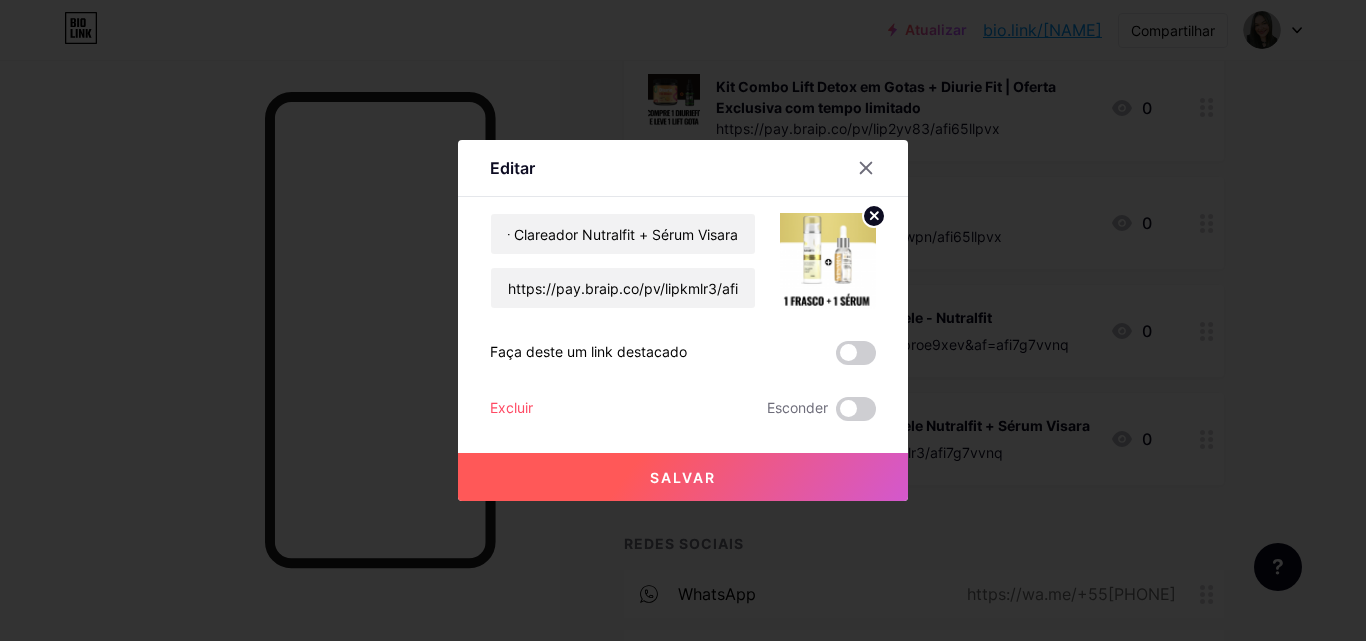 click on "Salvar" at bounding box center [683, 477] 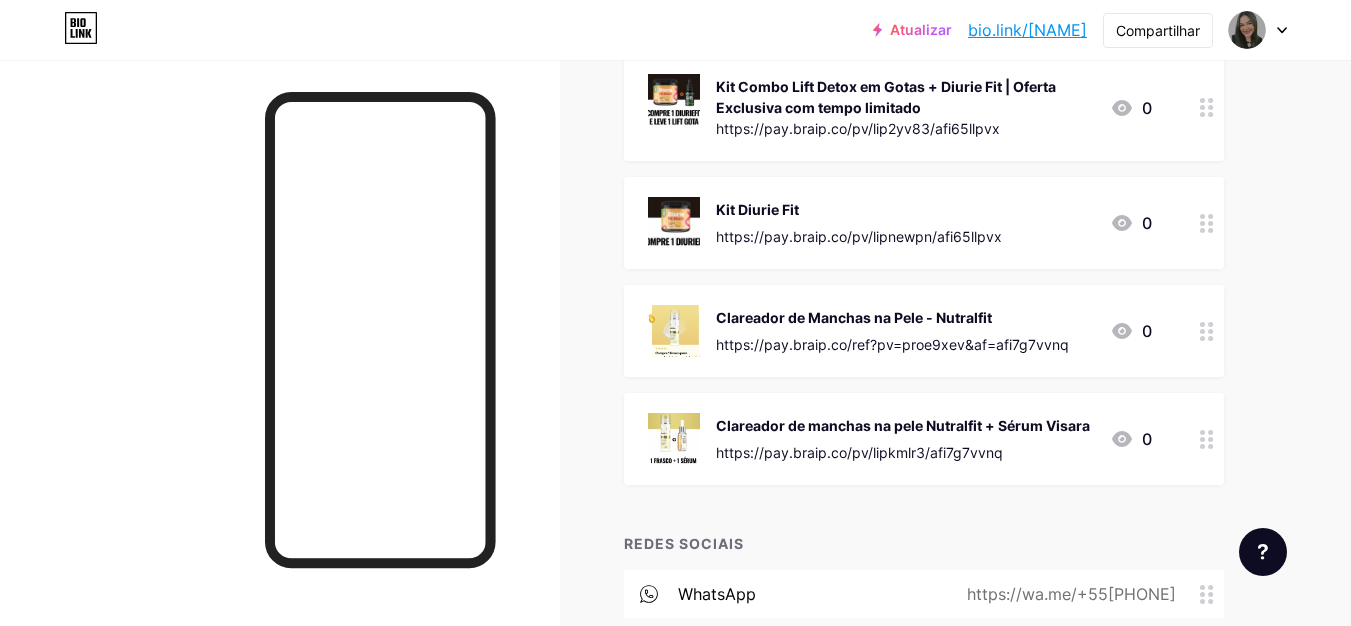 click at bounding box center (1207, 331) 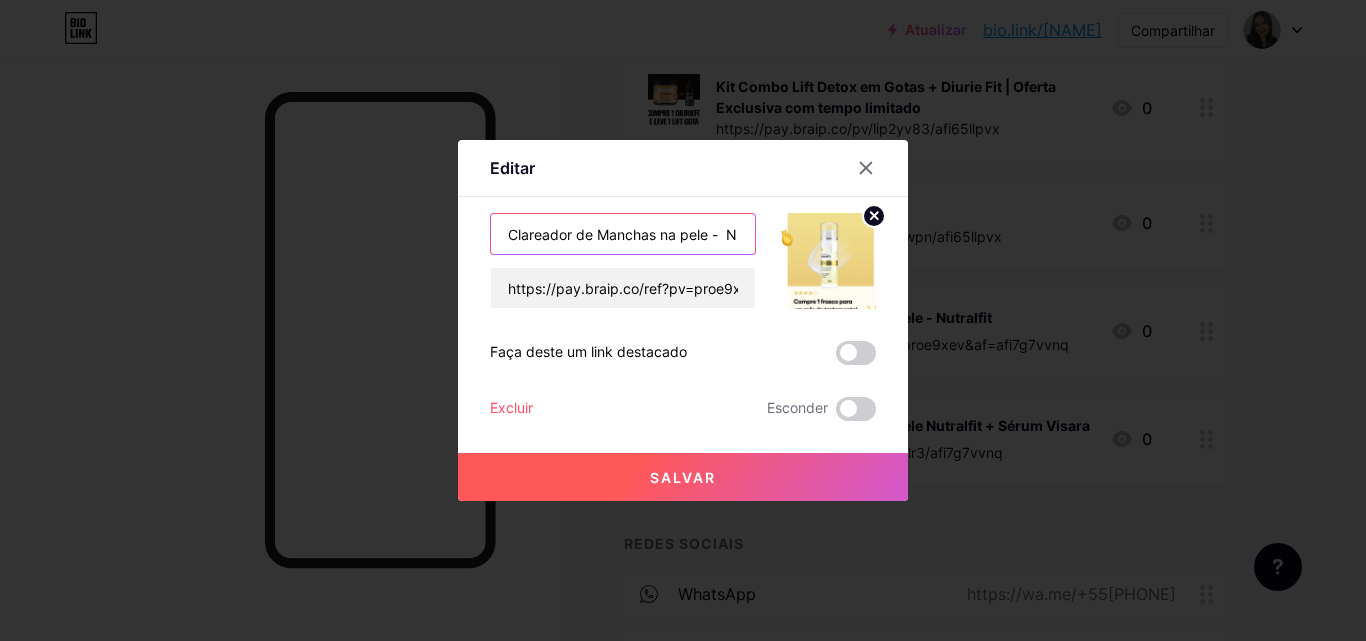 scroll, scrollTop: 0, scrollLeft: 43, axis: horizontal 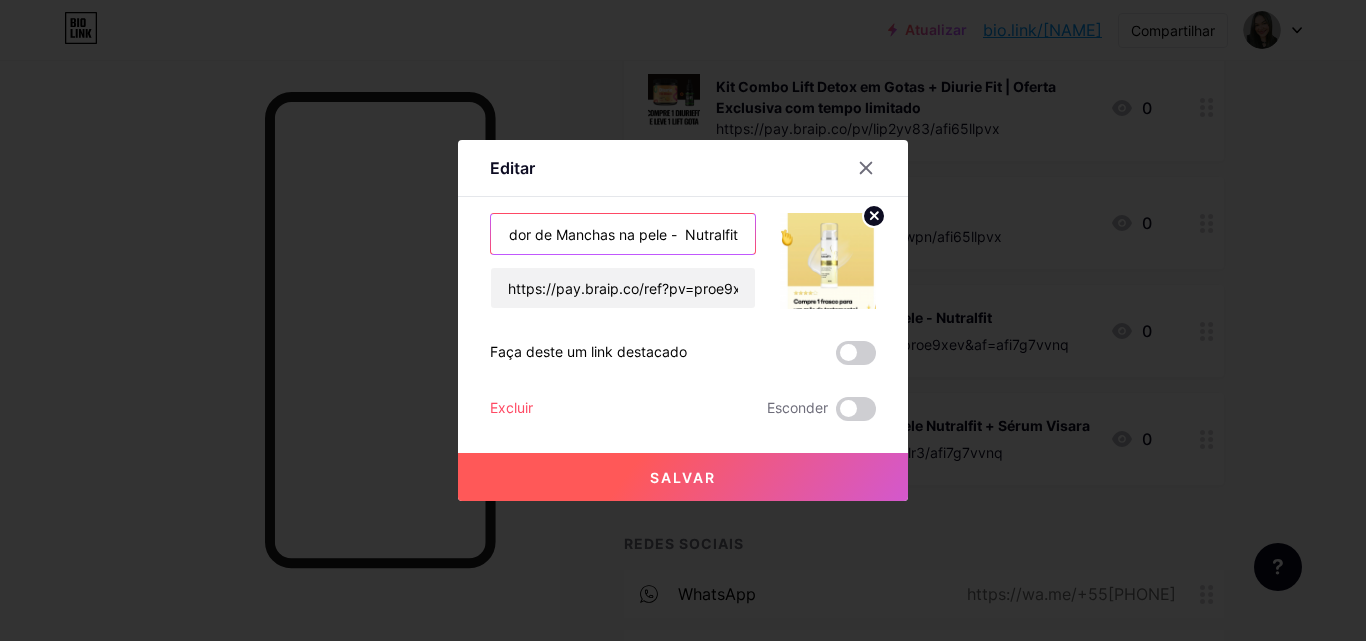 drag, startPoint x: 501, startPoint y: 233, endPoint x: 857, endPoint y: 256, distance: 356.74222 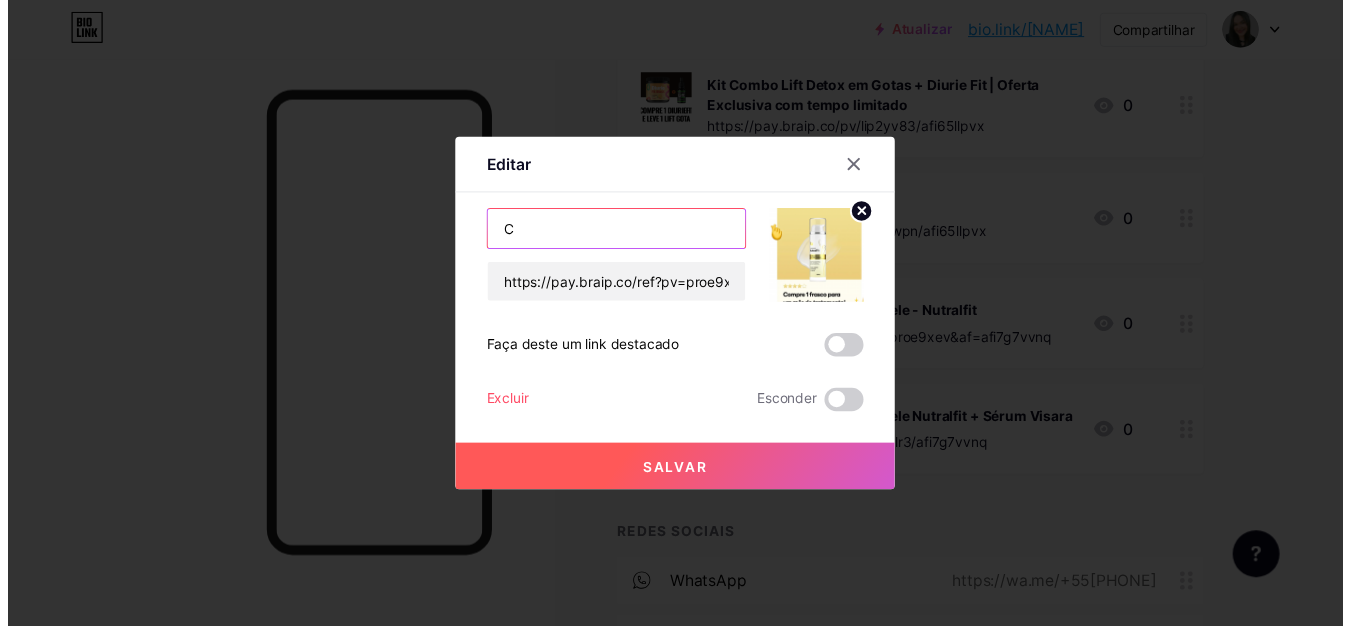 scroll, scrollTop: 0, scrollLeft: 0, axis: both 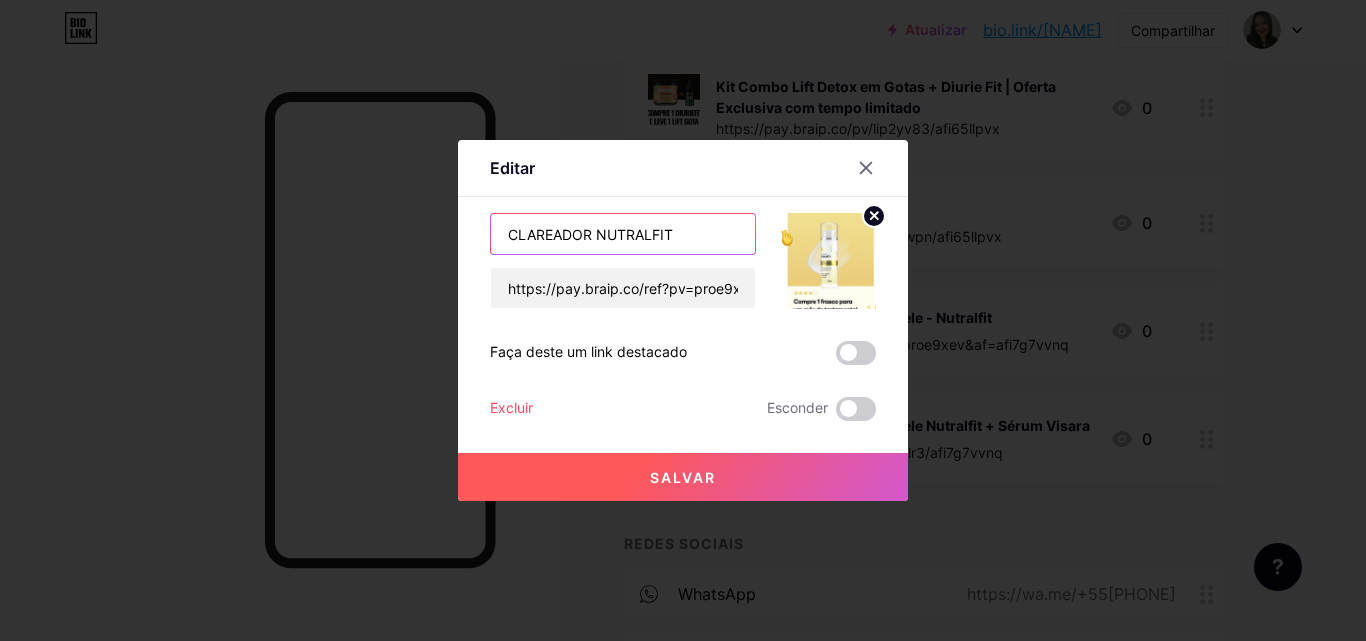 type on "CLAREADOR NUTRALFIT" 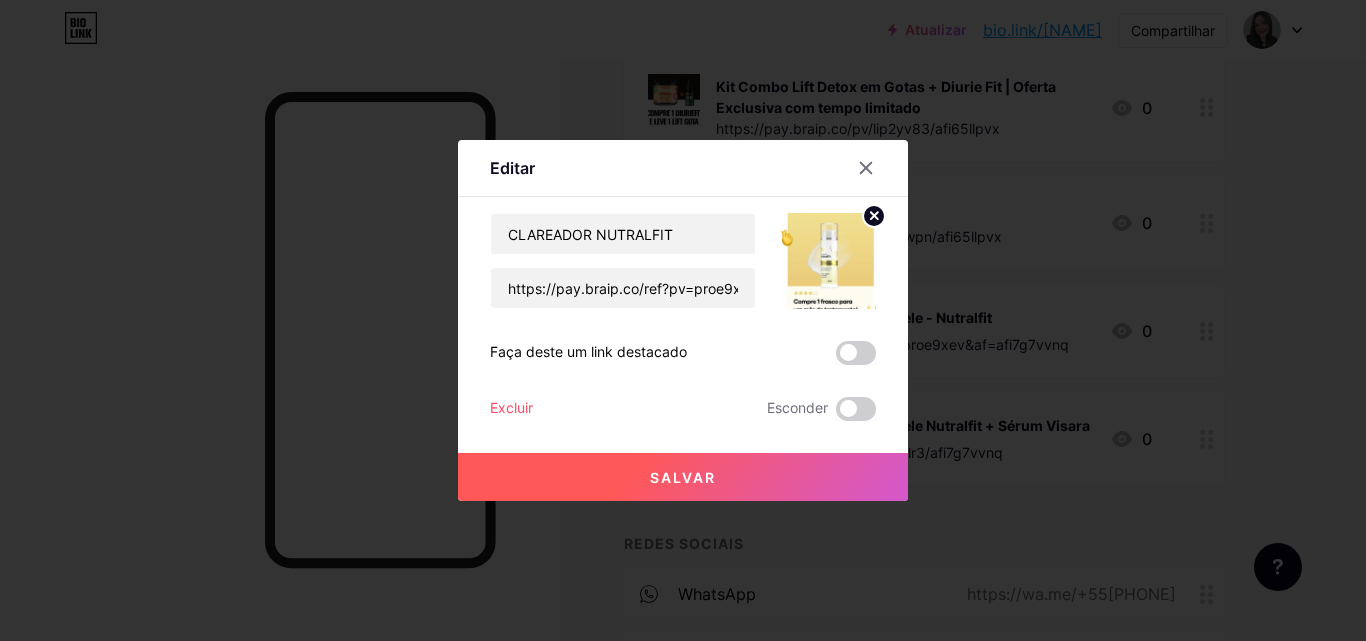 click on "Salvar" at bounding box center [683, 477] 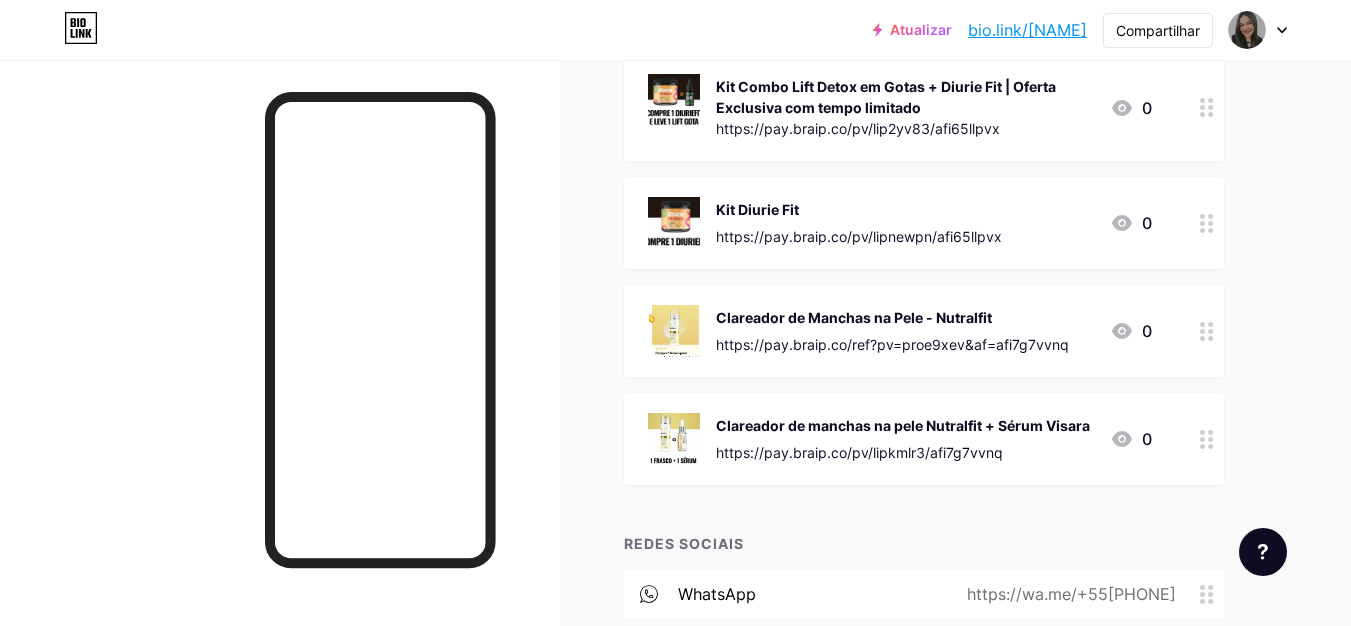 click 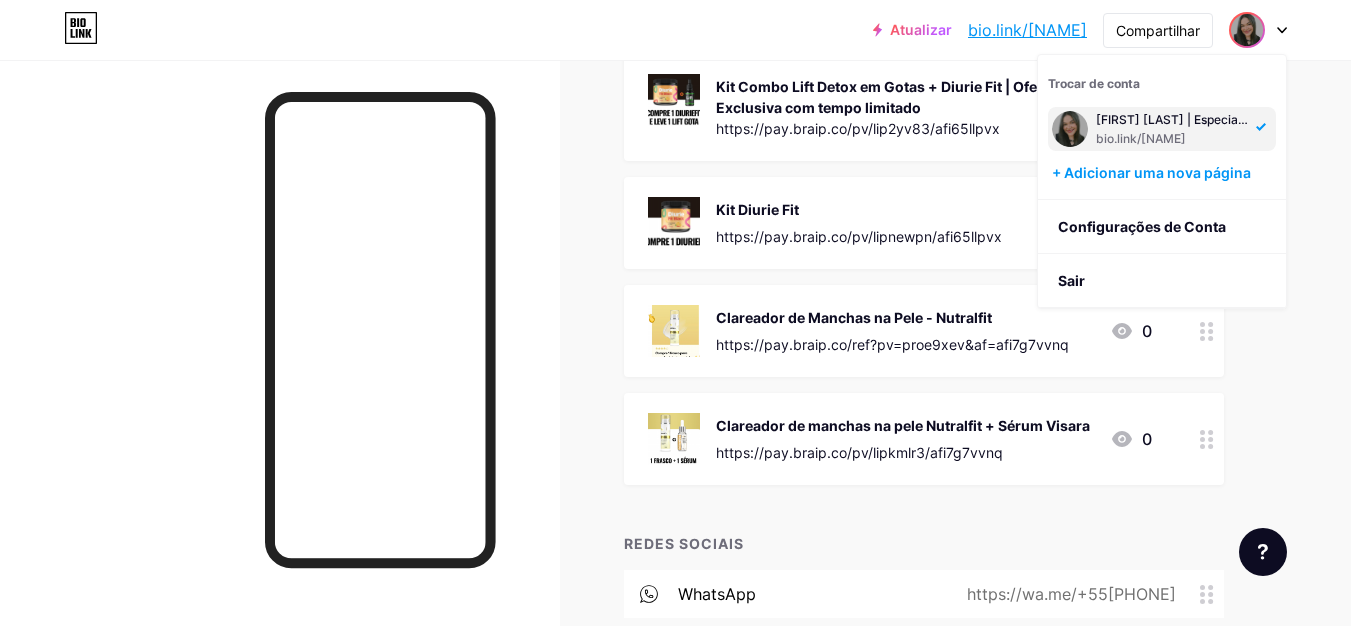 click on "[FIRST] [LAST] | Especialista Lift Detox & Diurie Fit" at bounding box center [1240, 119] 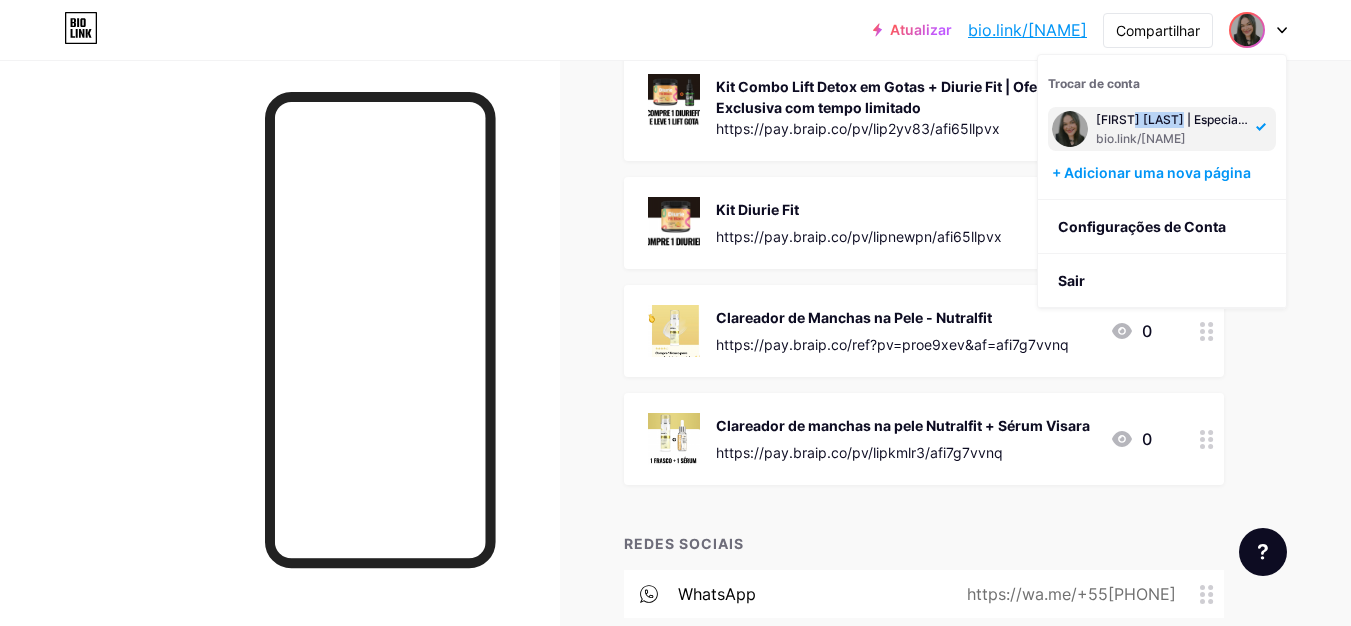 click on "[FIRST] [LAST] | Especialista Lift Detox & Diurie Fit" at bounding box center [1240, 119] 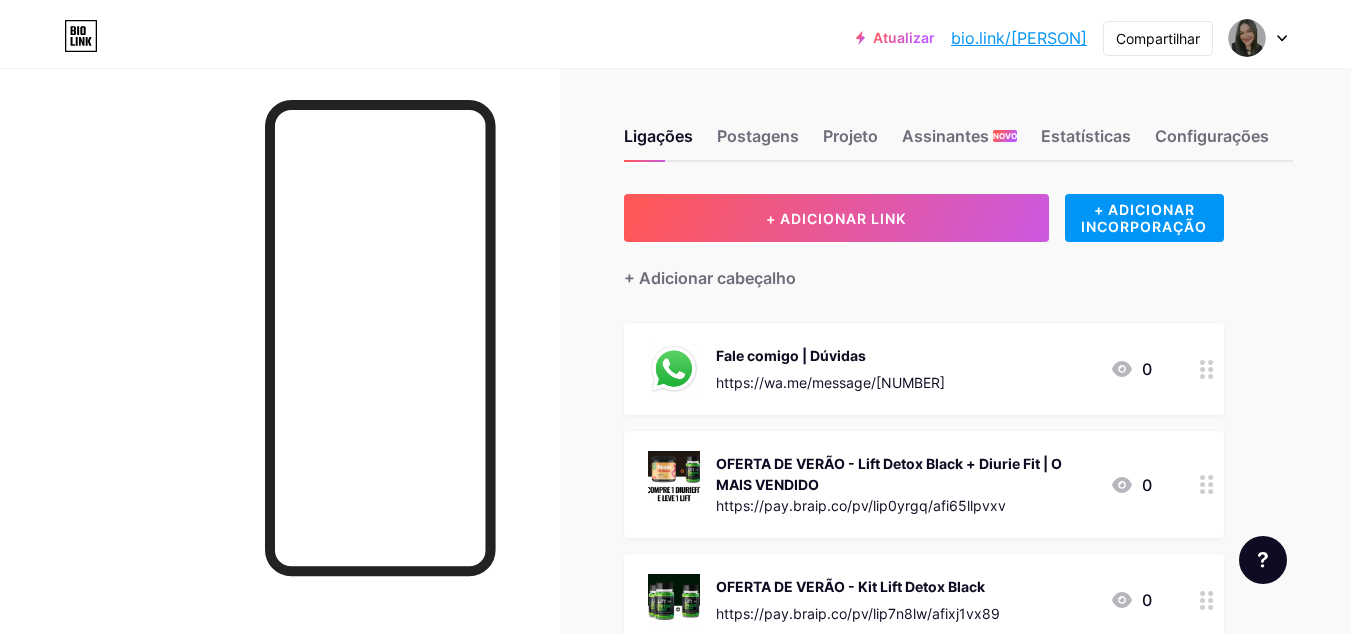 scroll, scrollTop: 0, scrollLeft: 0, axis: both 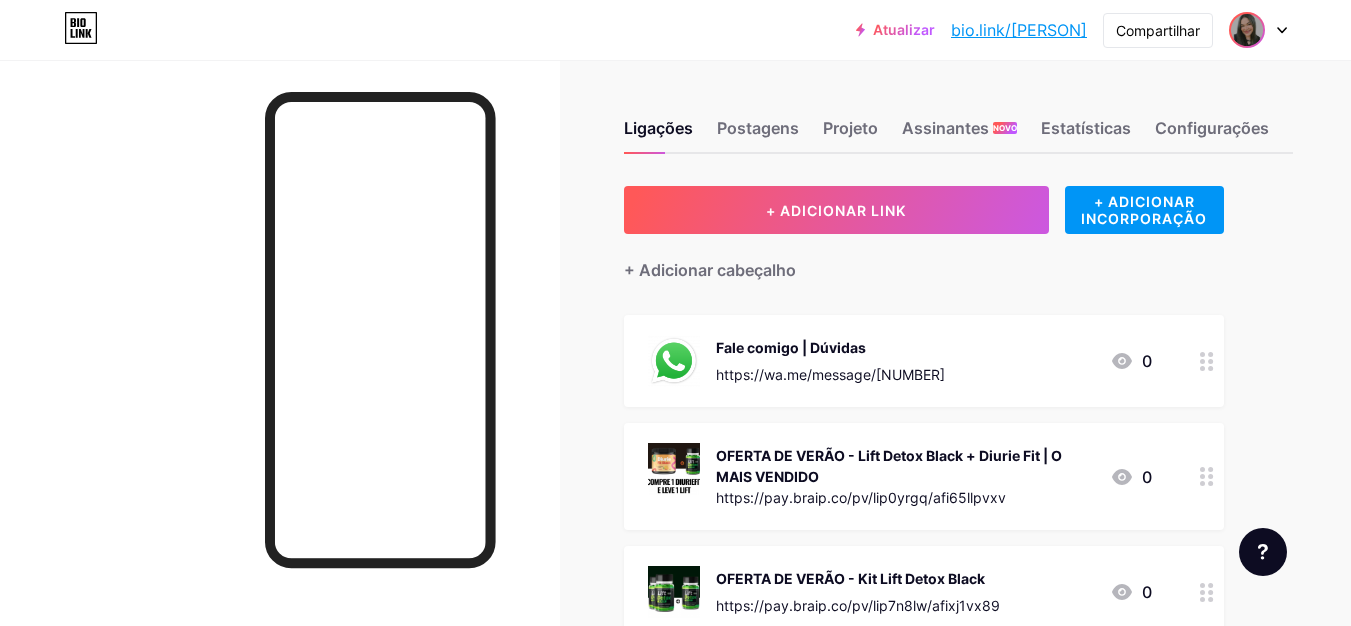 click at bounding box center (1247, 30) 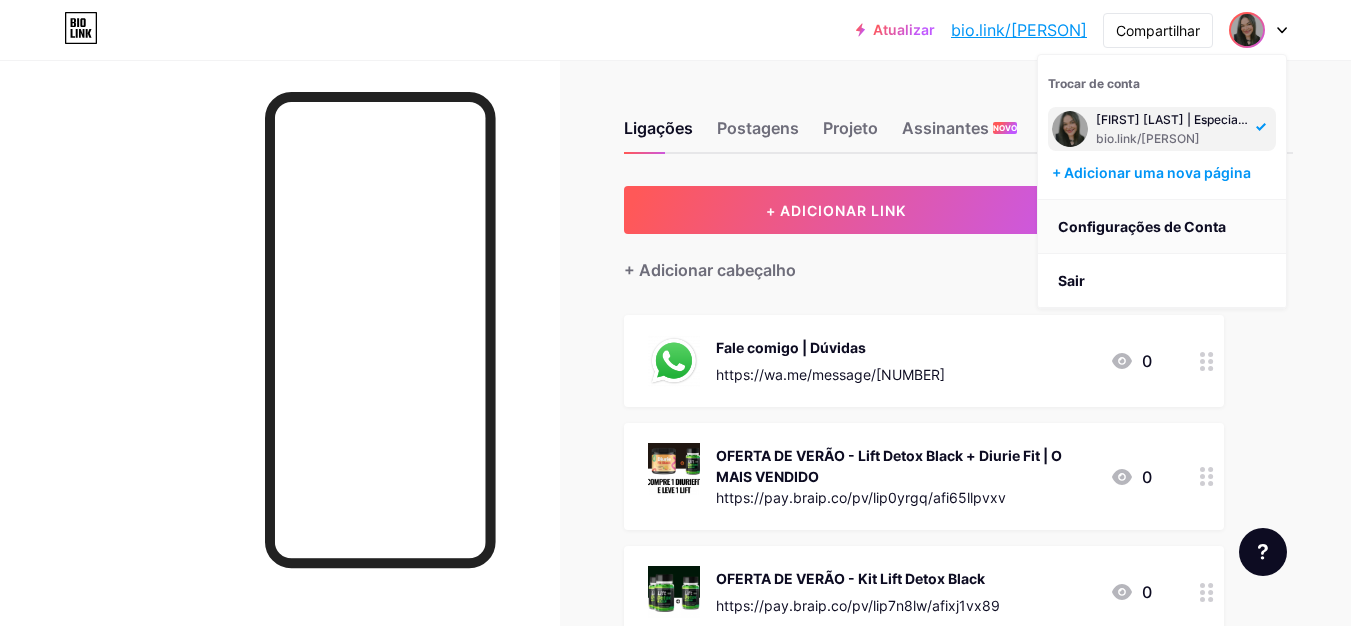 click on "Configurações de Conta" at bounding box center (1142, 226) 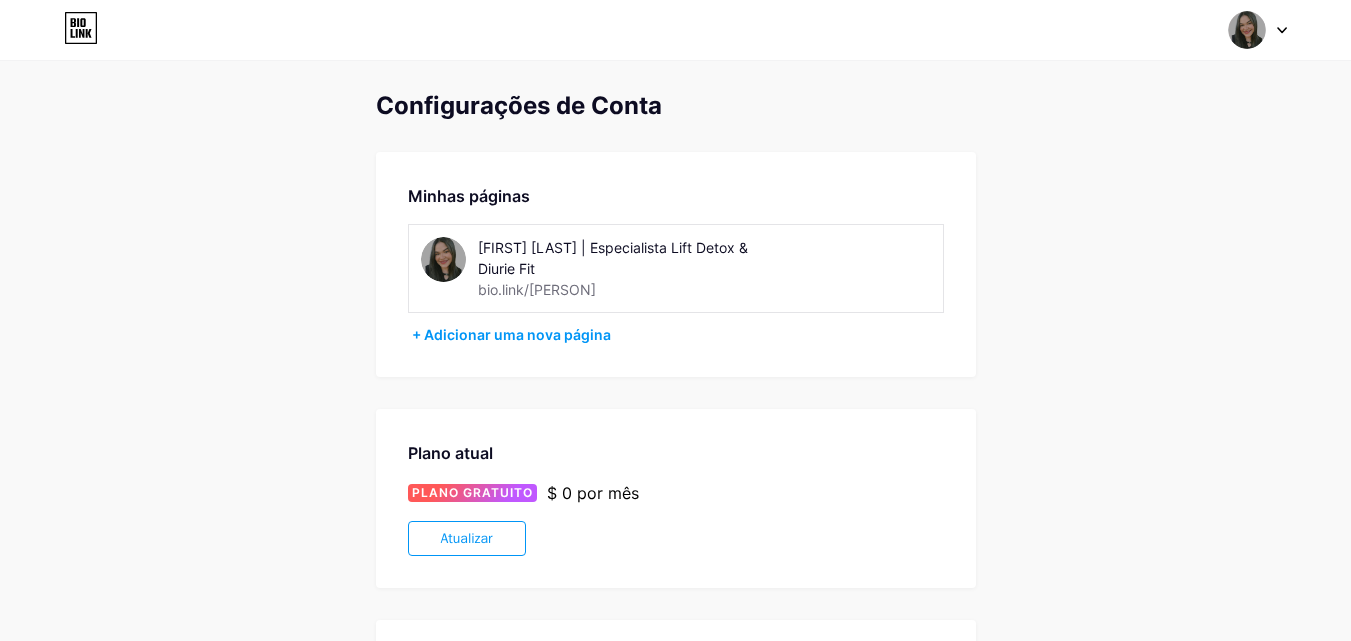 click on "[FIRST] [LAST] | Especialista Lift Detox & Diurie Fit bio.link/[PERSON]" at bounding box center [676, 268] 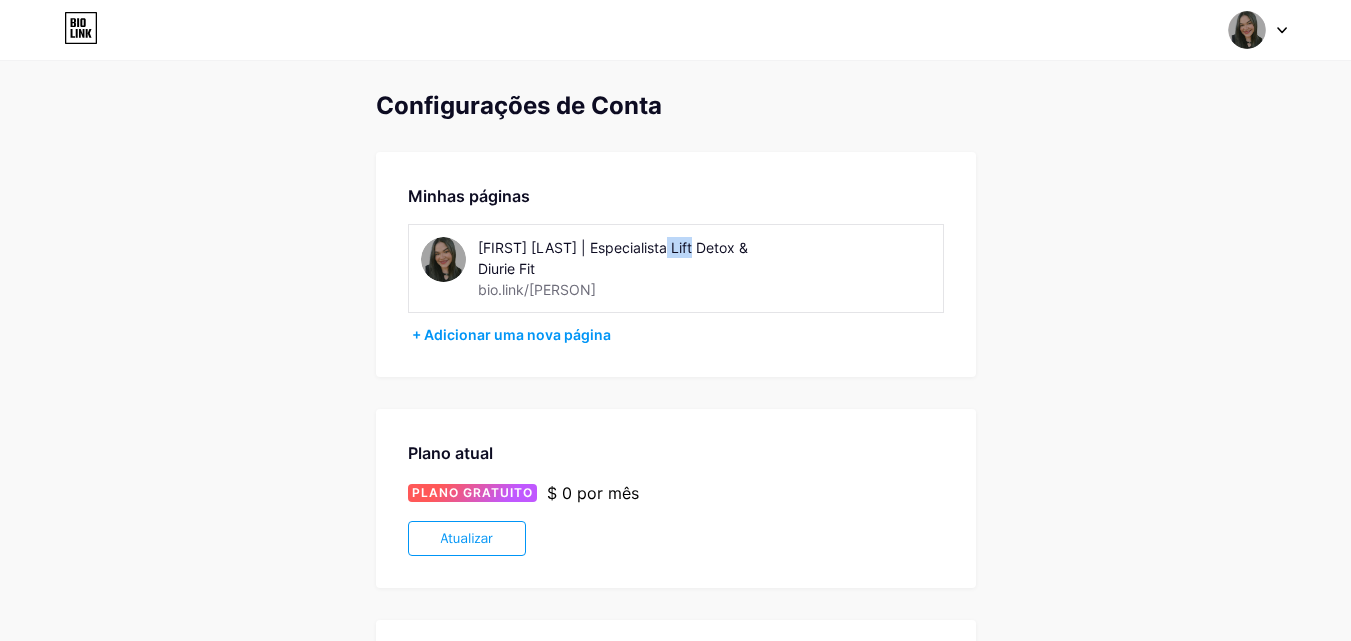 click on "Bruna Beatriz | Especialista Lift Detox & Diurie Fit" at bounding box center [619, 258] 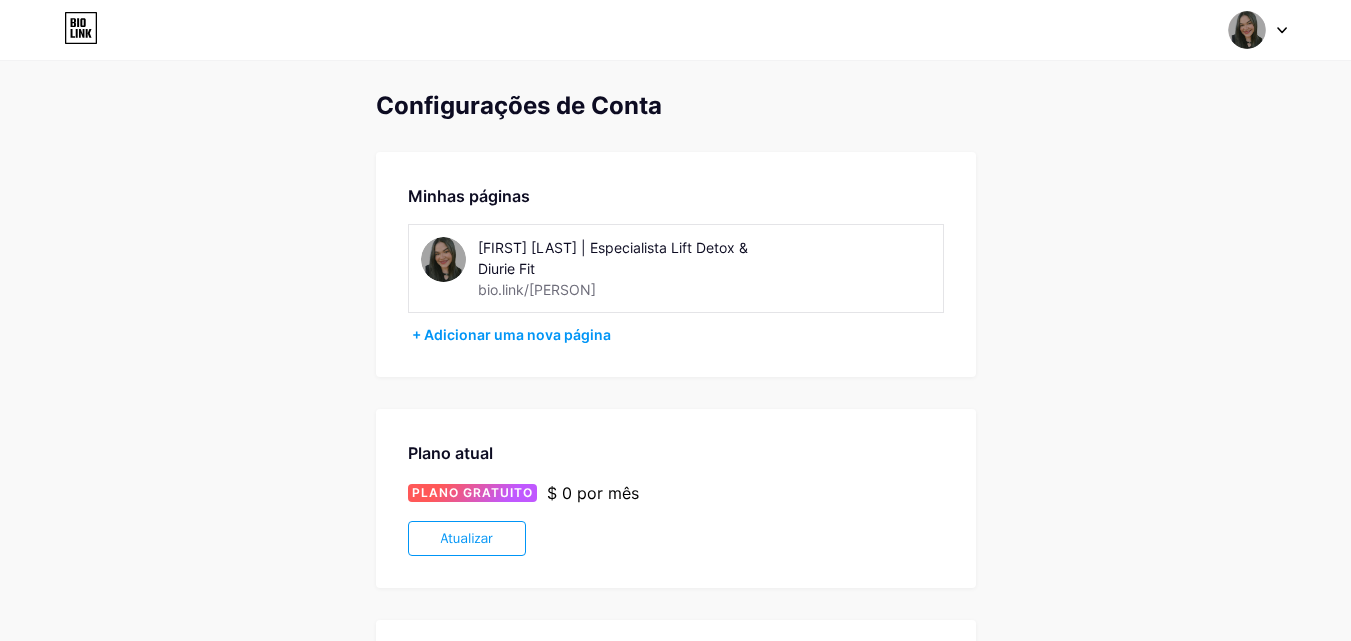click on "Bruna Beatriz | Especialista Lift Detox & Diurie Fit" at bounding box center [613, 258] 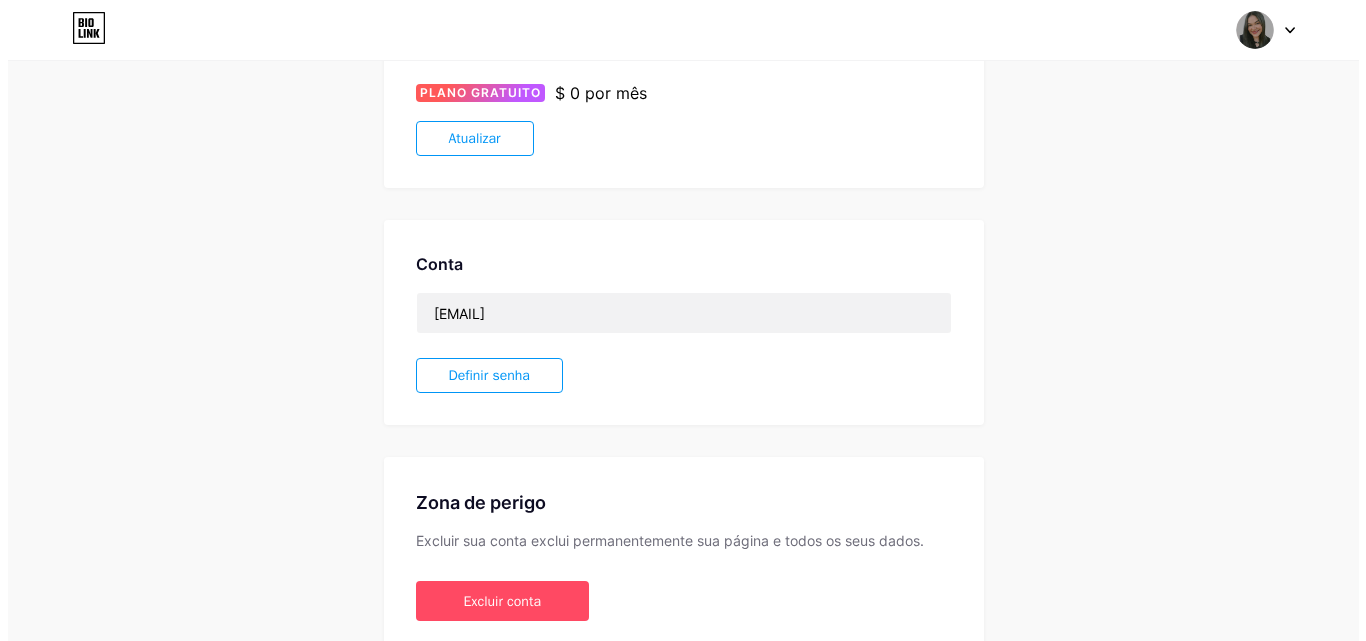 scroll, scrollTop: 300, scrollLeft: 0, axis: vertical 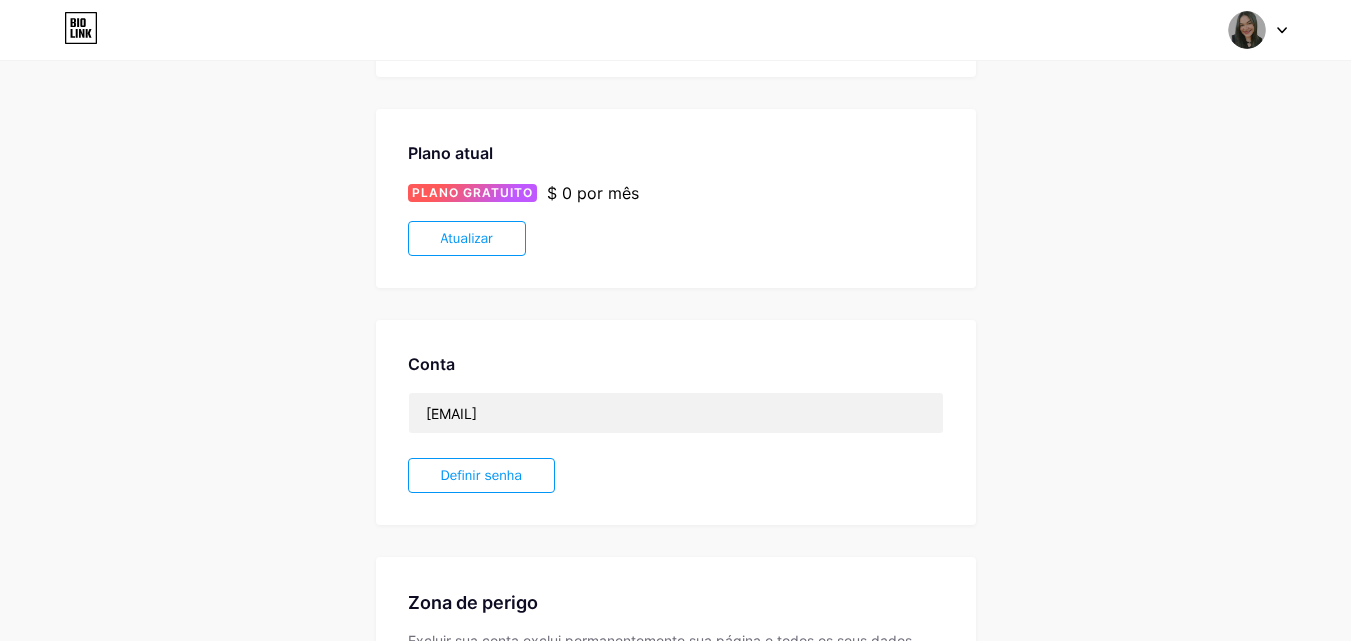 click on "Atualizar" at bounding box center (467, 238) 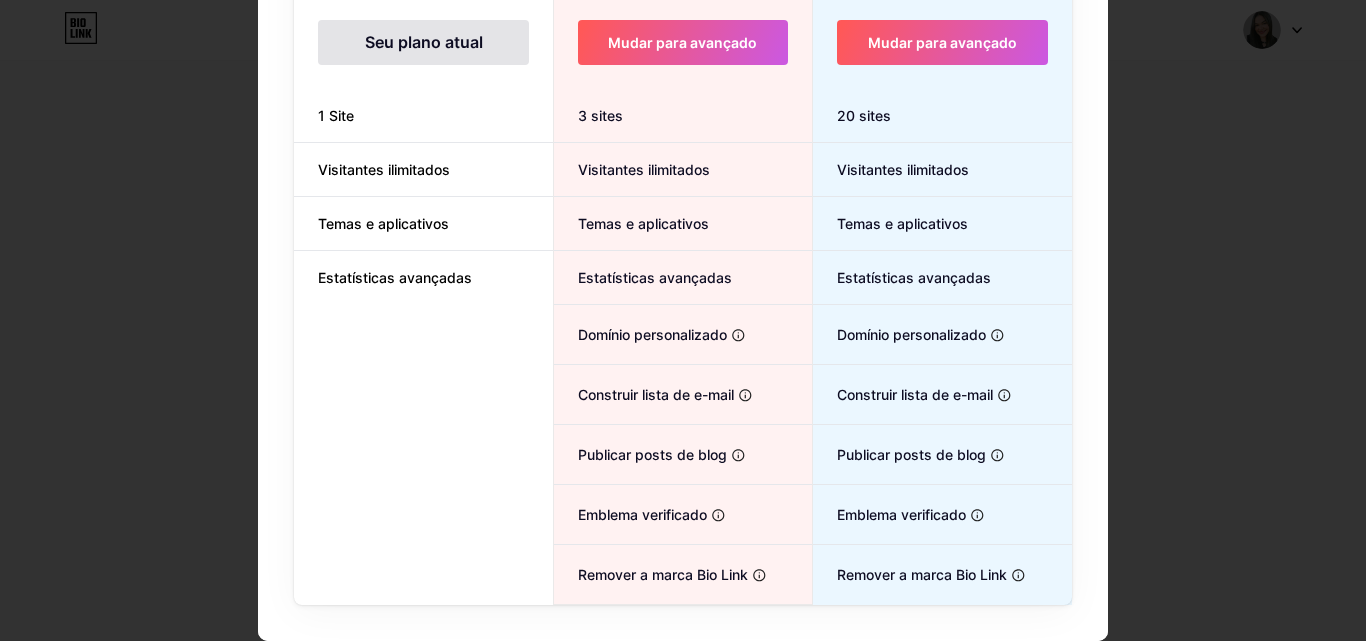 scroll, scrollTop: 0, scrollLeft: 0, axis: both 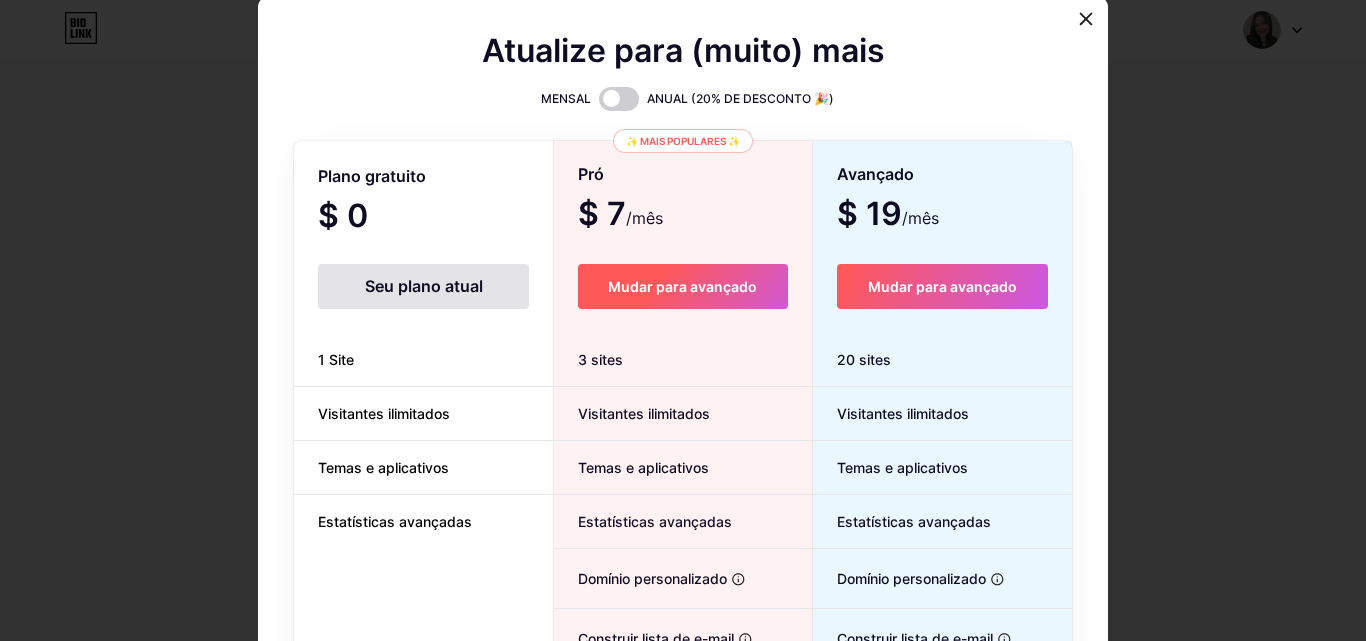 click on "Mudar para avançado" at bounding box center [682, 286] 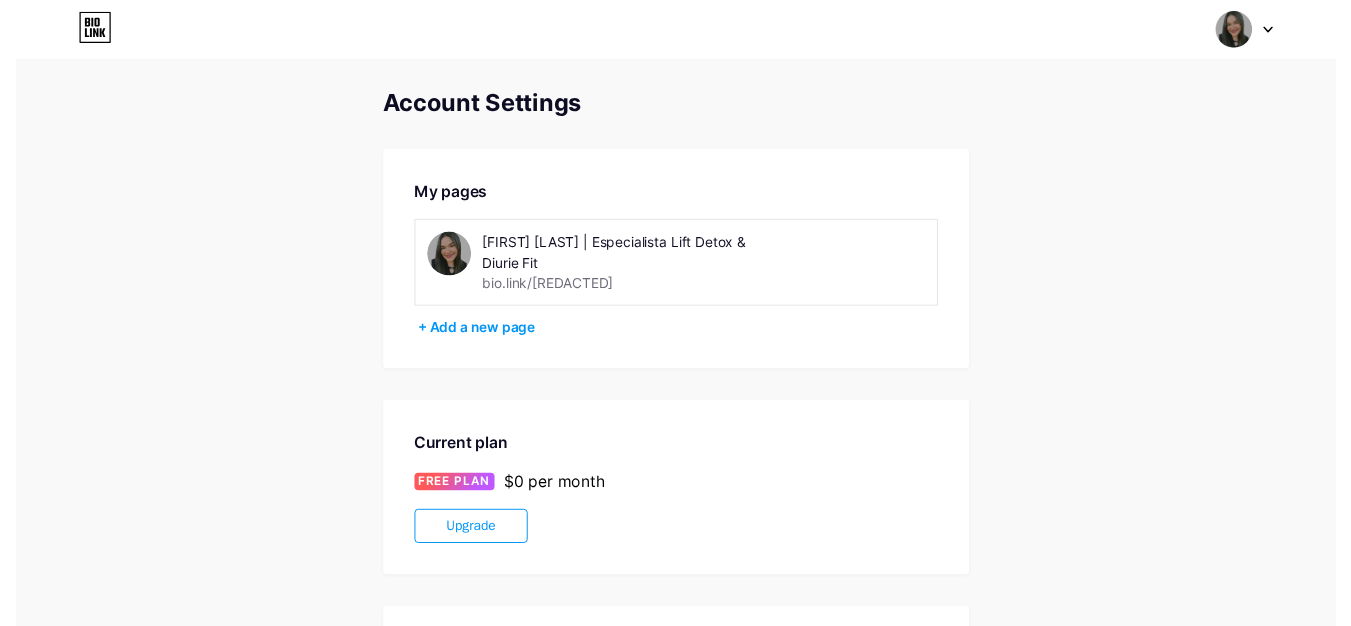 scroll, scrollTop: 0, scrollLeft: 0, axis: both 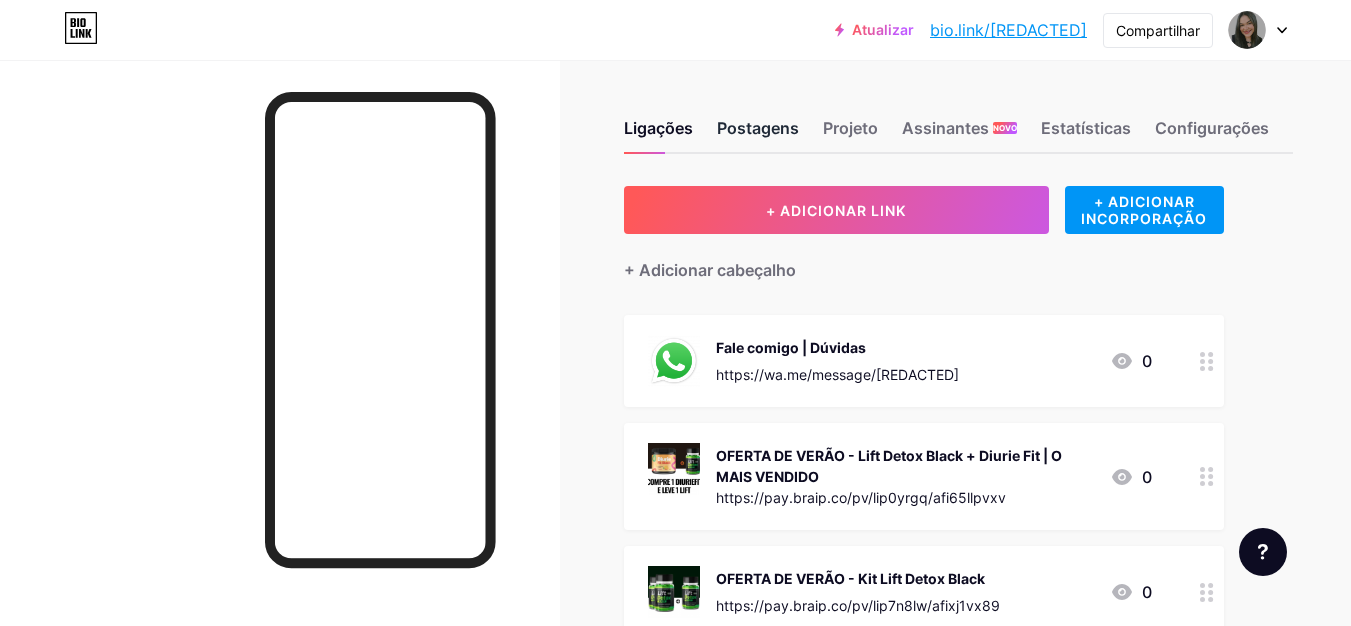 click on "Postagens" at bounding box center (758, 128) 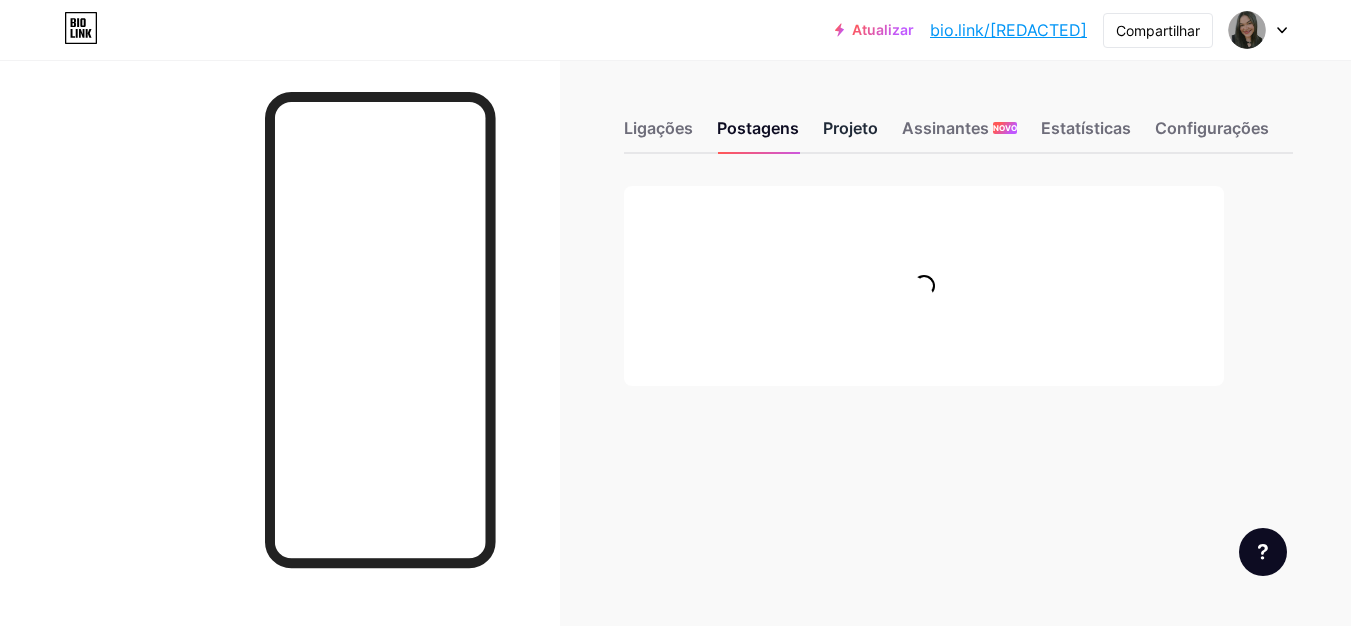 click on "Projeto" at bounding box center (850, 128) 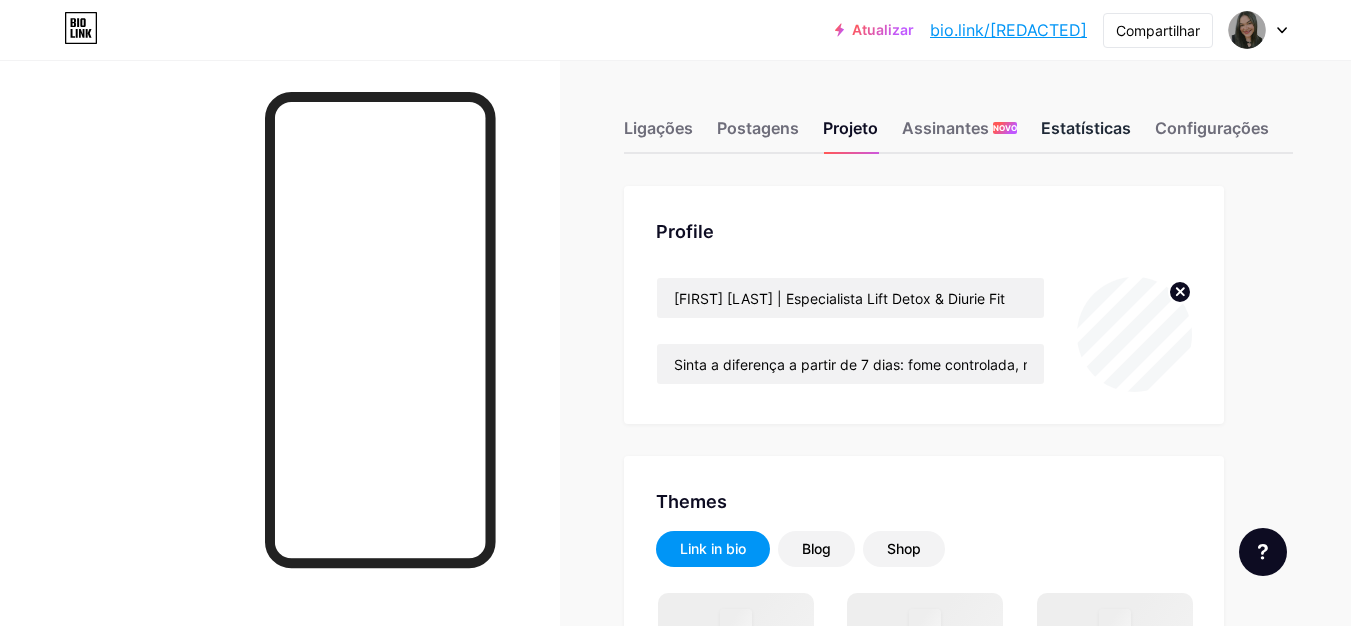 click on "Estatísticas" at bounding box center [1086, 128] 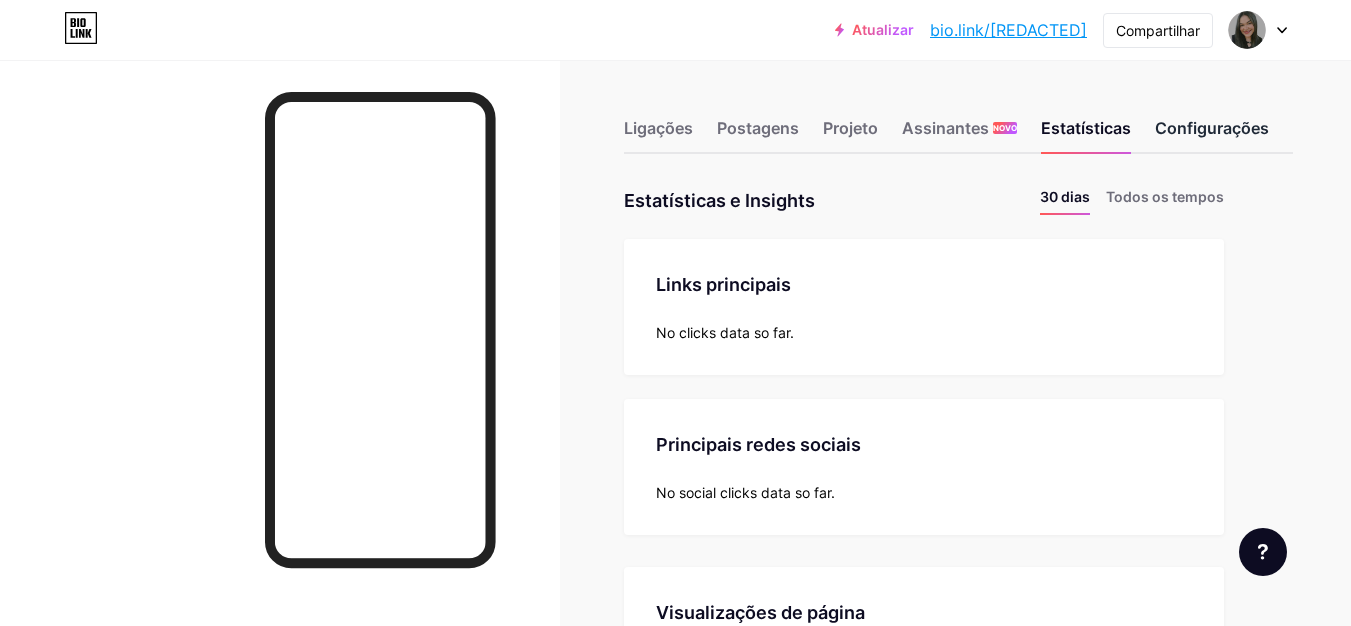 scroll, scrollTop: 999374, scrollLeft: 998649, axis: both 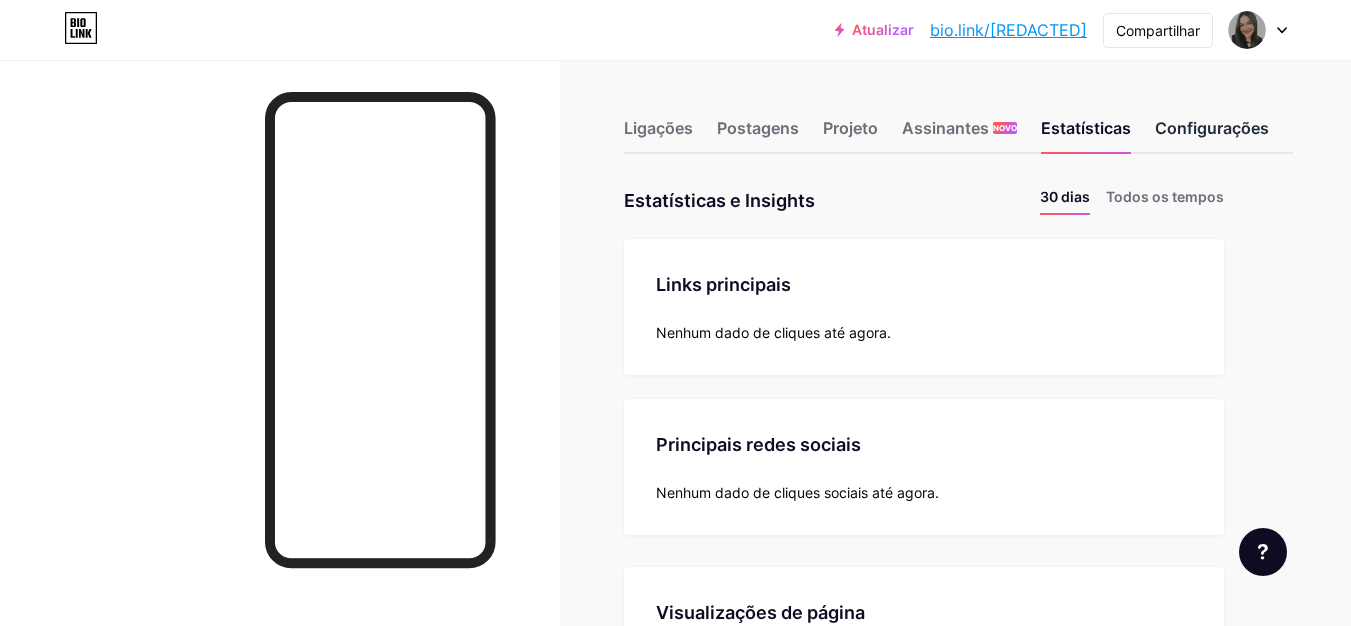 click on "Configurações" at bounding box center [1212, 128] 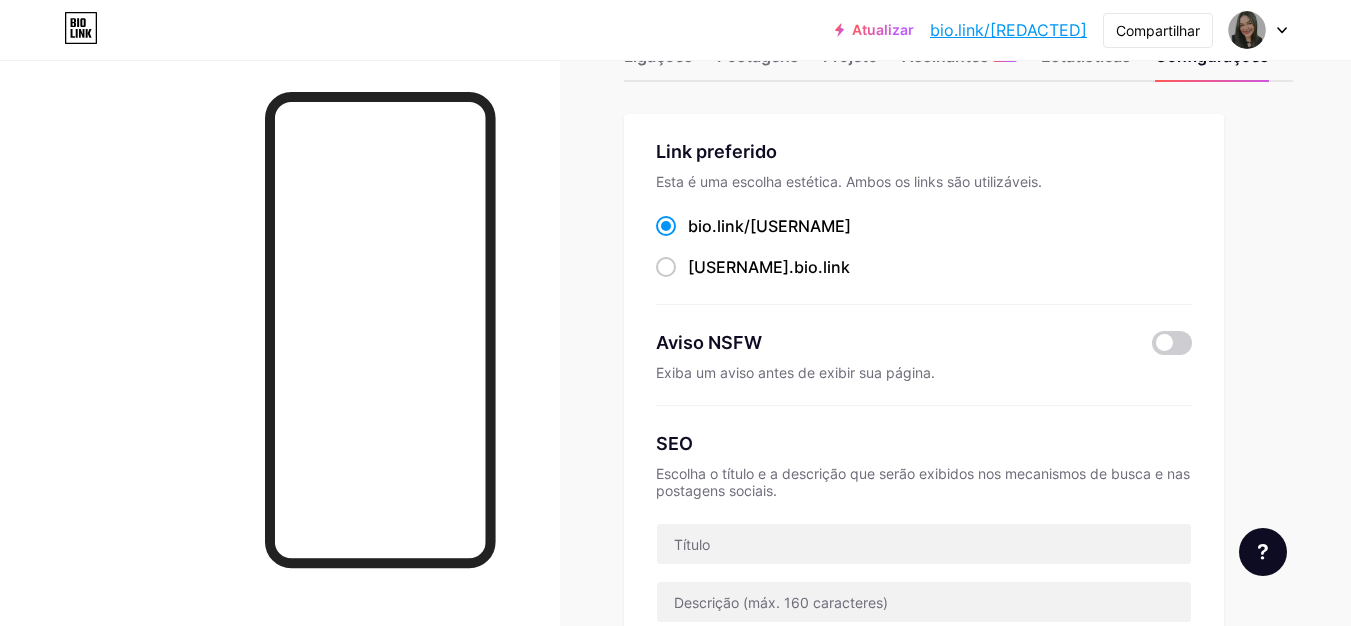 scroll, scrollTop: 0, scrollLeft: 0, axis: both 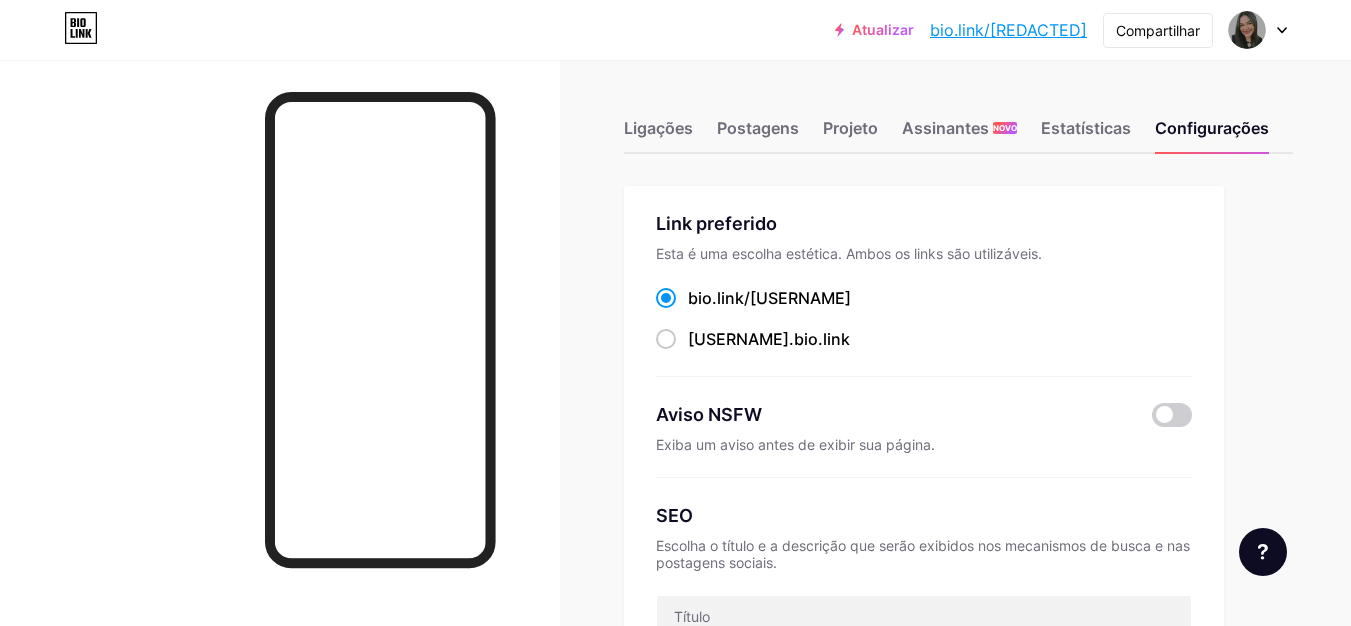 click at bounding box center [1258, 30] 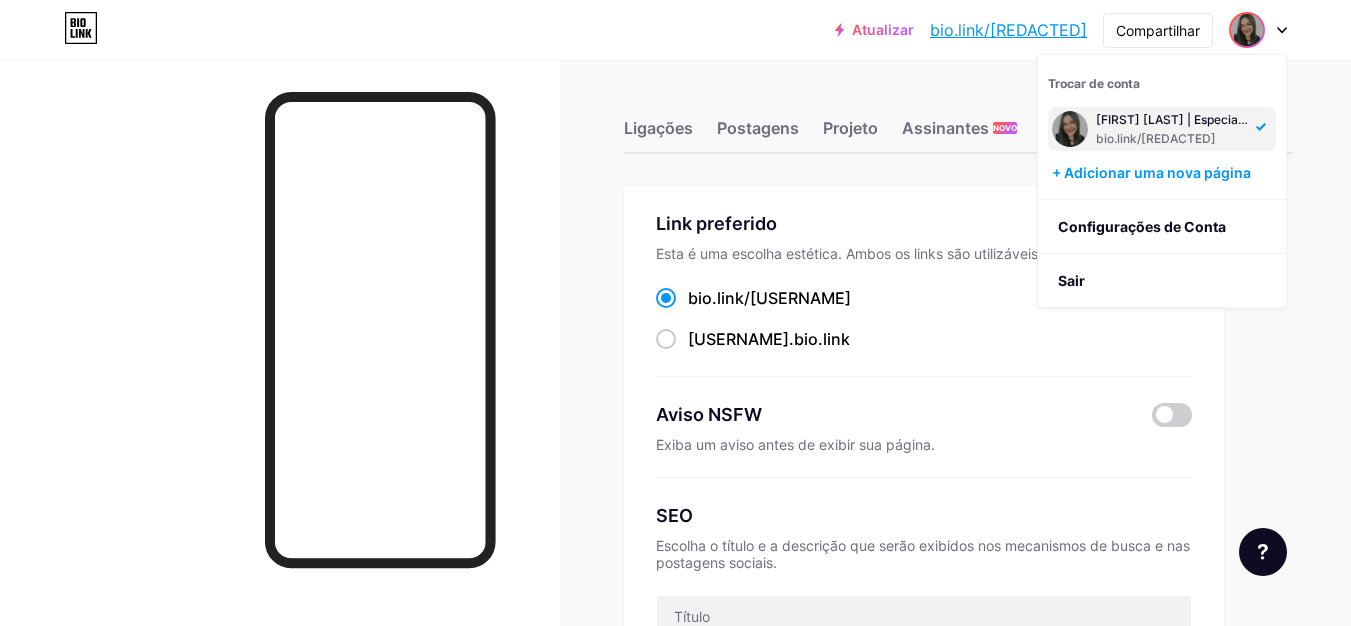 click on "[FIRST] [LAST] | Especialista Lift Detox & Diurie Fit" at bounding box center (1240, 119) 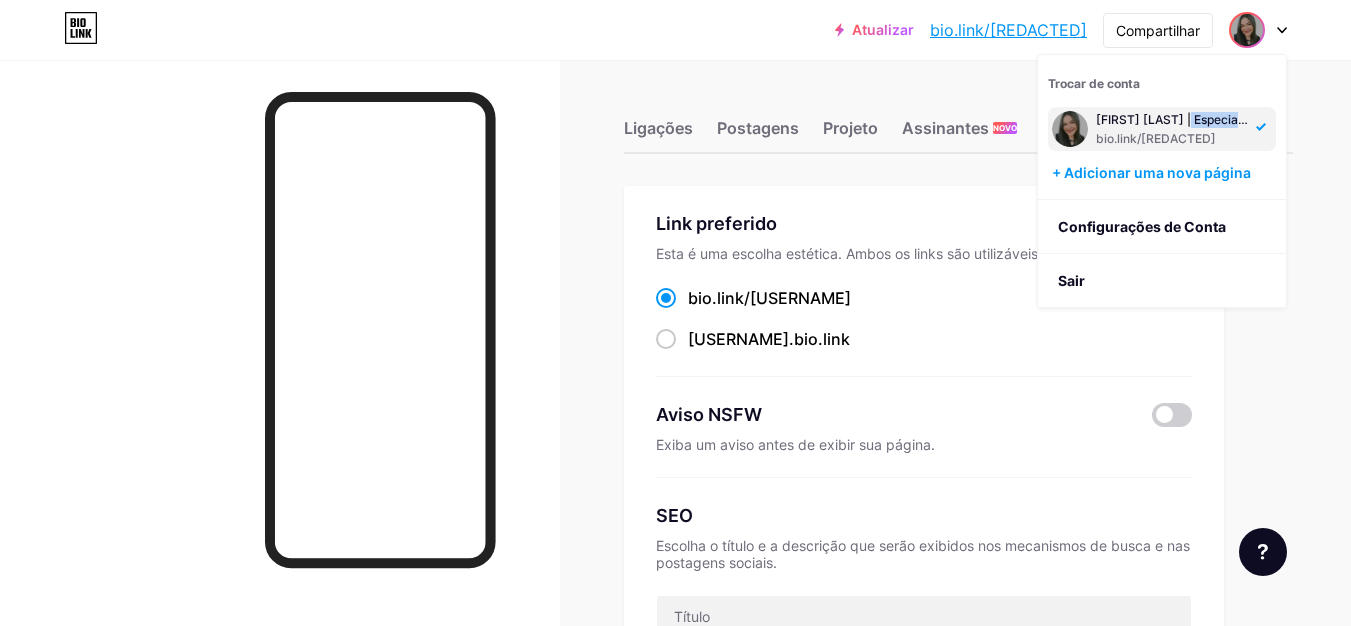 click on "[FIRST] [LAST] | Especialista Lift Detox & Diurie Fit" at bounding box center (1240, 119) 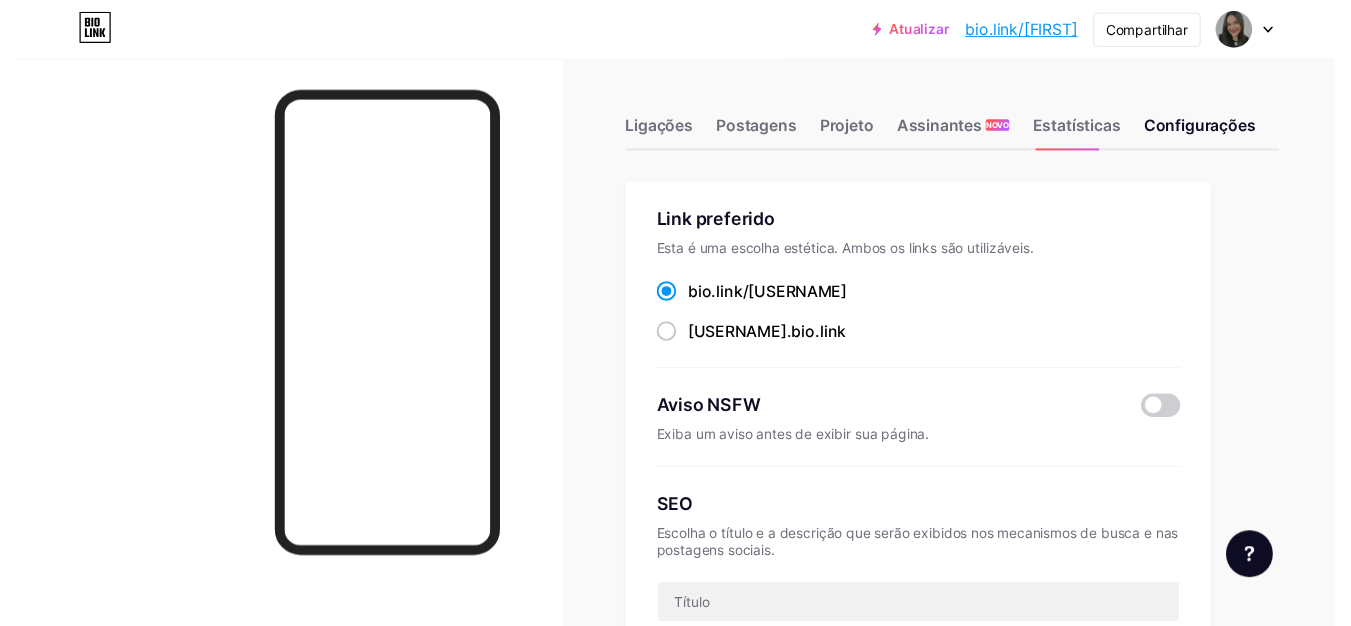 scroll, scrollTop: 0, scrollLeft: 0, axis: both 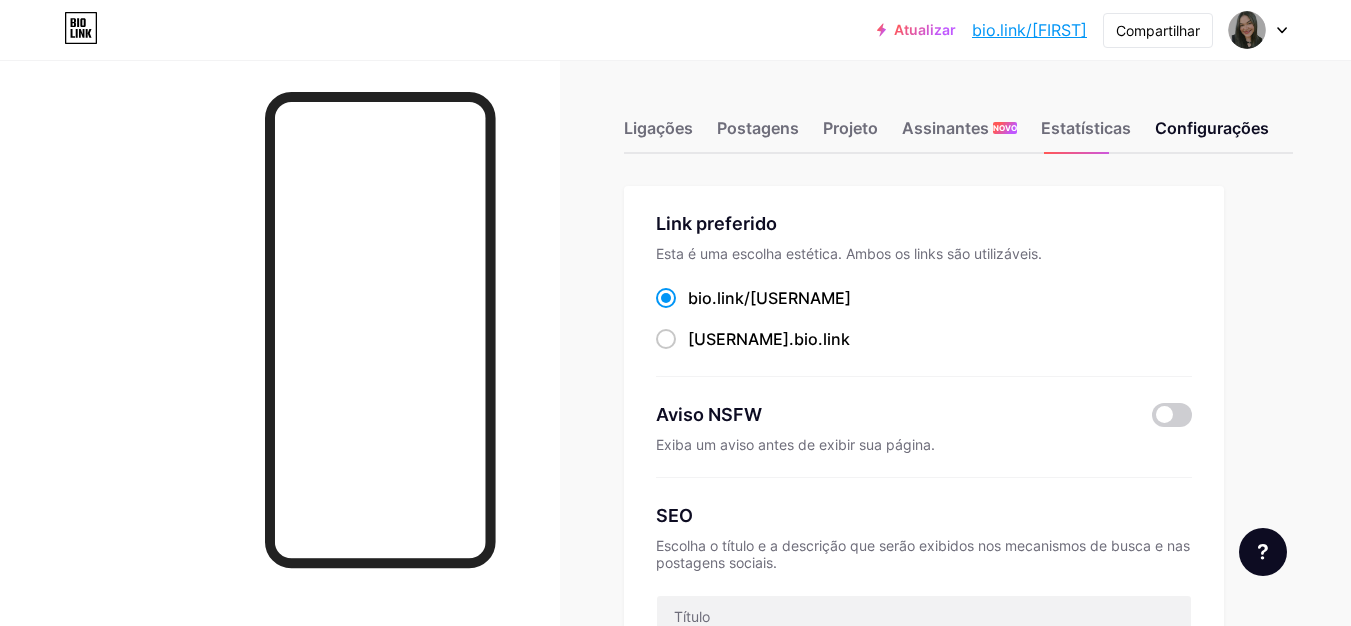 click on "Atualizar" at bounding box center (925, 29) 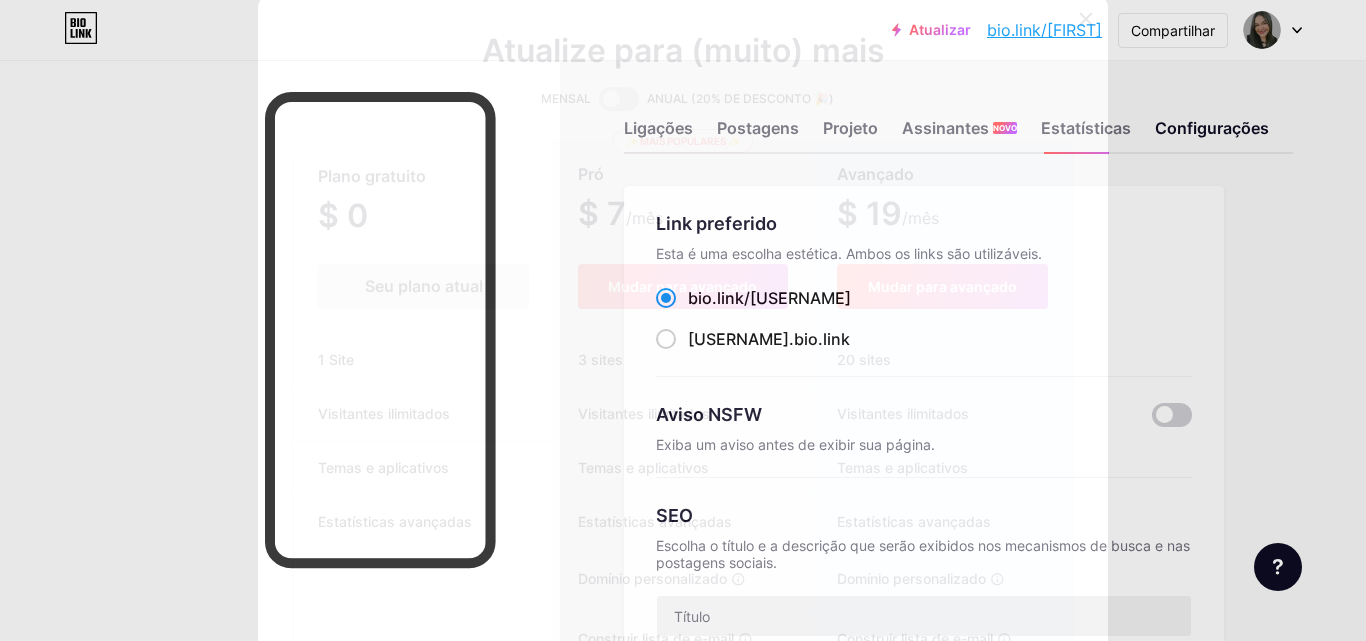 click 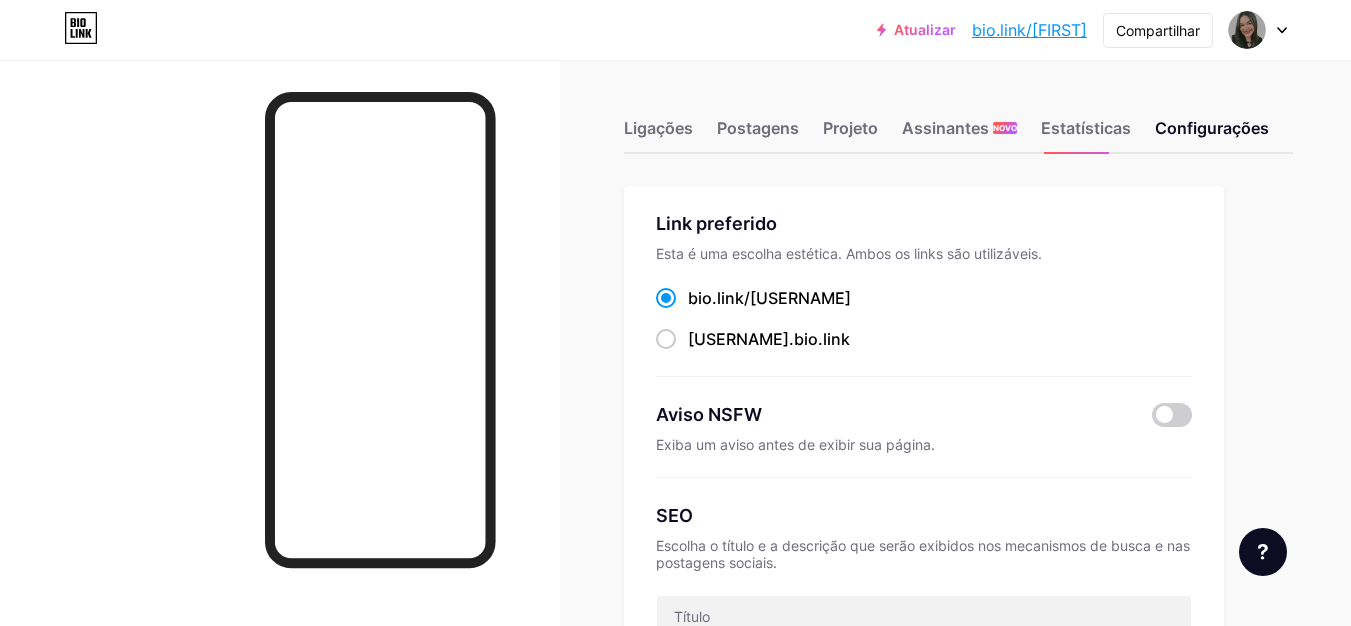 click on "bio.link/[FIRST]" at bounding box center [1029, 30] 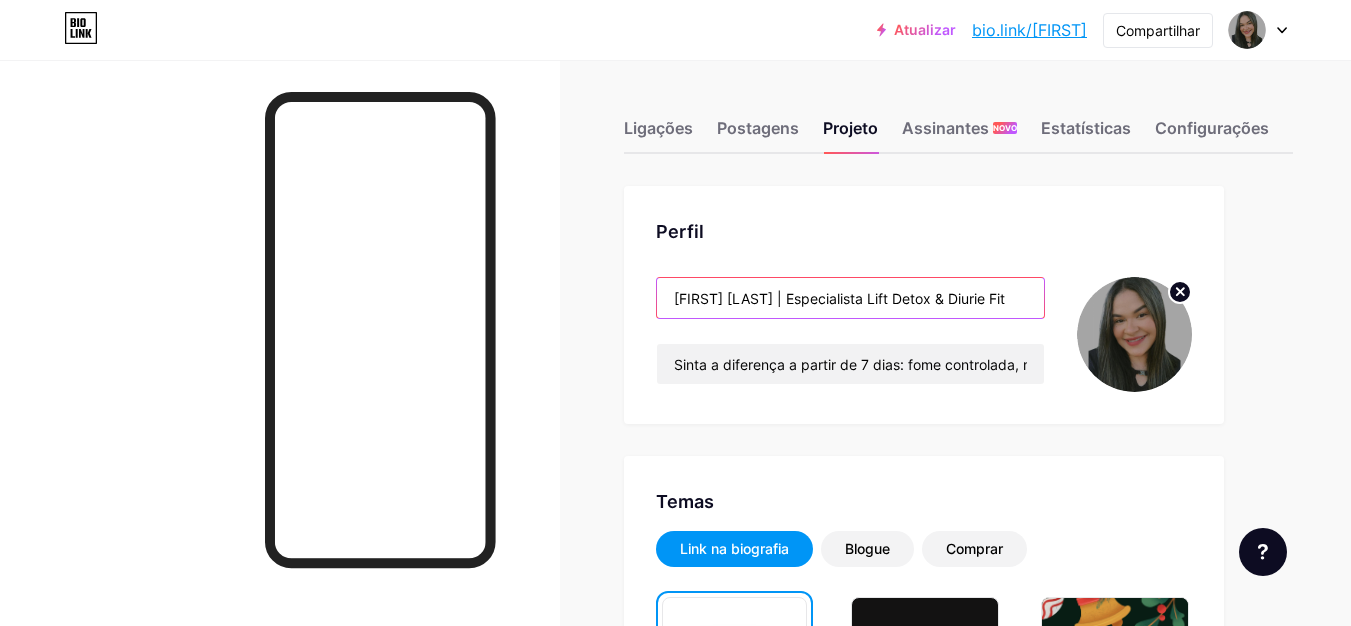 drag, startPoint x: 1014, startPoint y: 297, endPoint x: 775, endPoint y: 297, distance: 239 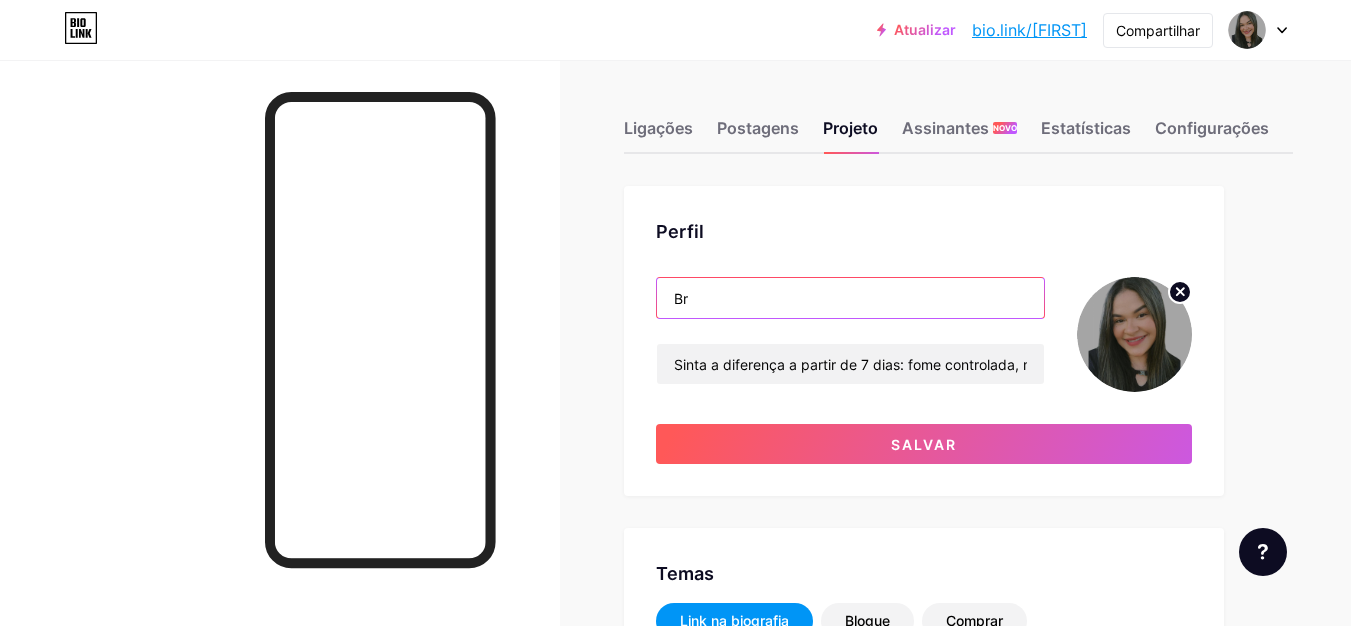type on "B" 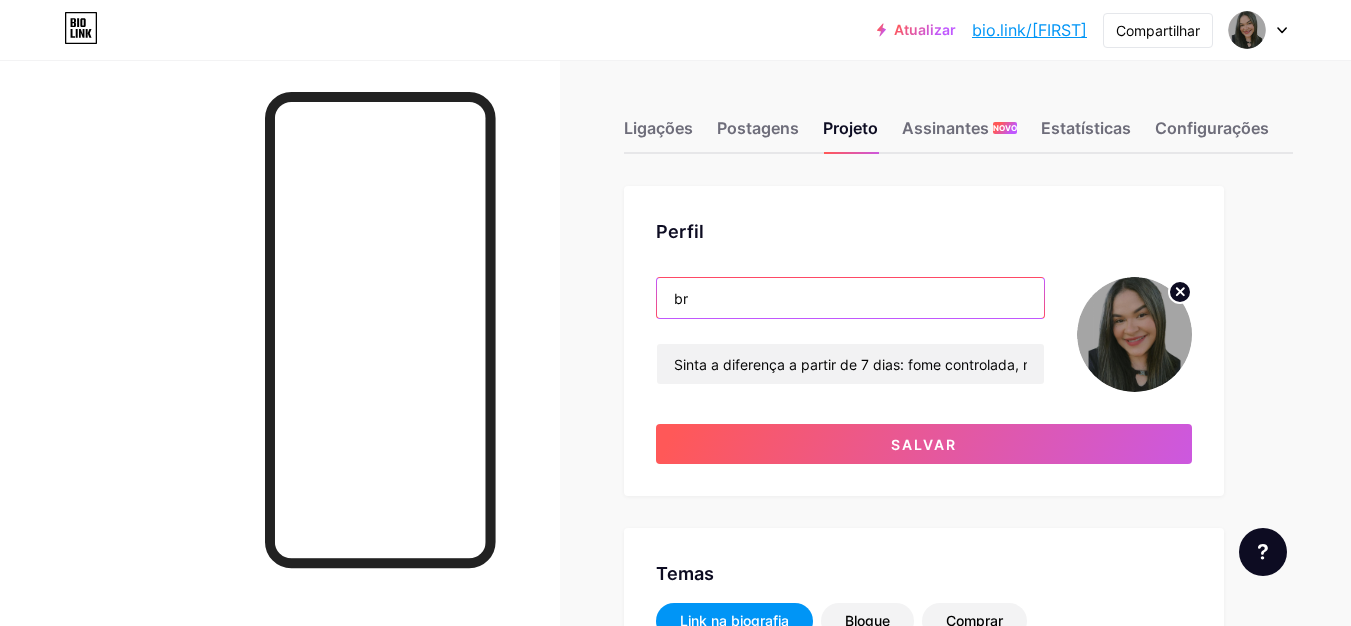 type on "b" 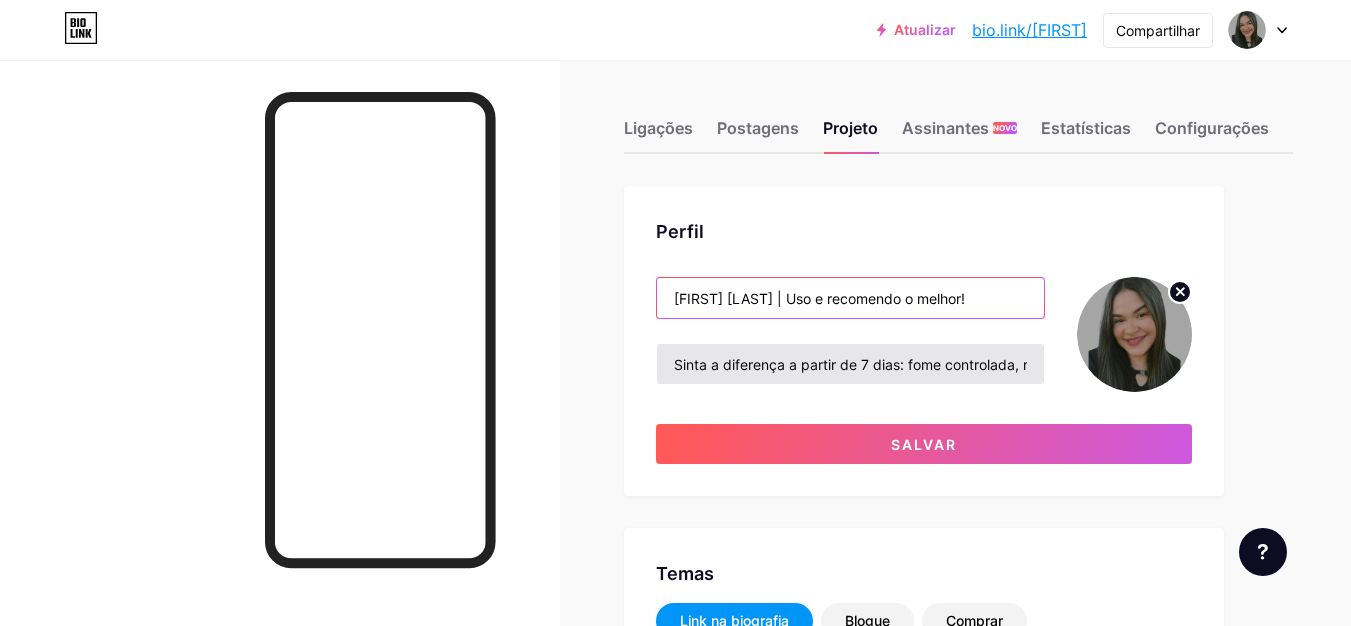type on "[FIRST] [LAST] | Uso e recomendo o melhor!" 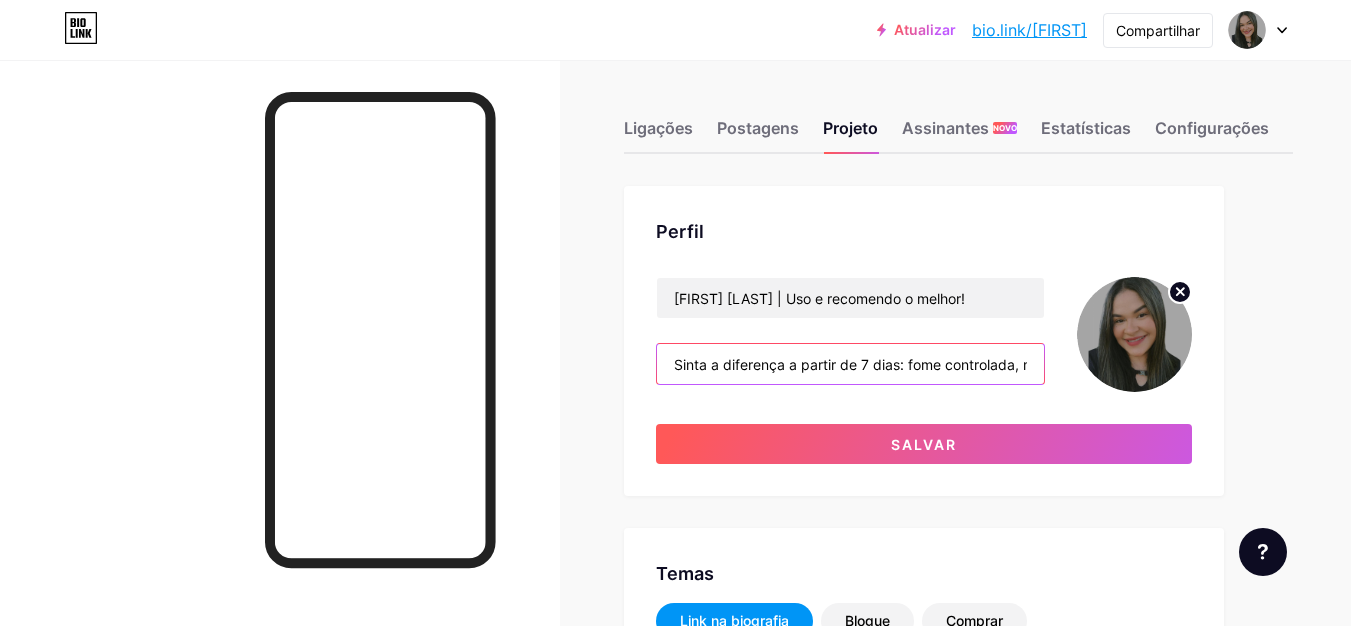 click on "Sinta a diferença a partir de 7 dias: fome controlada, metabolismo acelerado, barriga desinchada e resultado no espelho. Escolha o seu KIT! 💃💅" at bounding box center [850, 364] 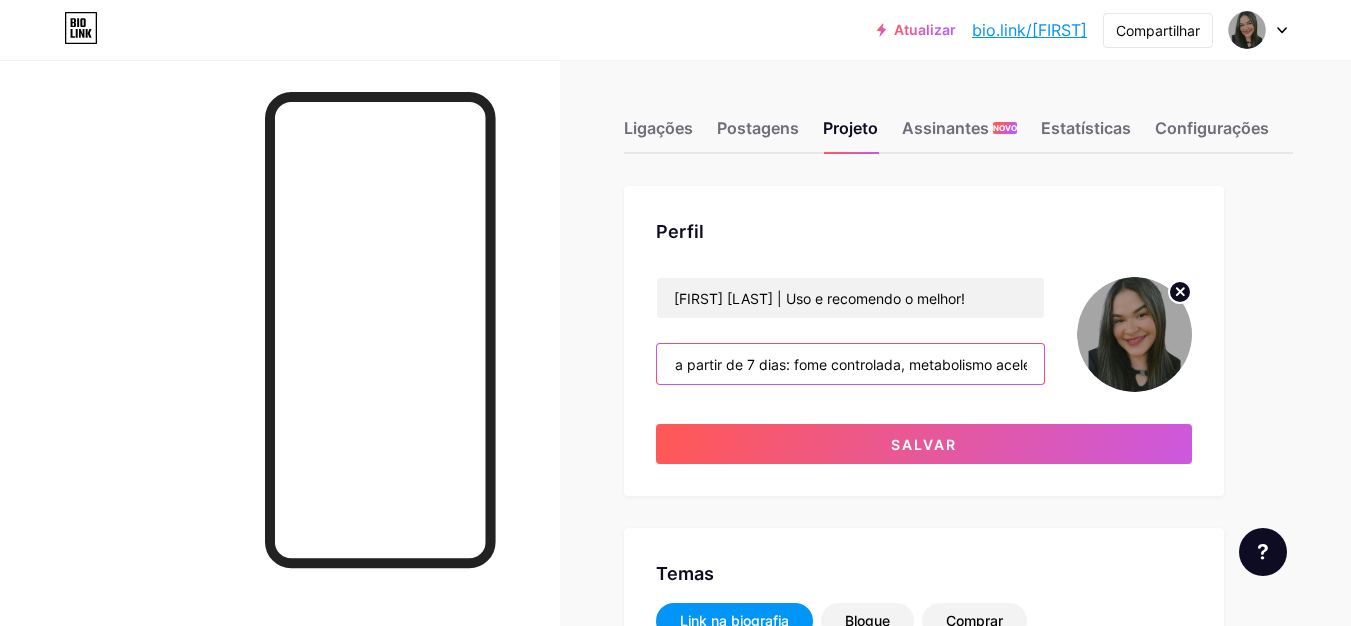 scroll, scrollTop: 0, scrollLeft: 608, axis: horizontal 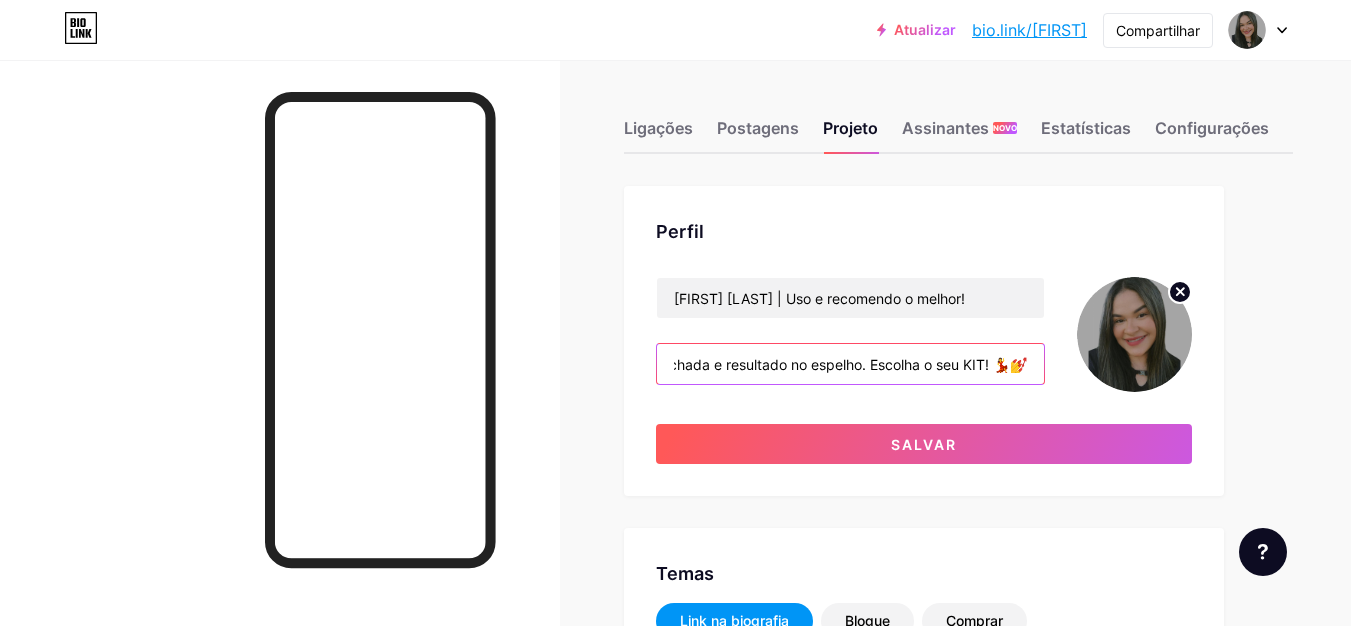 drag, startPoint x: 907, startPoint y: 366, endPoint x: 1114, endPoint y: 377, distance: 207.29207 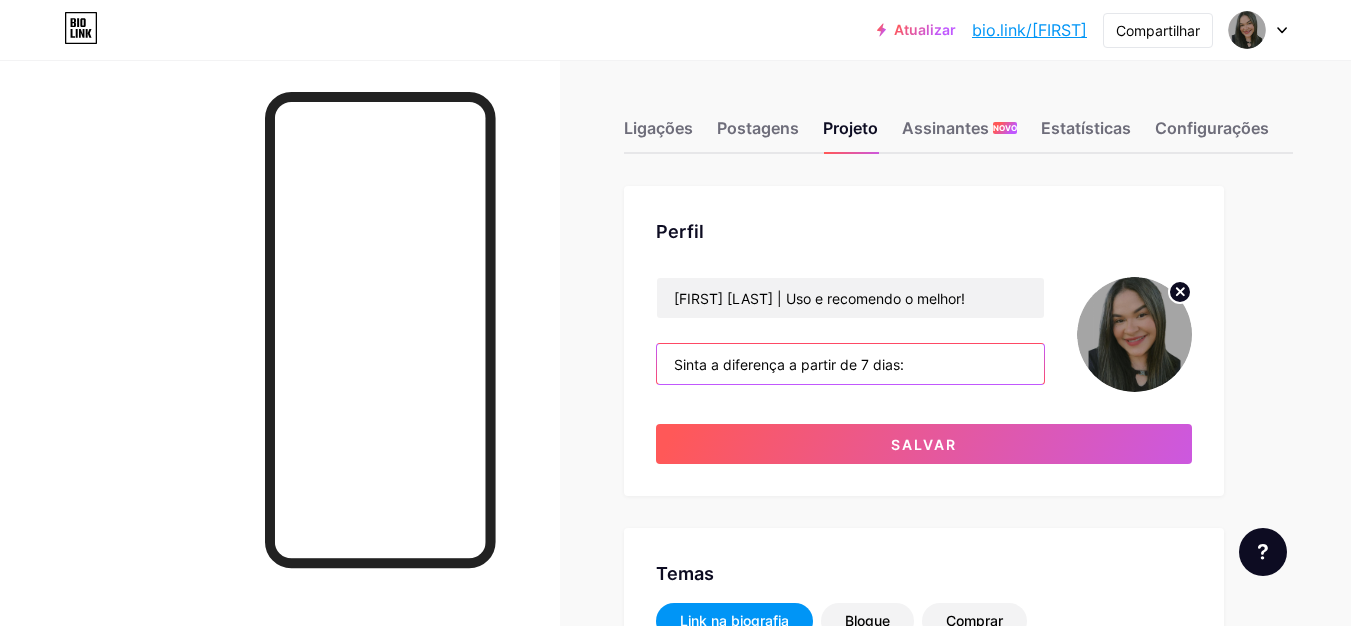 scroll, scrollTop: 0, scrollLeft: 0, axis: both 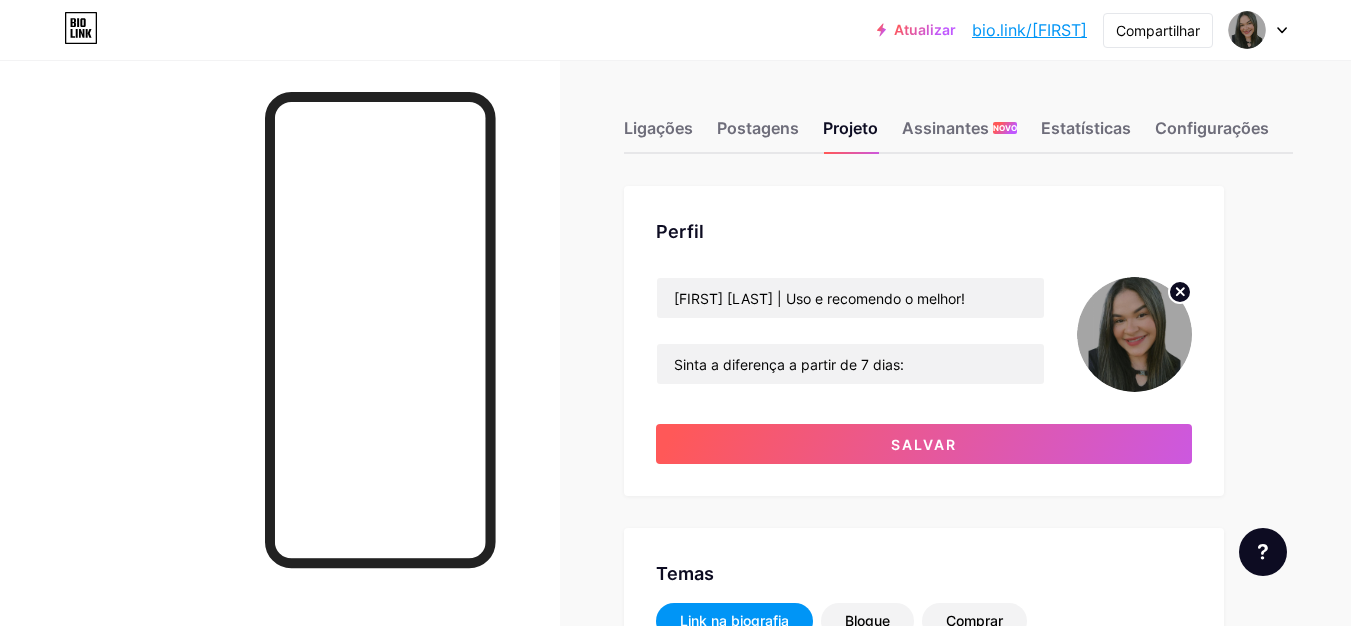 click at bounding box center [1134, 334] 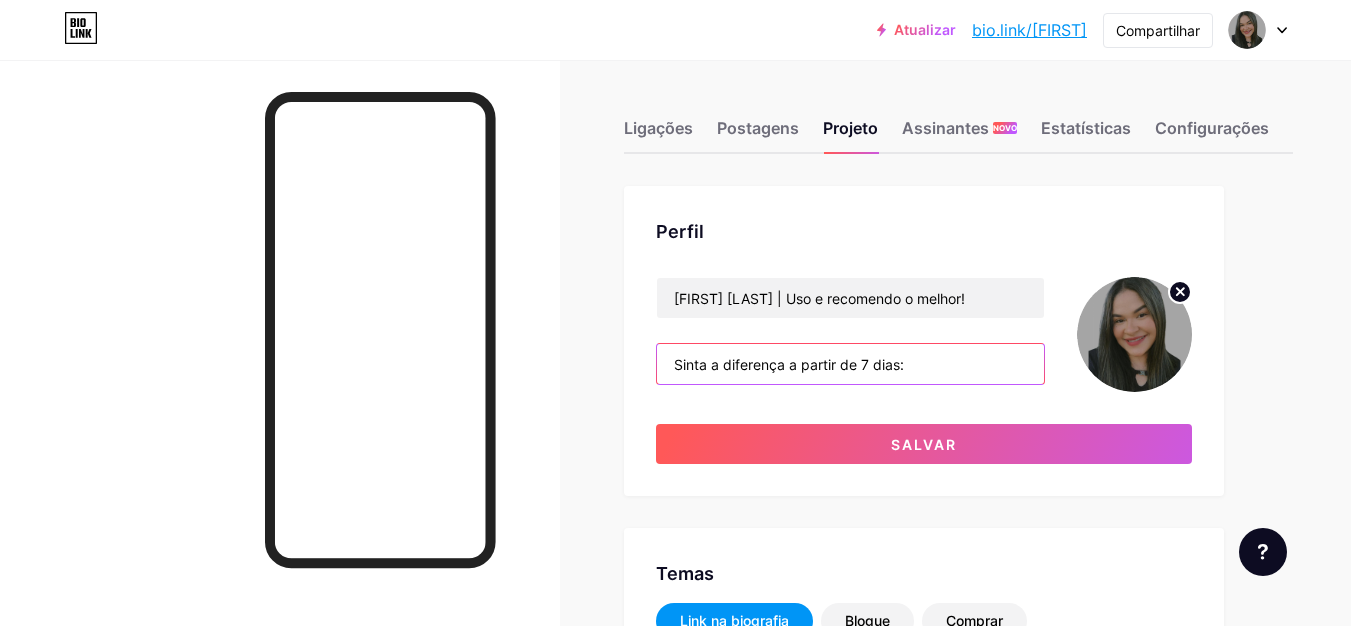 click on "Sinta a diferença a partir de 7 dias:" at bounding box center [850, 364] 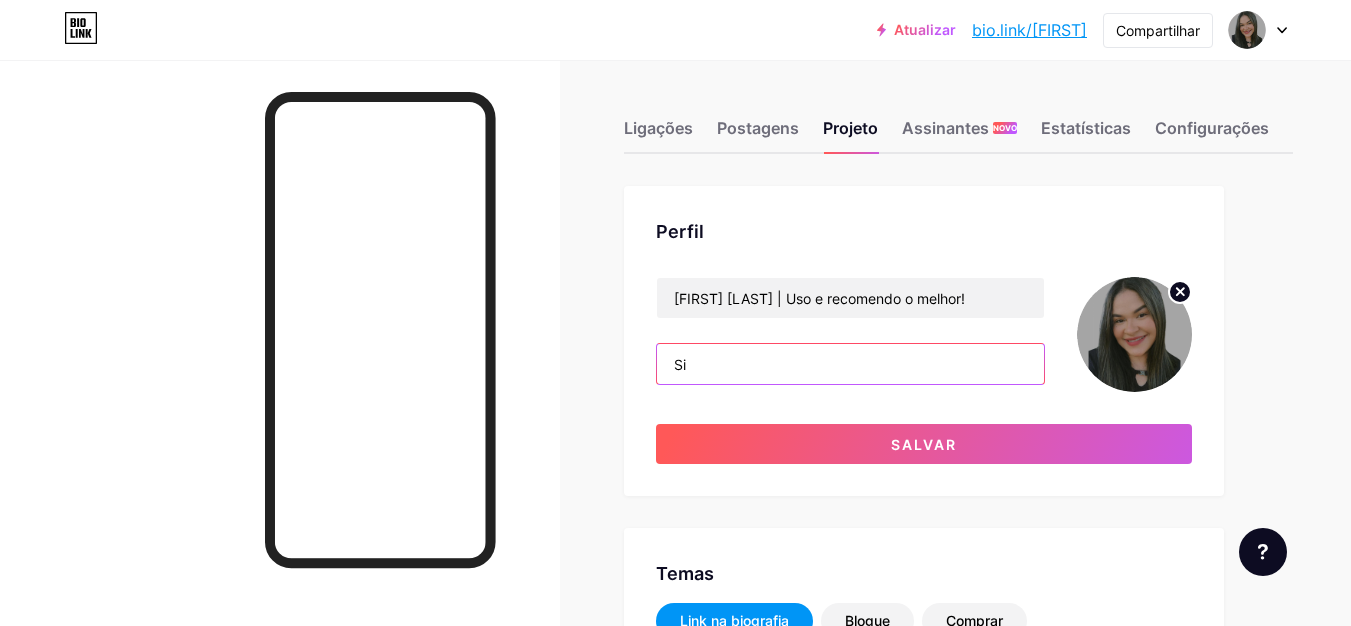 type on "S" 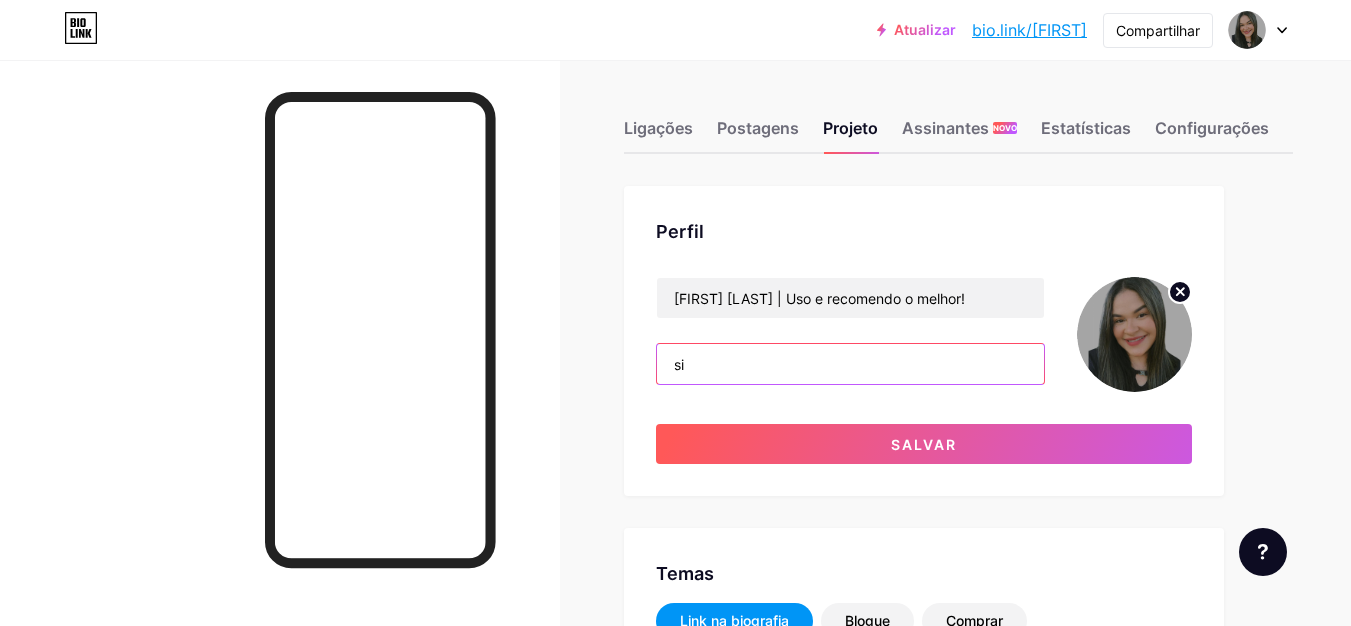 type on "s" 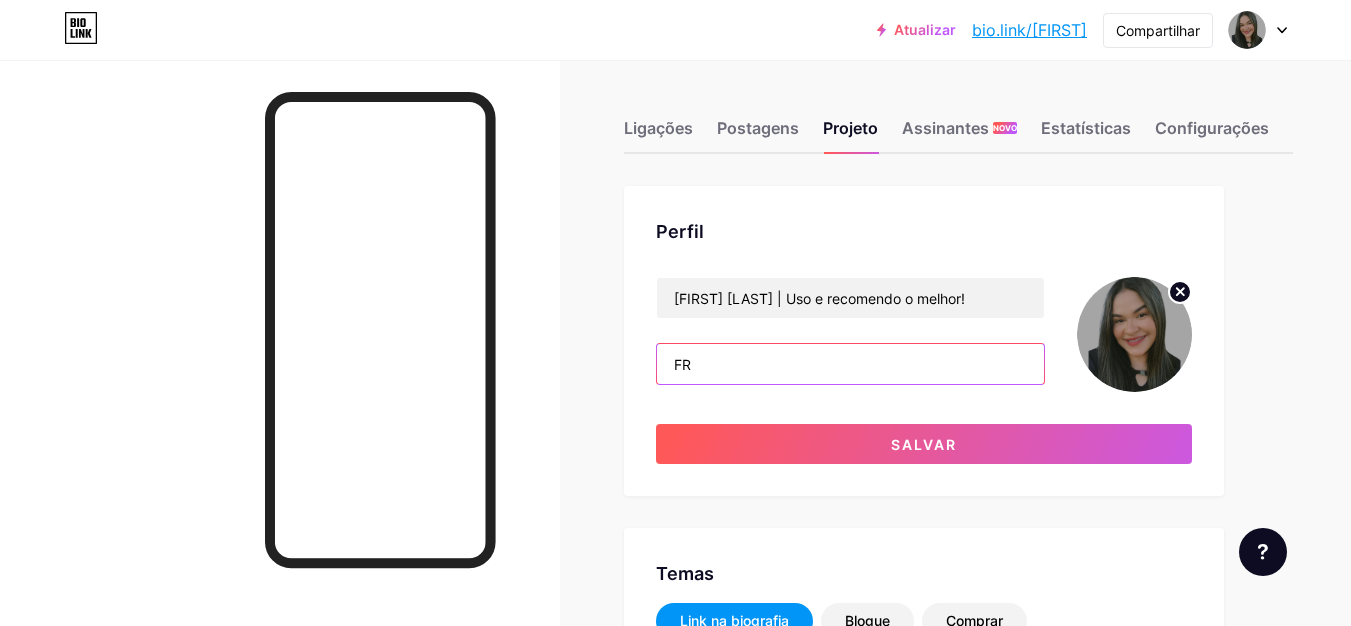 type on "F" 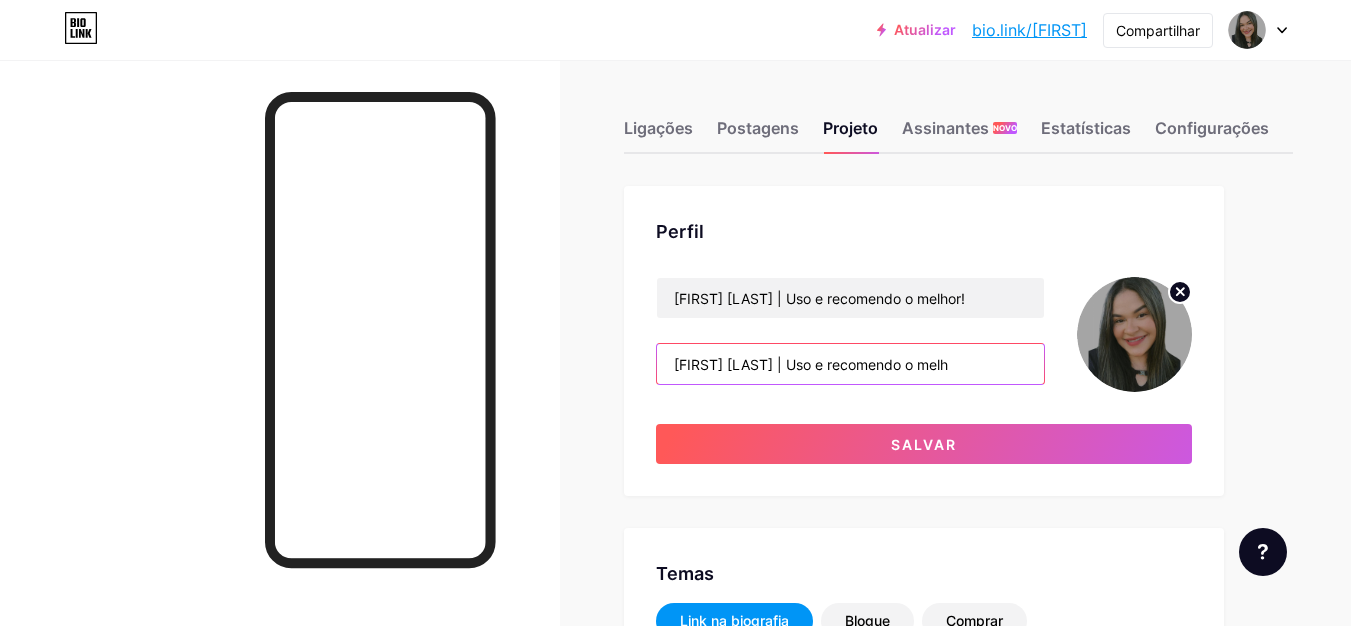 scroll, scrollTop: 0, scrollLeft: 869, axis: horizontal 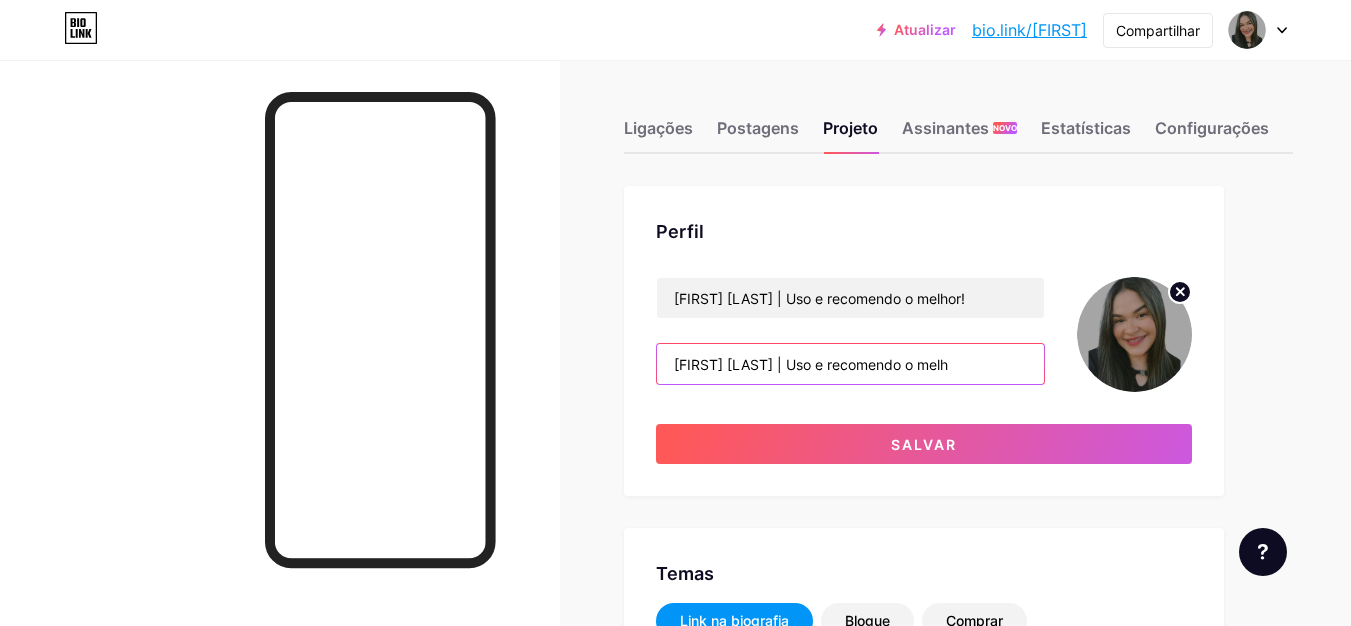 click on "[FIRST] [LAST] | Uso e recomendo o melh" at bounding box center (850, 364) 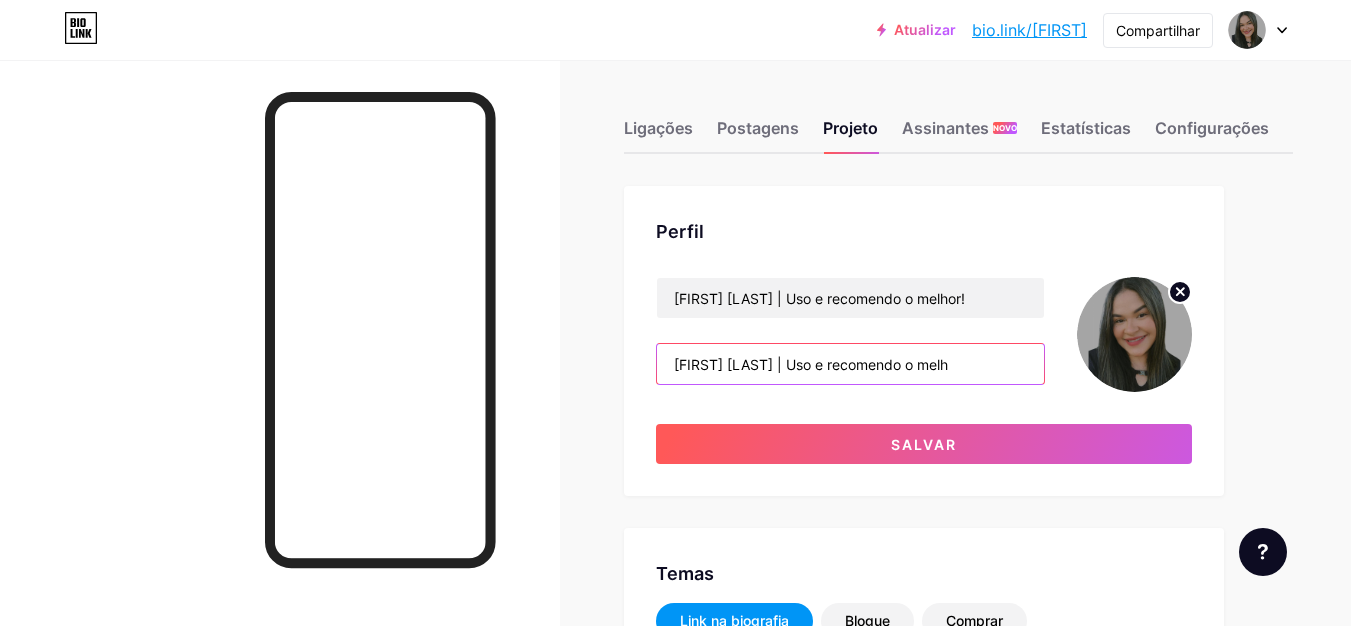 scroll, scrollTop: 0, scrollLeft: 0, axis: both 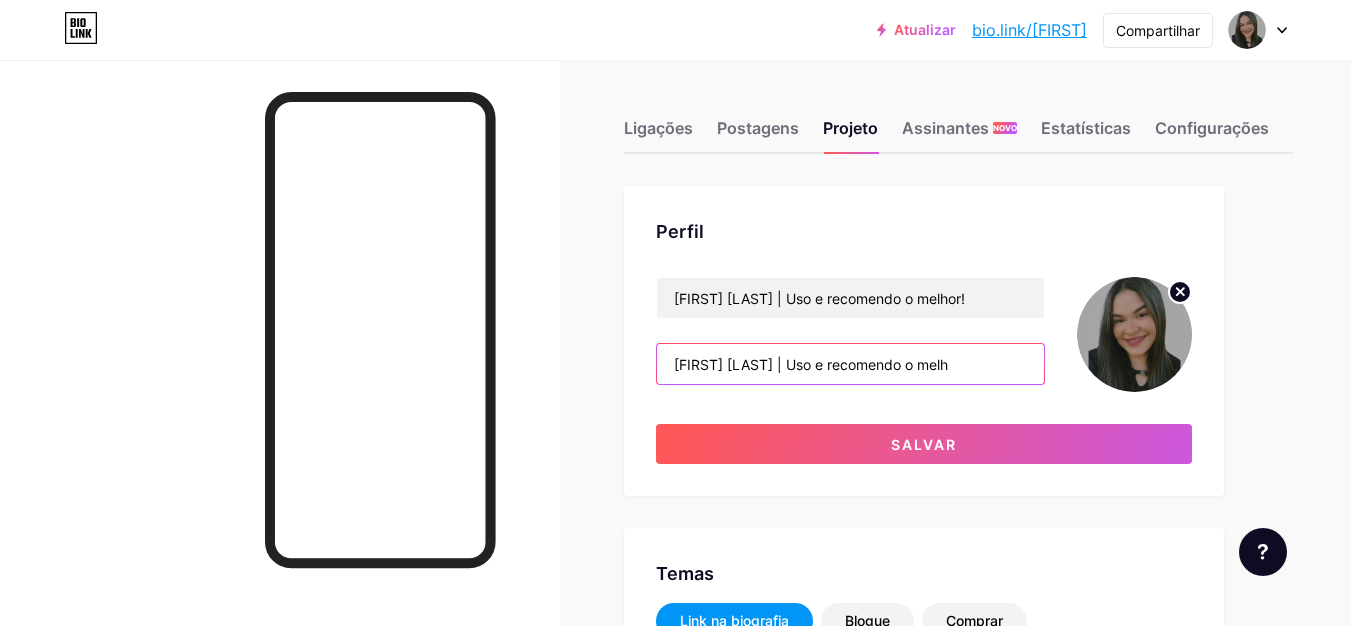 click on "[FIRST] [LAST] | Uso e recomendo o melh" at bounding box center [850, 364] 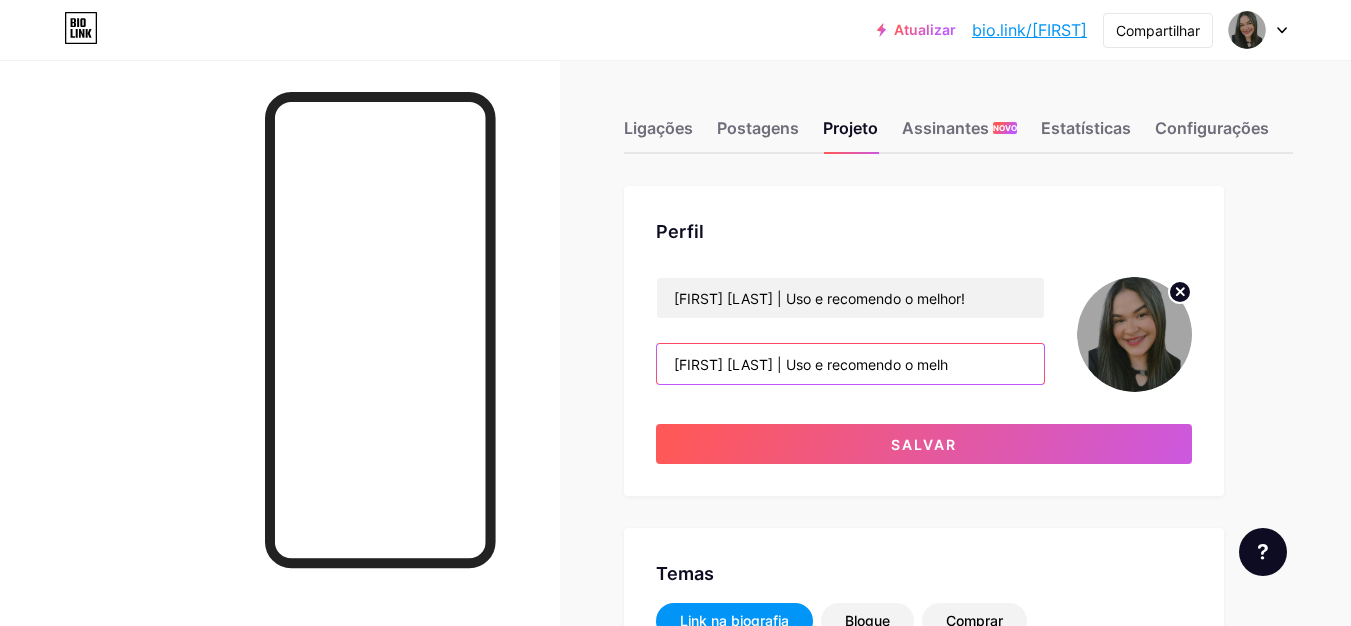 scroll, scrollTop: 0, scrollLeft: 652, axis: horizontal 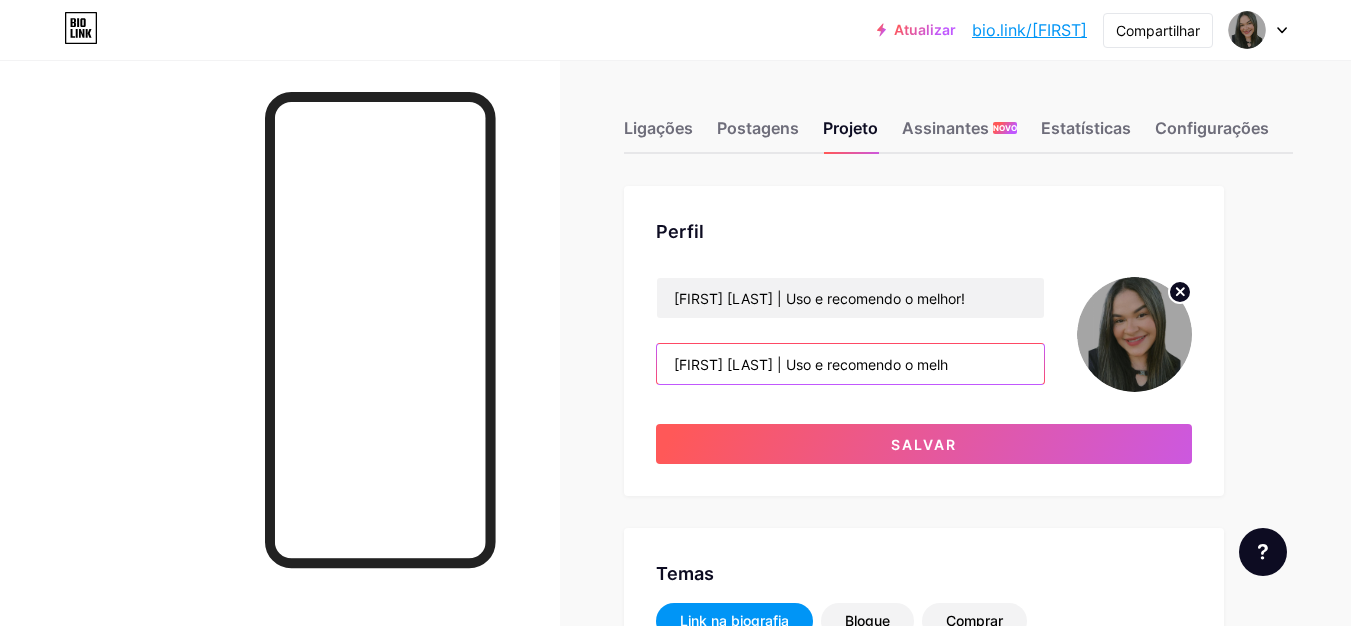 click on "[FIRST] [LAST] | Uso e recomendo o melh" at bounding box center (850, 364) 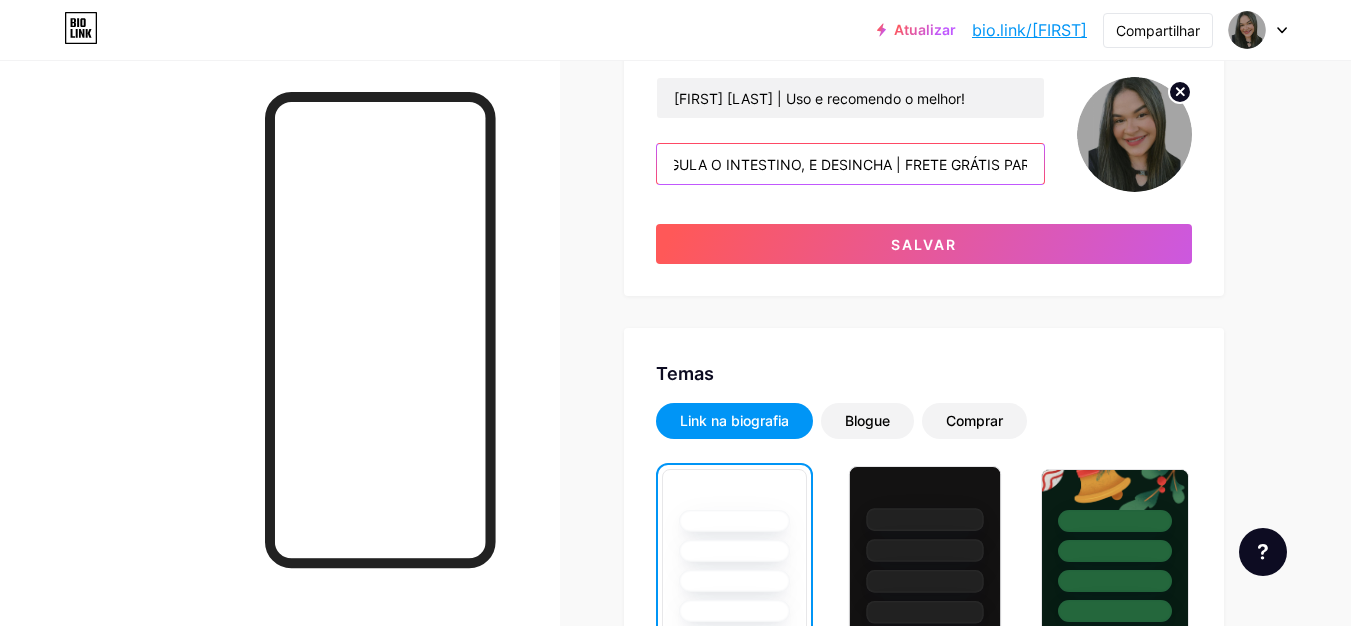 scroll, scrollTop: 300, scrollLeft: 0, axis: vertical 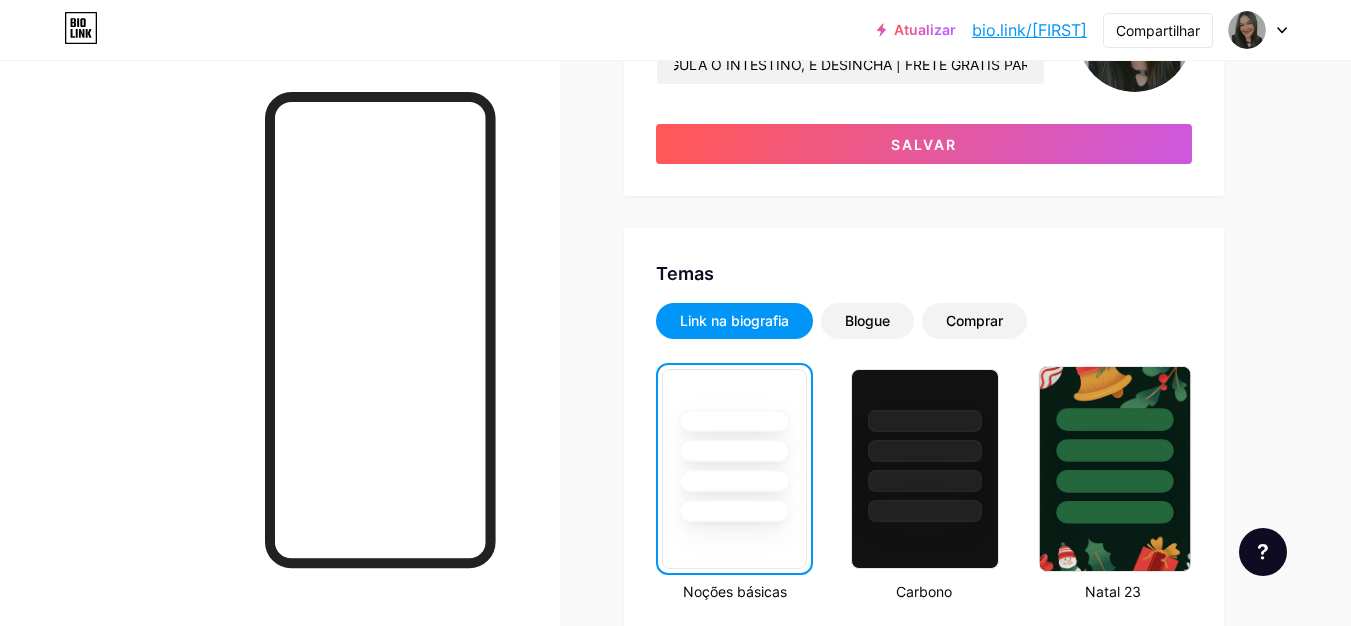 click at bounding box center [1114, 481] 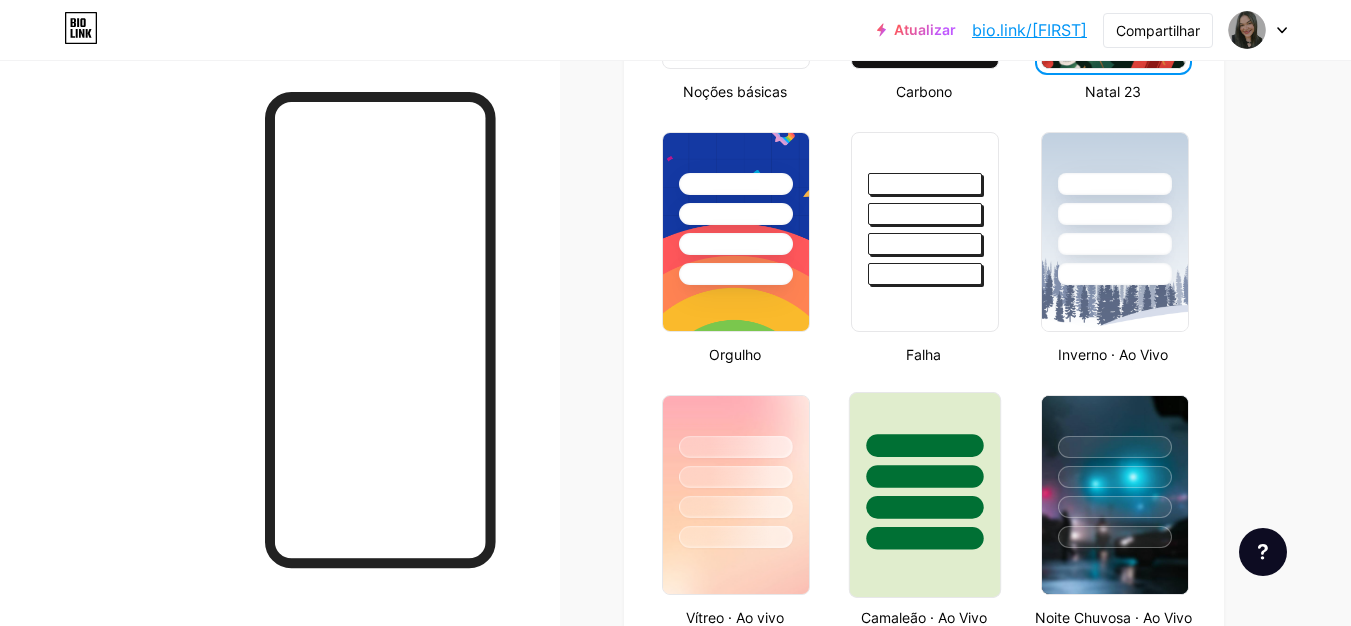 scroll, scrollTop: 500, scrollLeft: 0, axis: vertical 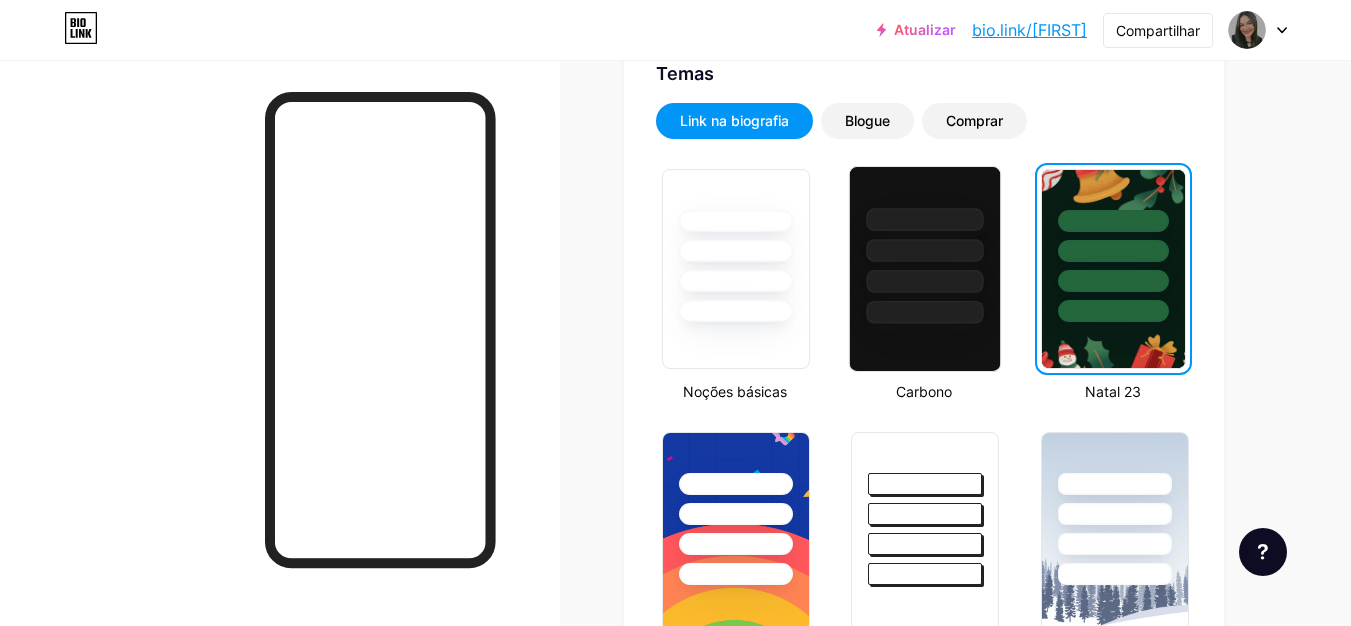 click at bounding box center (925, 312) 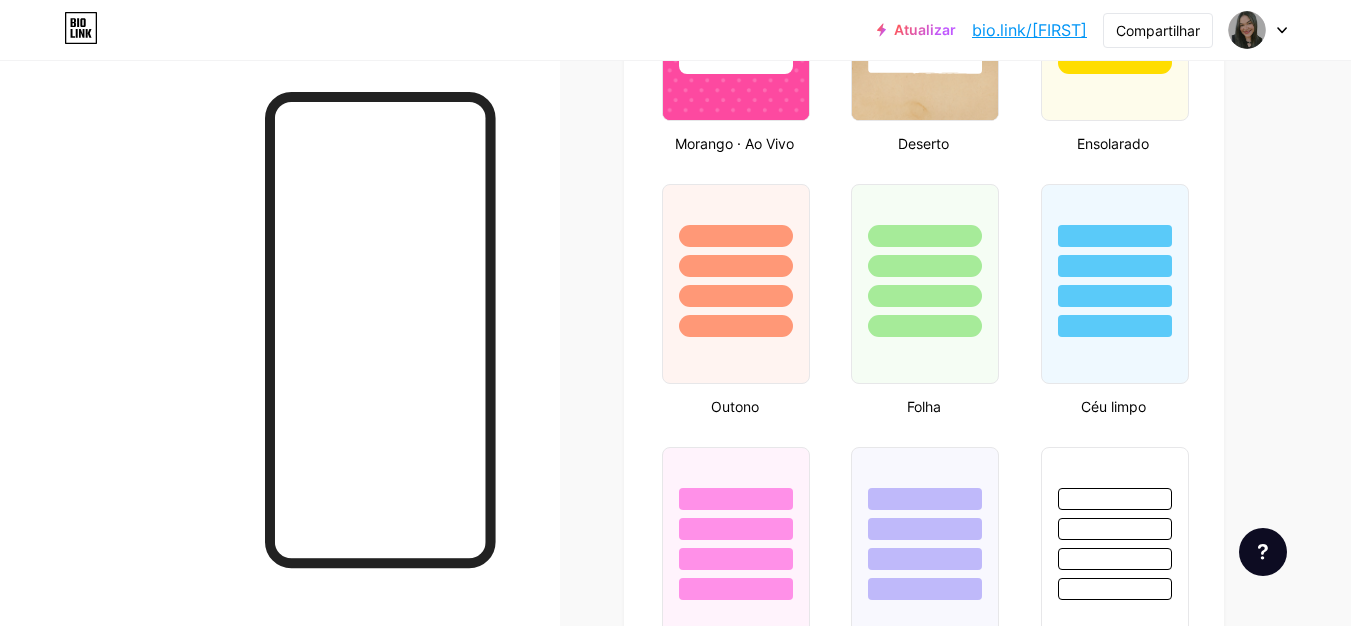 scroll, scrollTop: 1700, scrollLeft: 0, axis: vertical 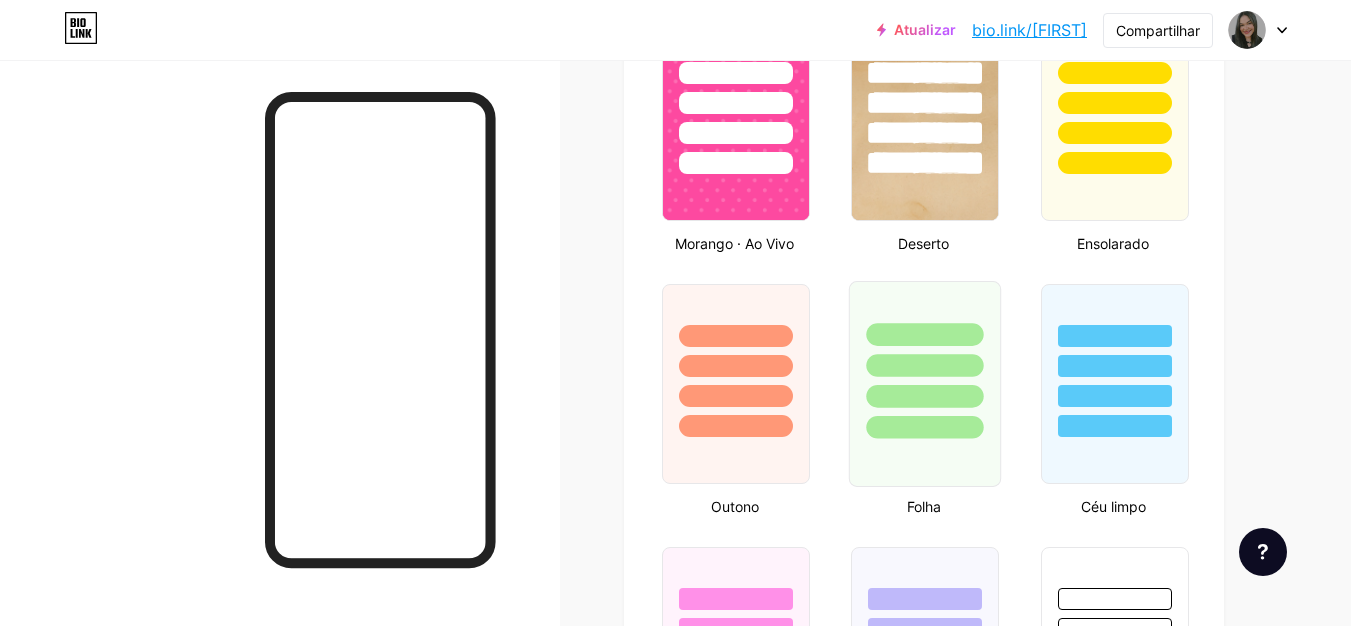 click at bounding box center (925, 360) 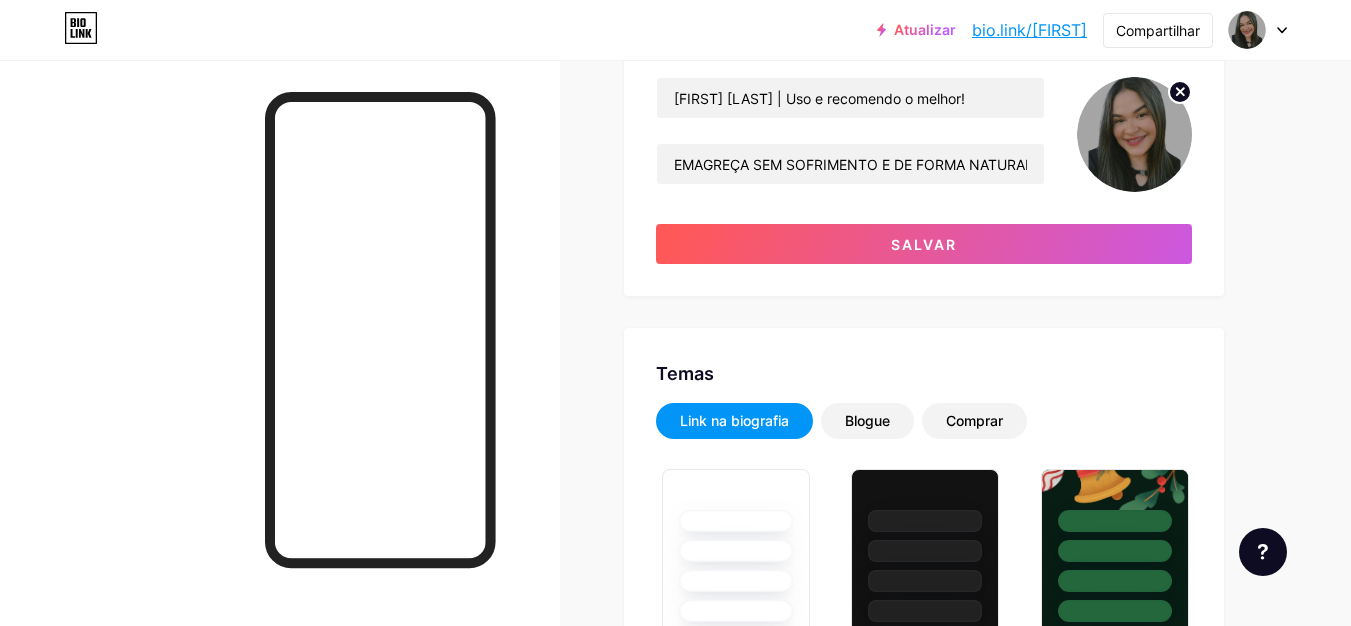 scroll, scrollTop: 0, scrollLeft: 0, axis: both 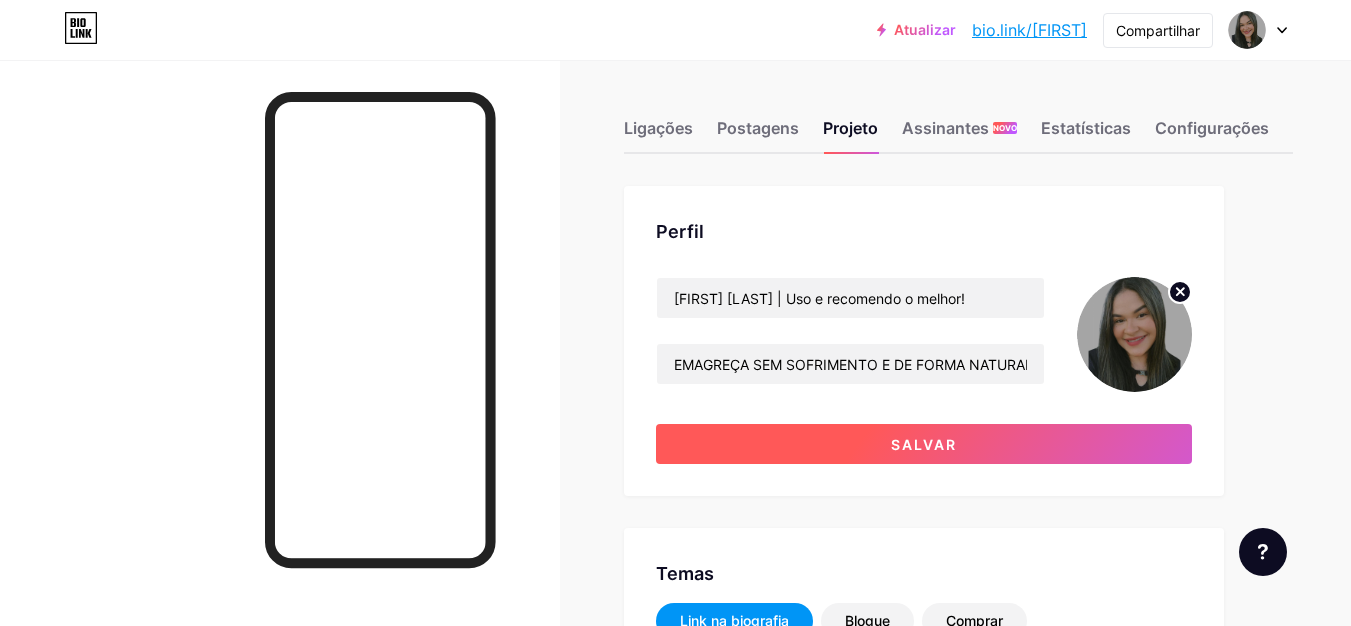 click on "Salvar" at bounding box center [924, 444] 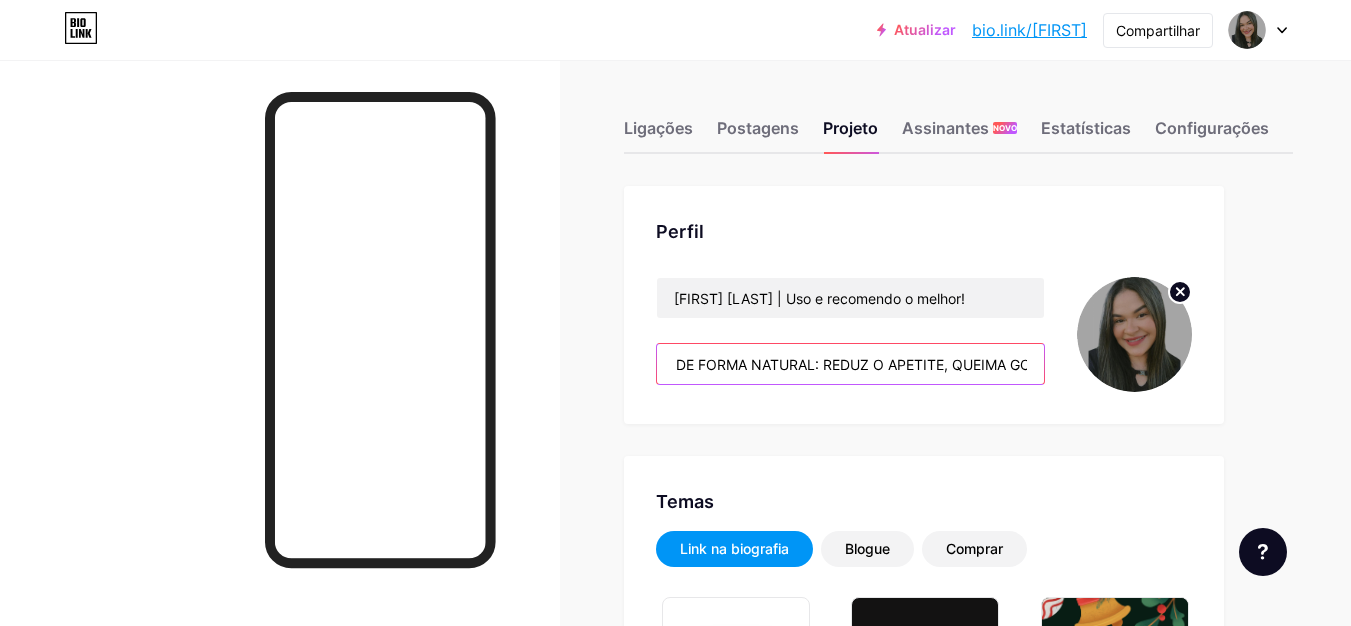scroll, scrollTop: 0, scrollLeft: 961, axis: horizontal 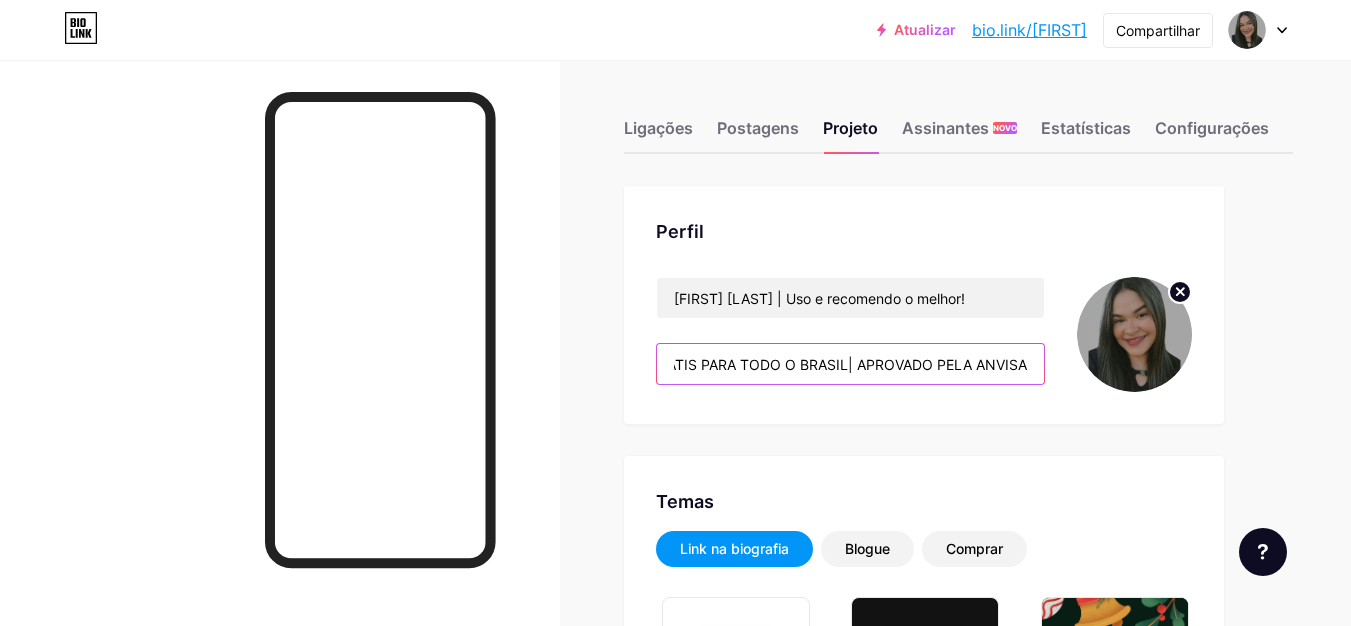 drag, startPoint x: 668, startPoint y: 368, endPoint x: 1087, endPoint y: 366, distance: 419.00476 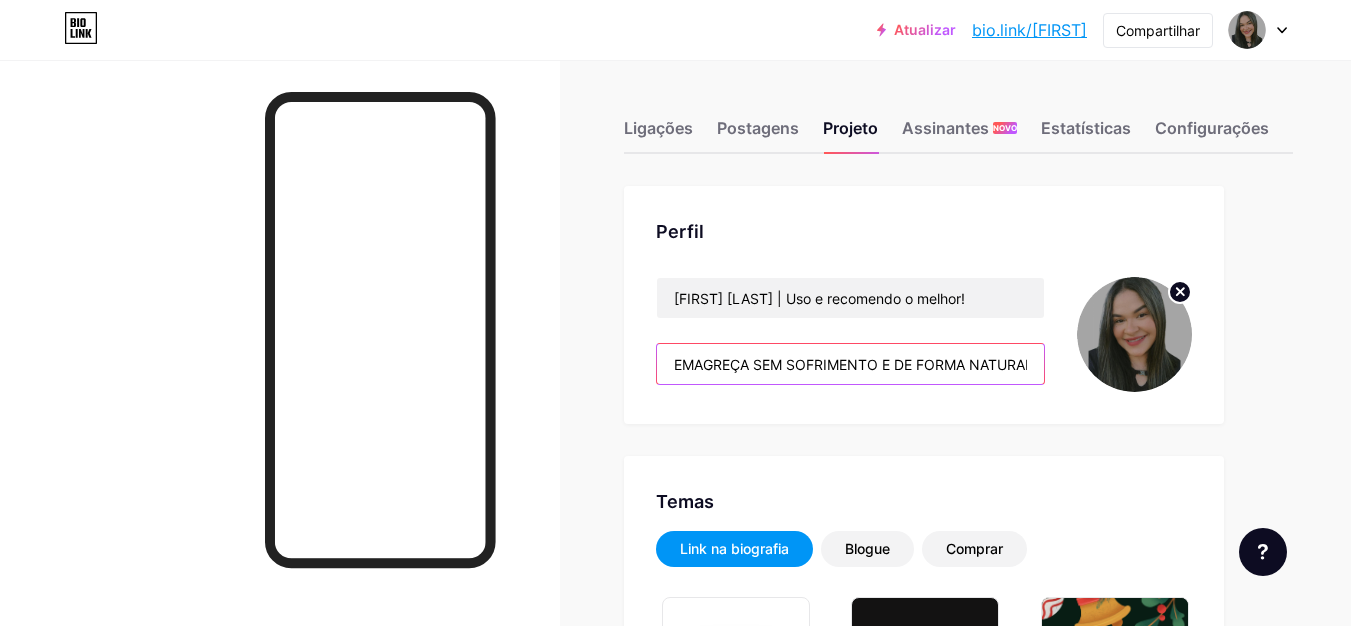paste on "💚 EMAGREÇA SEM SOFRIMENTO🌿 E DE FORMA NATURAL🍽️ REDUZ O APETITE🔥 QUEIMA GORDURA🚻 REGULA O INTESTINO💧 DESINCHA📦 FRETE GRÁTIS PARA TODO O BRASIL✅" 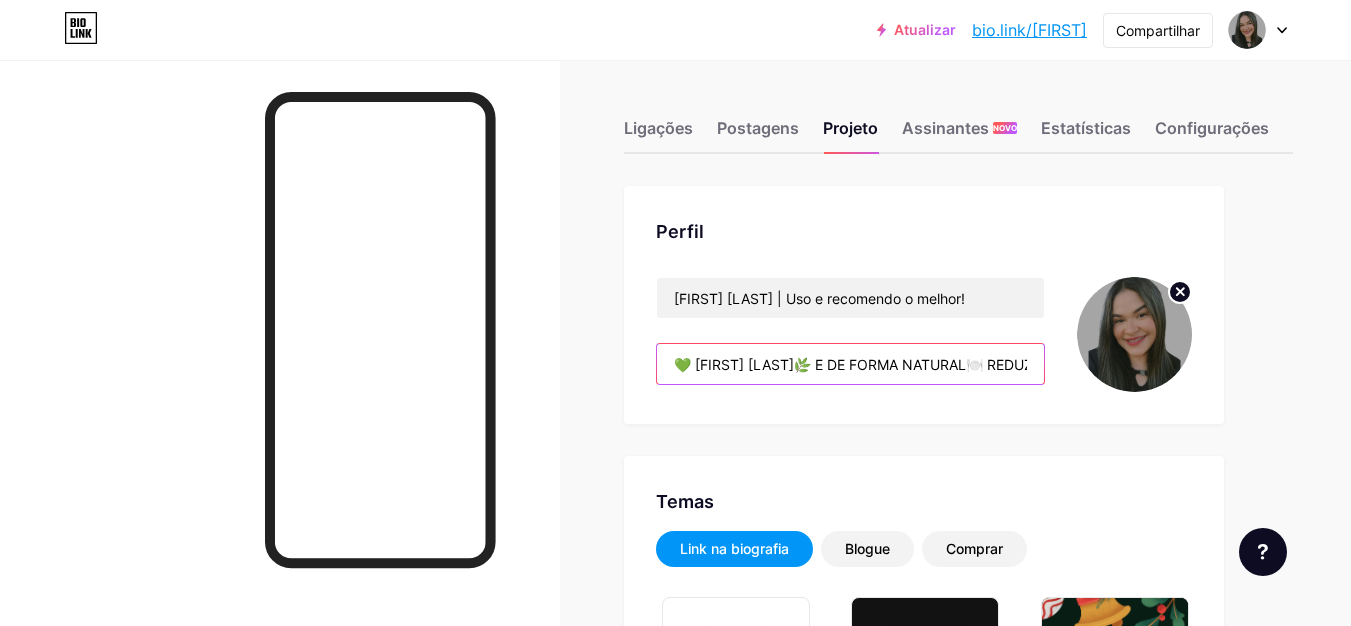 scroll, scrollTop: 0, scrollLeft: 1067, axis: horizontal 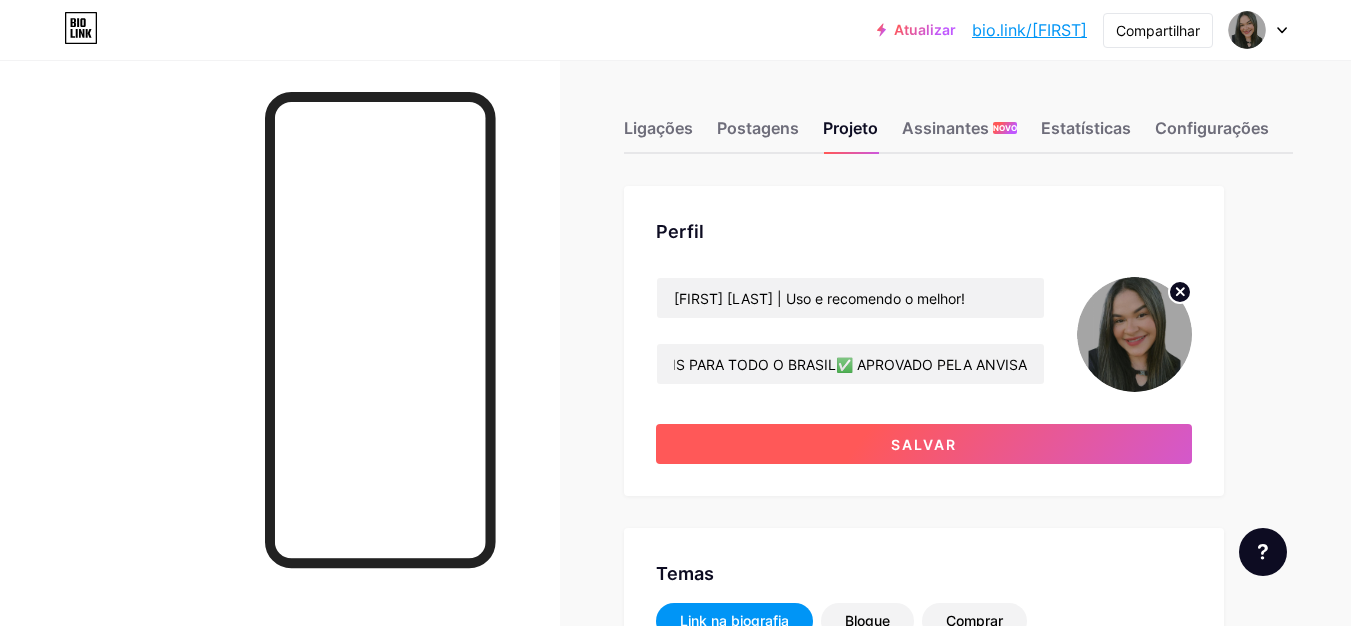 click on "Salvar" at bounding box center (924, 444) 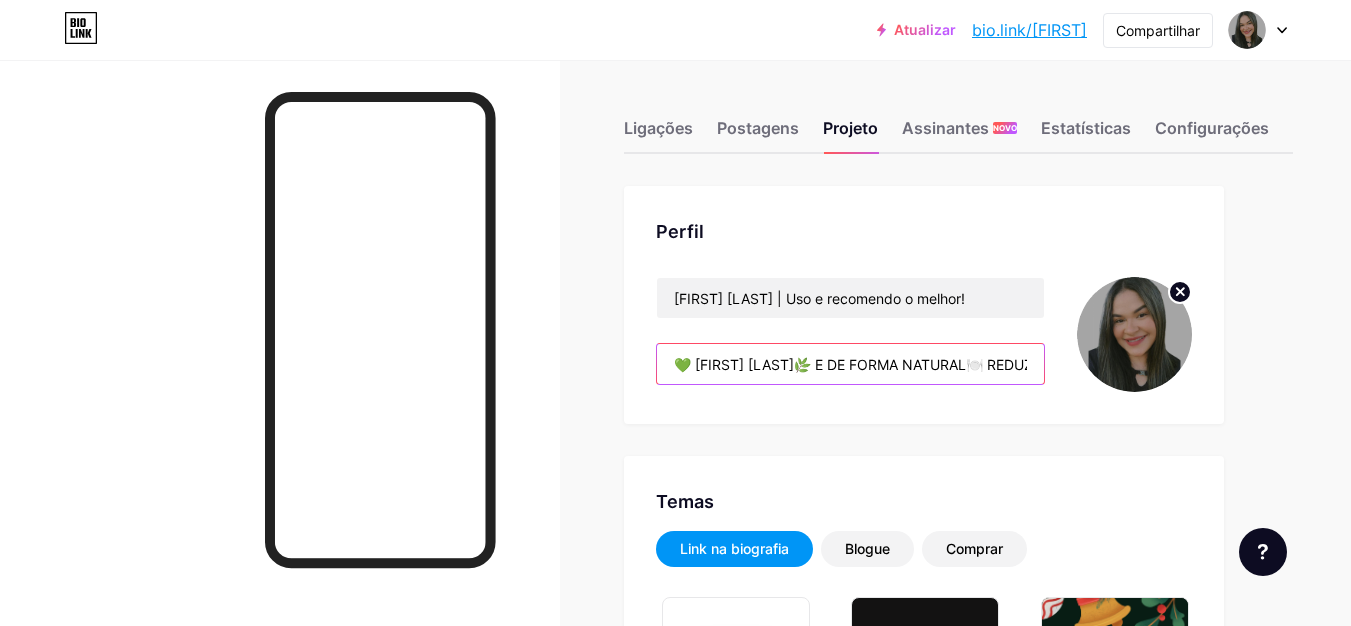 click on "💚 [FIRST] [LAST]🌿 E DE FORMA NATURAL🍽️ REDUZ O APETITE🔥 QUEIMA GORDURA🚻 REGULA O INTESTINO💧 DESINCHA📦 FRETE GRÁTIS PARA TODO O BRASIL✅ APROVADO PELA ANVISA" at bounding box center [850, 364] 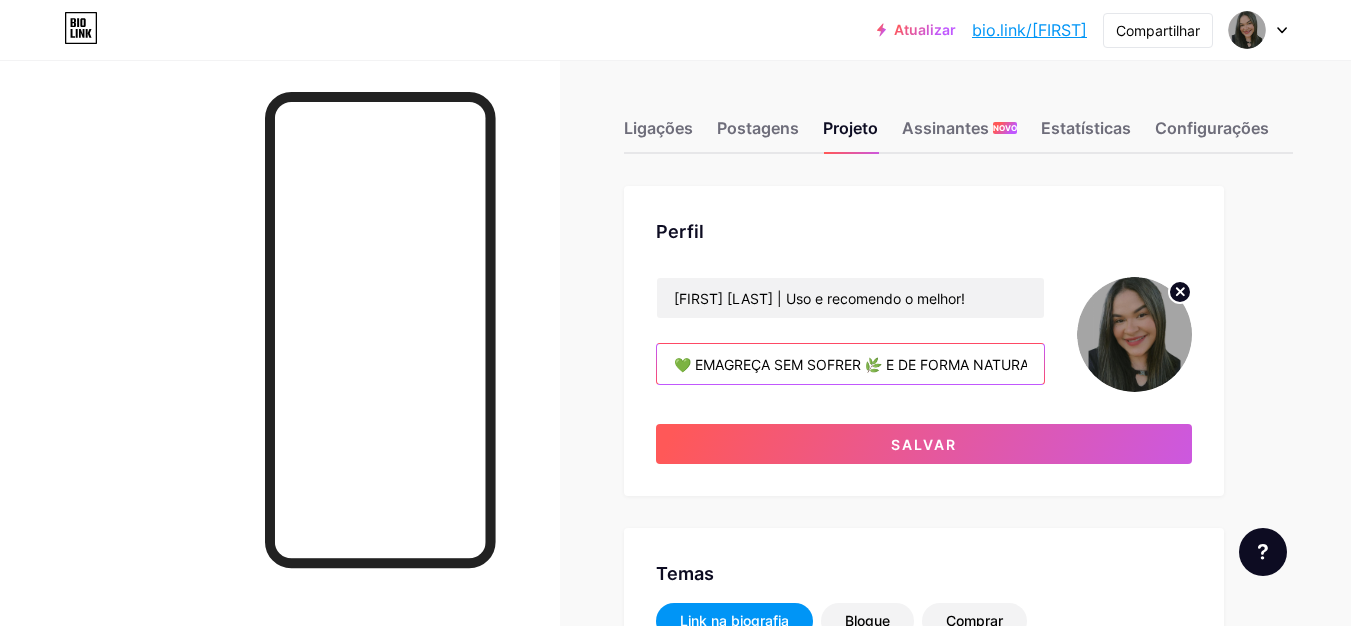 click on "💚 EMAGREÇA SEM SOFRER 🌿 E DE FORMA NATURAL🍽️ REDUZ O APETITE🔥 QUEIMA GORDURA🚻 REGULA O INTESTINO💧 DESINCHA📦 FRETE GRÁTIS PARA TODO O BRASIL✅ APROVADO PELA ANVISA" at bounding box center (850, 364) 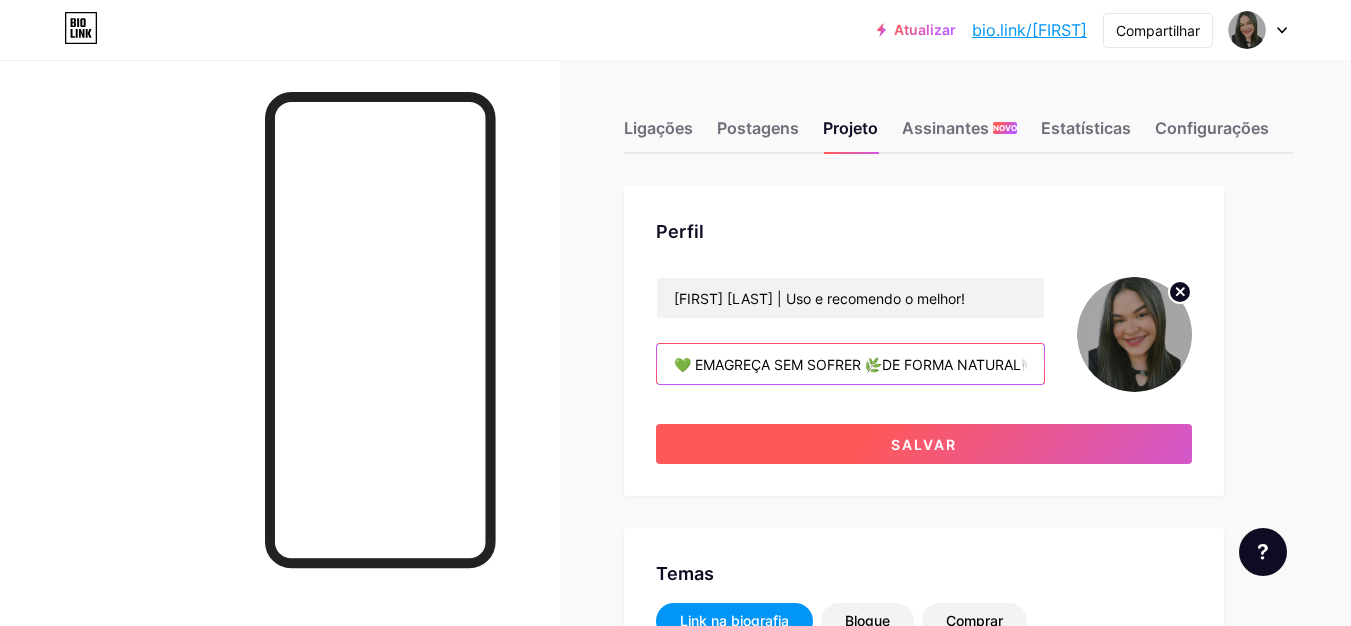 type on "💚 EMAGREÇA SEM SOFRER 🌿DE FORMA NATURAL🍽️ REDUZ O APETITE🔥 QUEIMA GORDURA🚻 REGULA O INTESTINO💧 DESINCHA📦 FRETE GRÁTIS PARA TODO O BRASIL✅ APROVADO PELA ANVISA" 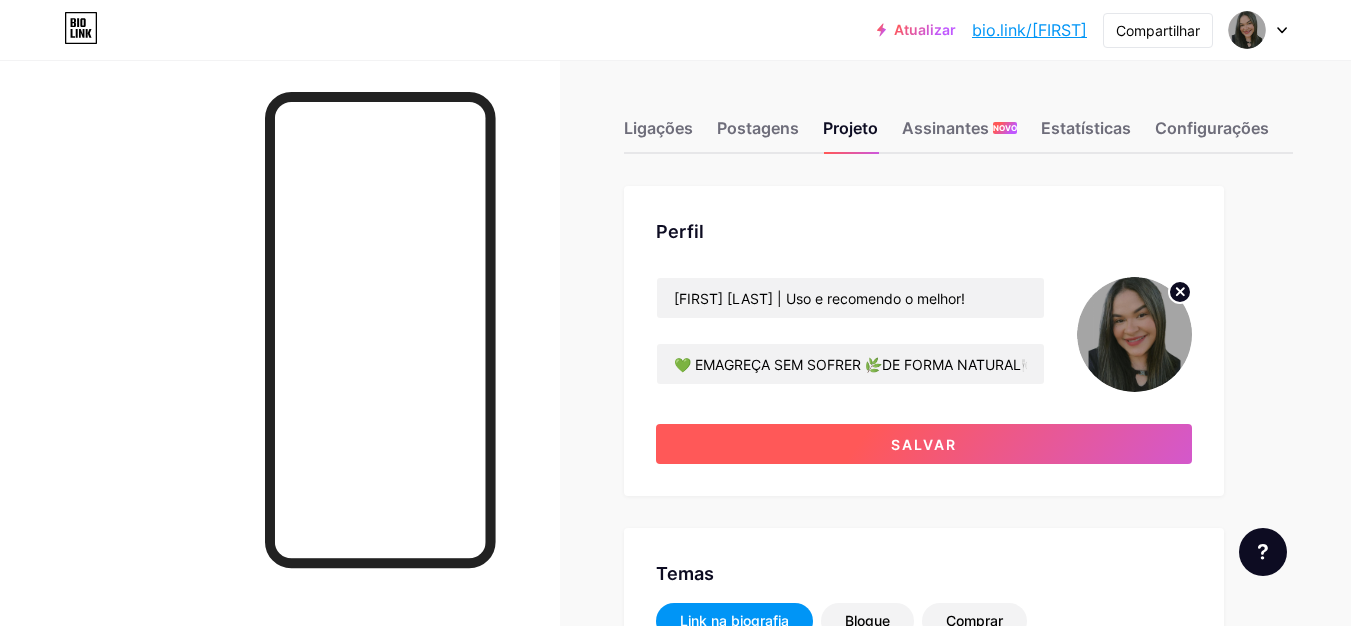 click on "Salvar" at bounding box center (924, 444) 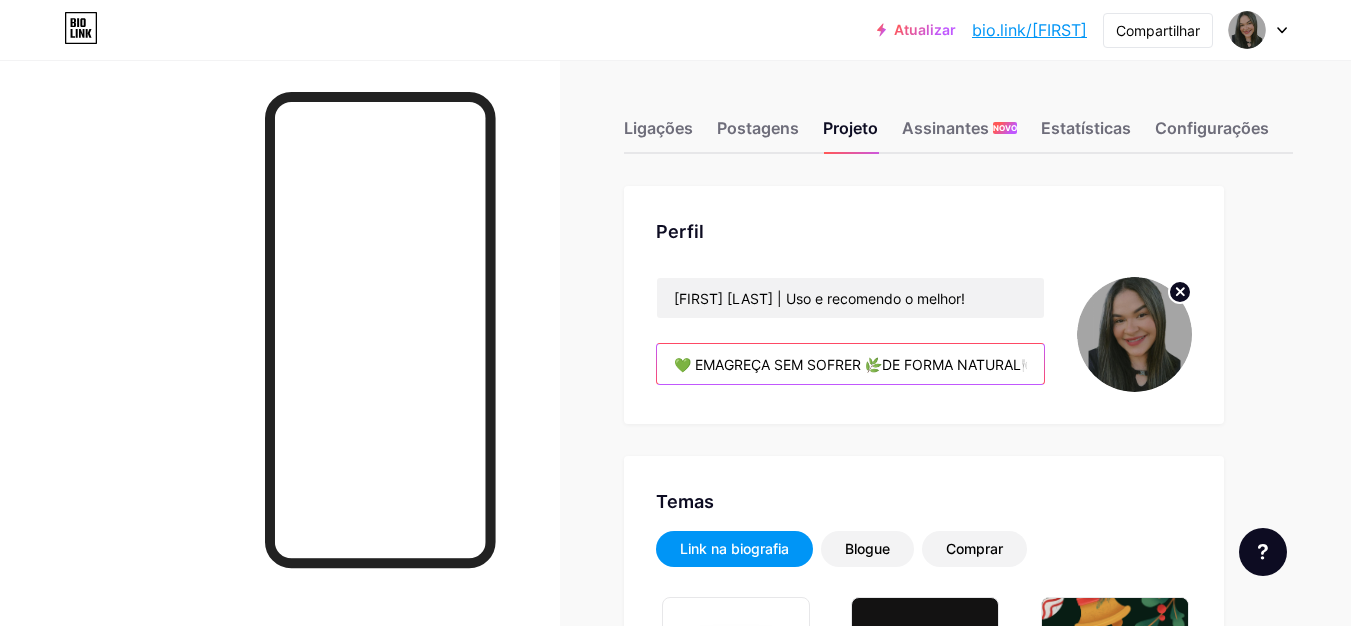 click on "💚 EMAGREÇA SEM SOFRER 🌿DE FORMA NATURAL🍽️ REDUZ O APETITE🔥 QUEIMA GORDURA🚻 REGULA O INTESTINO💧 DESINCHA📦 FRETE GRÁTIS PARA TODO O BRASIL✅ APROVADO PELA ANVISA" at bounding box center (850, 364) 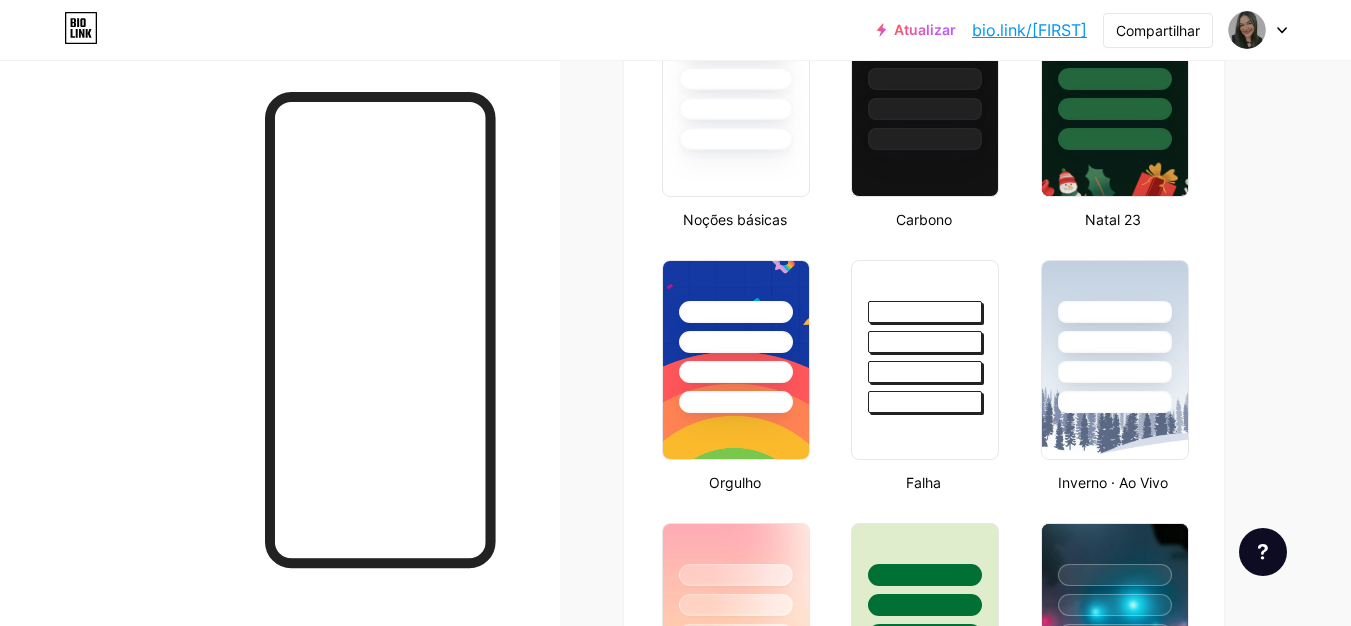 scroll, scrollTop: 0, scrollLeft: 0, axis: both 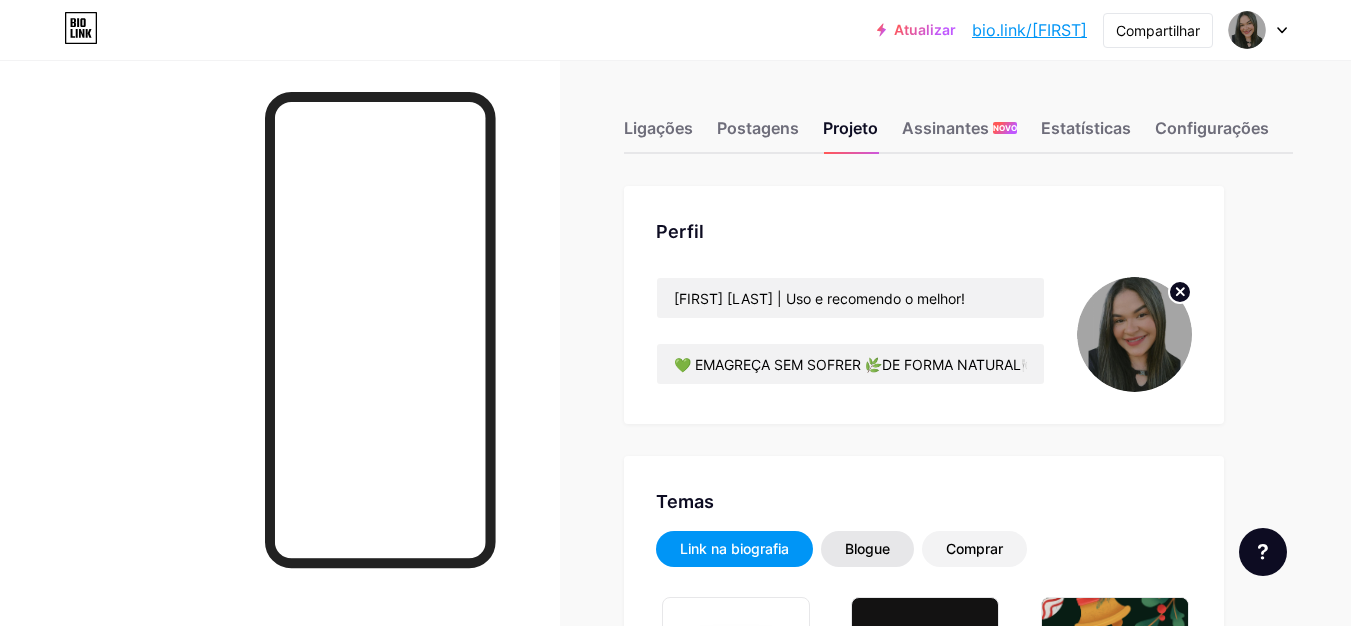 click on "Blogue" at bounding box center (867, 548) 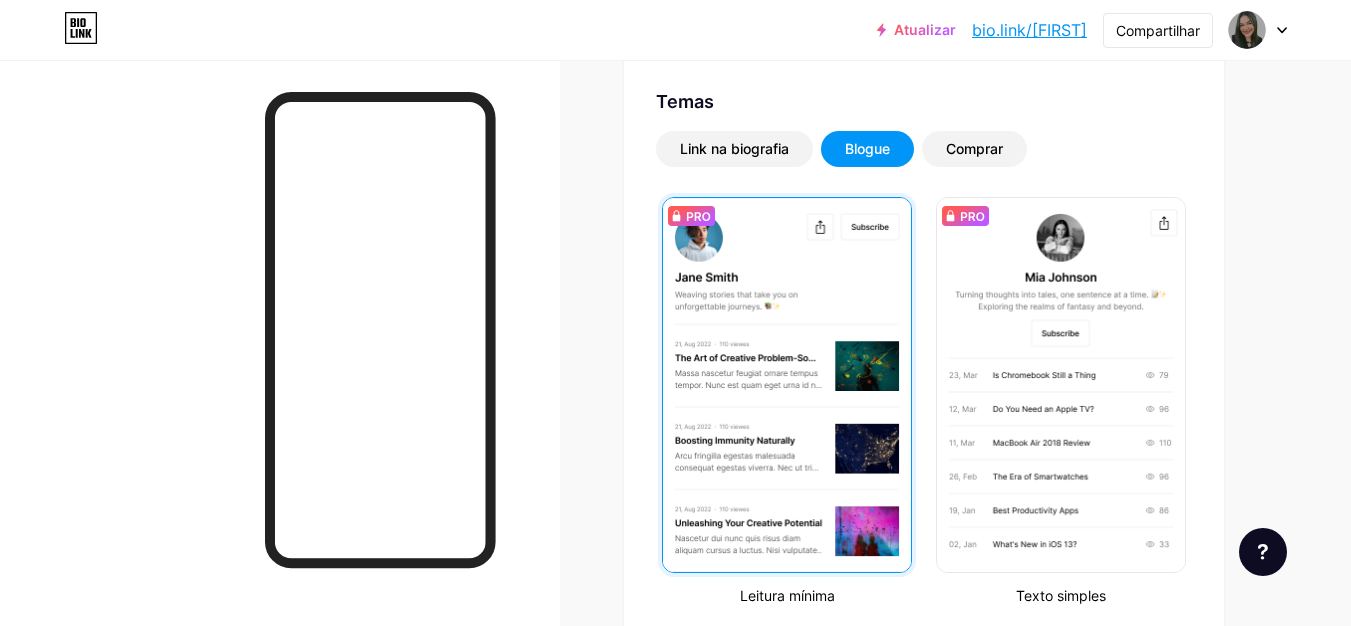 scroll, scrollTop: 0, scrollLeft: 0, axis: both 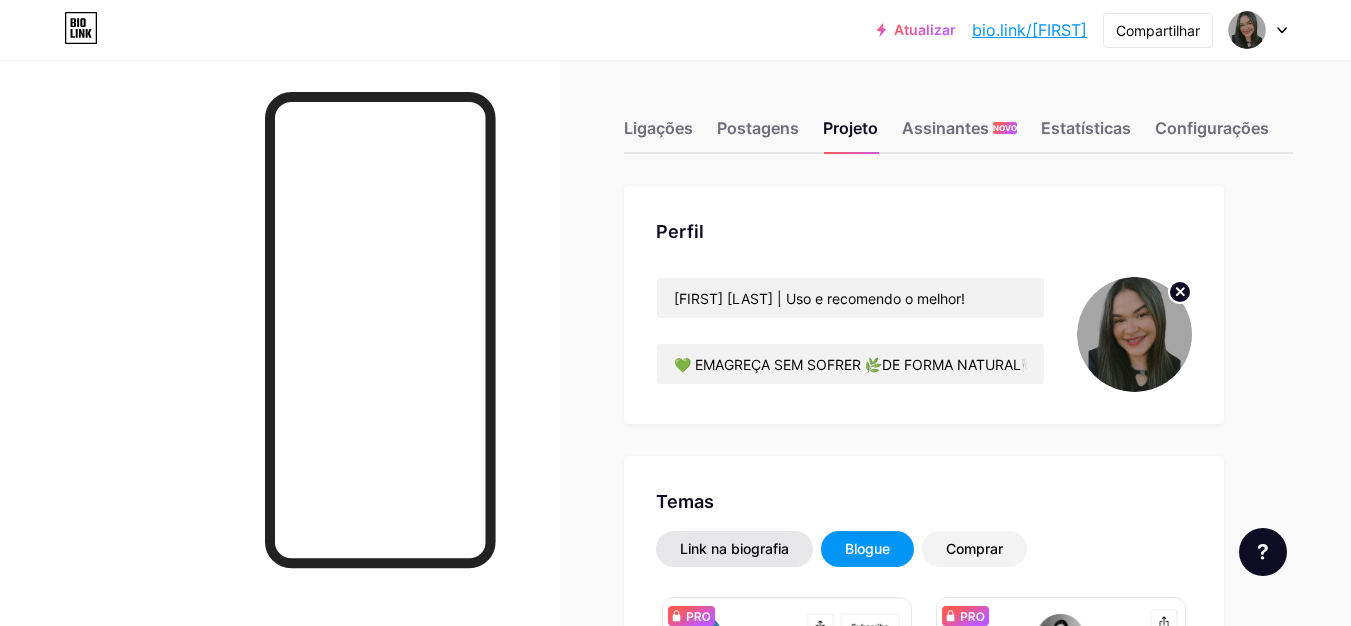 click on "Link na biografia" at bounding box center [734, 548] 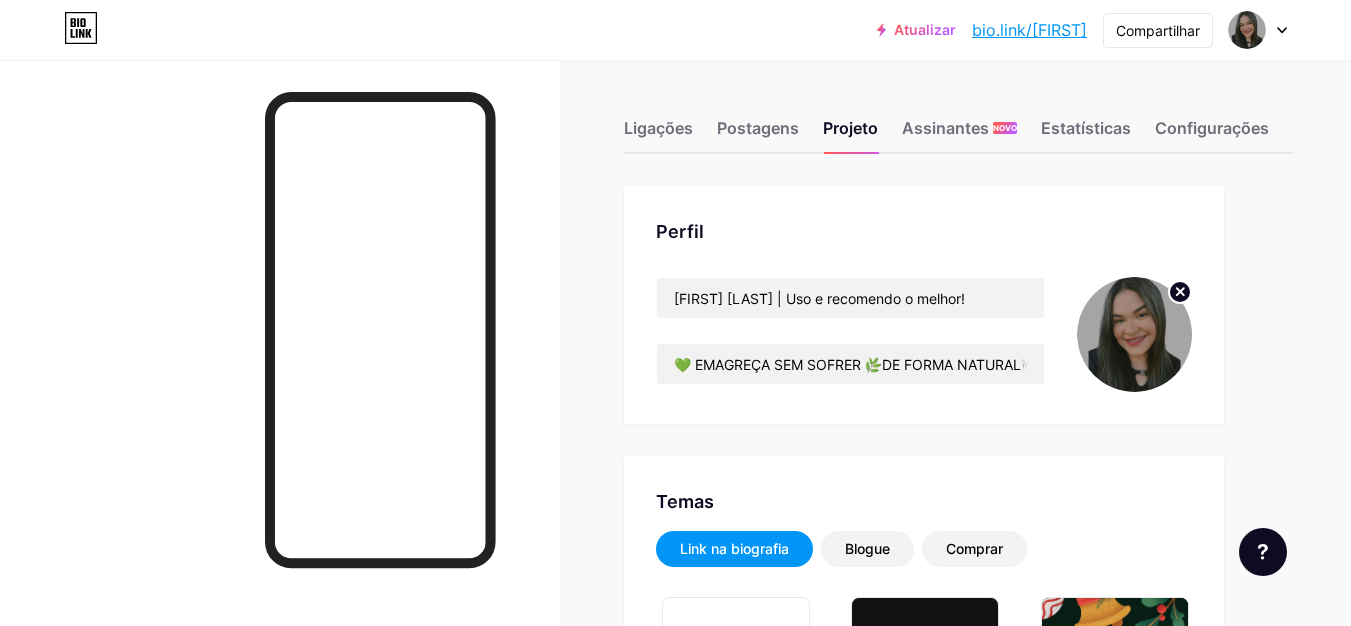 scroll, scrollTop: 200, scrollLeft: 0, axis: vertical 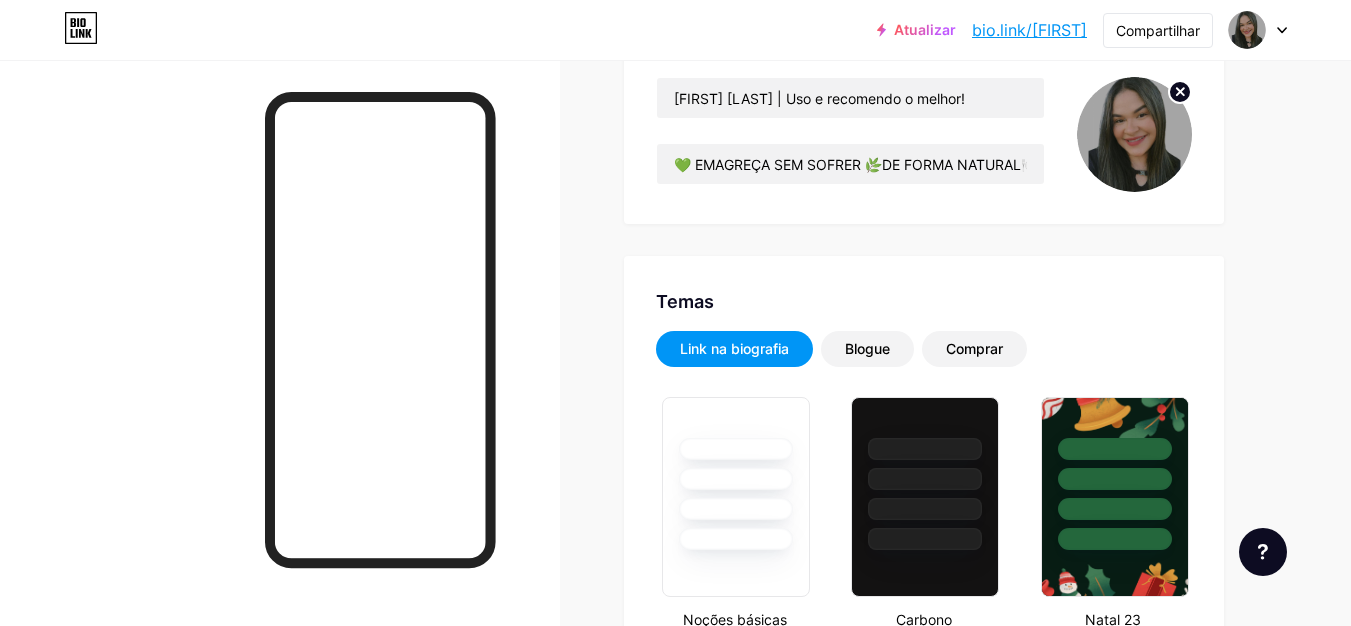 click on "Atualizar   bio.link/[NAME]...   bio.link/[NAME]   Compartilhar               Trocar de conta     [FIRST] [LAST] | Especialista Lift Detox & Diurie Fit   bio.link/[NAME]       + Adicionar uma nova página       Configurações de Conta   Sair" at bounding box center [675, 30] 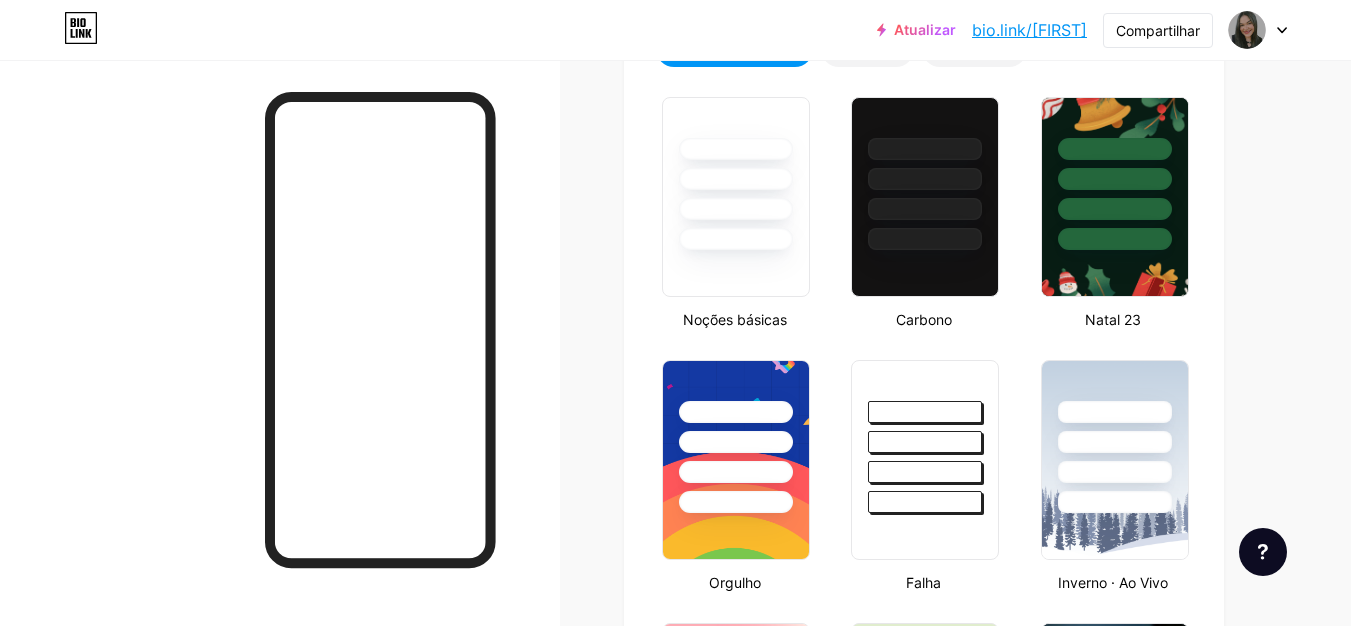 scroll, scrollTop: 0, scrollLeft: 0, axis: both 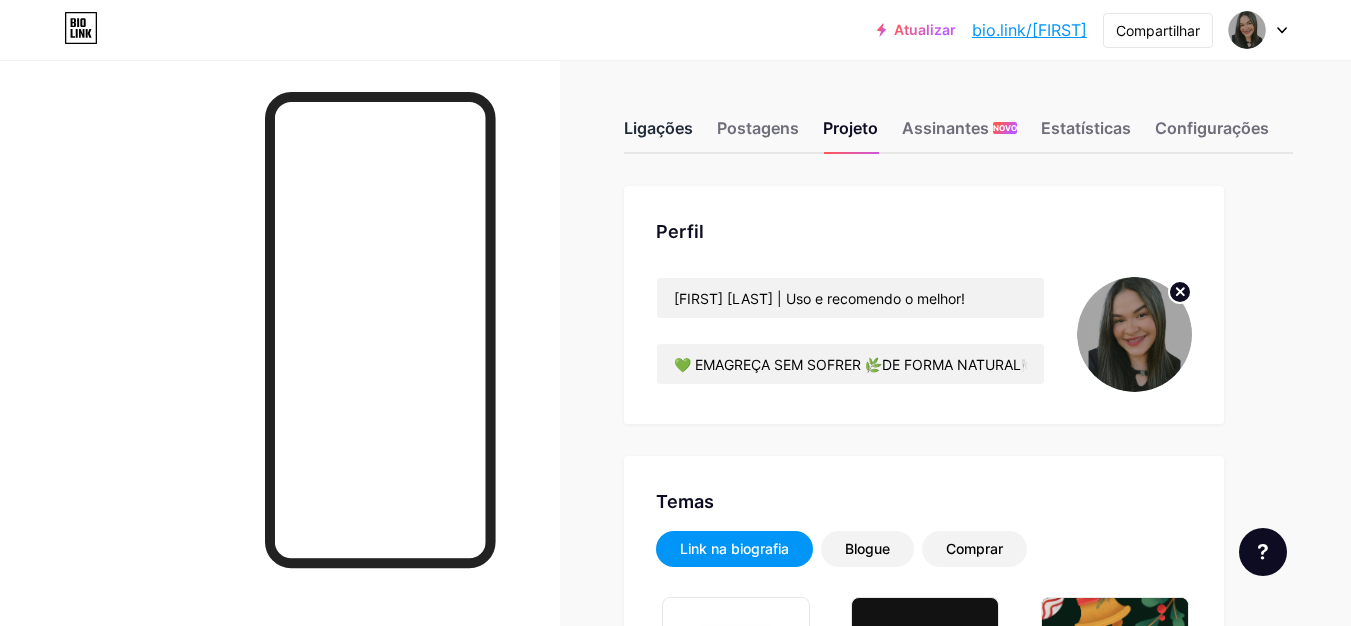 click on "Ligações" at bounding box center [658, 128] 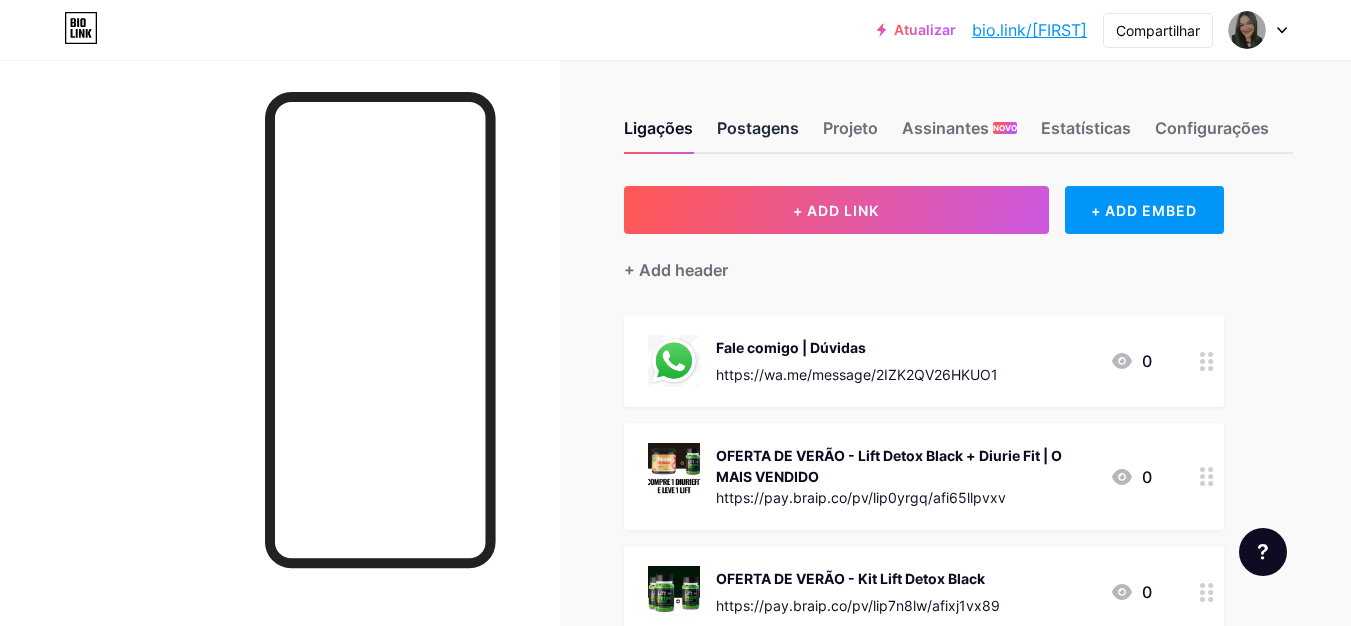 click on "Postagens" at bounding box center (758, 128) 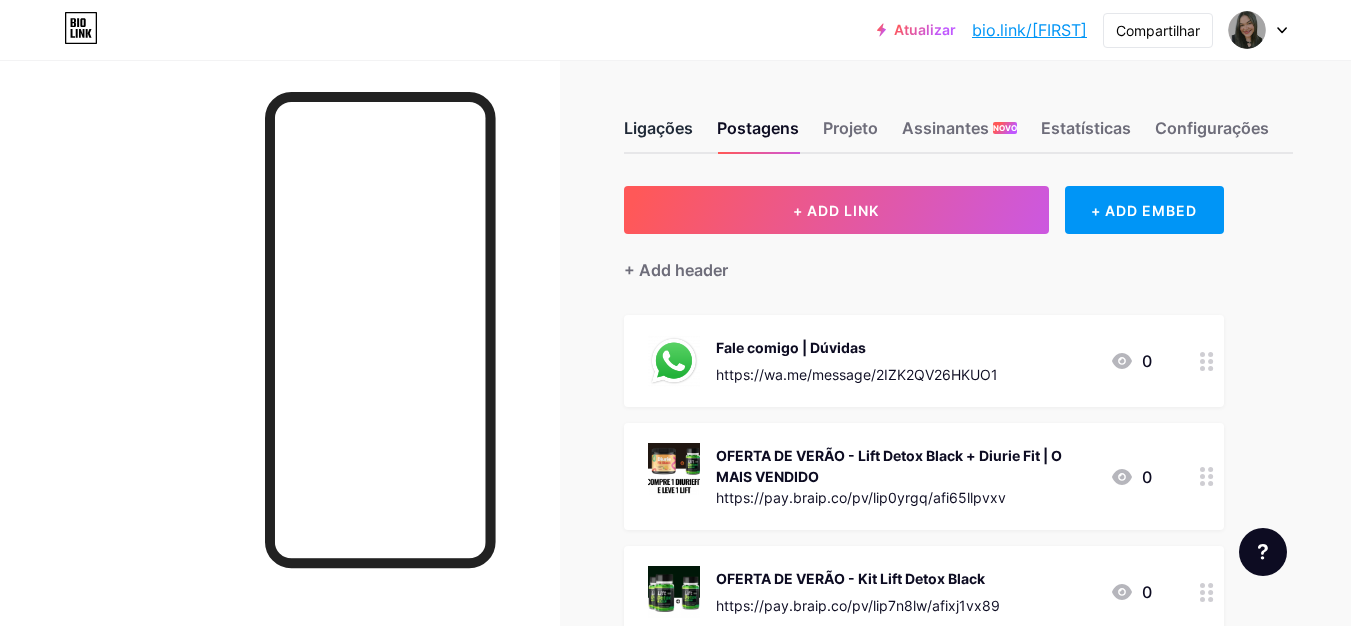 click on "Ligações" at bounding box center [658, 128] 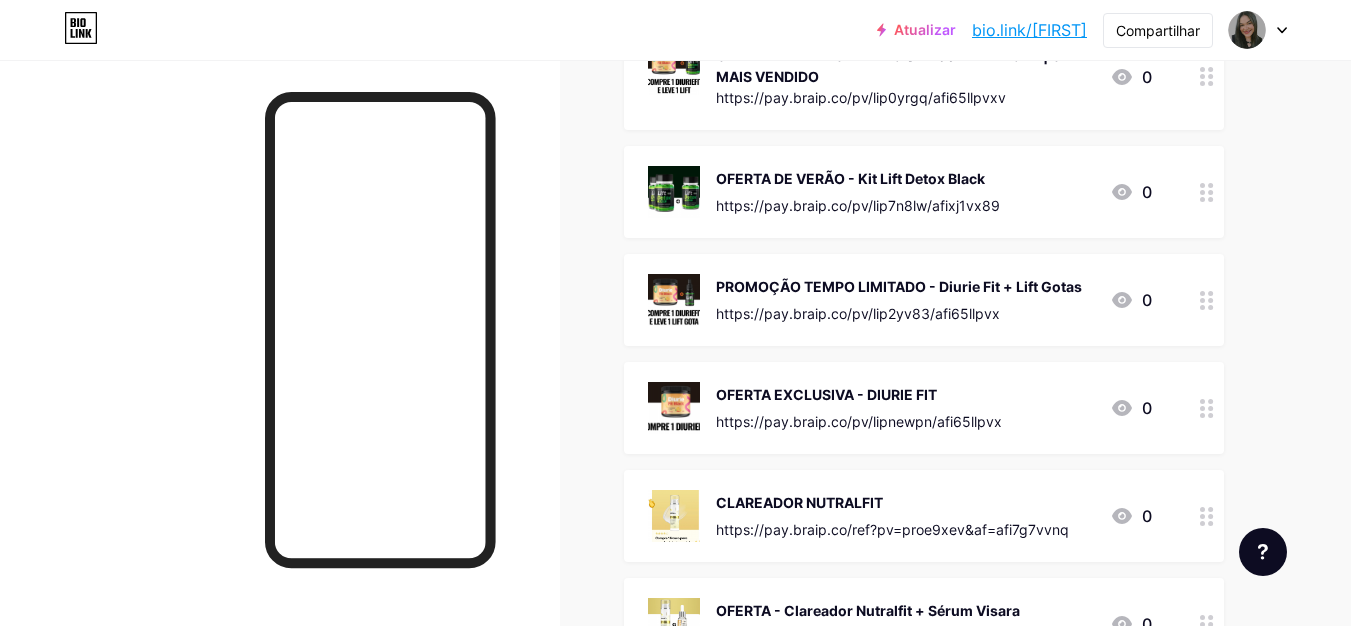 scroll, scrollTop: 600, scrollLeft: 0, axis: vertical 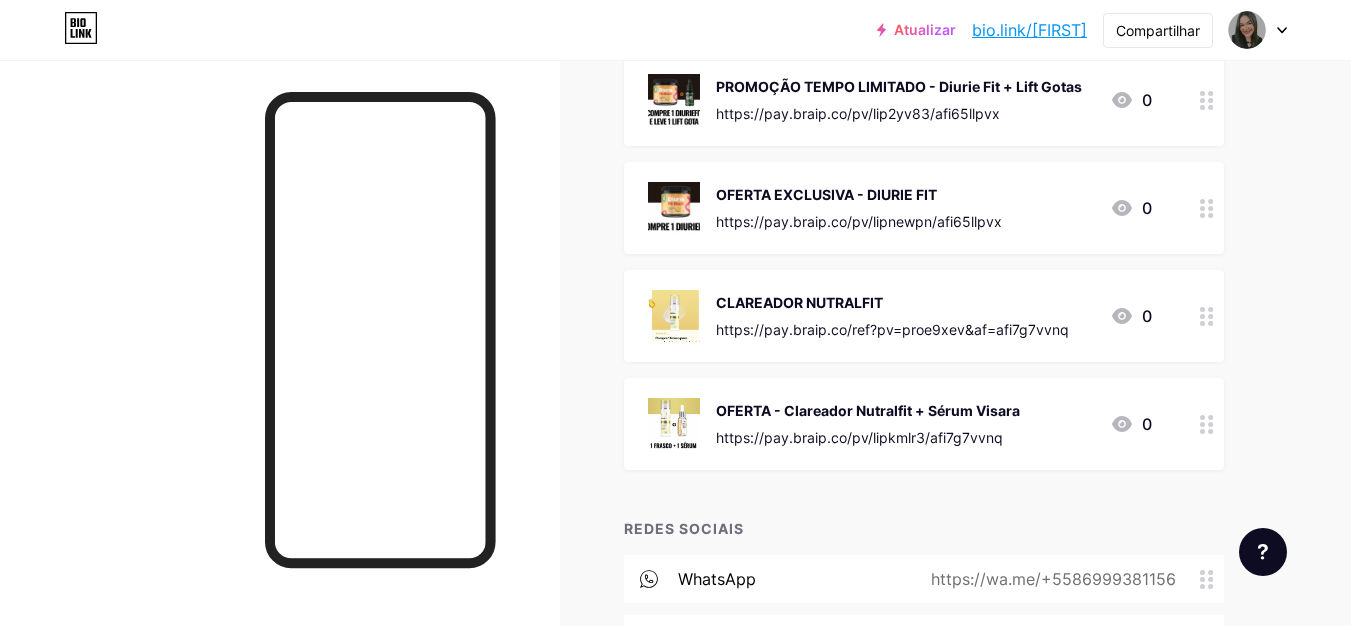 click on "https://wa.me/+5586999381156" at bounding box center (1053, 579) 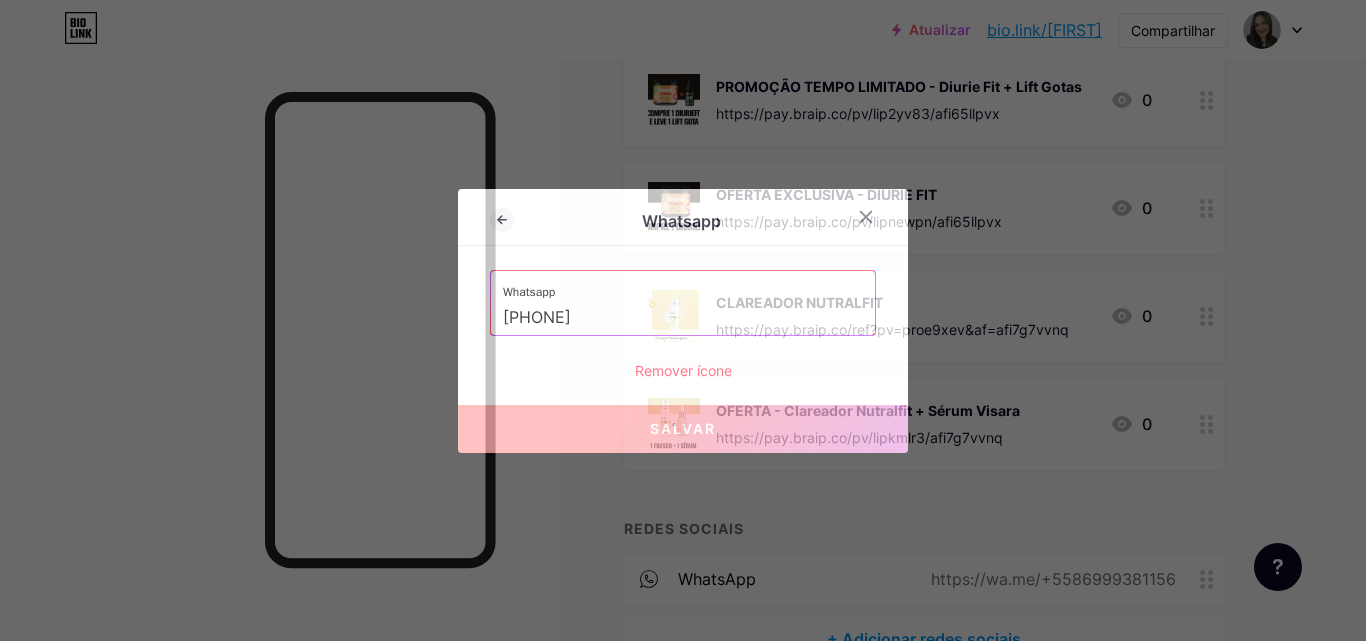 click on "Remover ícone" at bounding box center (683, 370) 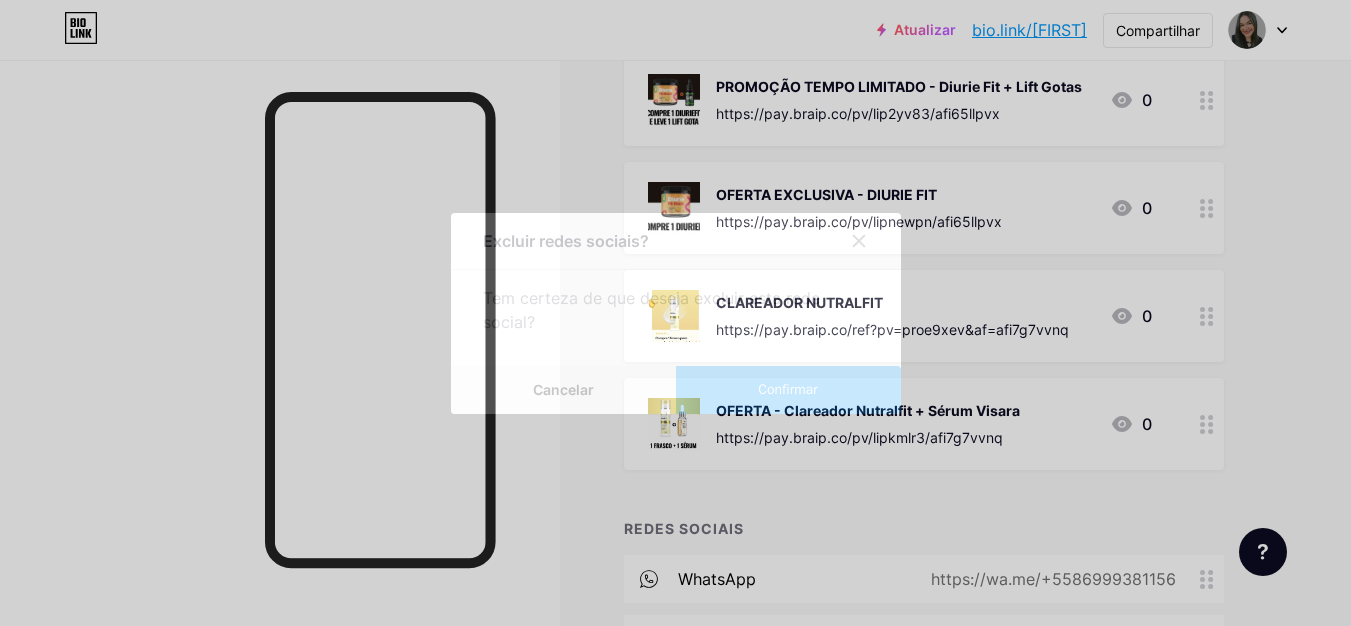 click on "Confirmar" at bounding box center (788, 390) 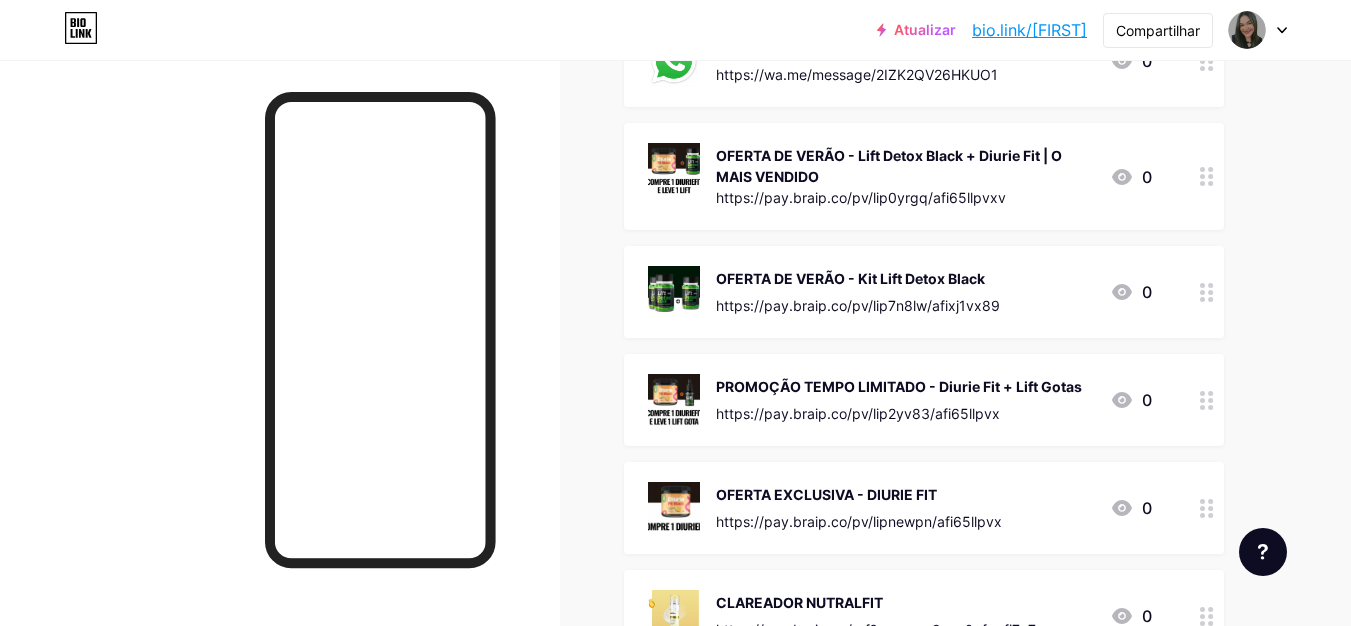 scroll, scrollTop: 0, scrollLeft: 0, axis: both 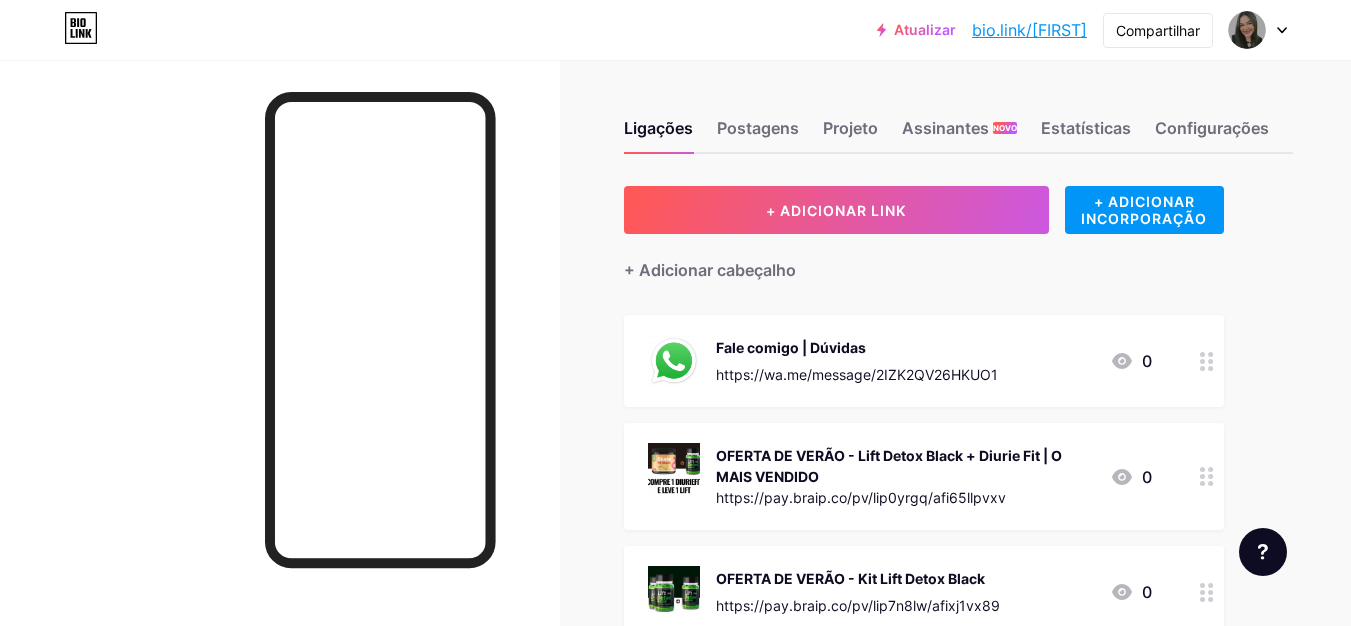 click at bounding box center (1207, 476) 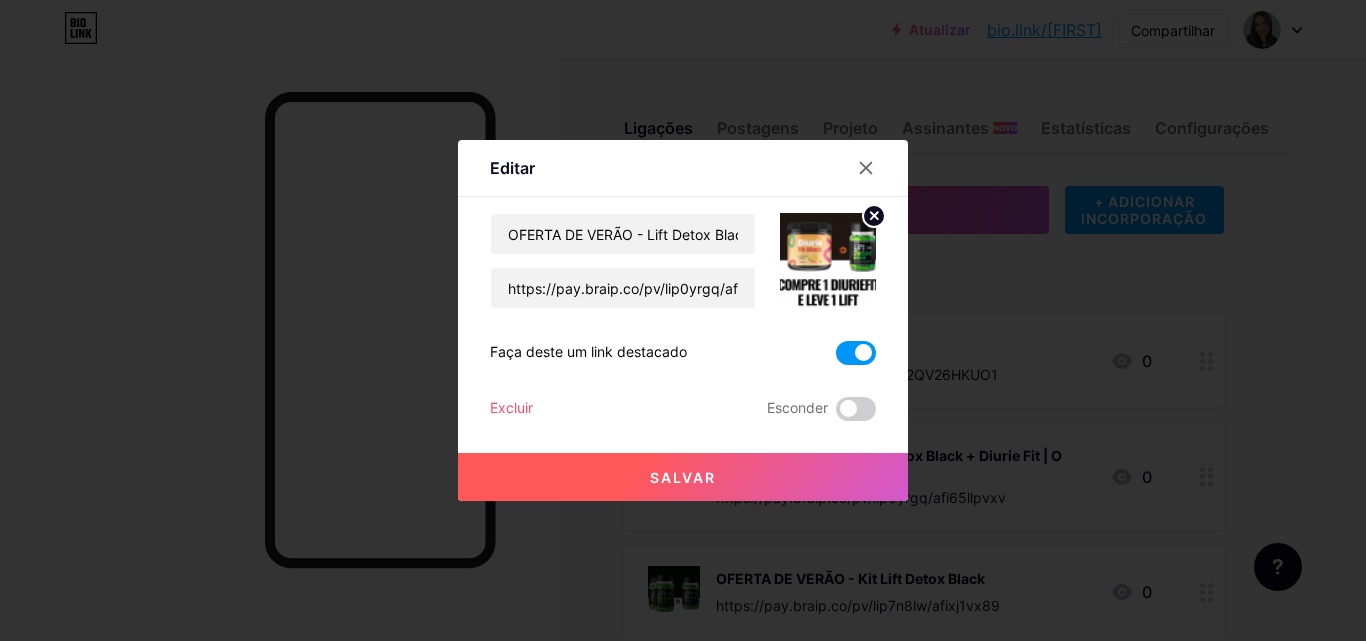 click at bounding box center [828, 261] 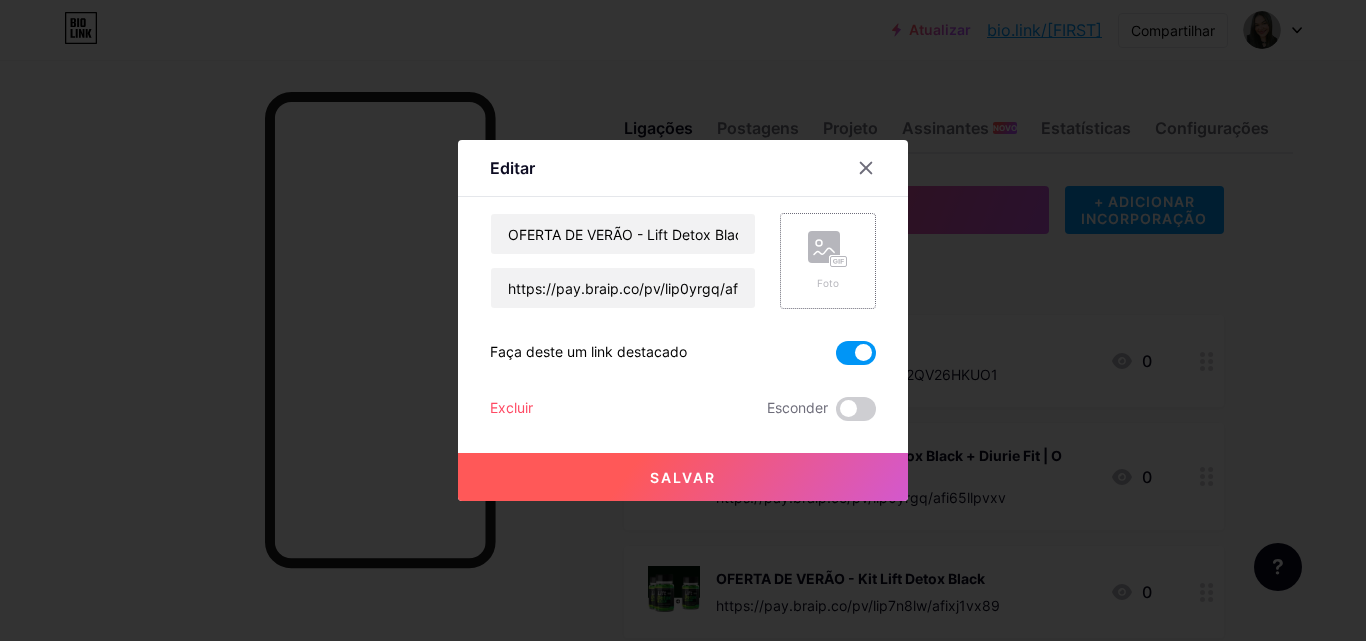 click 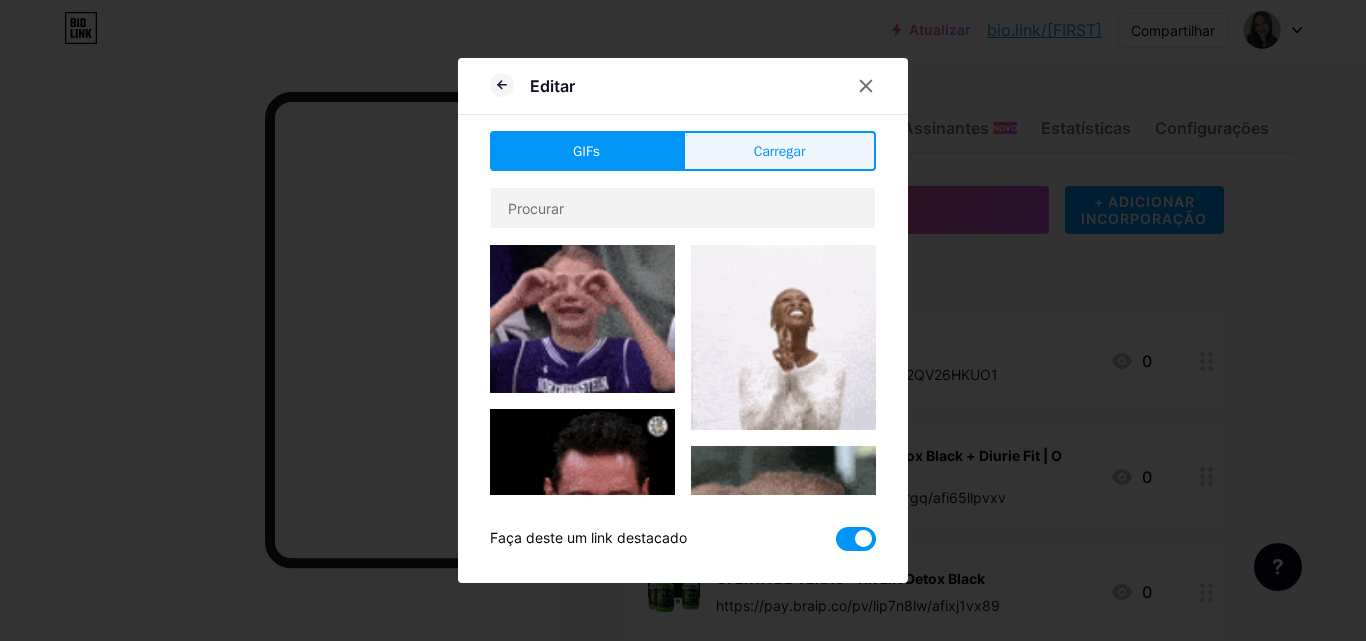 click on "Carregar" at bounding box center [780, 151] 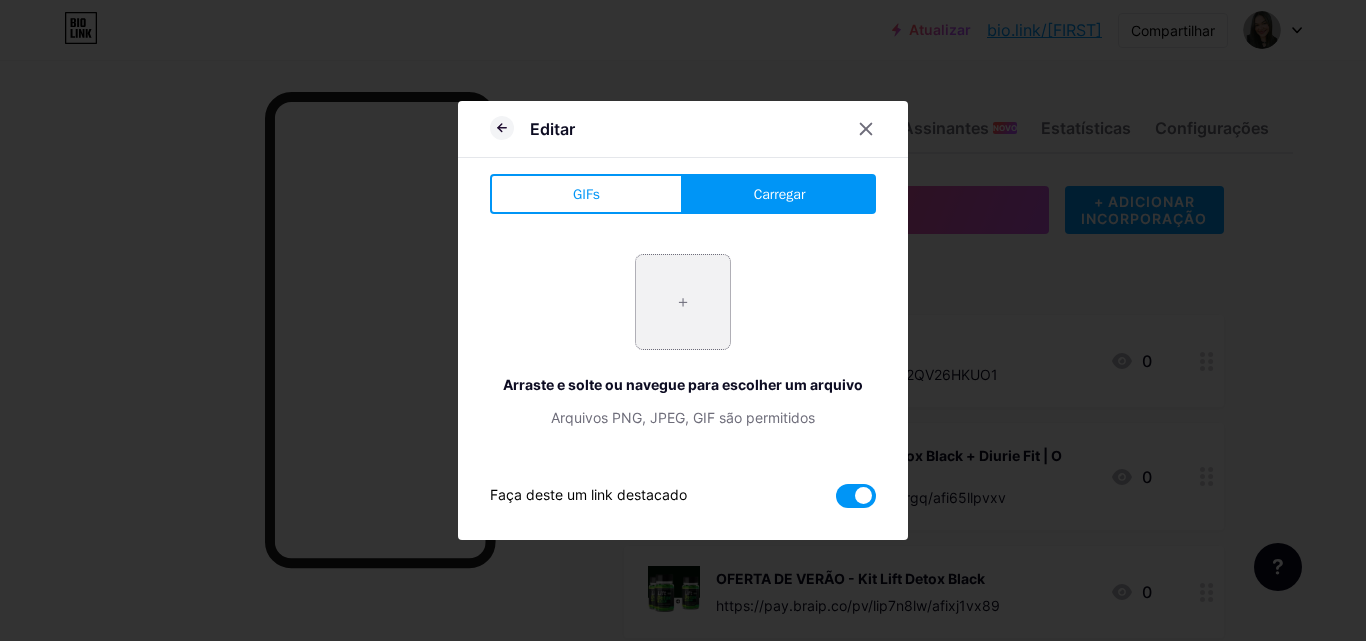 click at bounding box center [683, 302] 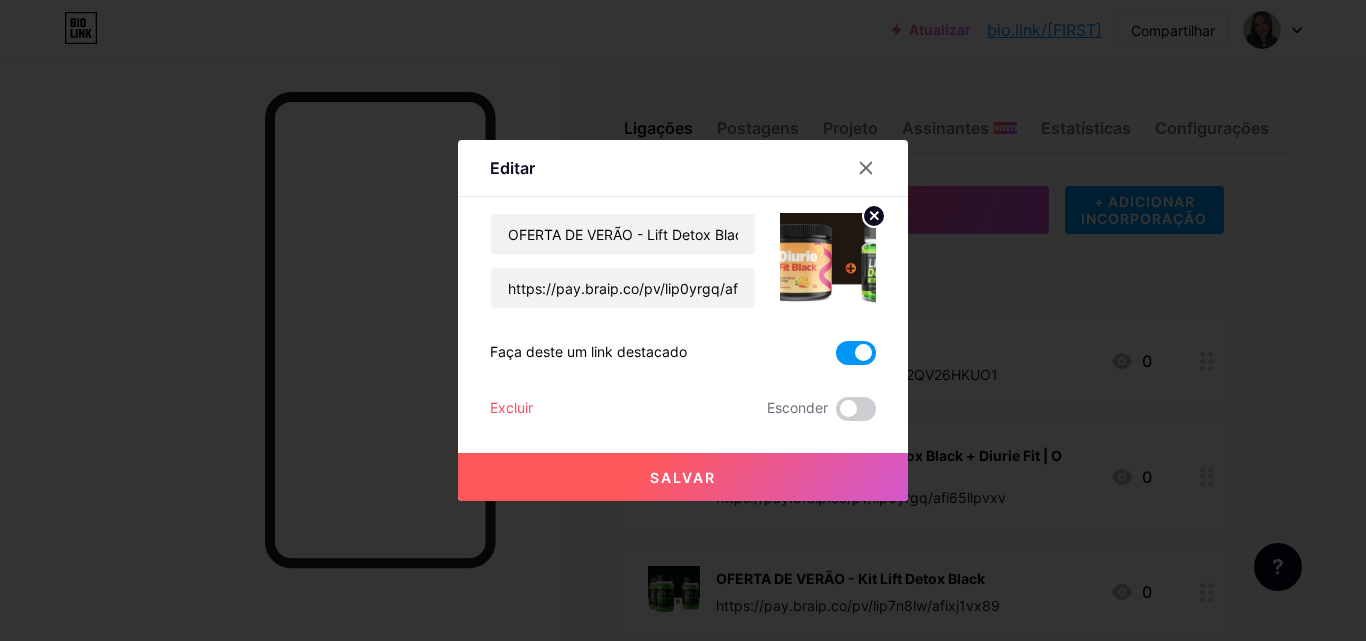 click 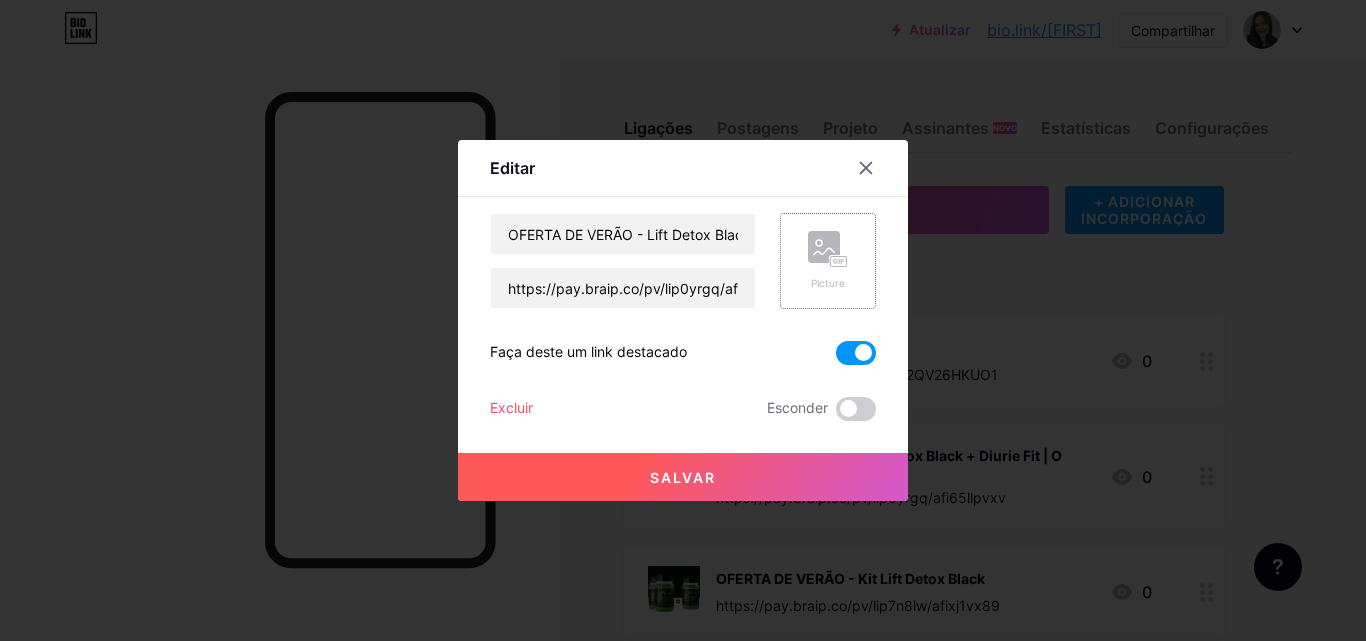 click 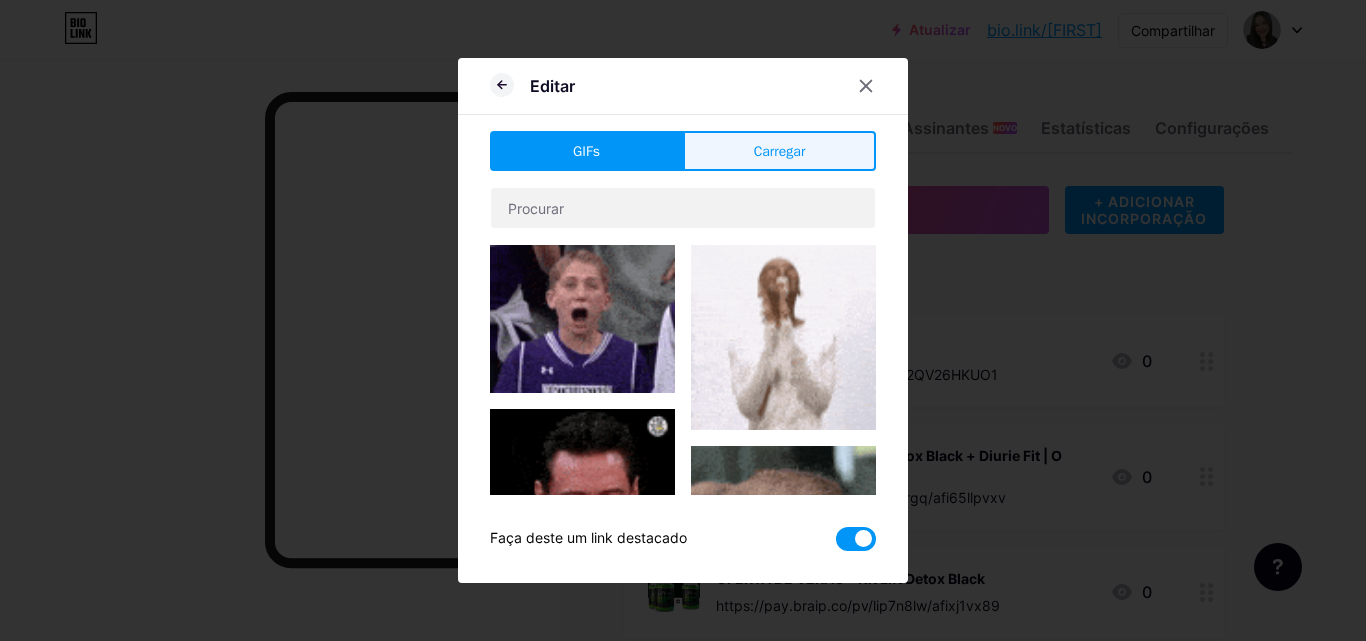 click on "Carregar" at bounding box center [780, 151] 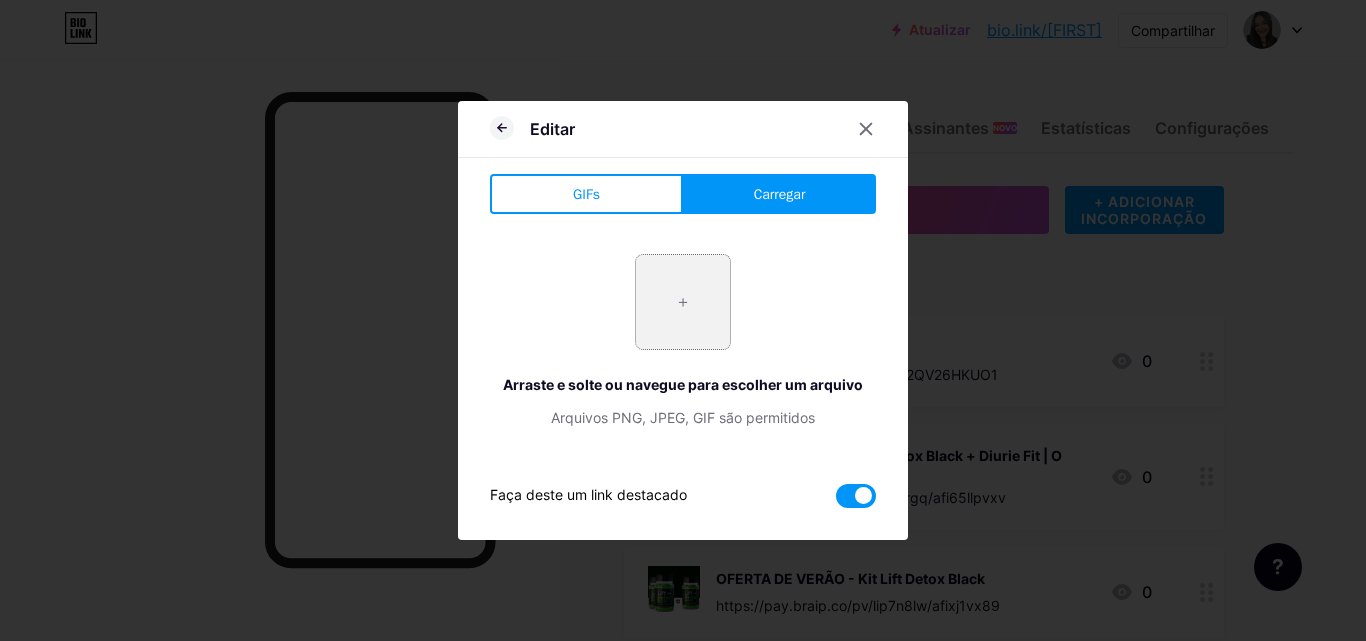 click at bounding box center (683, 302) 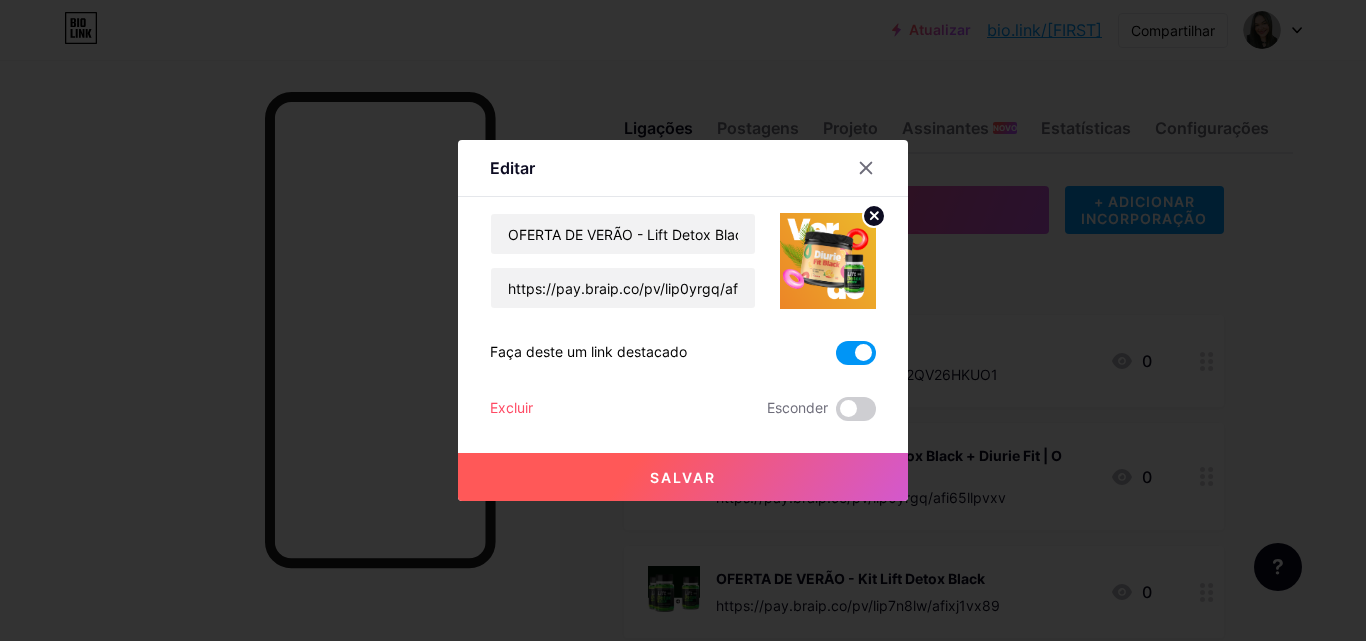 click on "Salvar" at bounding box center [683, 477] 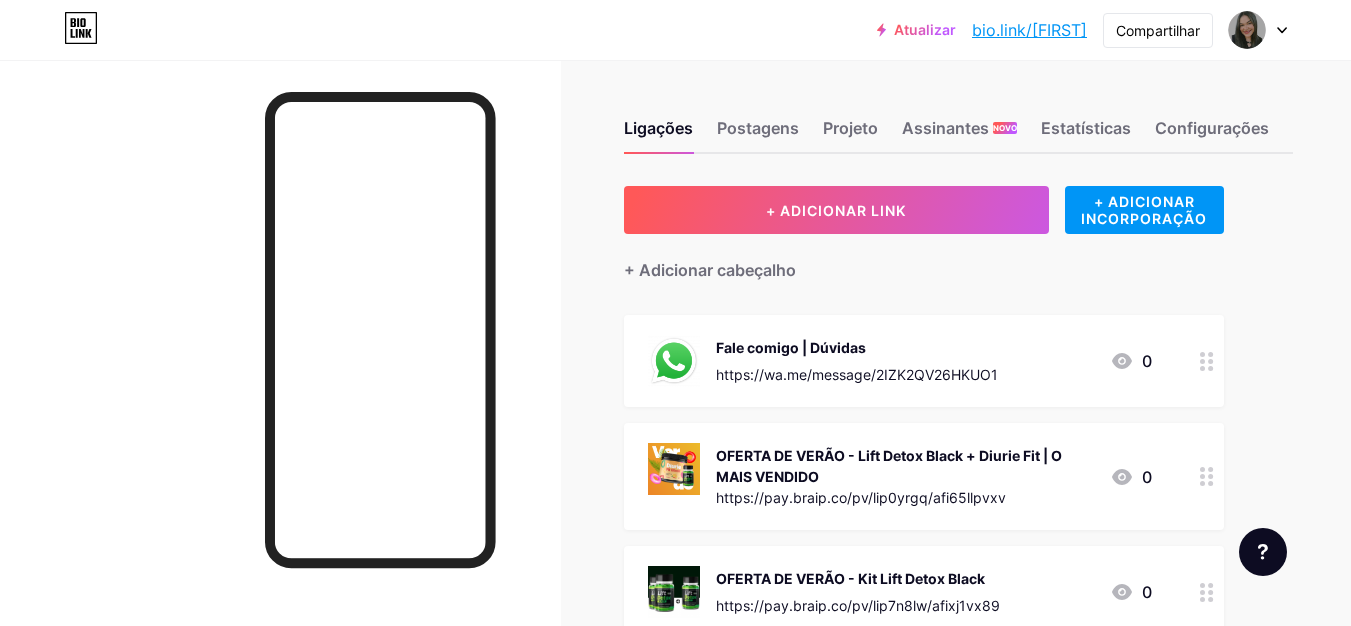 scroll, scrollTop: 200, scrollLeft: 0, axis: vertical 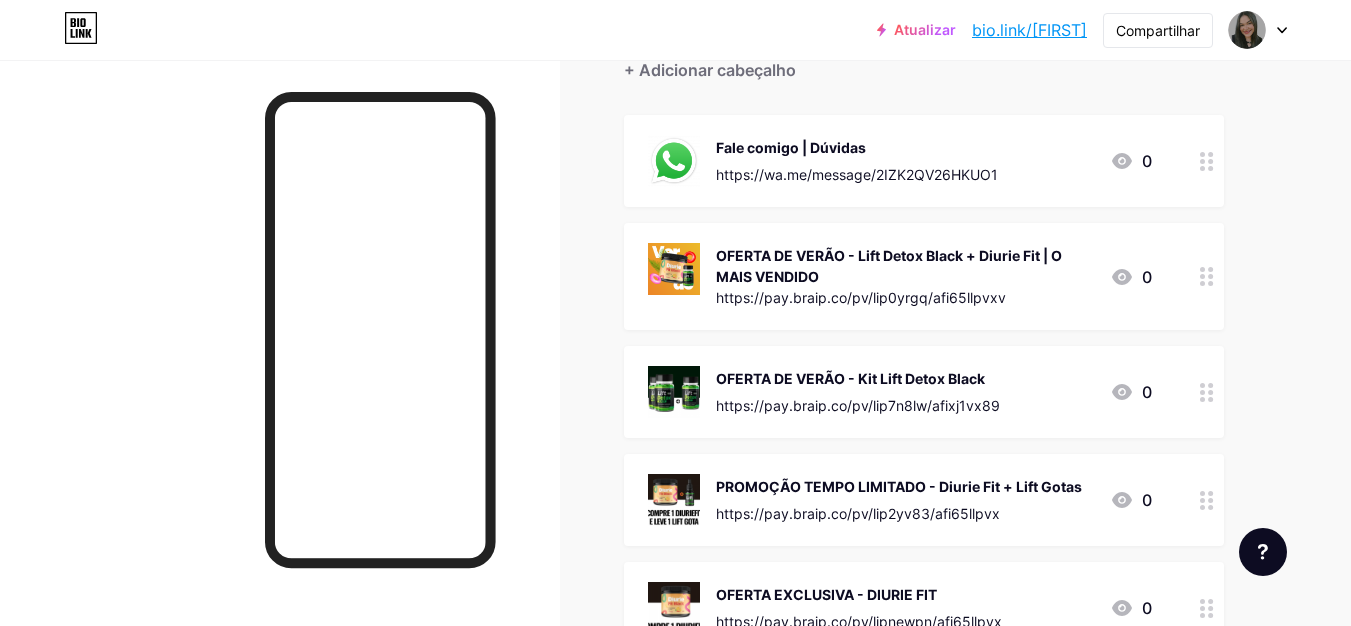 click 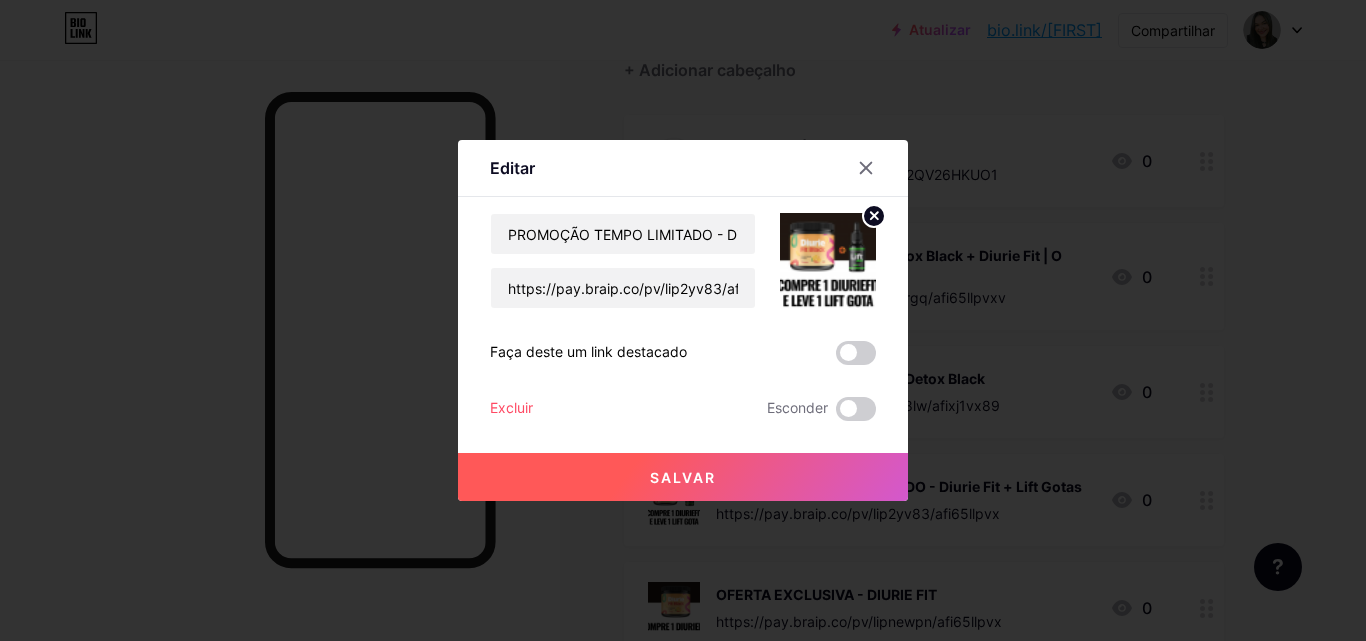 click 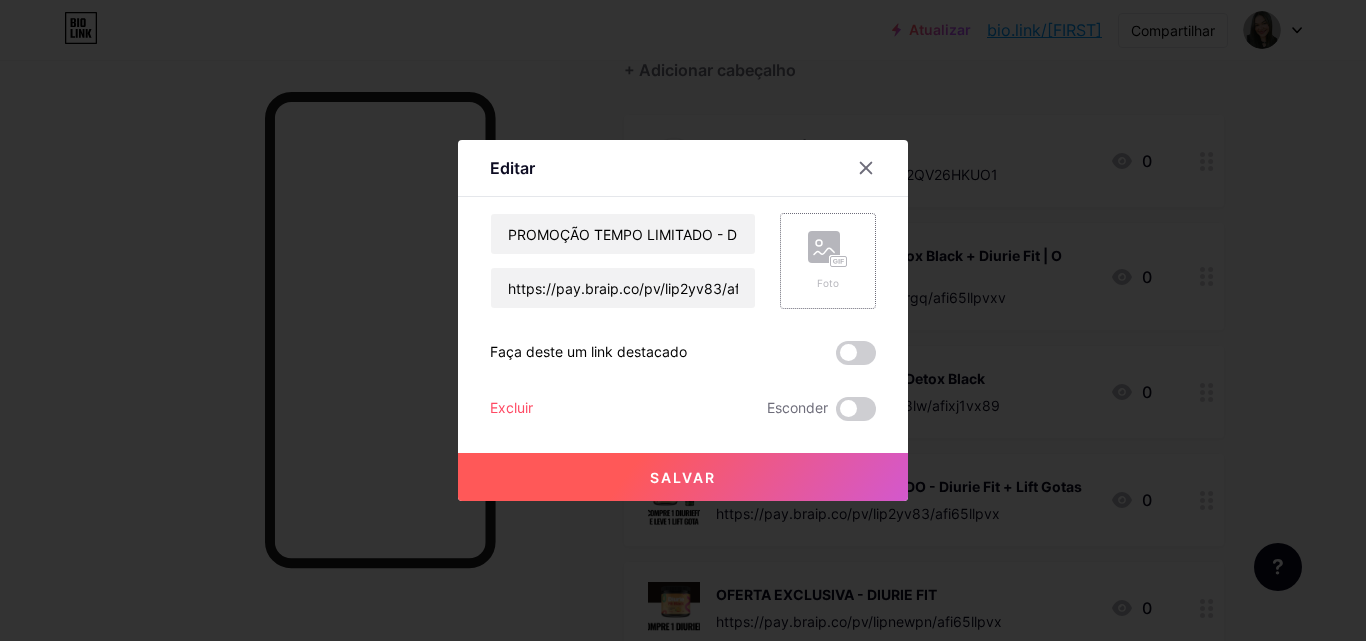 click 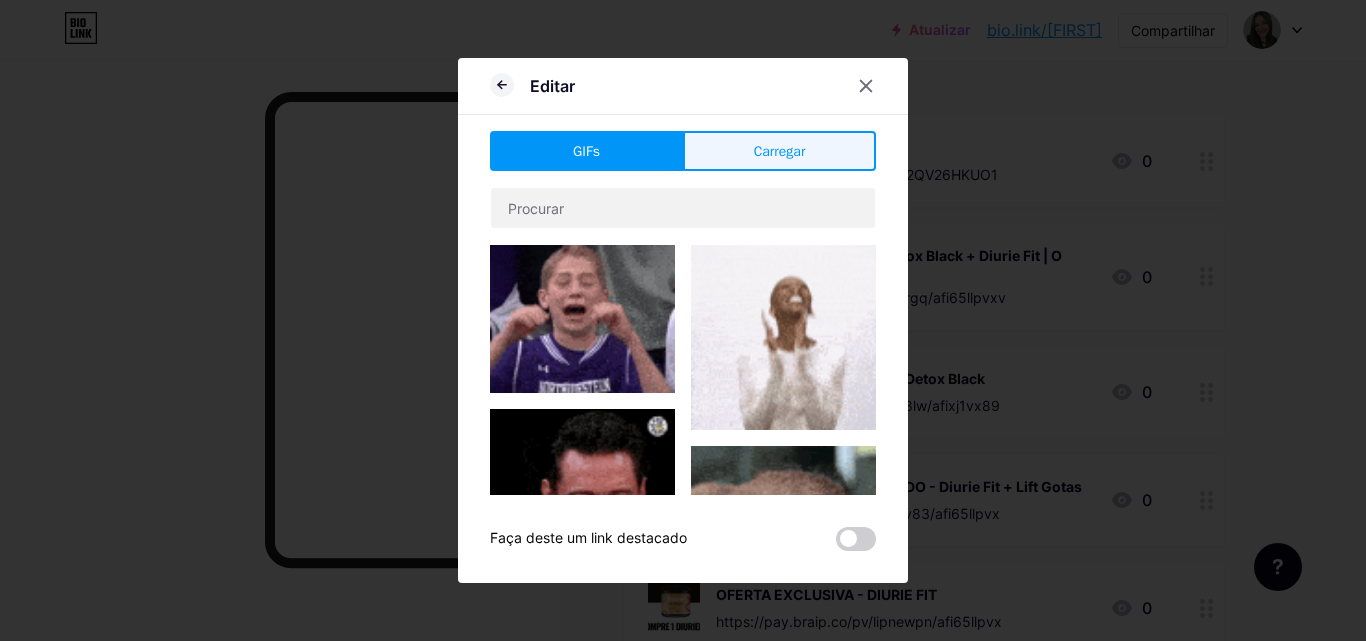 click on "Carregar" at bounding box center (779, 151) 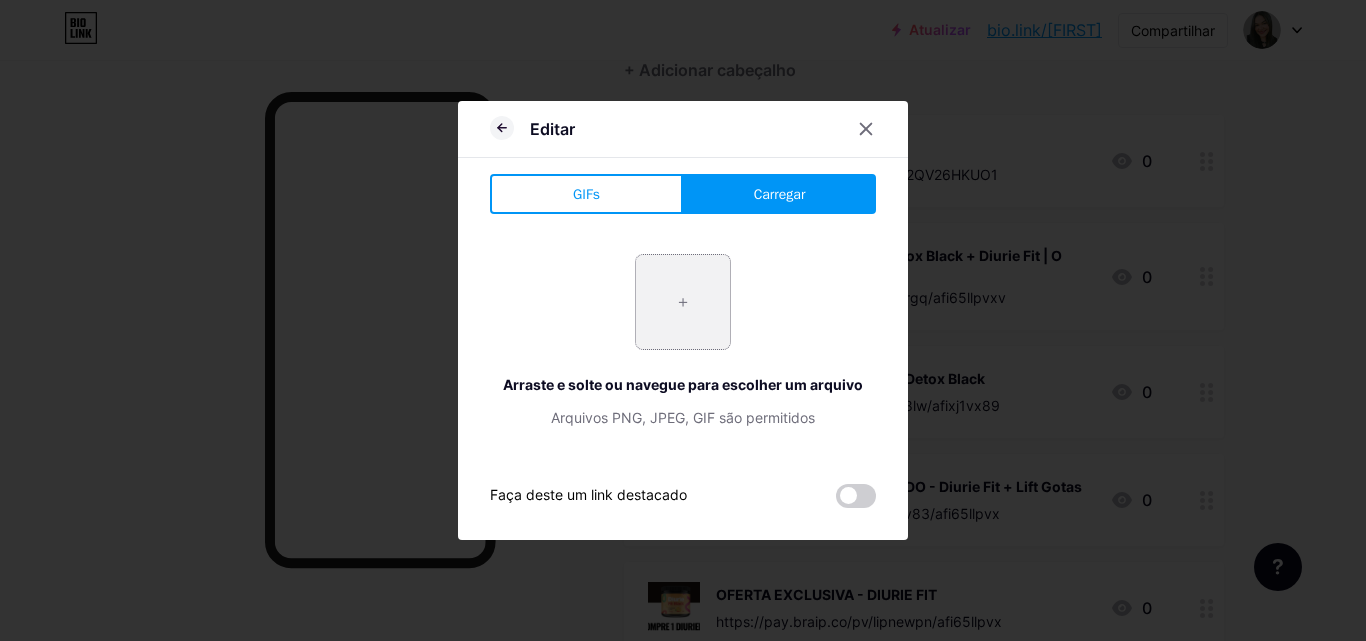 click at bounding box center [683, 302] 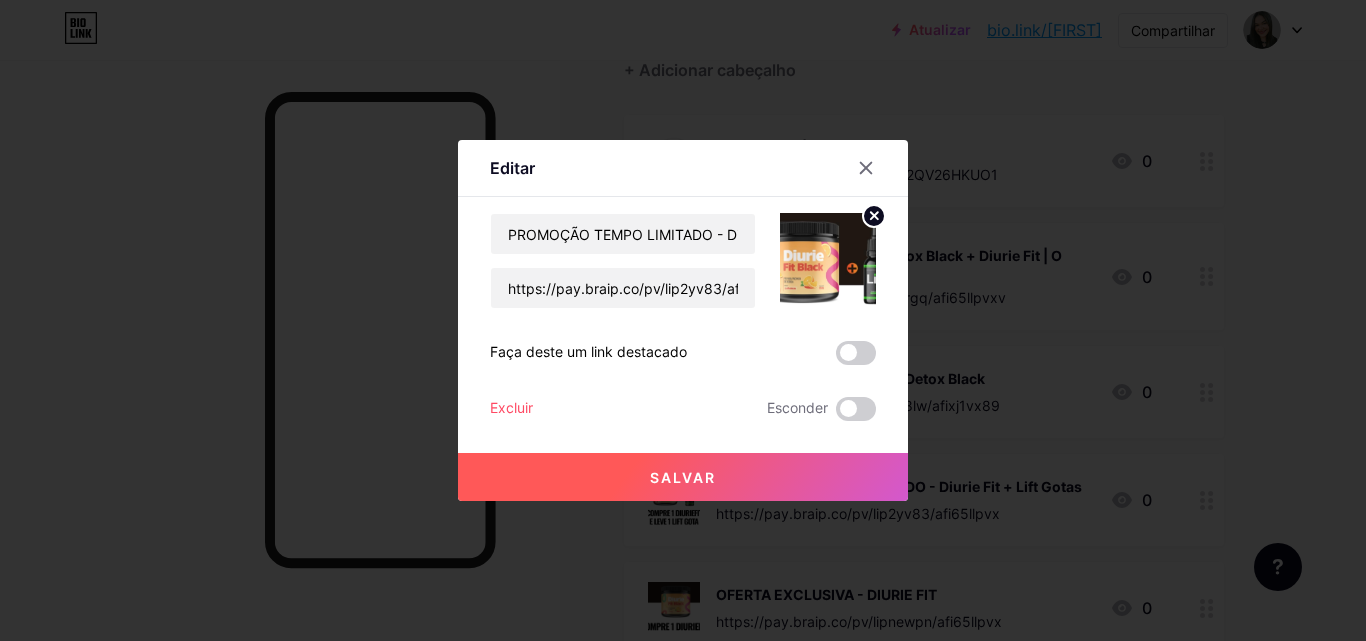 click 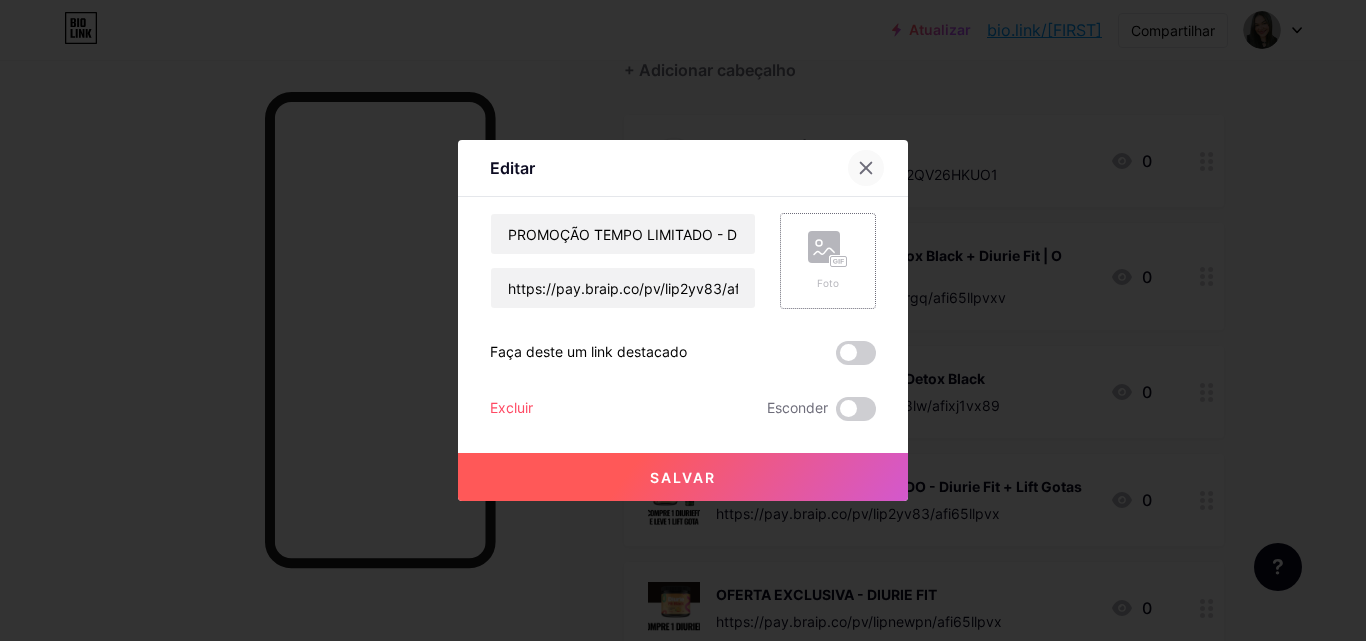click 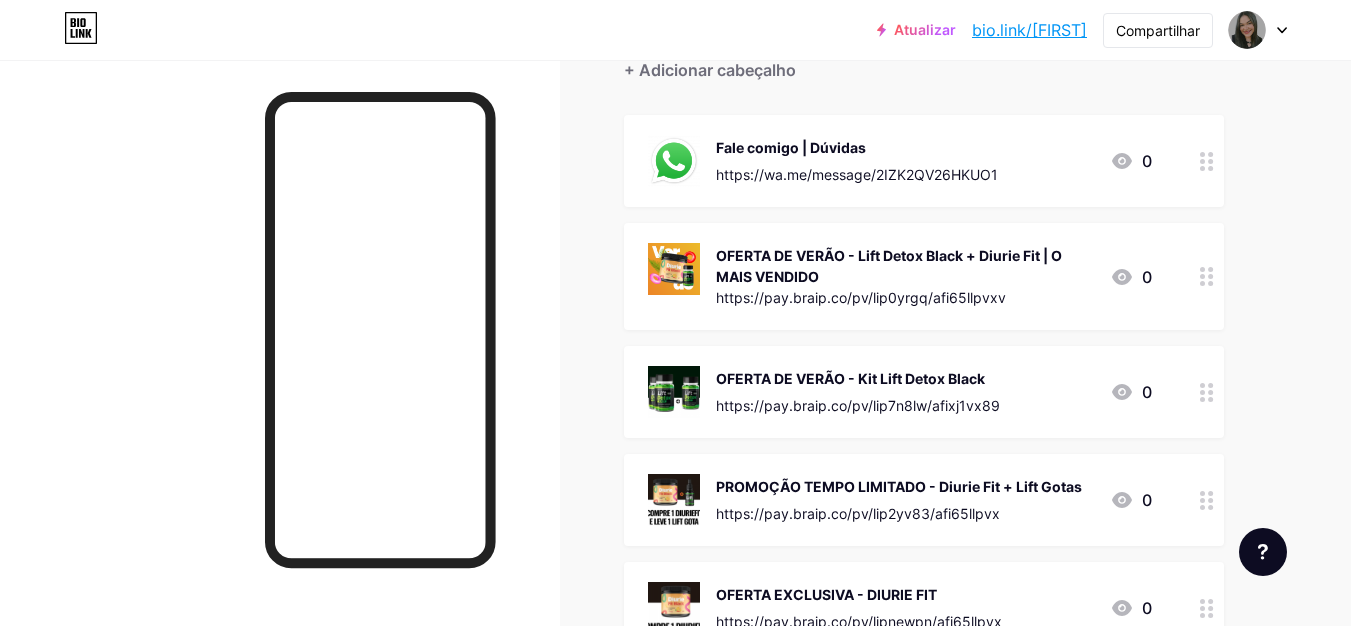 scroll, scrollTop: 300, scrollLeft: 0, axis: vertical 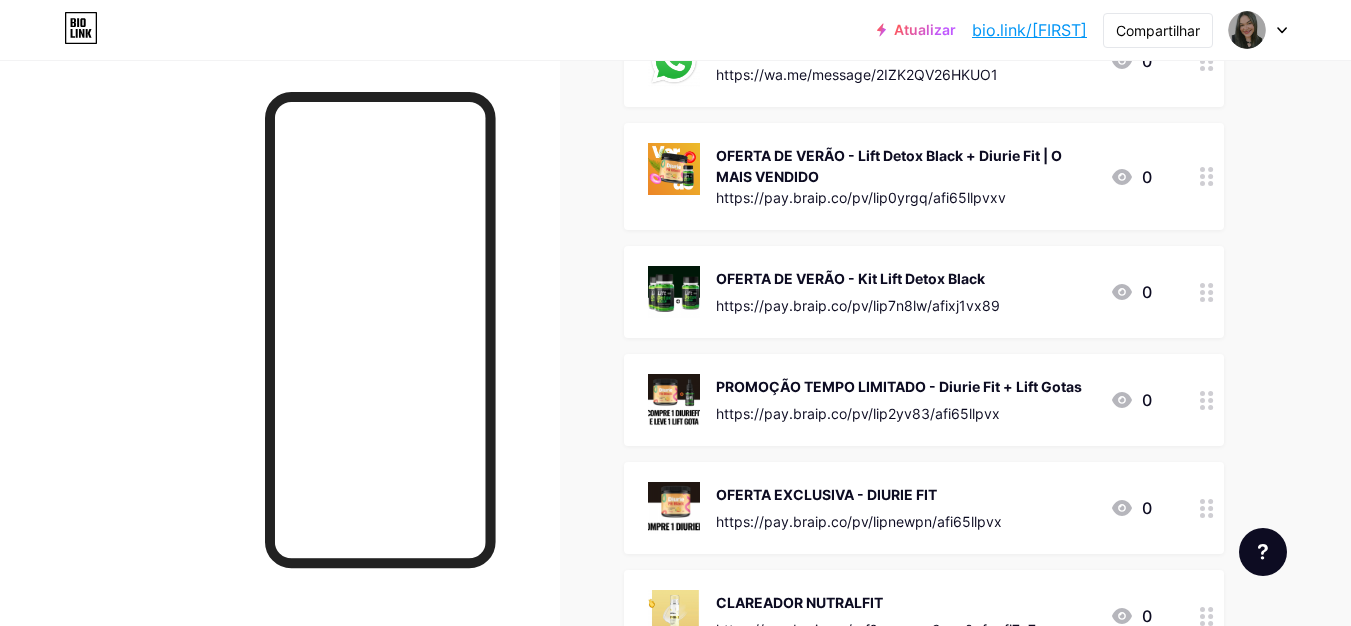 click 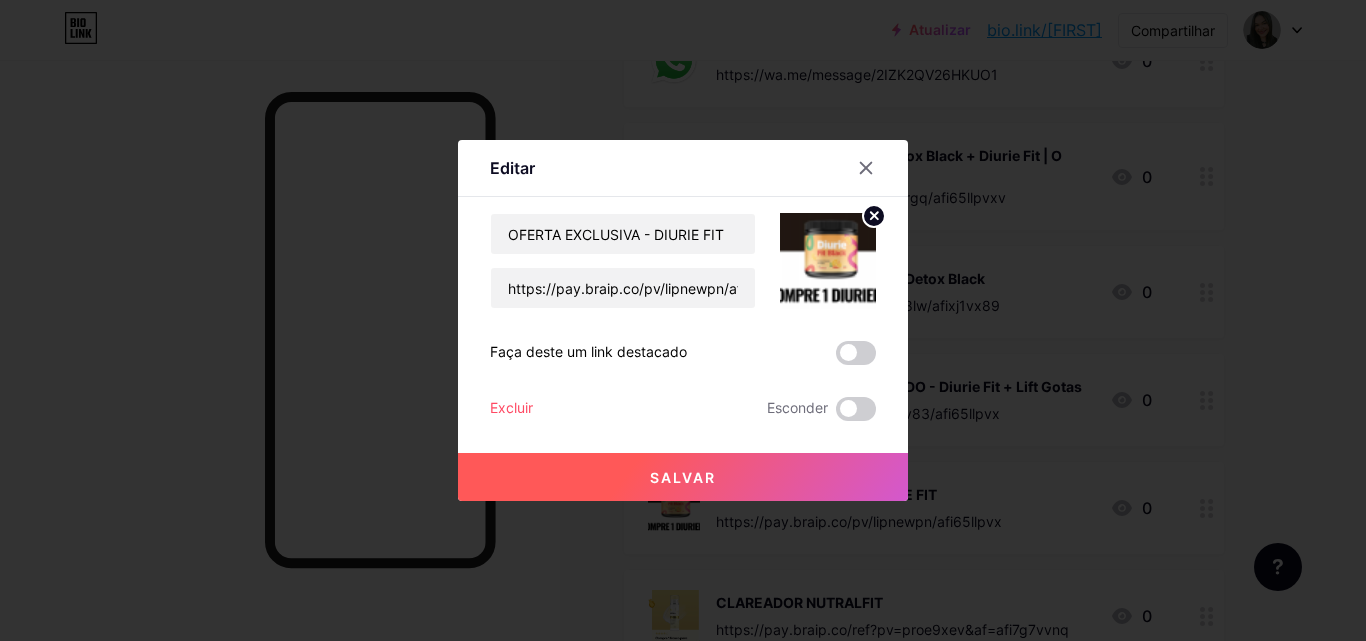 click 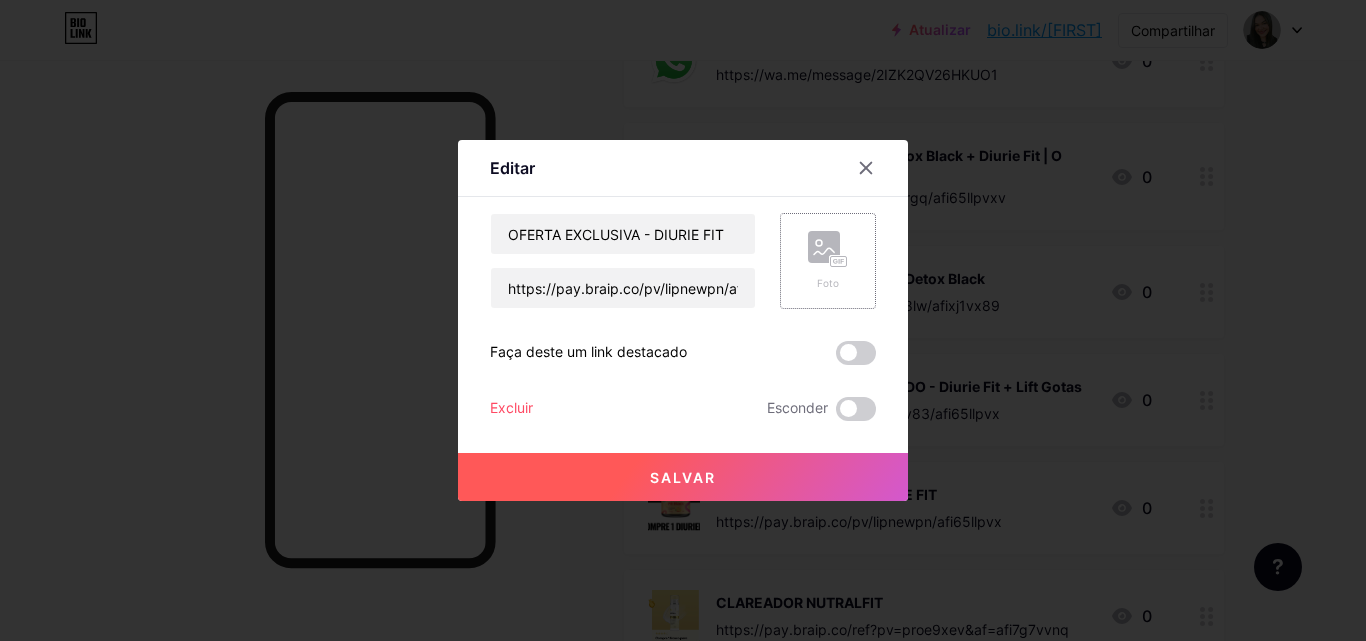 click 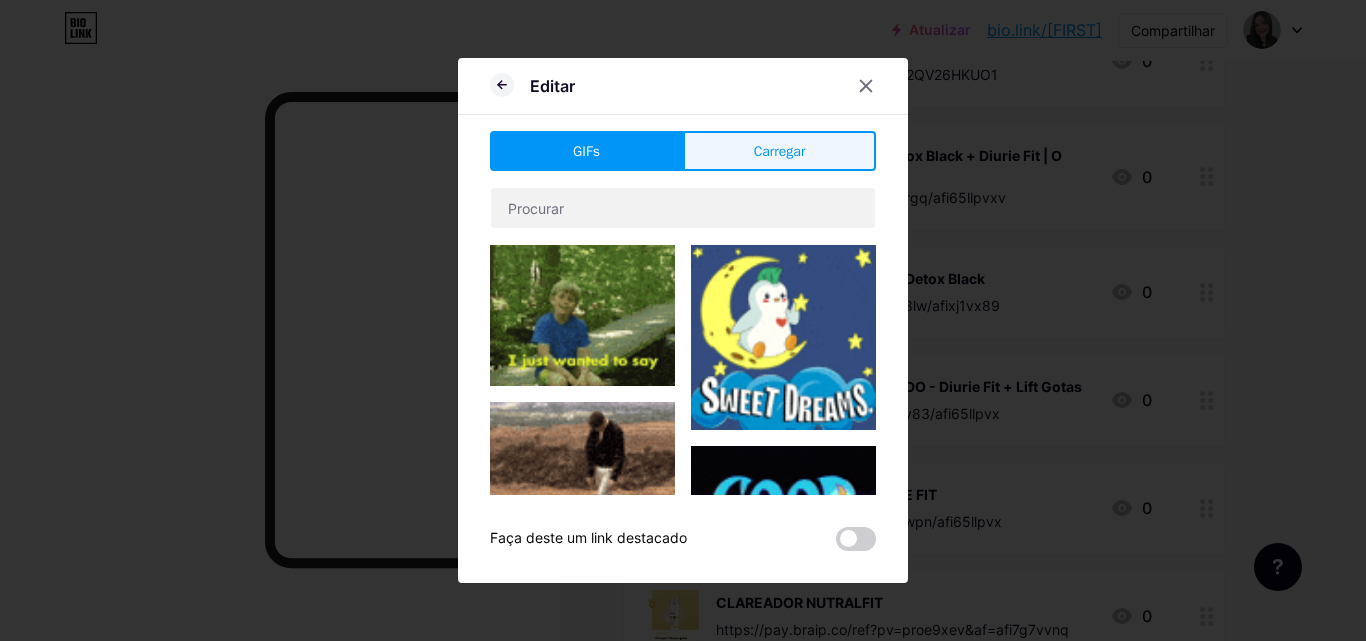 click on "Carregar" at bounding box center (779, 151) 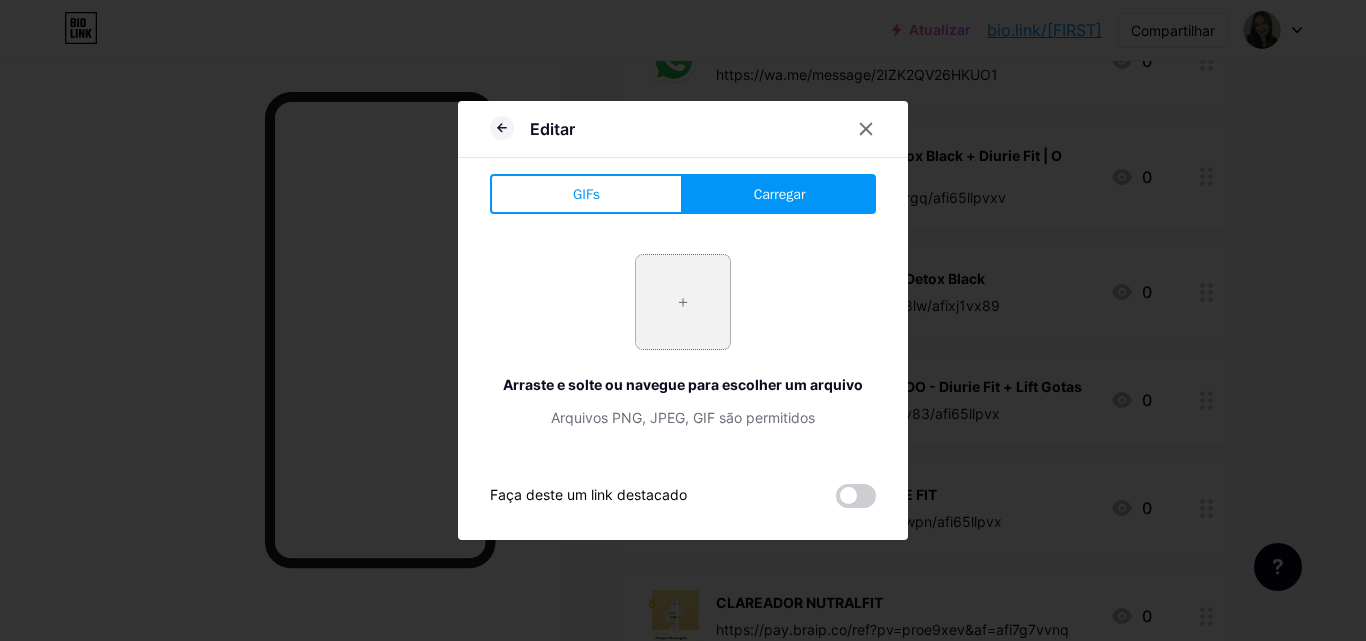 click at bounding box center (683, 302) 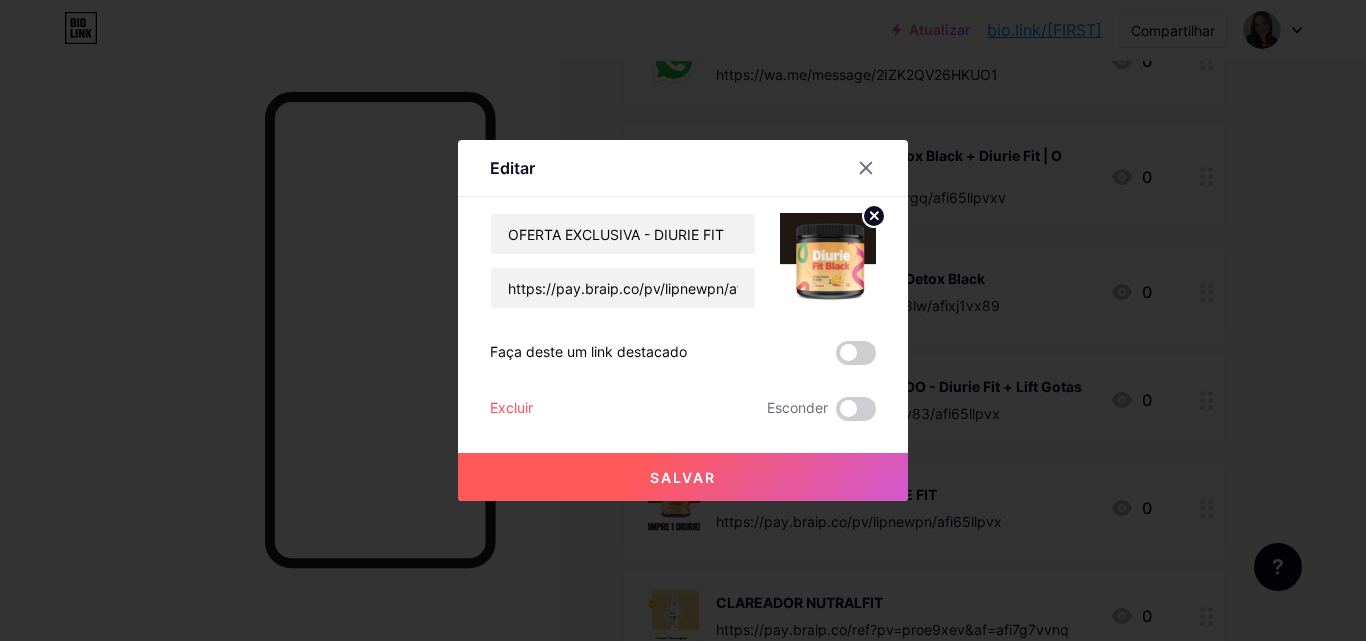 click on "Salvar" at bounding box center (683, 477) 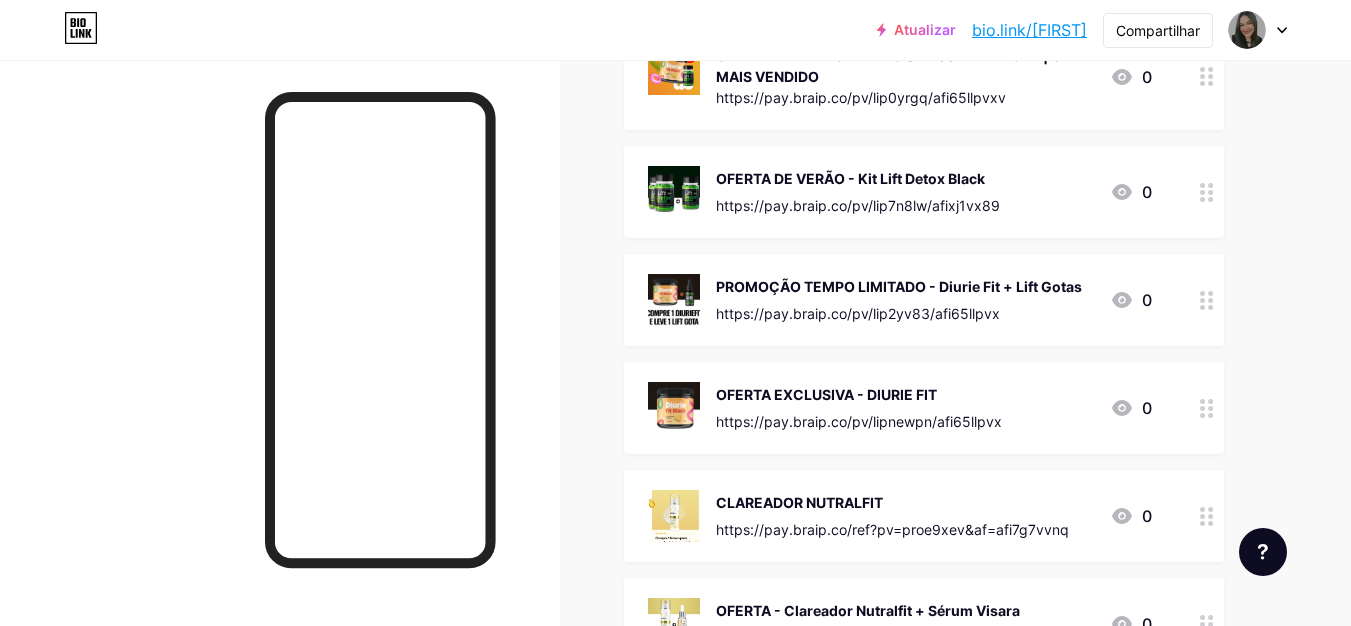 scroll, scrollTop: 500, scrollLeft: 0, axis: vertical 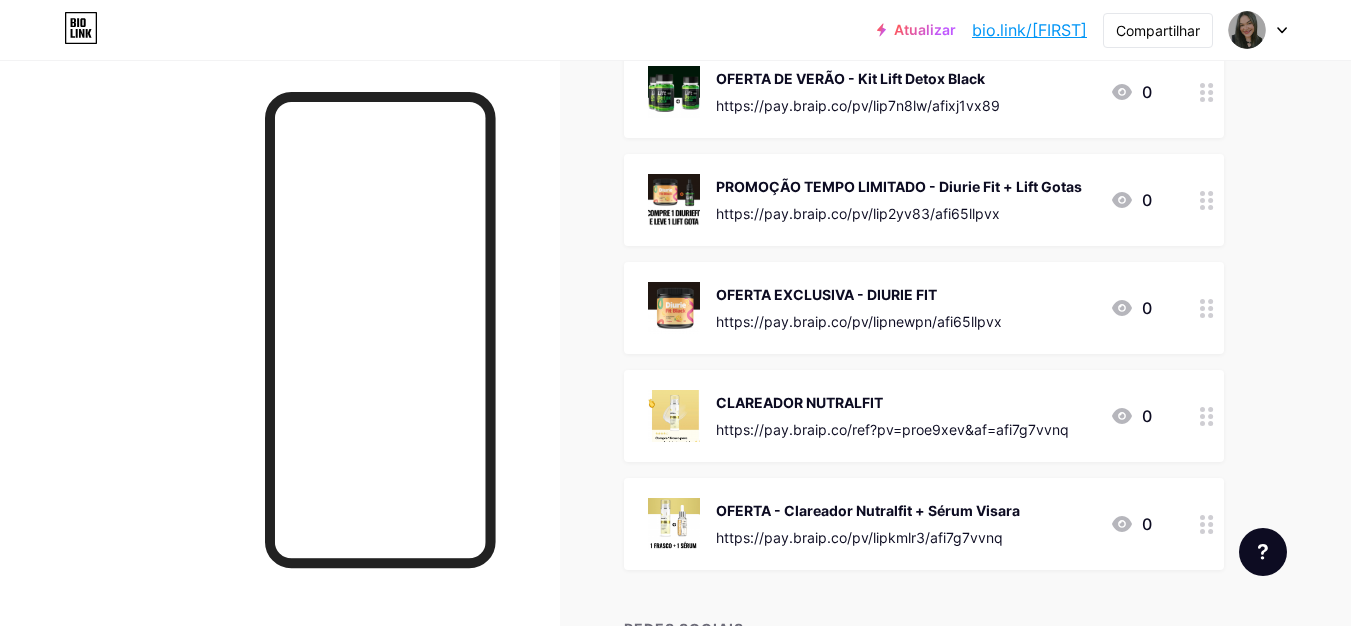 click at bounding box center (1207, 524) 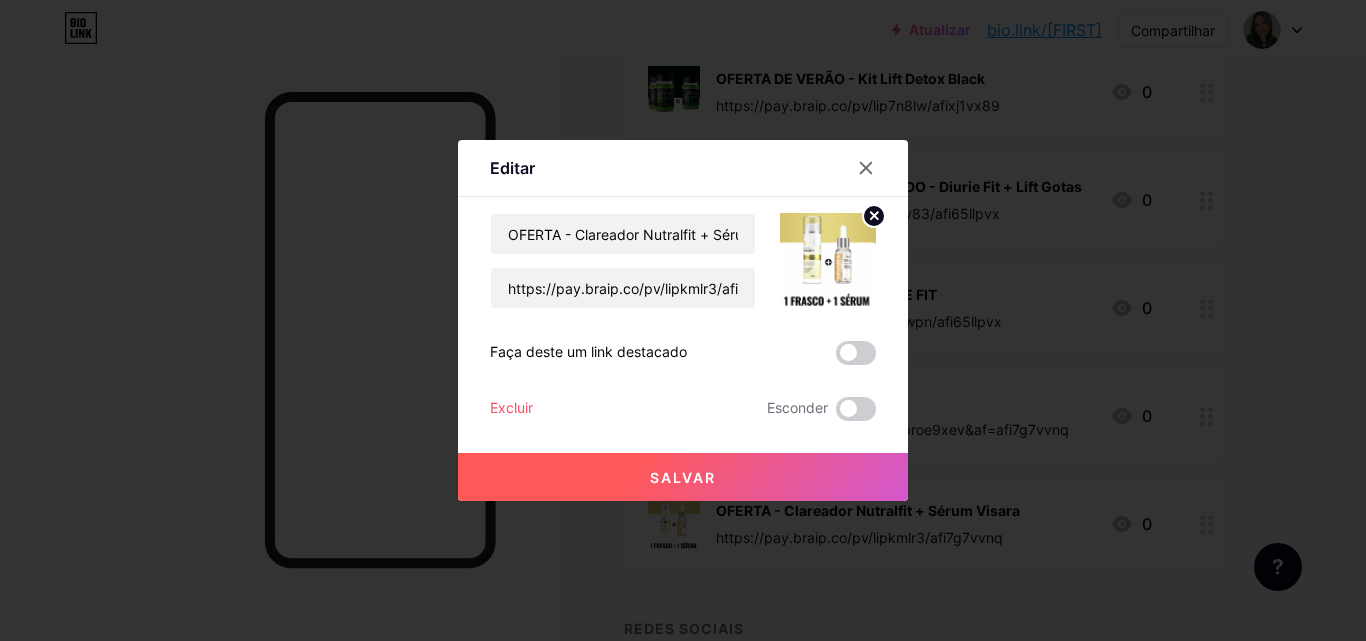 click 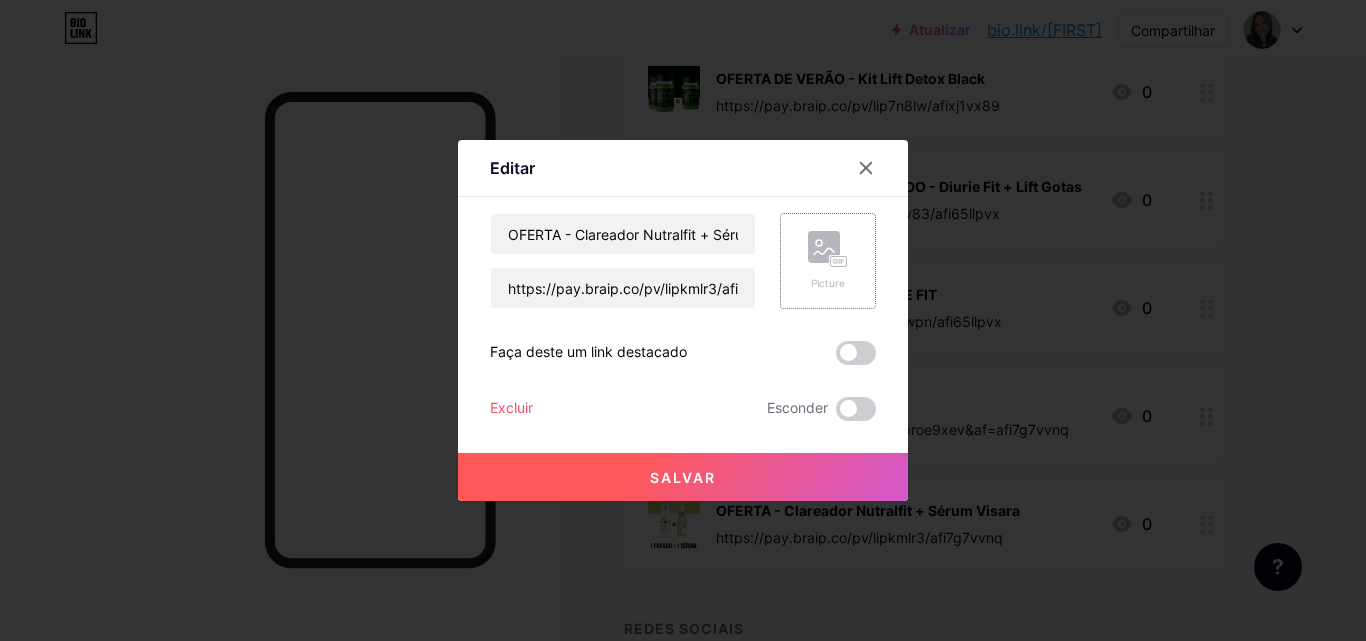 click 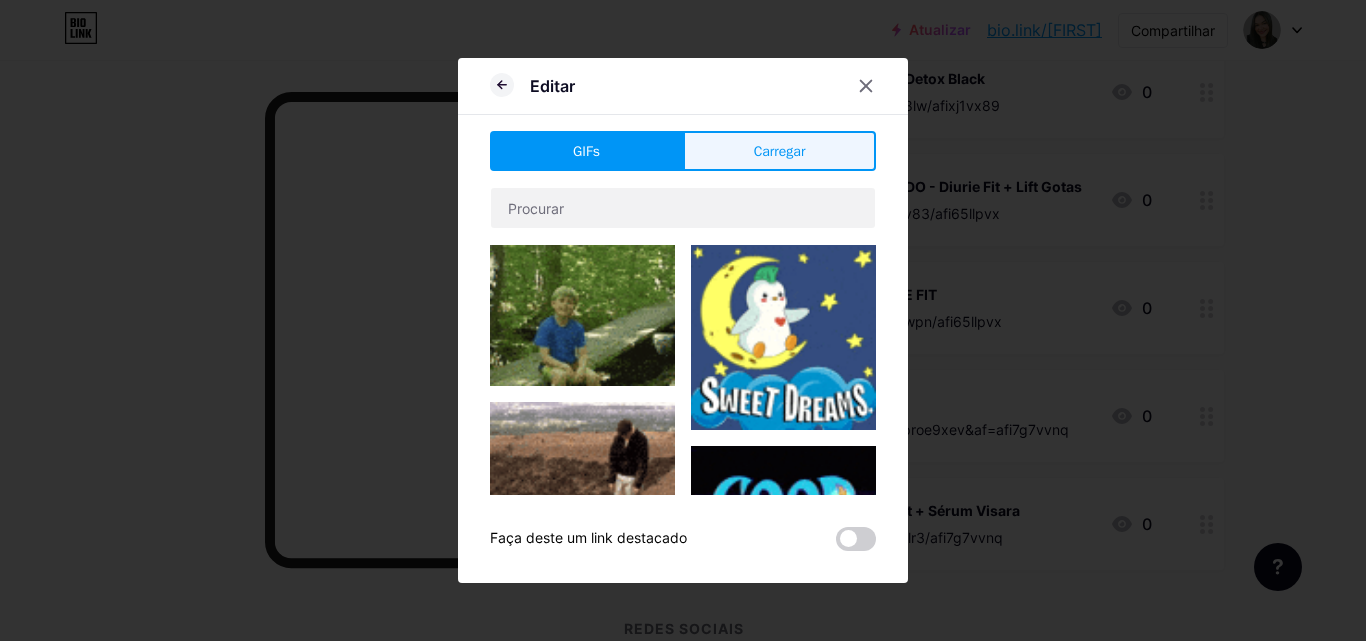 click on "Carregar" at bounding box center [780, 151] 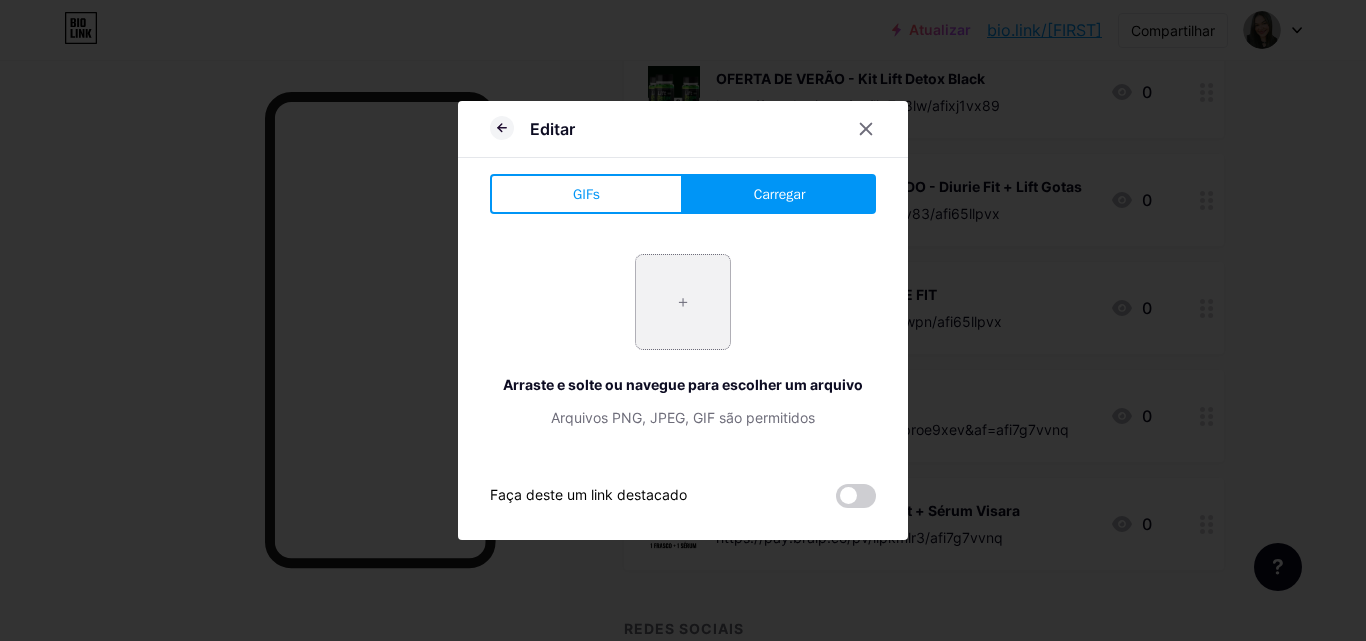 click at bounding box center [683, 302] 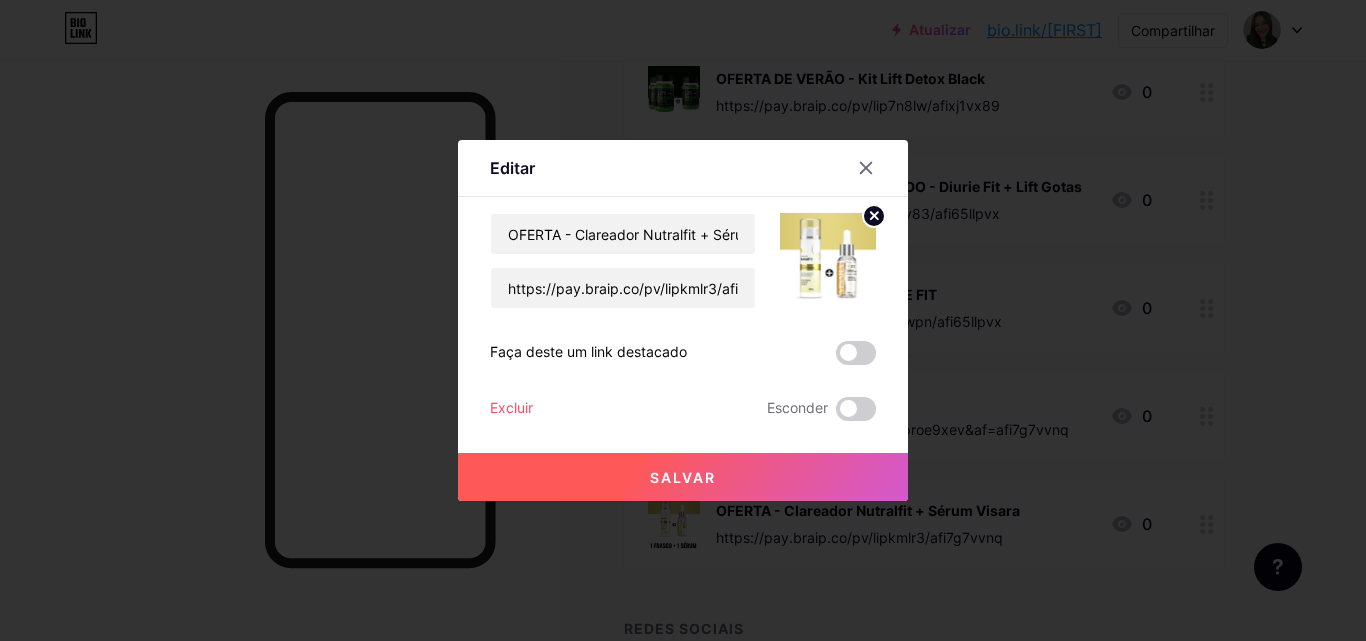 click on "Salvar" at bounding box center (683, 477) 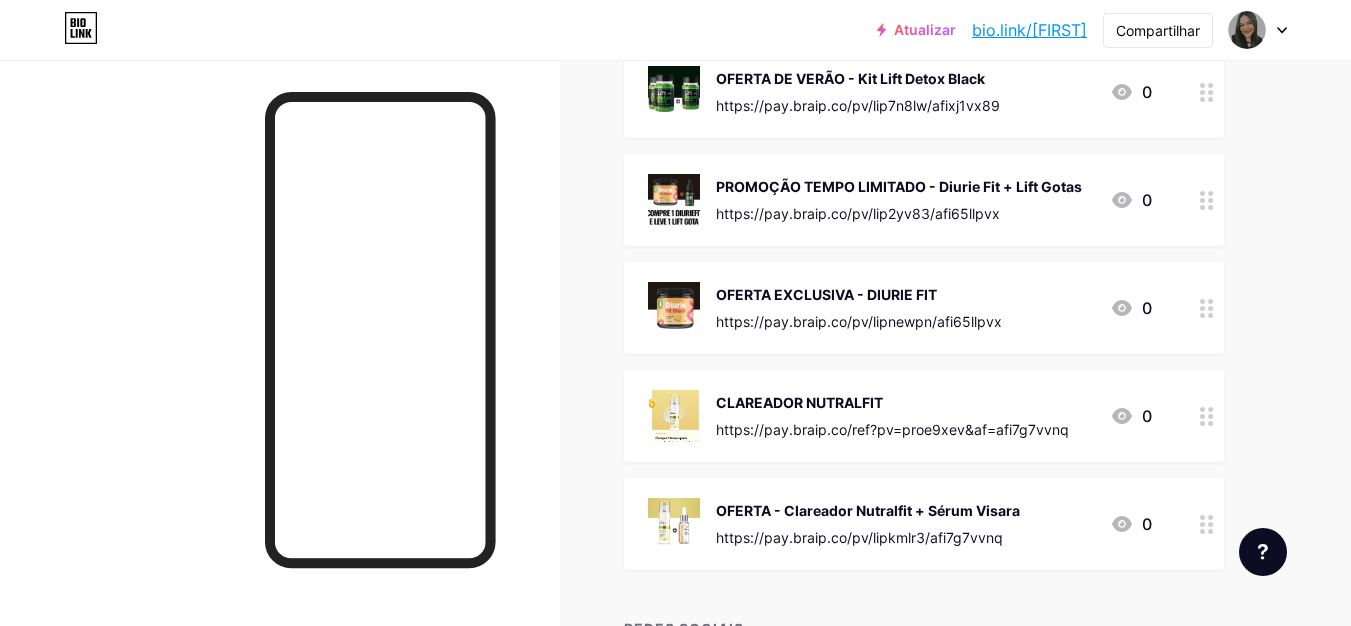 click at bounding box center [1207, 416] 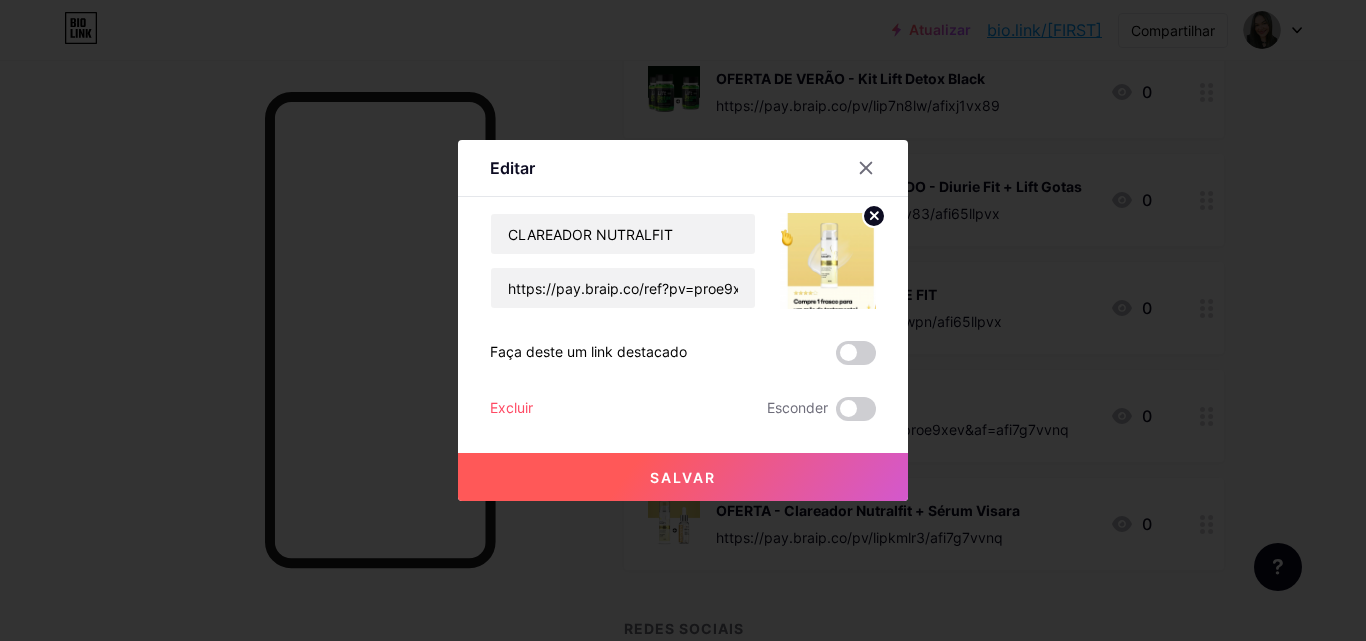 click 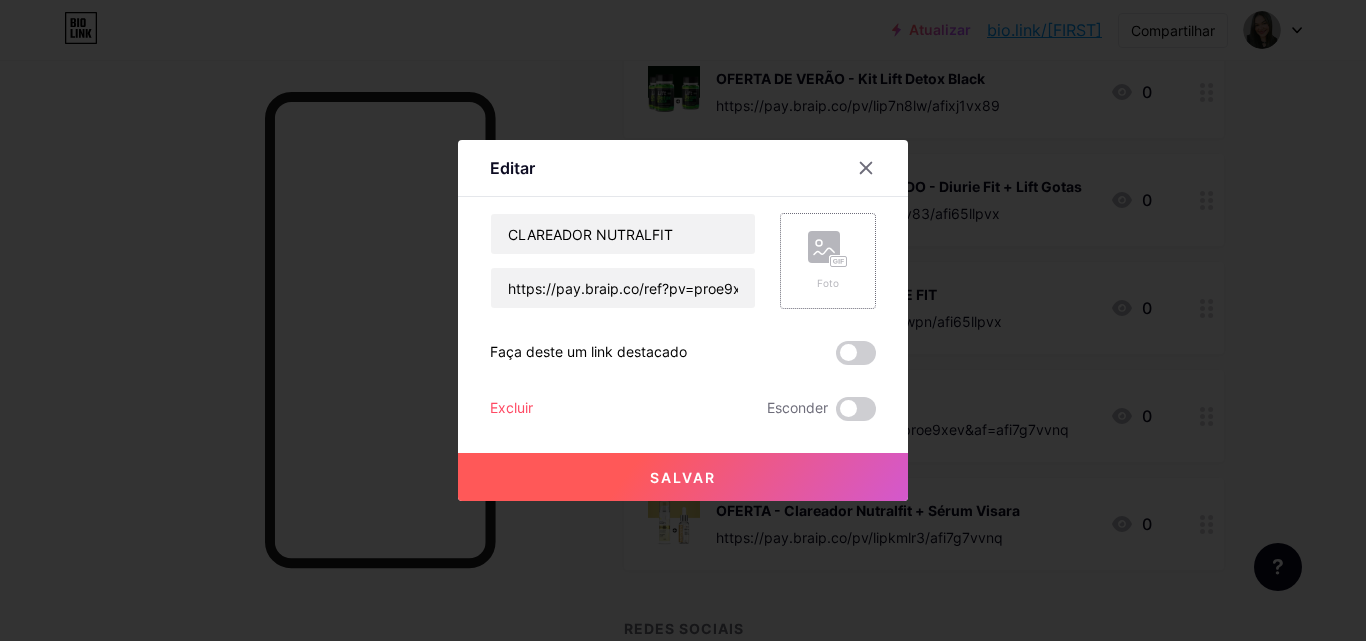click 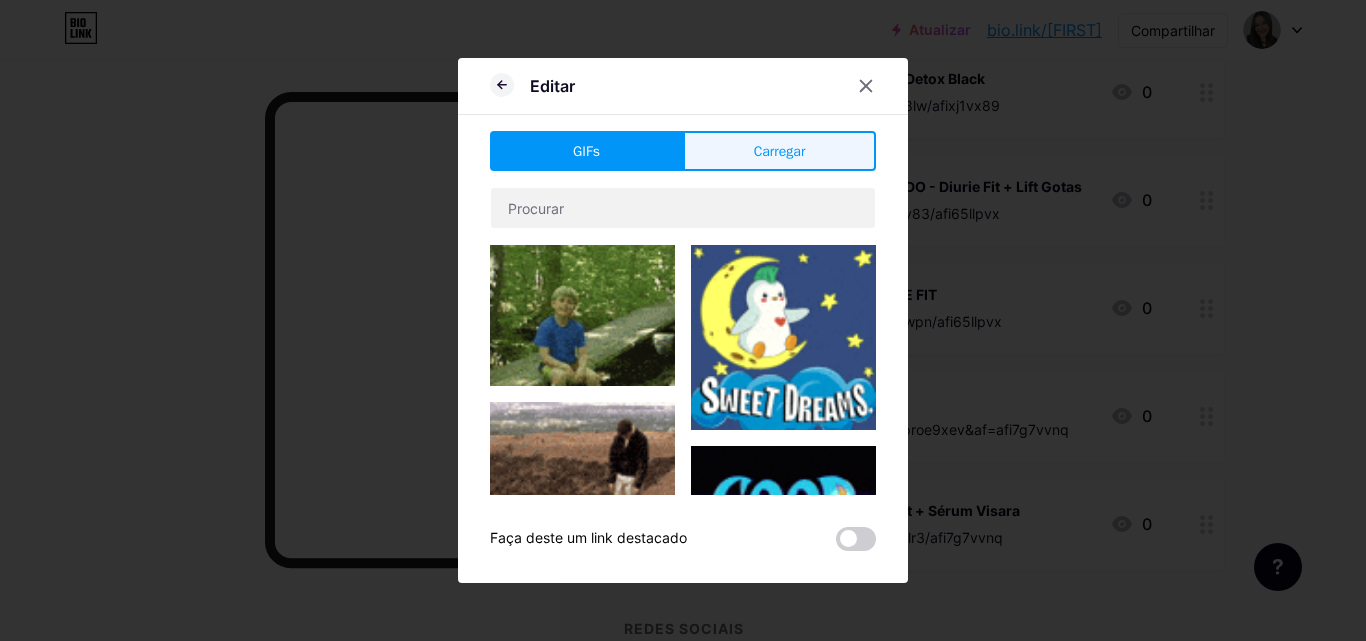 click on "Carregar" at bounding box center (779, 151) 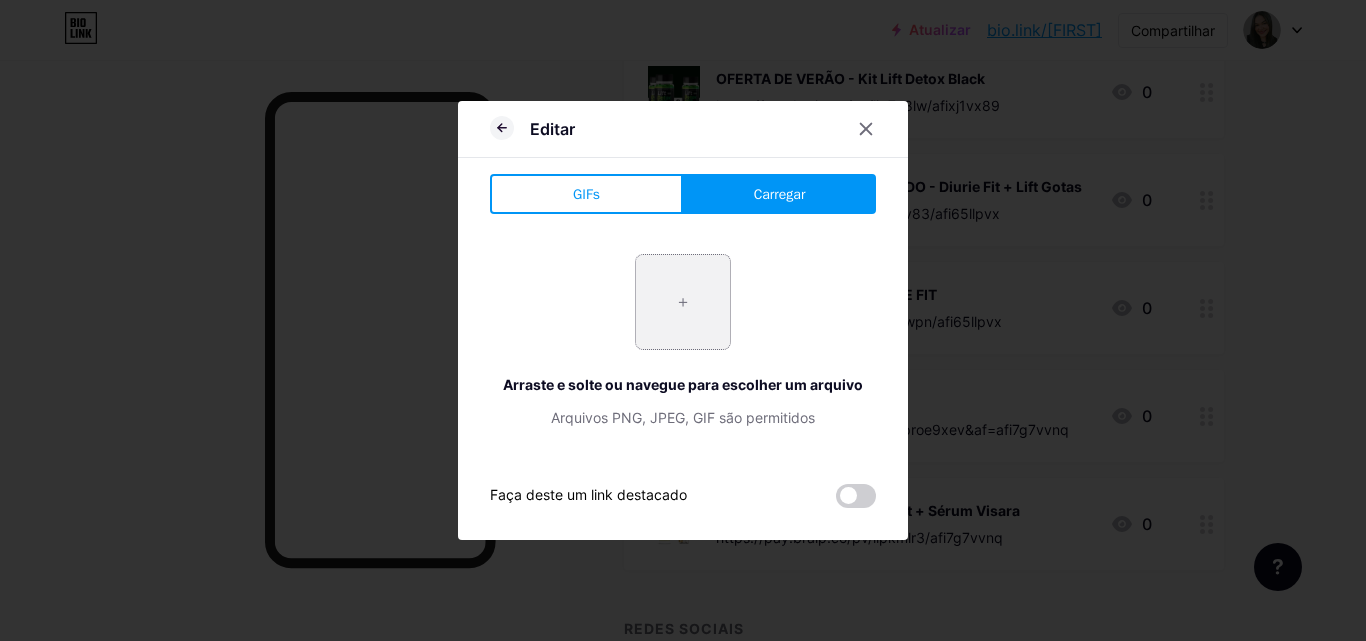 click at bounding box center (683, 302) 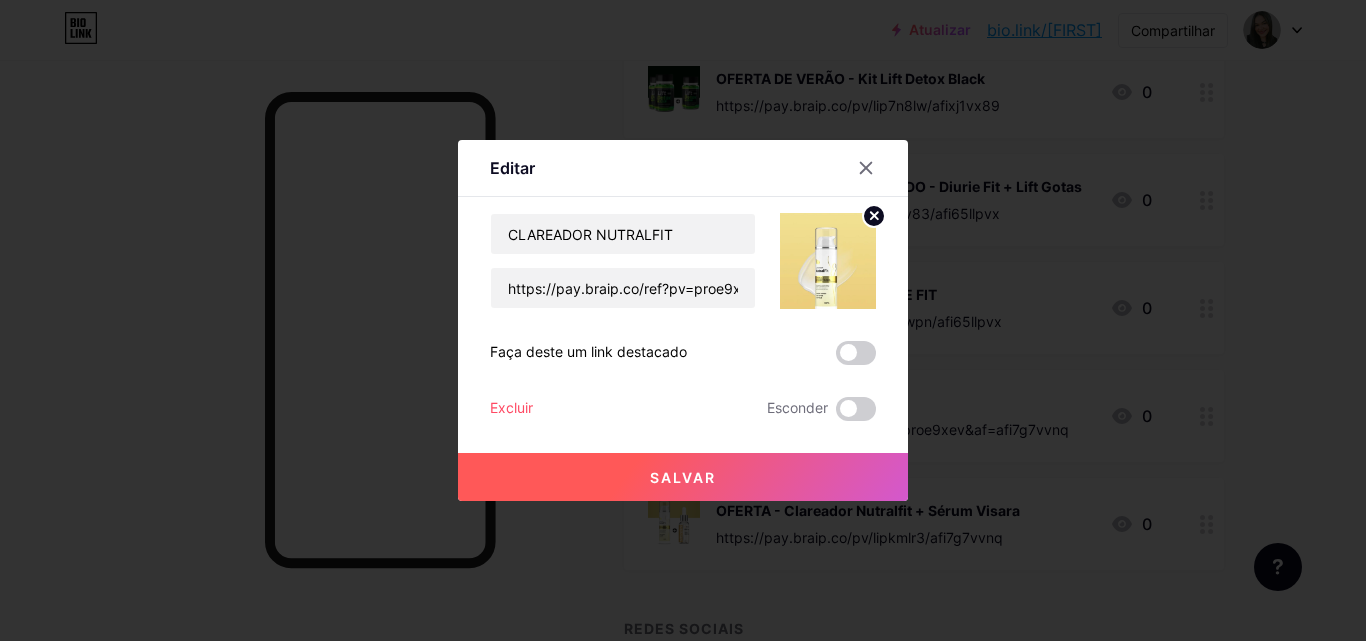 click on "Salvar" at bounding box center [683, 477] 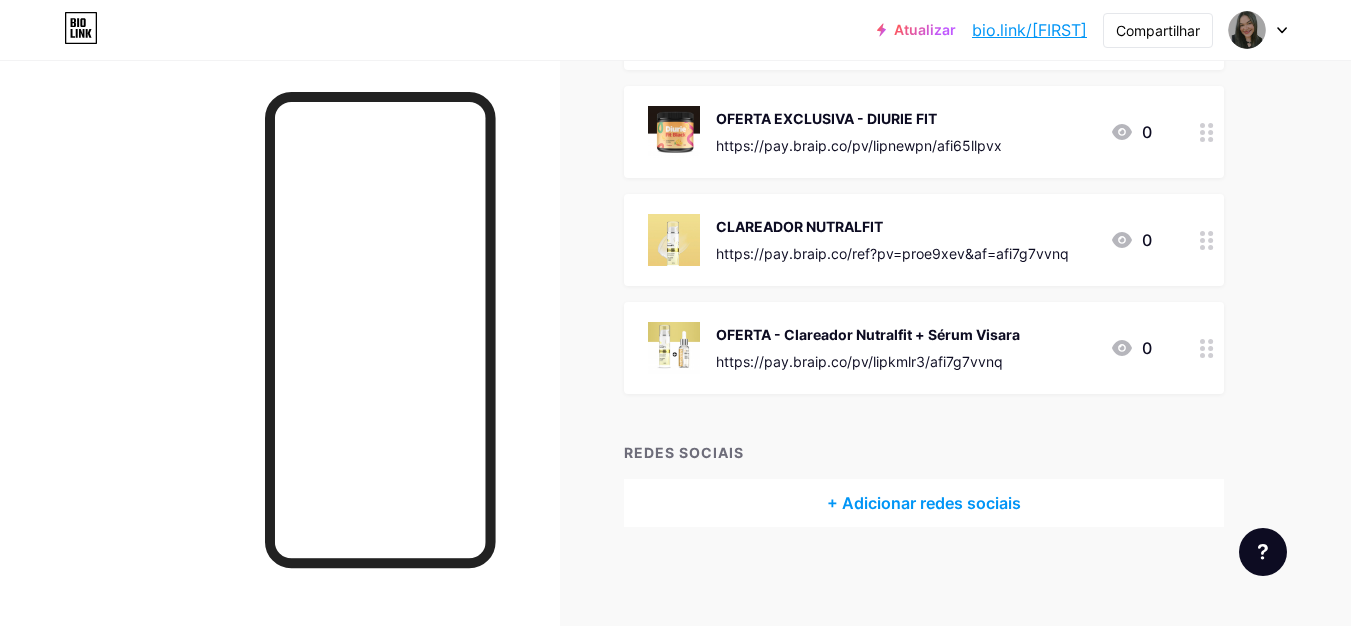 scroll, scrollTop: 276, scrollLeft: 0, axis: vertical 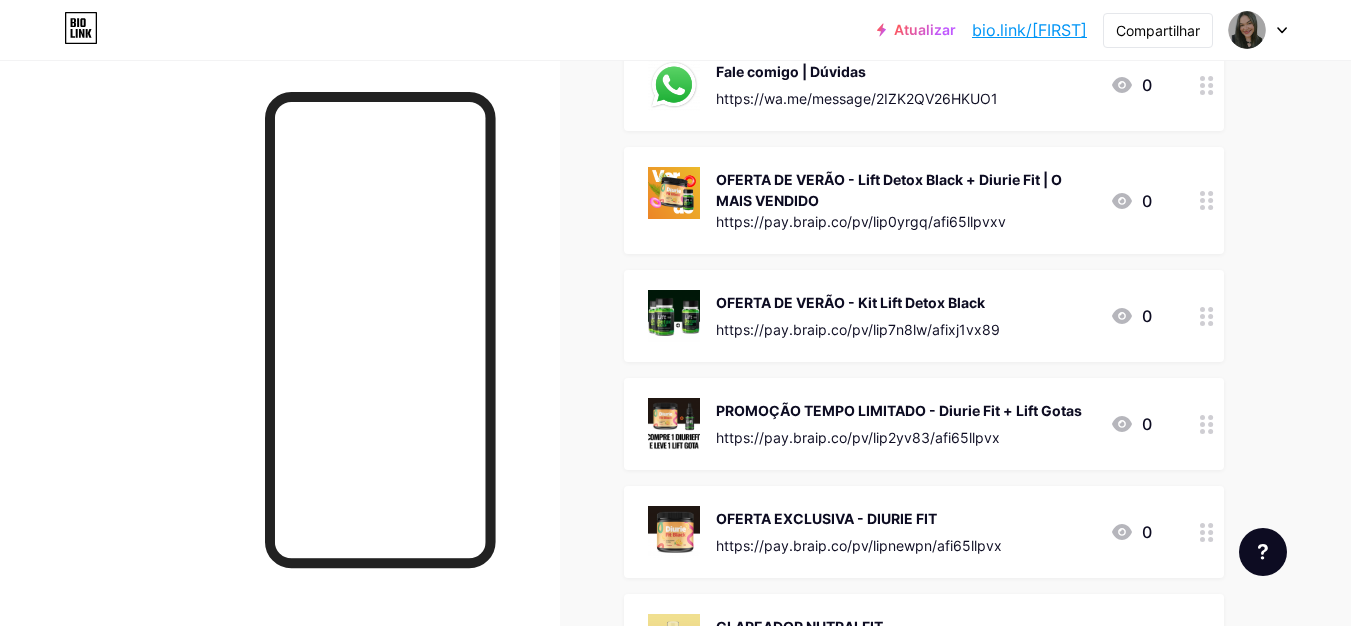 click 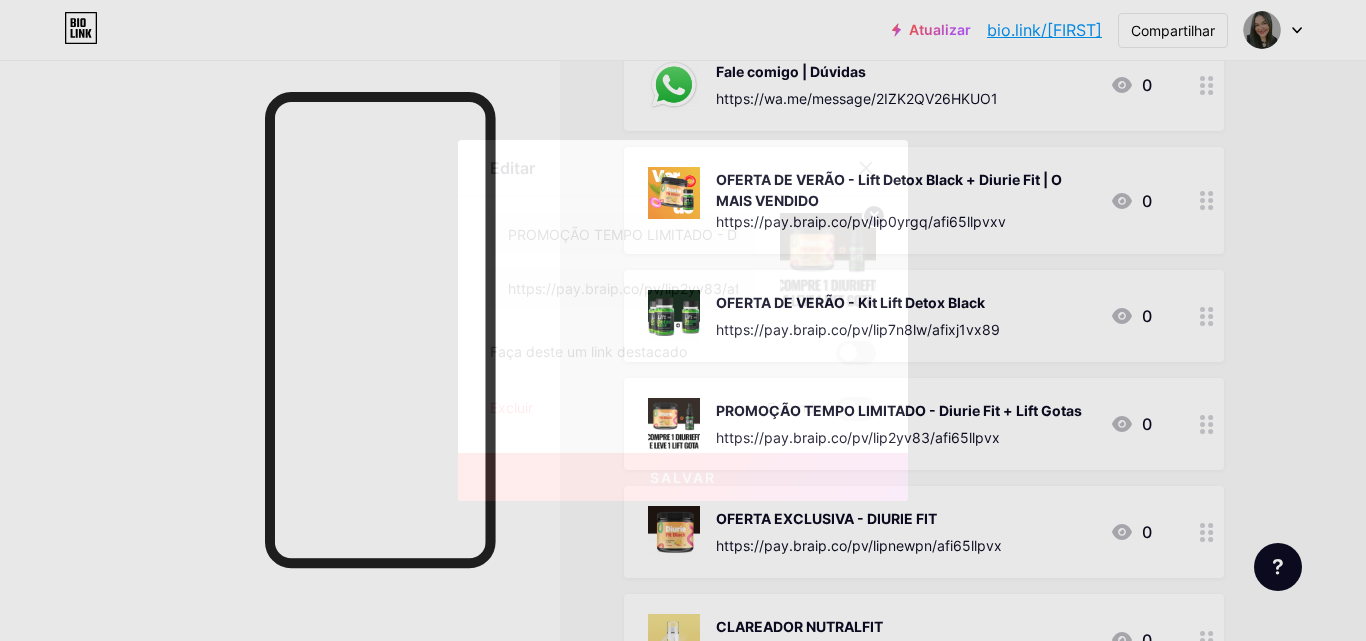 click on "Excluir" at bounding box center (511, 407) 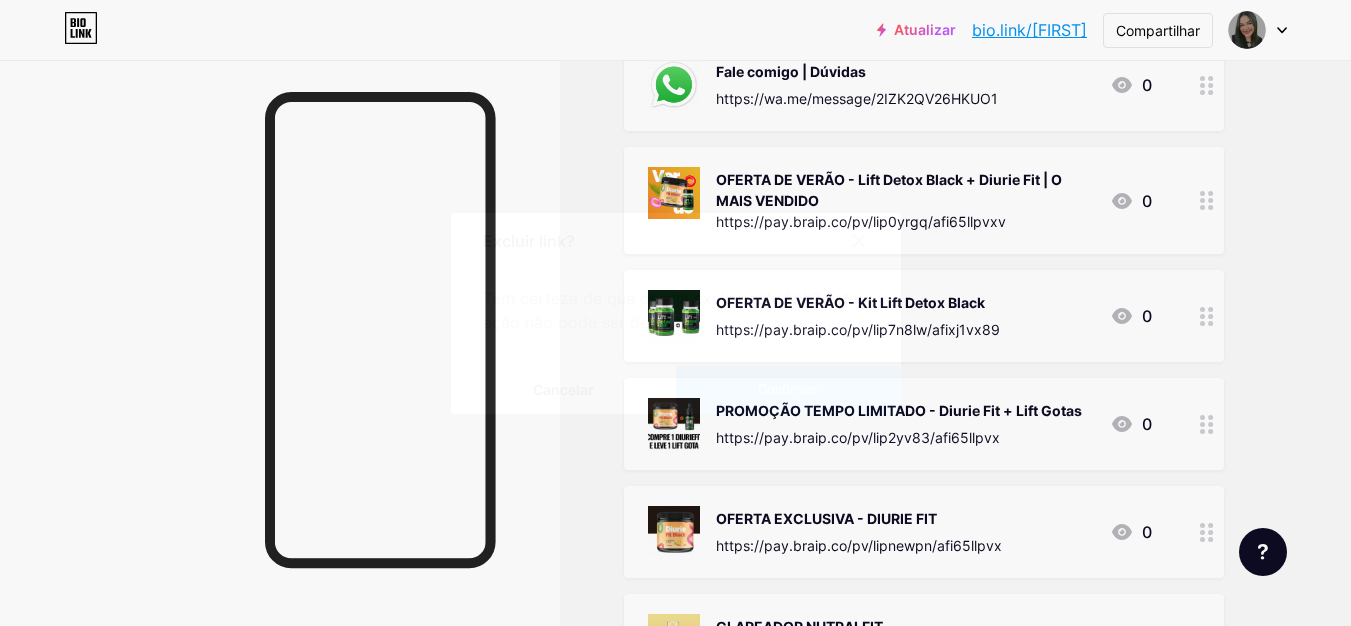 click on "Confirmar" at bounding box center [787, 389] 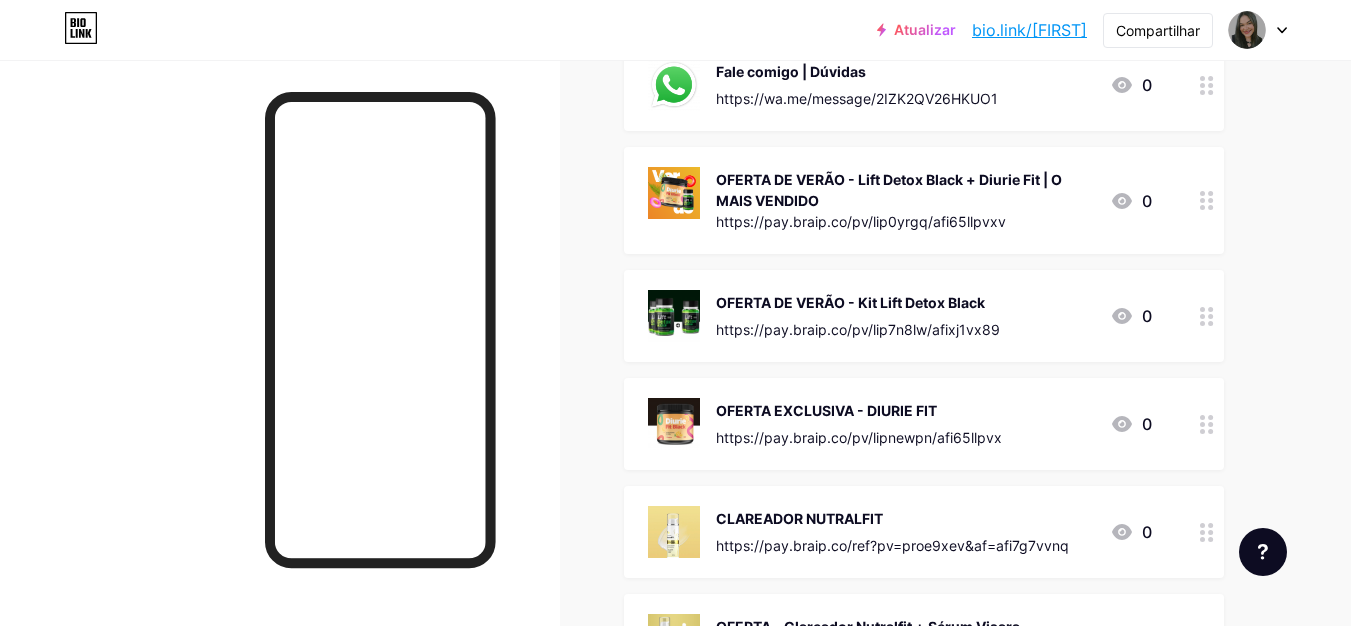 click on "+ ADICIONAR LINK     + ADICIONAR INCORPORAÇÃO
+ Adicionar cabeçalho
Fale comigo | Dúvidas
https://wa.me/message/[PHONE]
0
OFERTA DE VERÃO - Lift Detox Black + Diurie Fit | O MAIS VENDIDO
https://pay.braip.co/pv/lip0yrgq/afi65llpvxv
0
OFERTA DE VERÃO - Kit Lift Detox Black
https://pay.braip.co/pv/lip7n8lw/afixj1vx89
0
OFERTA EXCLUSIVA - DIURIE FIT
https://pay.braip.co/pv/lipnewpn/afi65llpvx
0
CLAREADOR NUTRALFIT
https://pay.braip.co/ref?pv=proe9xev&af=afi7g7vvnq
0
OFERTA - Clareador Nutralfit + Sérum Visara" at bounding box center [958, 364] 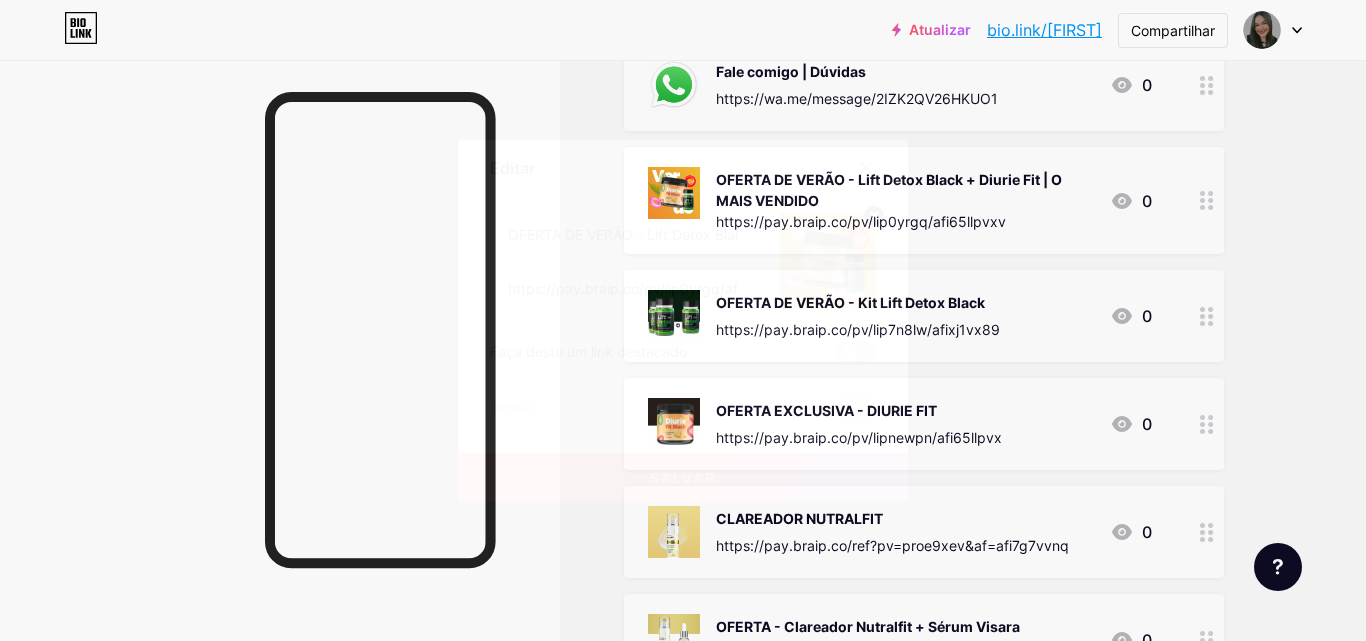 click at bounding box center [856, 353] 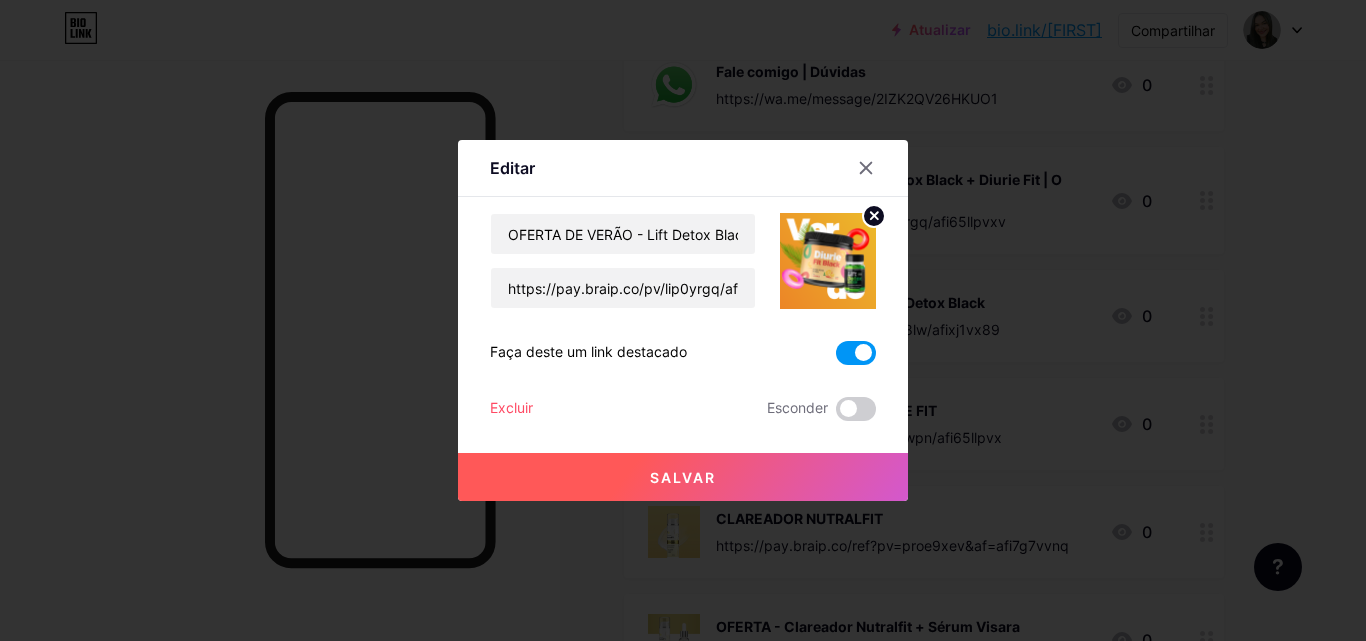 click on "Salvar" at bounding box center [683, 477] 